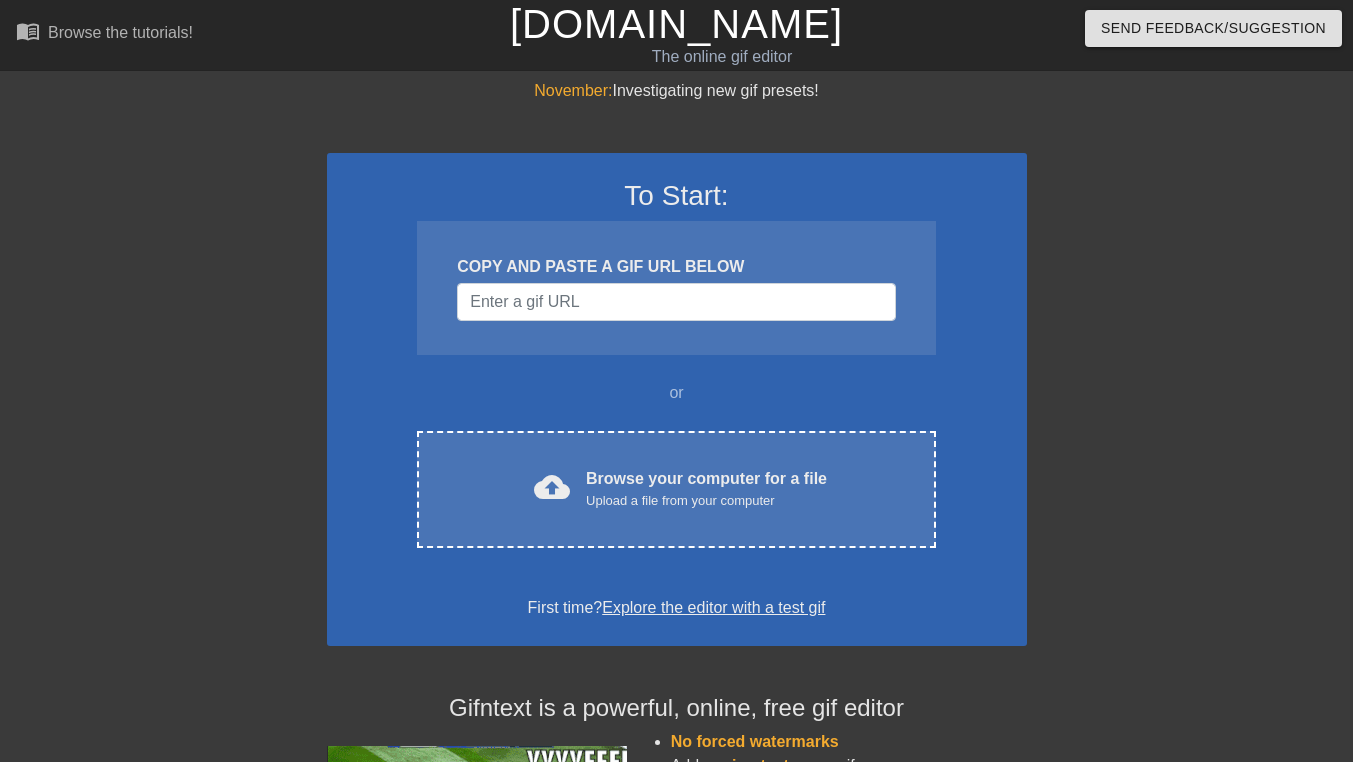 scroll, scrollTop: 0, scrollLeft: 0, axis: both 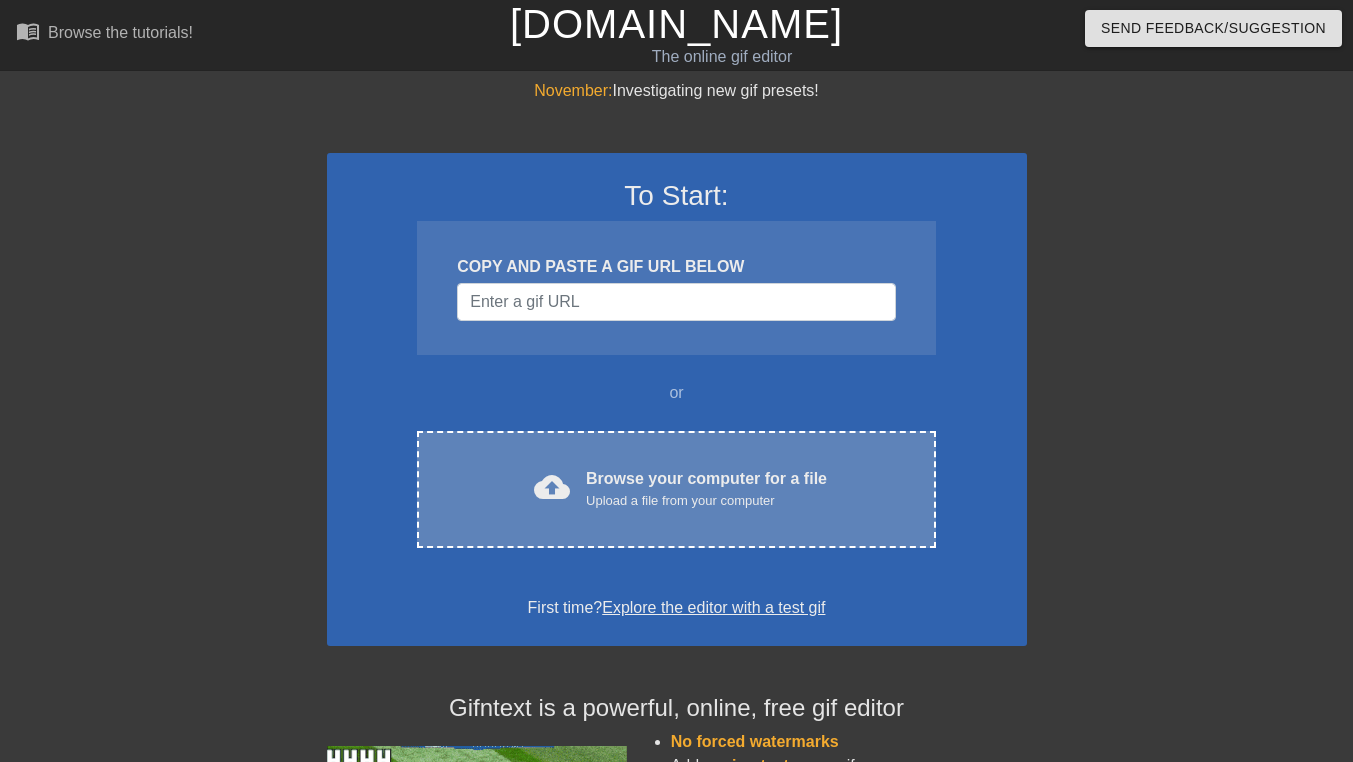 click on "Upload a file from your computer" at bounding box center (706, 501) 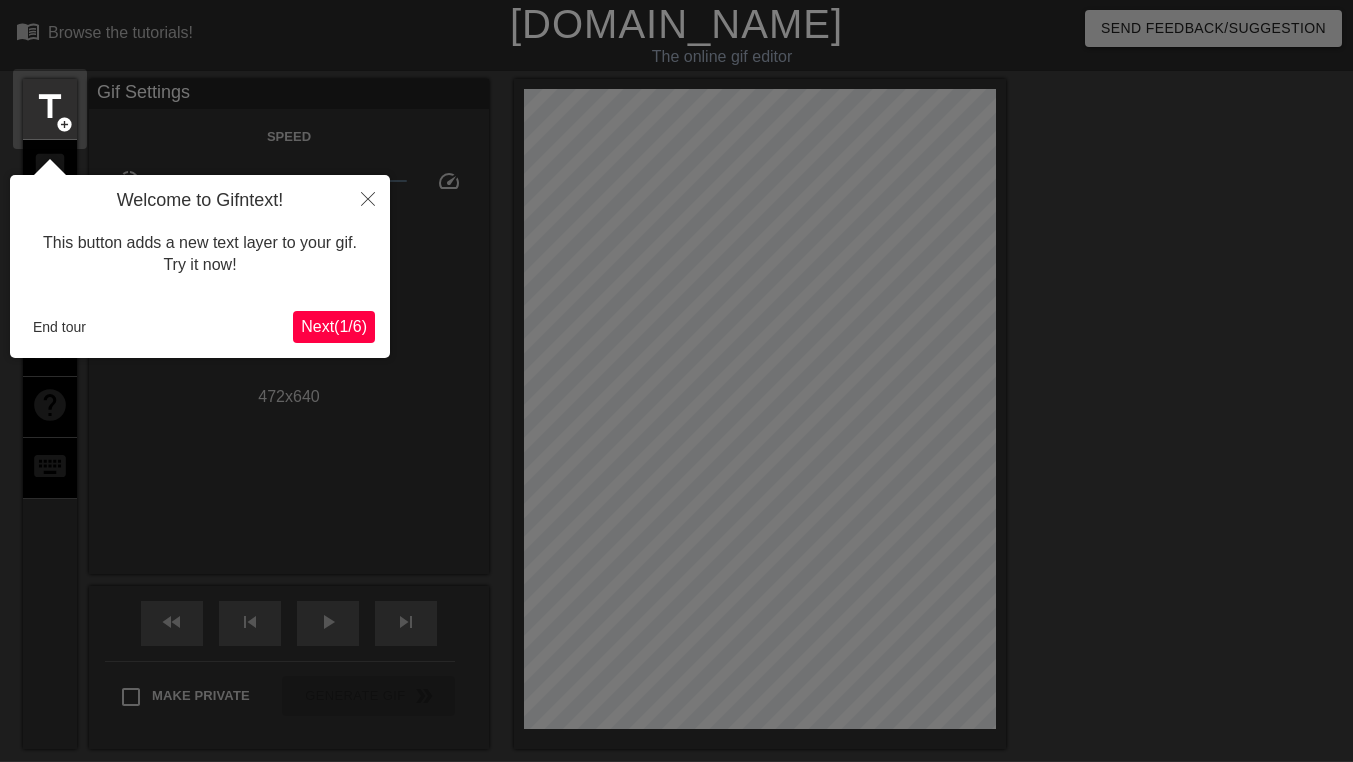 scroll, scrollTop: 49, scrollLeft: 0, axis: vertical 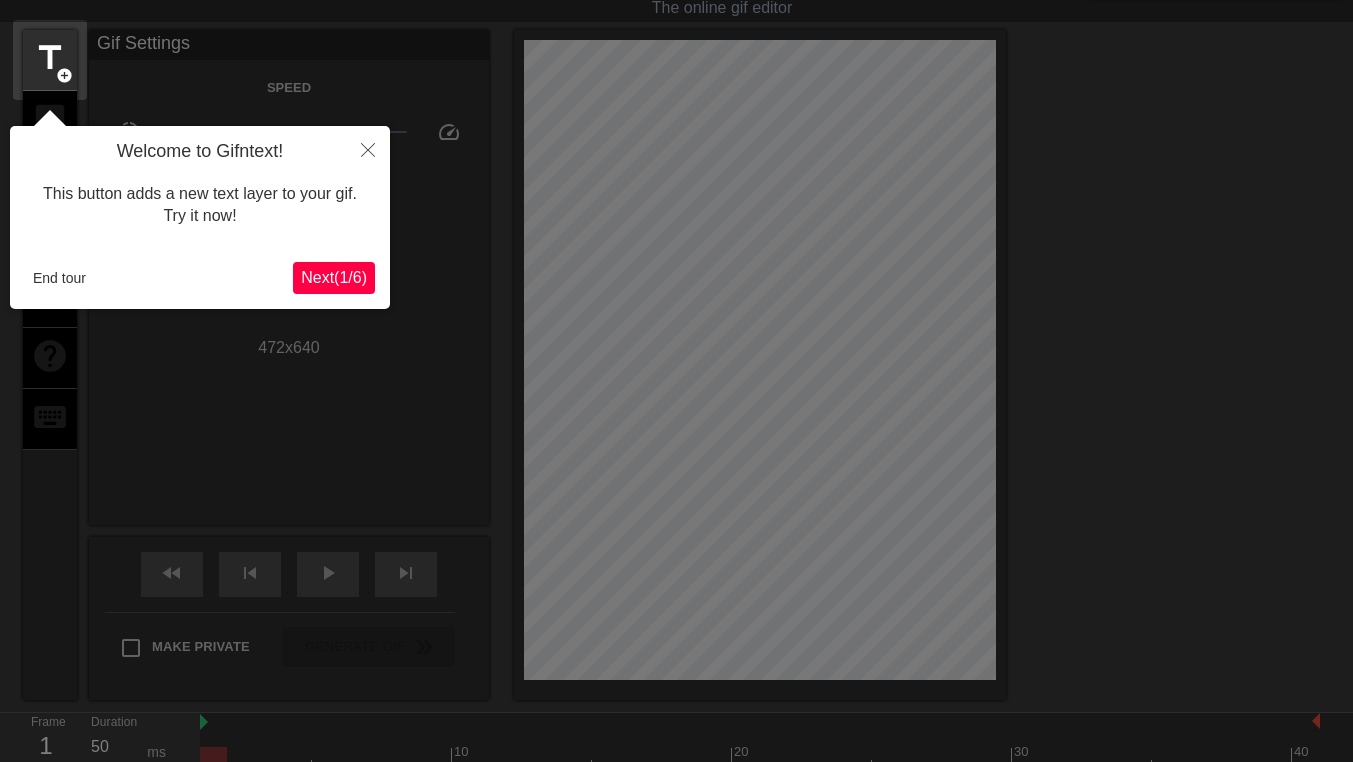 click on "Next  ( 1 / 6 )" at bounding box center [334, 277] 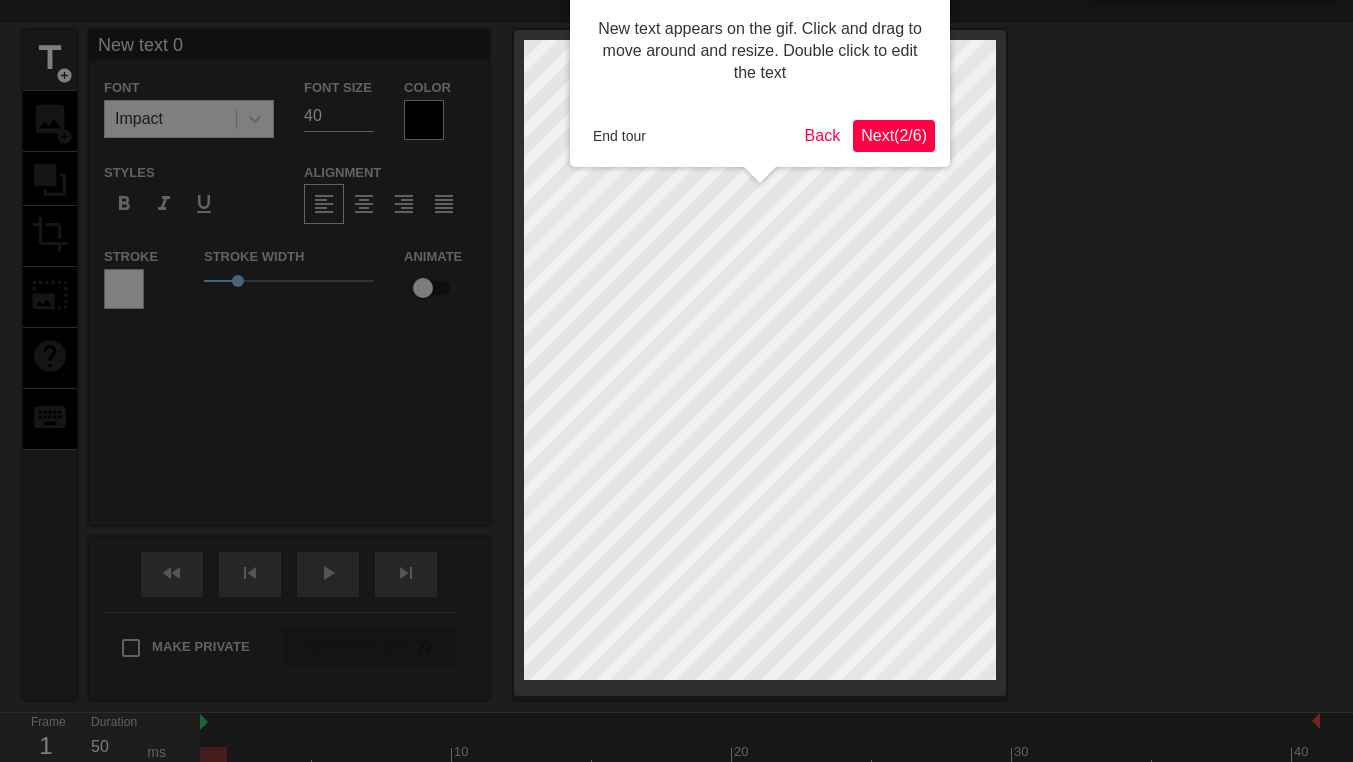 scroll, scrollTop: 0, scrollLeft: 0, axis: both 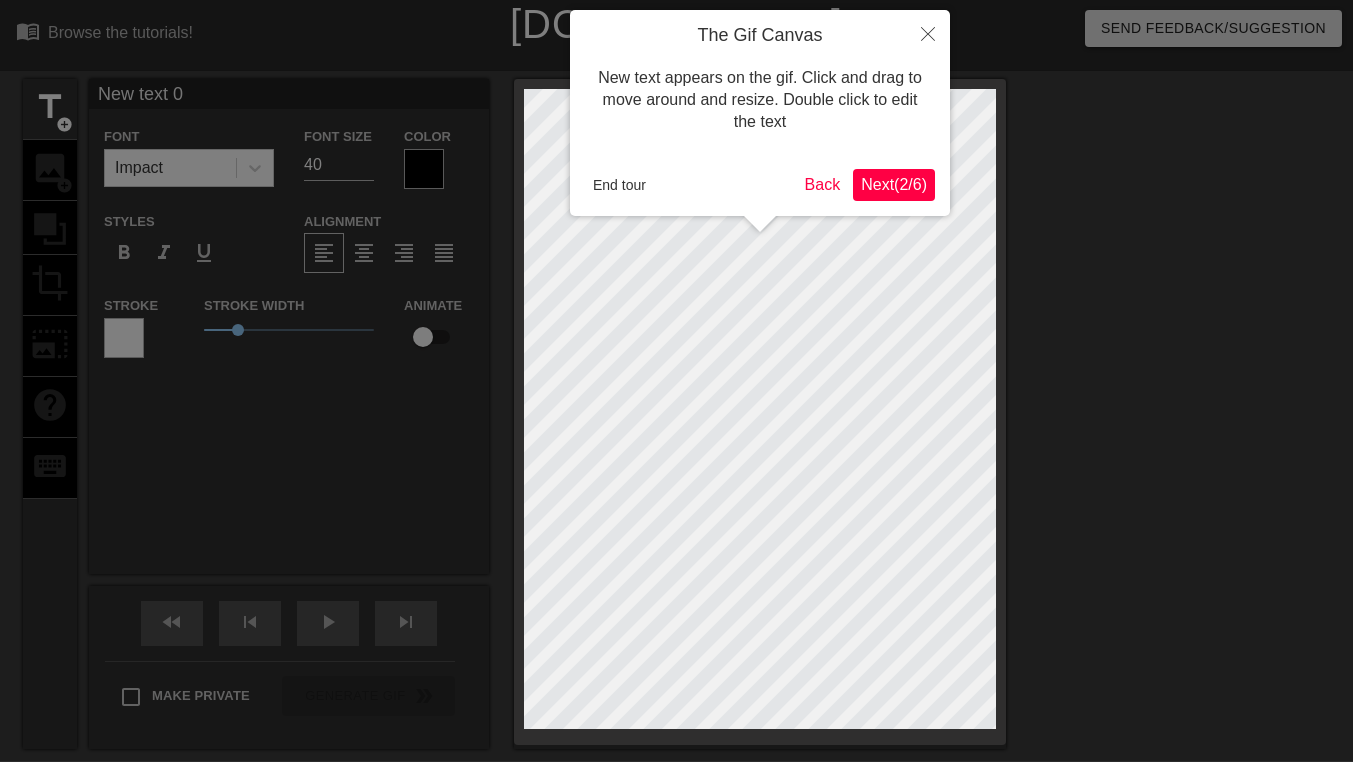click on "Next  ( 2 / 6 )" at bounding box center (894, 185) 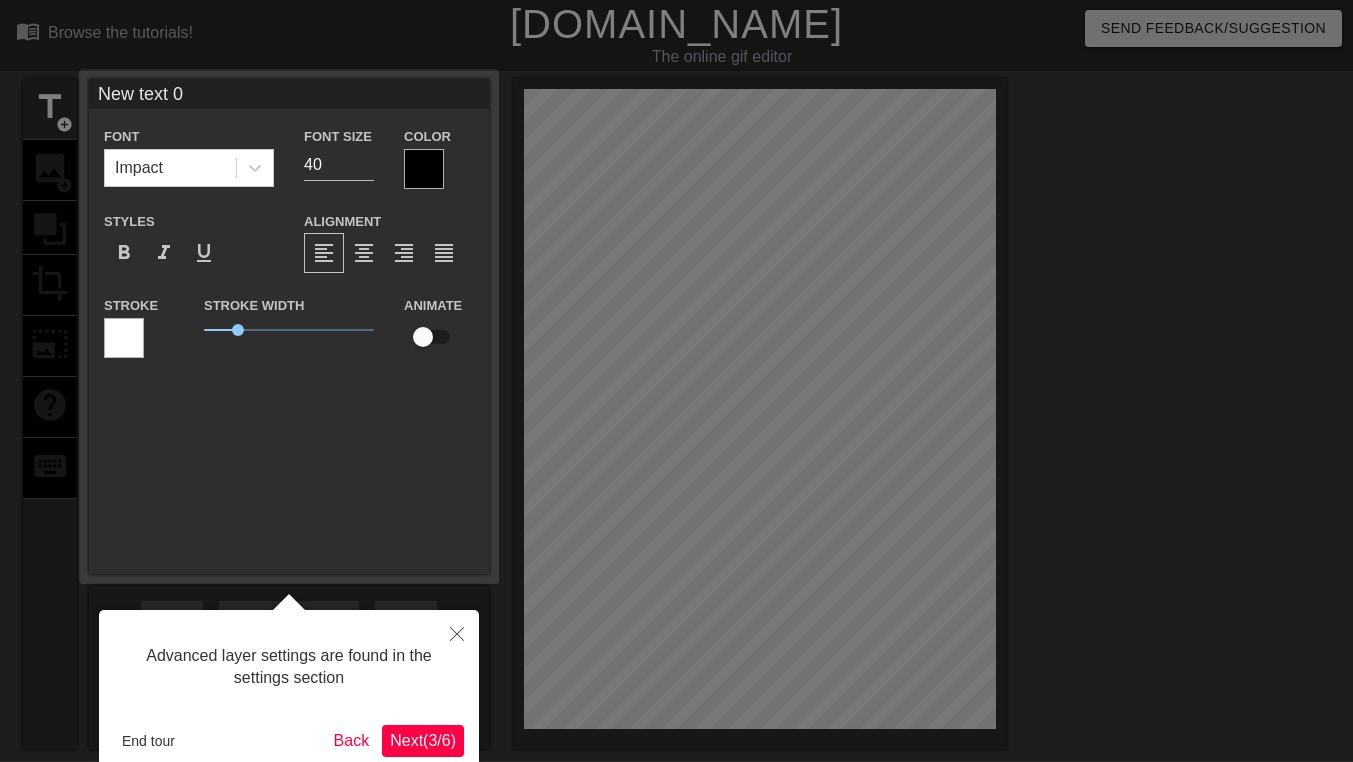 scroll, scrollTop: 49, scrollLeft: 0, axis: vertical 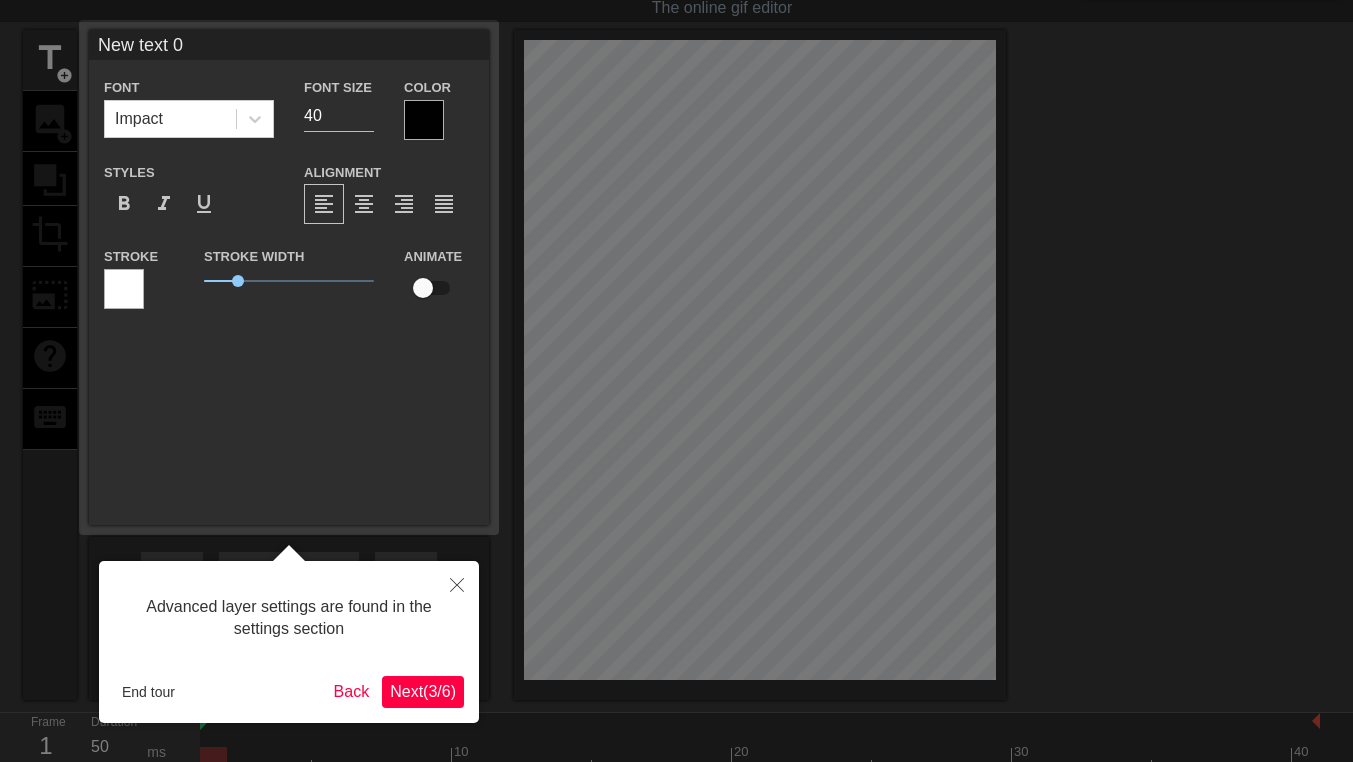 click on "Font Impact" at bounding box center [189, 106] 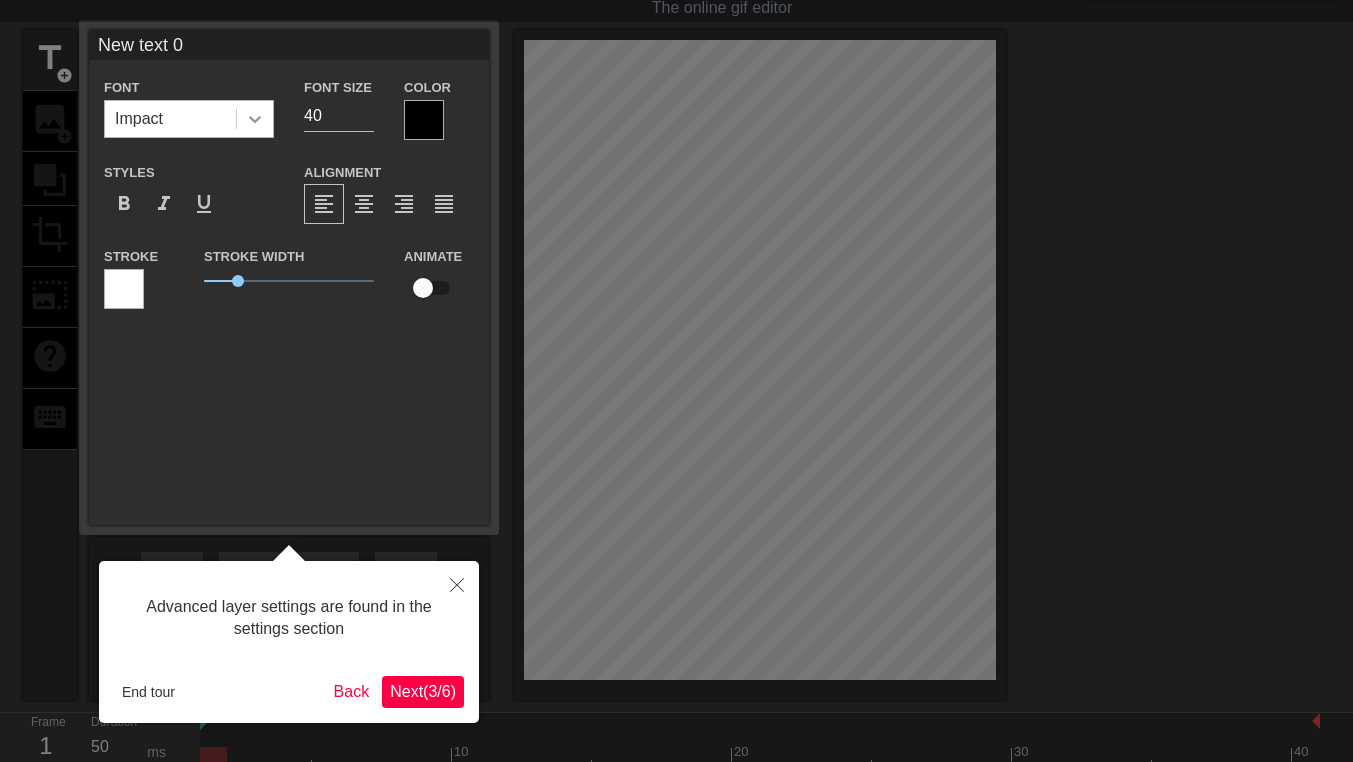 click 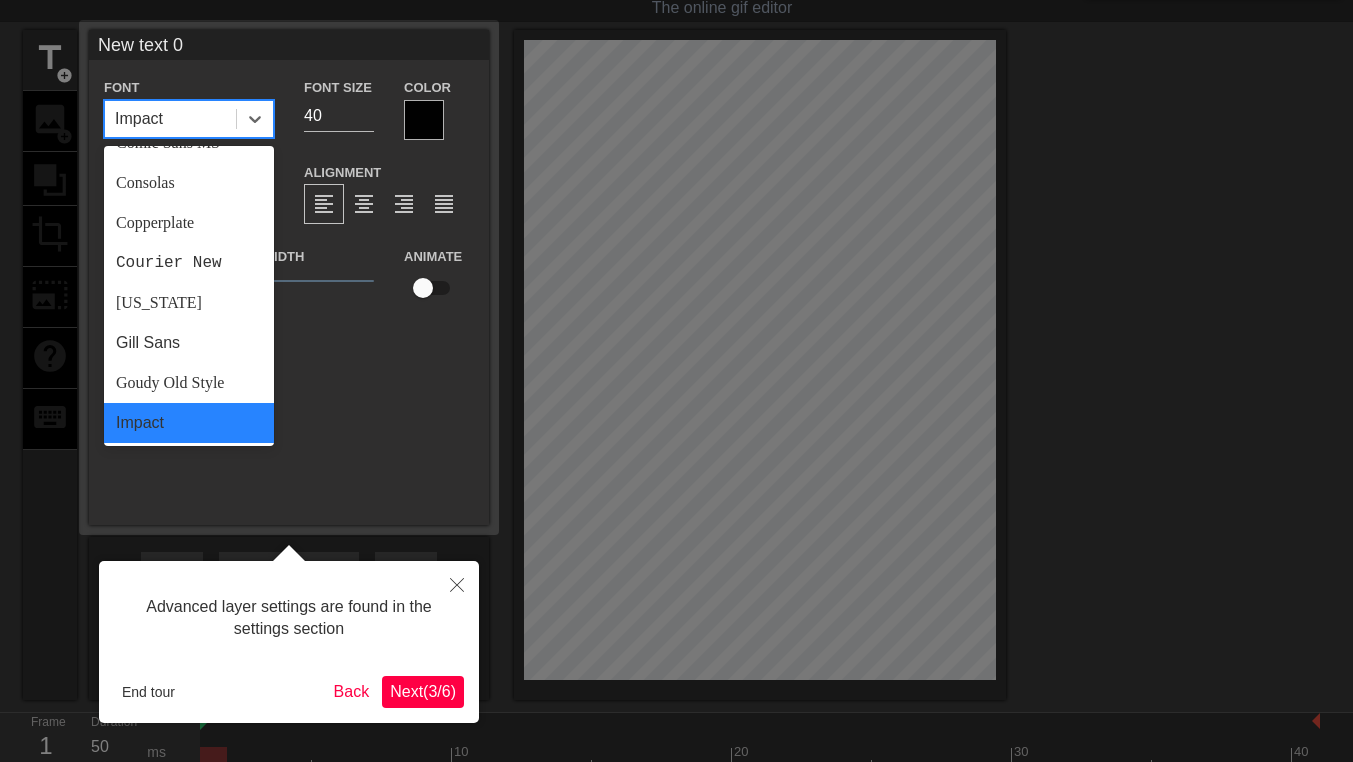 scroll, scrollTop: 268, scrollLeft: 0, axis: vertical 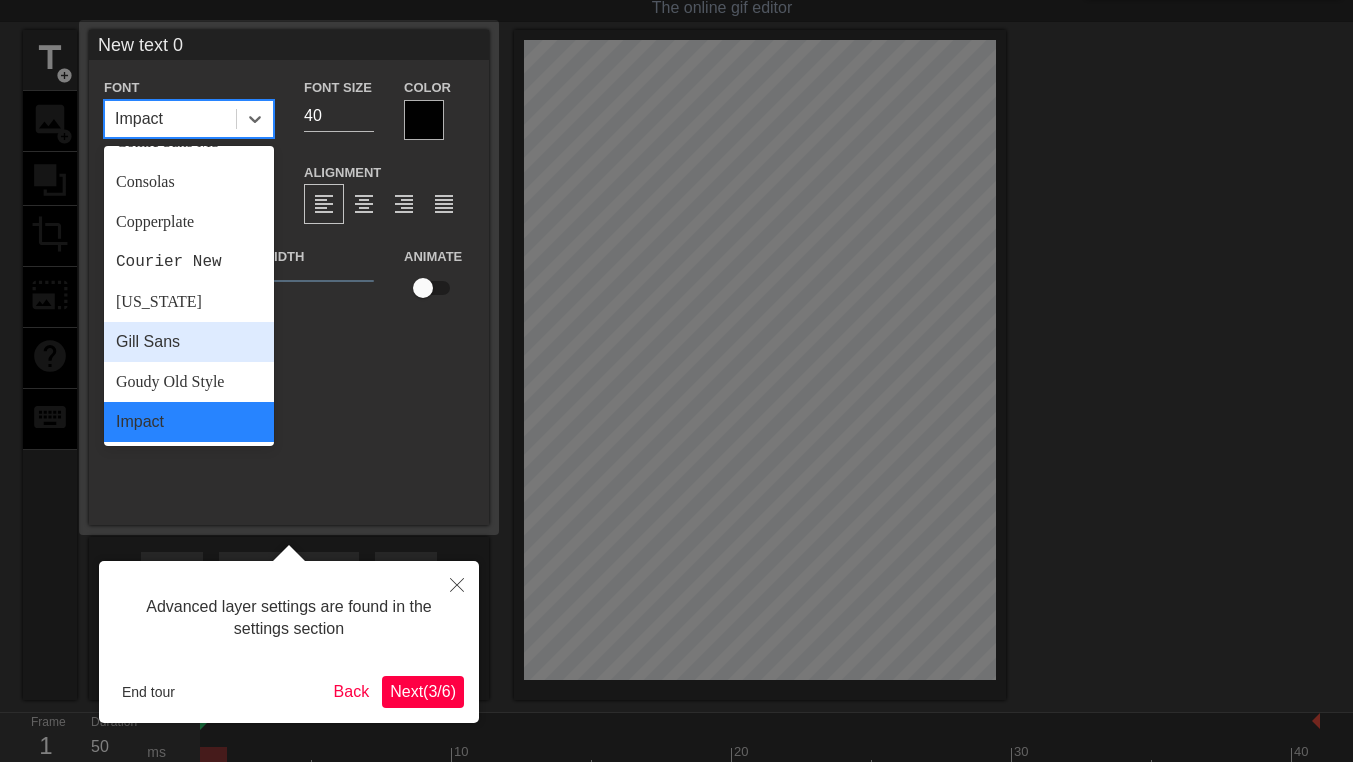 click on "Gill Sans" at bounding box center [189, 342] 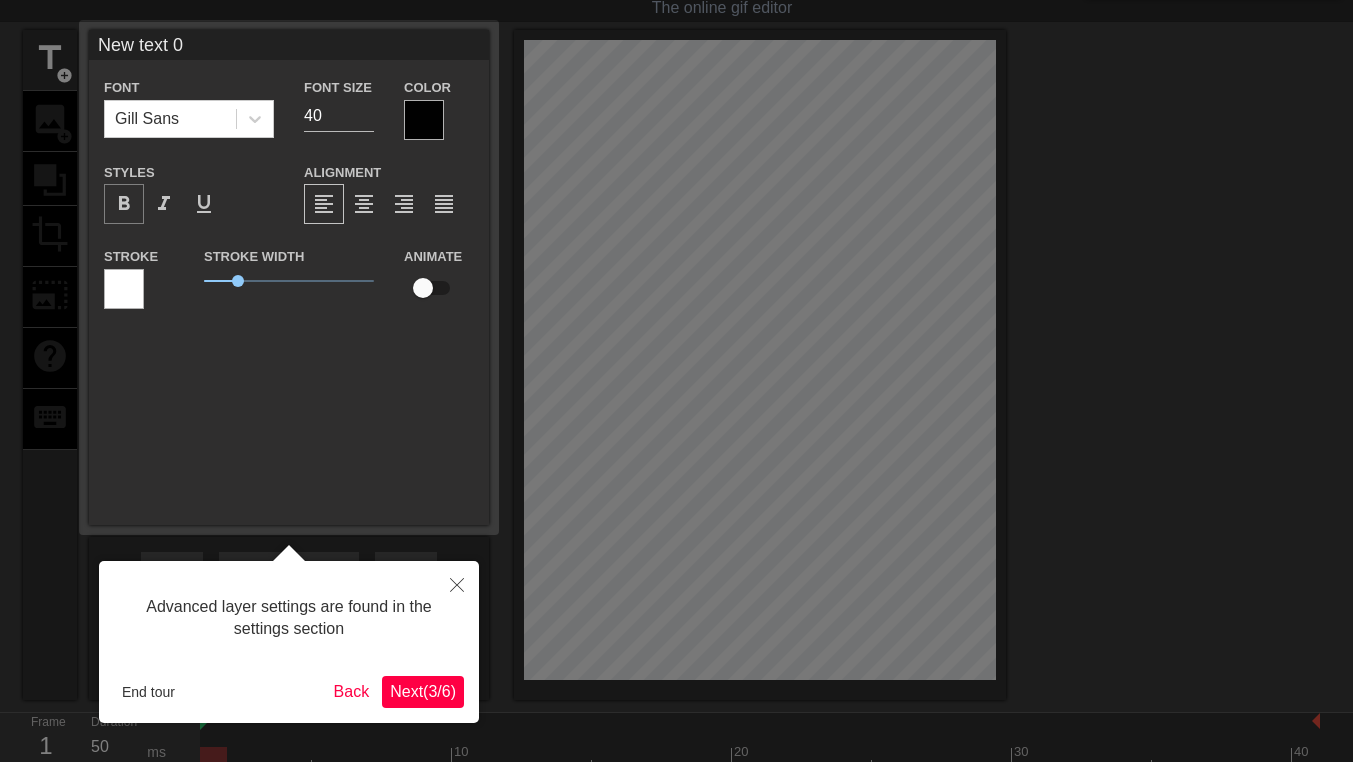 click on "format_bold" at bounding box center (124, 204) 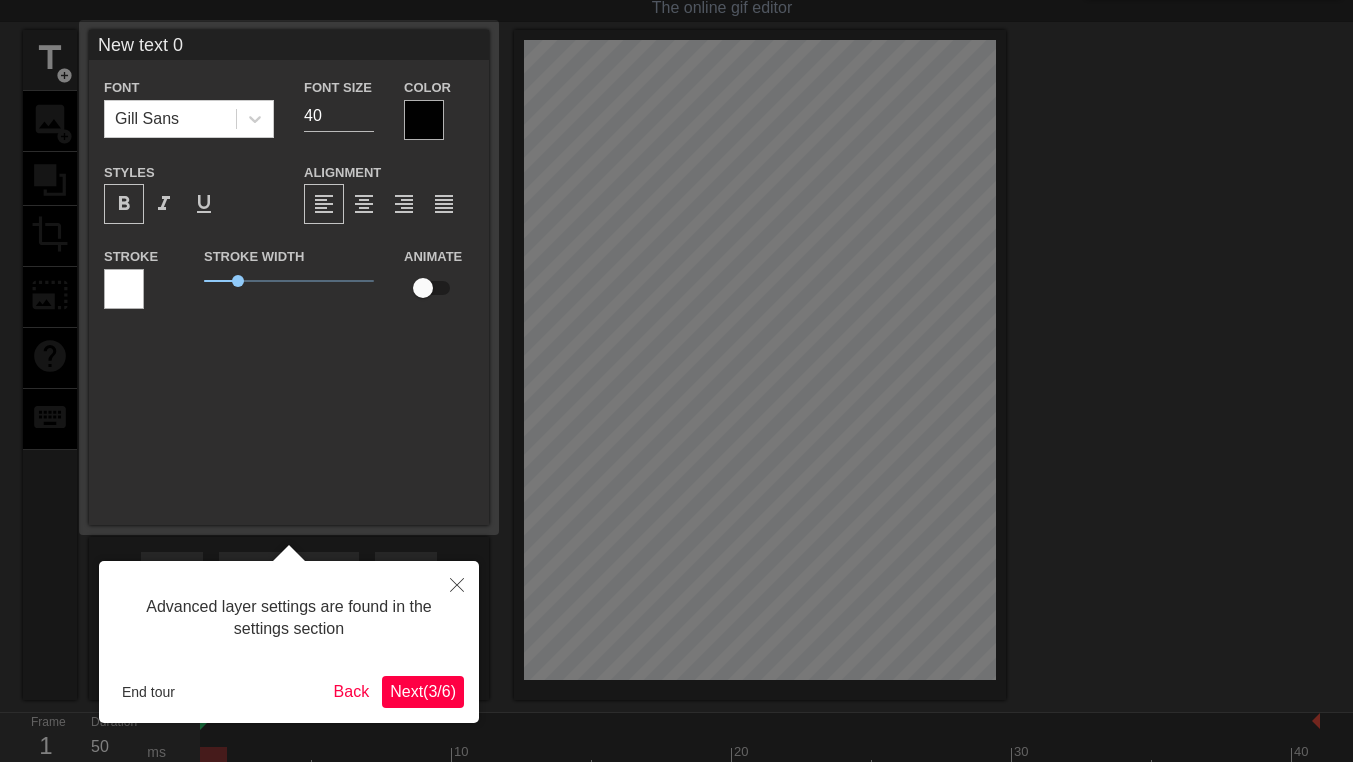 click at bounding box center (424, 120) 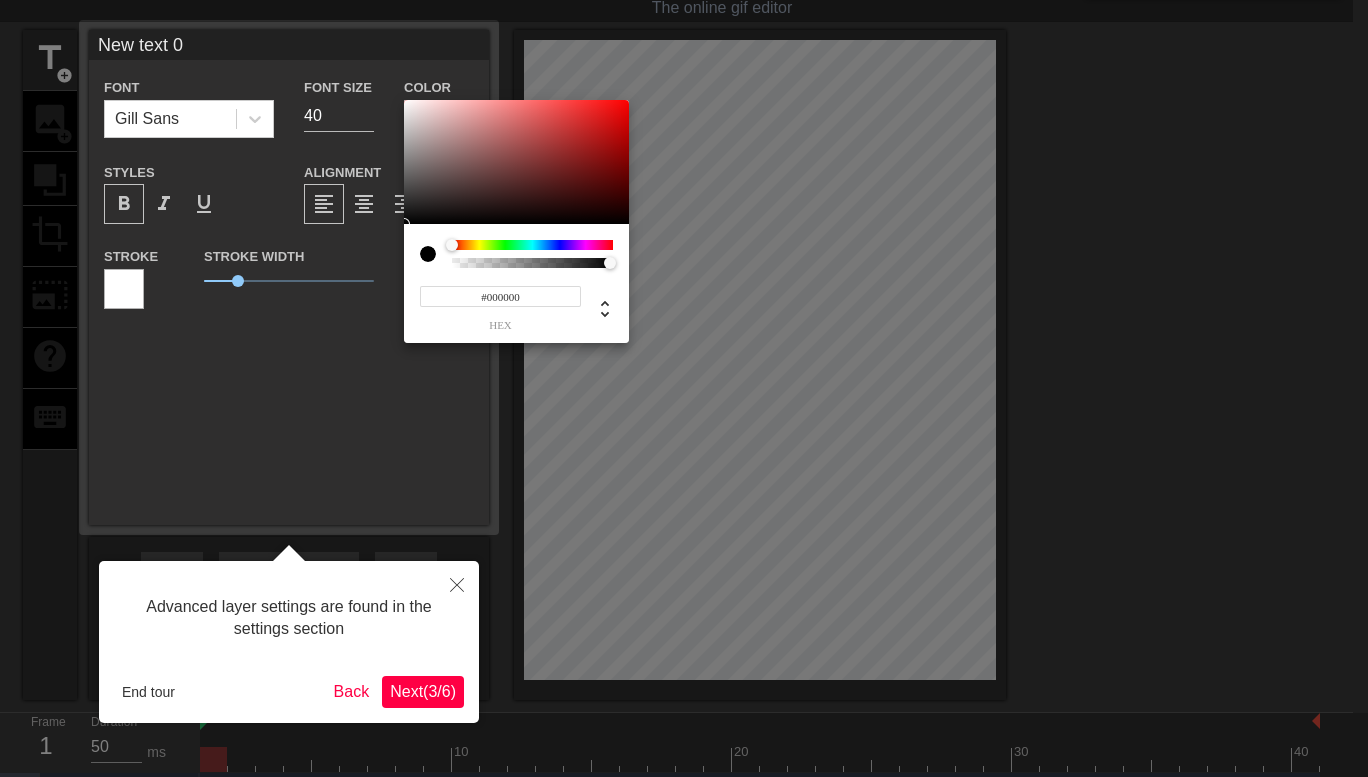 click at bounding box center (684, 388) 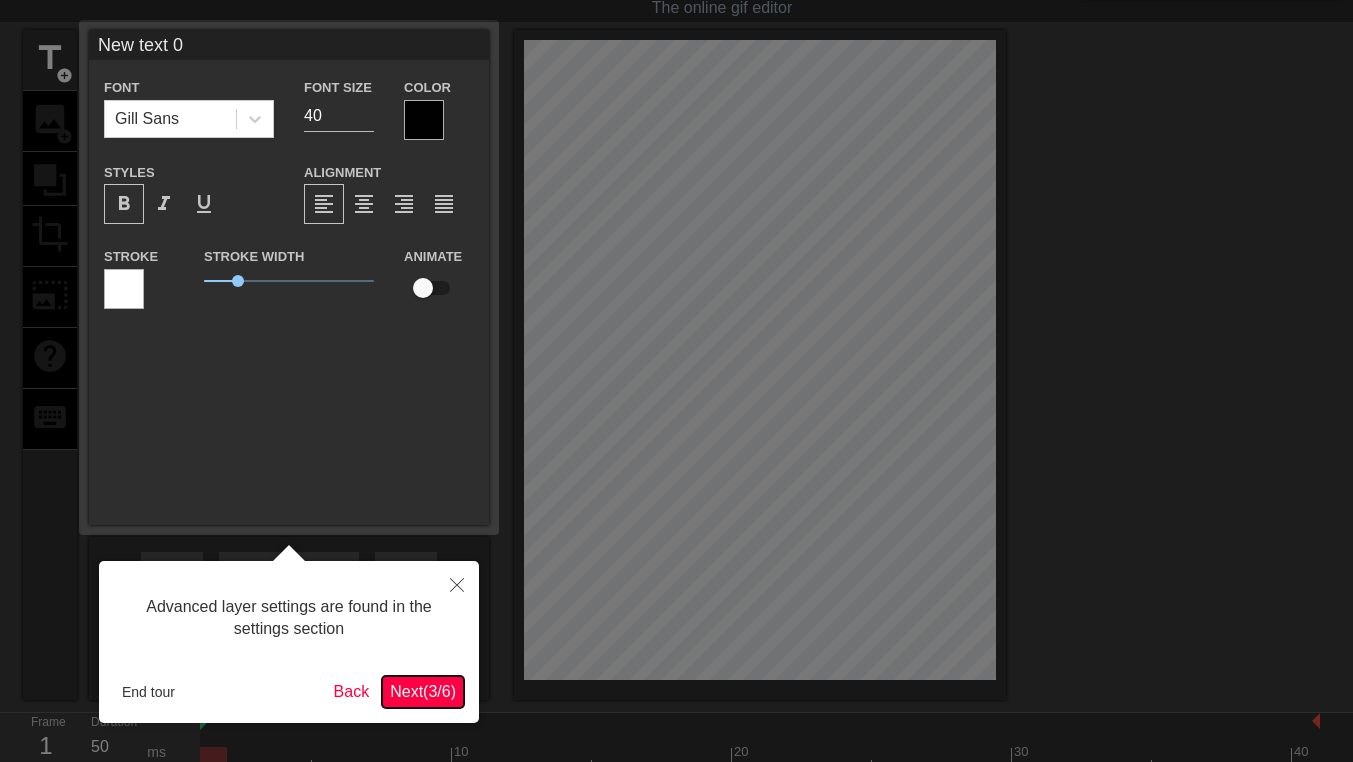 click on "Next  ( 3 / 6 )" at bounding box center (423, 691) 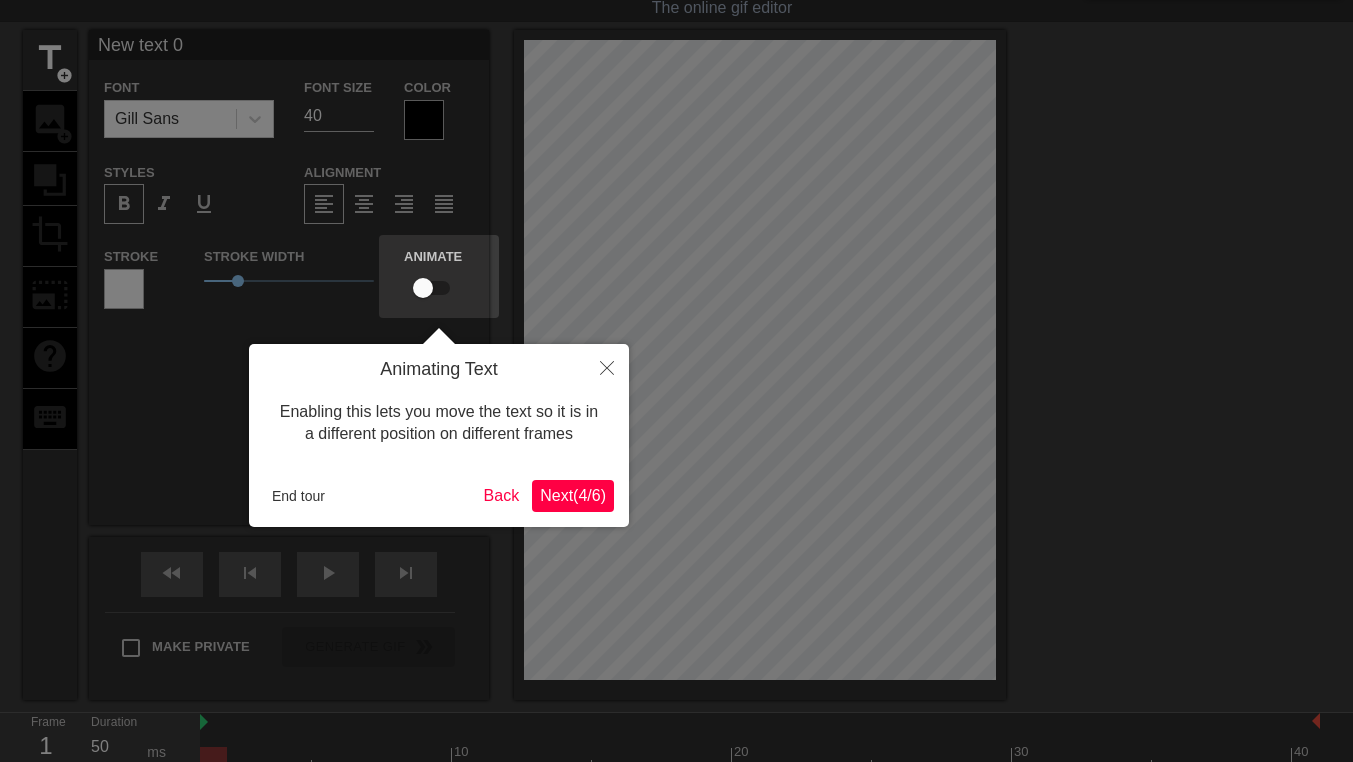 scroll, scrollTop: 0, scrollLeft: 0, axis: both 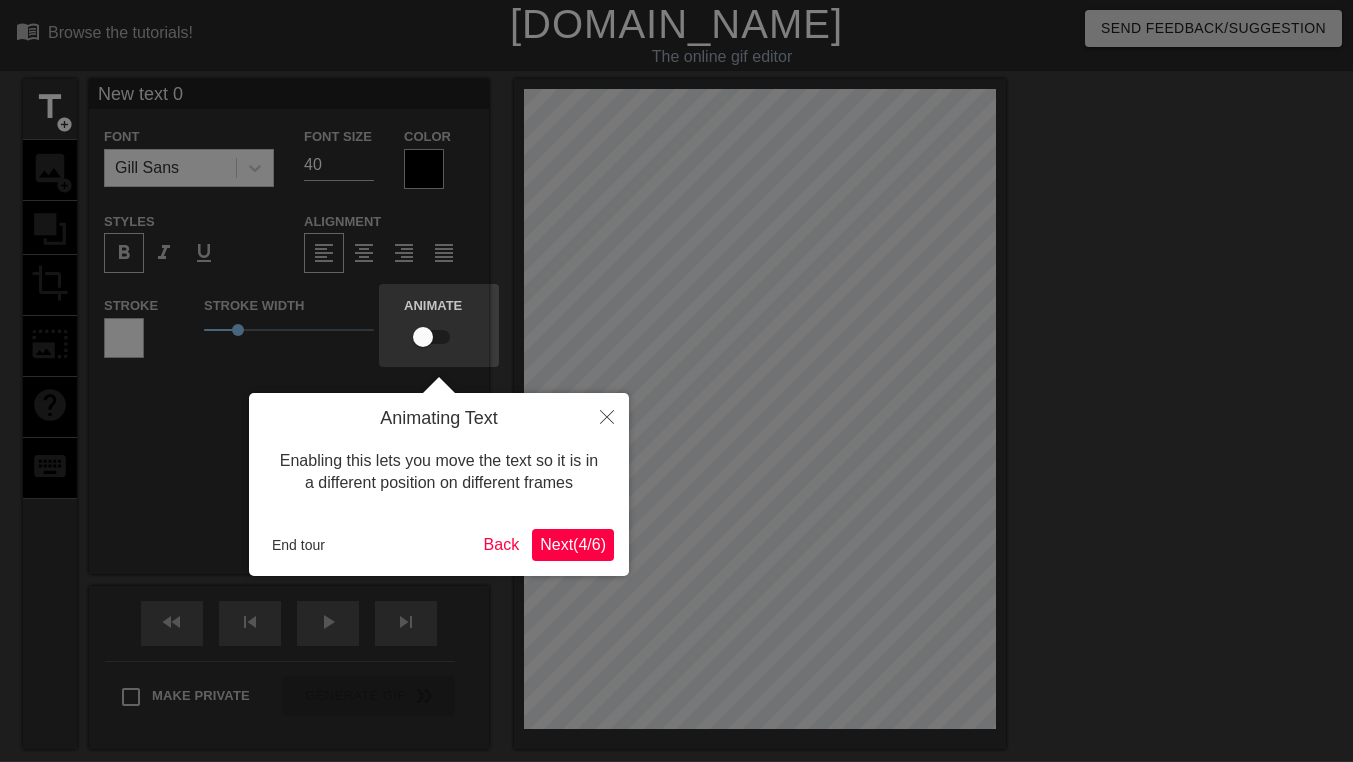click on "Next  ( 4 / 6 )" at bounding box center (573, 545) 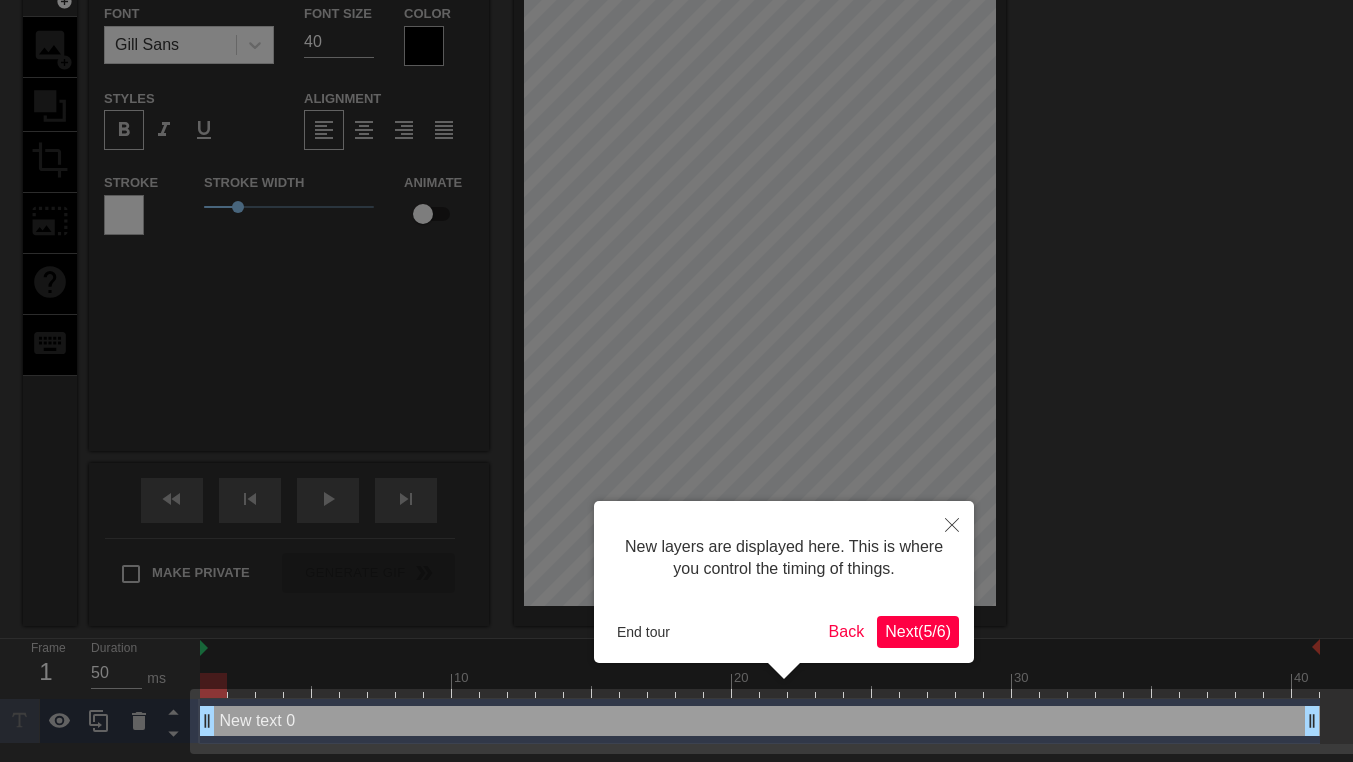 click on "Next  ( 5 / 6 )" at bounding box center [918, 631] 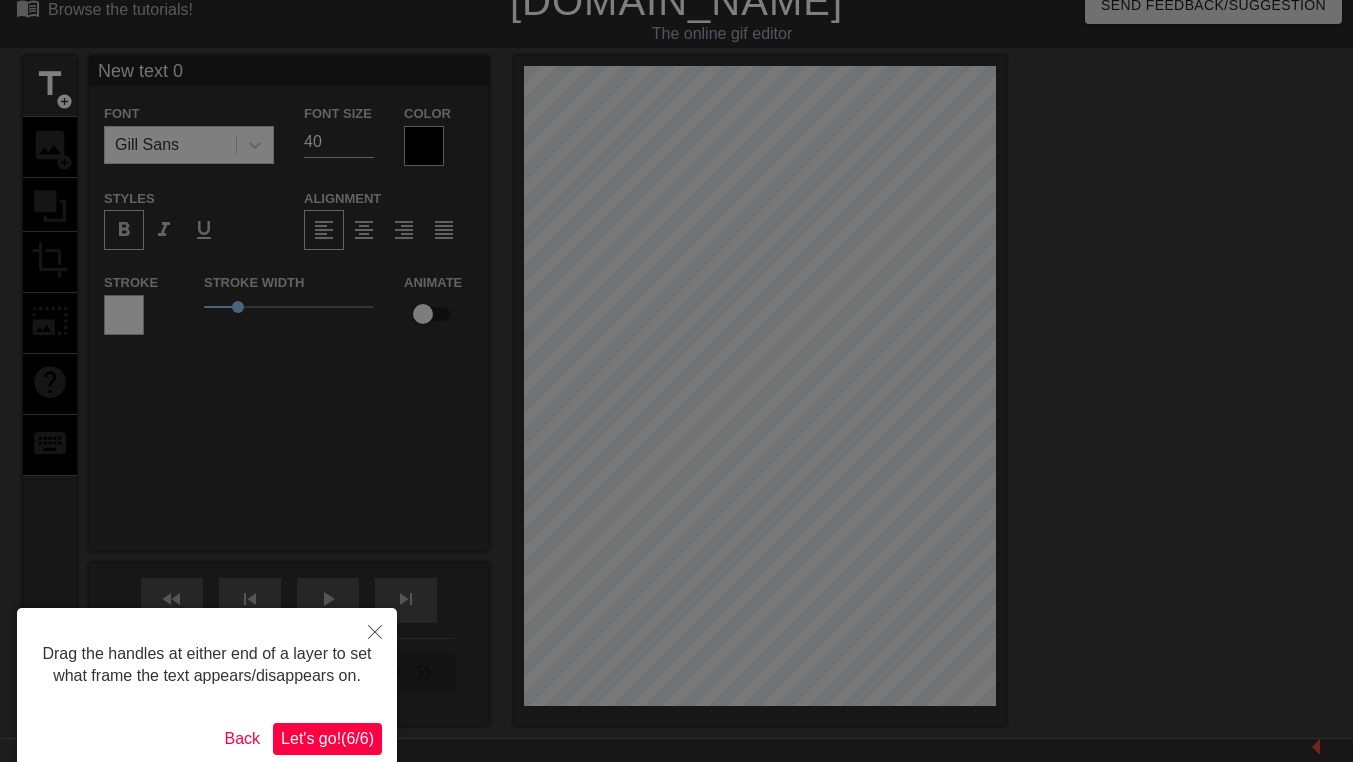 scroll, scrollTop: 0, scrollLeft: 0, axis: both 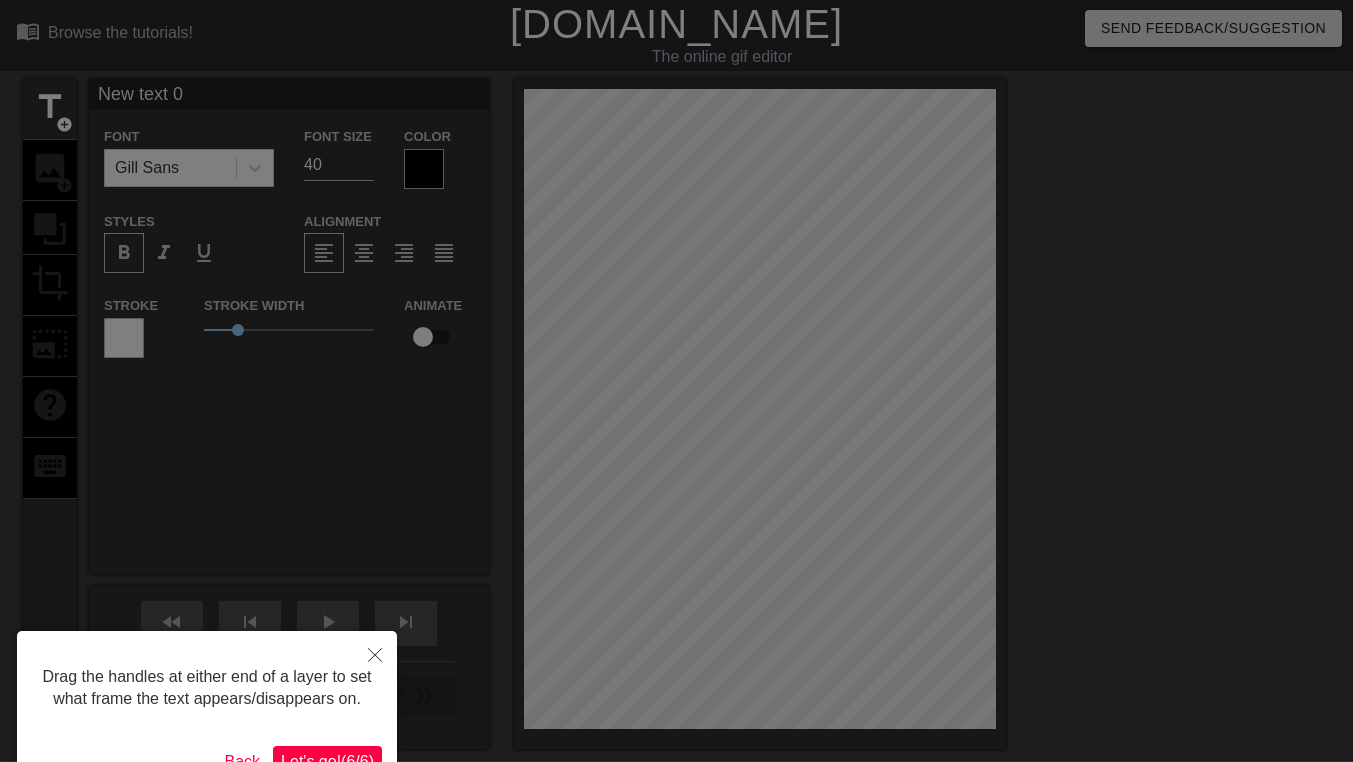 click on "Let's go!  ( 6 / 6 )" at bounding box center [327, 762] 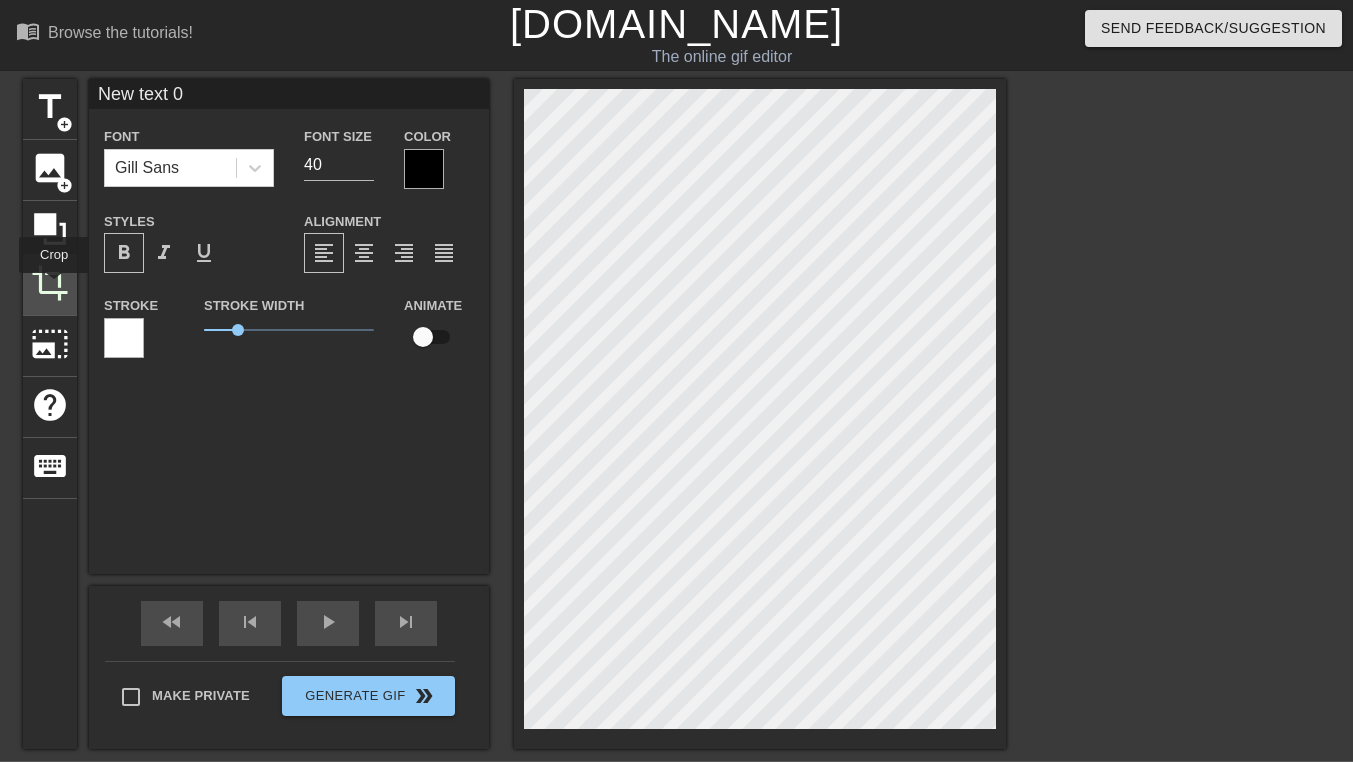 click on "crop" at bounding box center (50, 283) 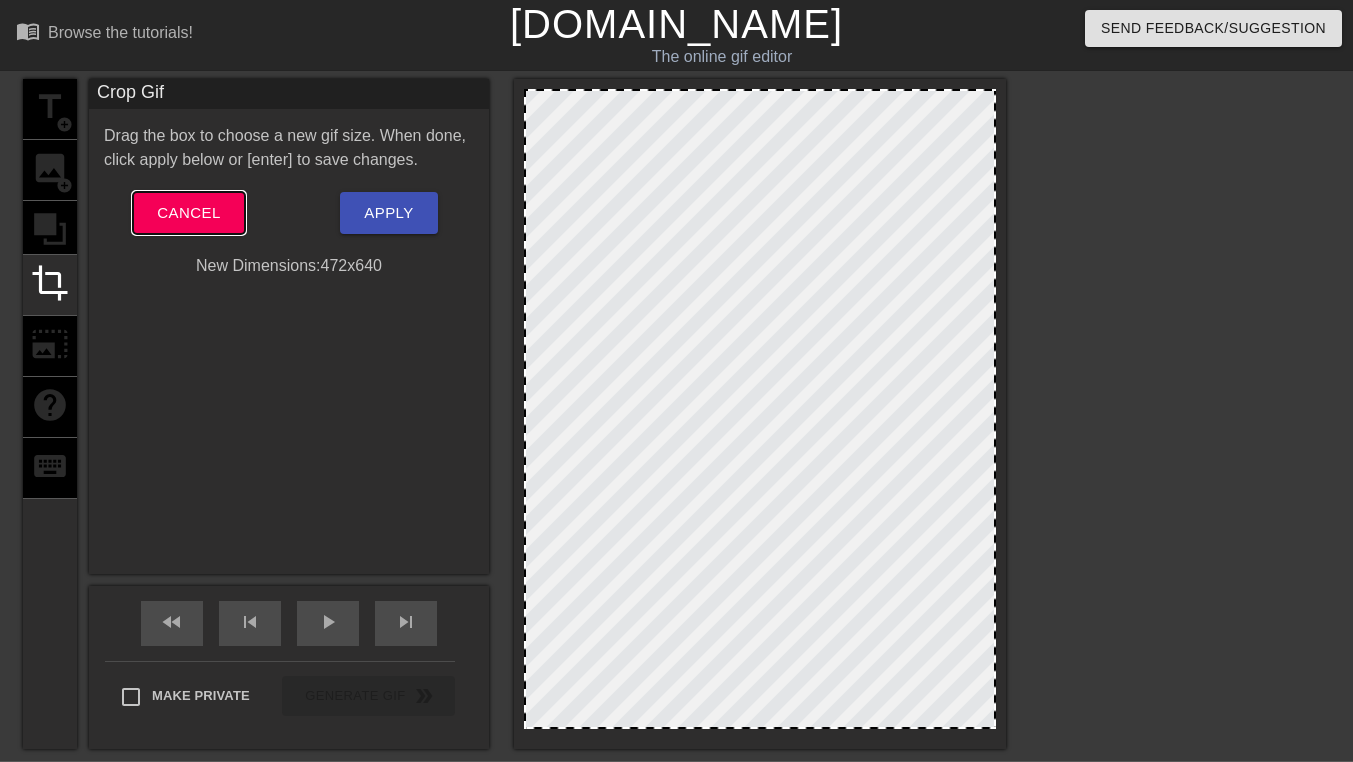 click on "Cancel" at bounding box center [188, 213] 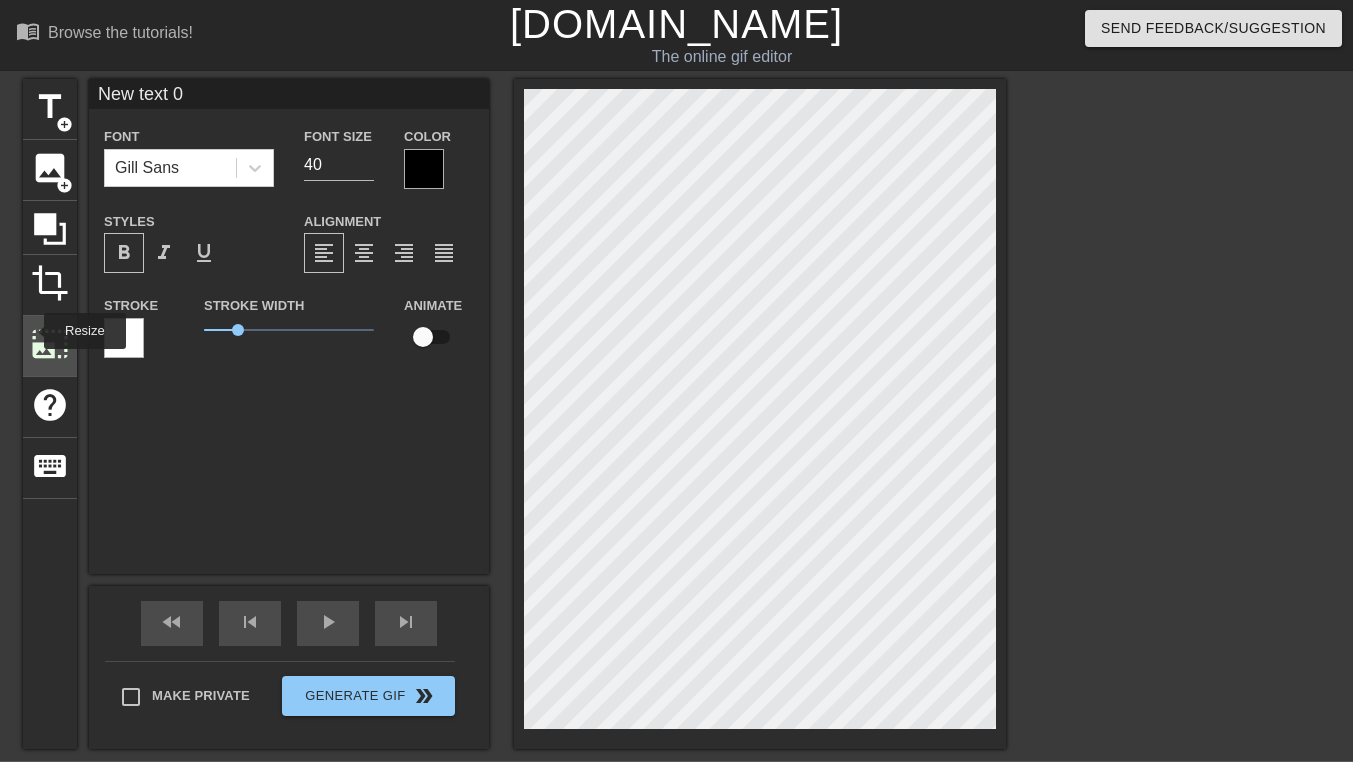 click on "photo_size_select_large" at bounding box center (50, 344) 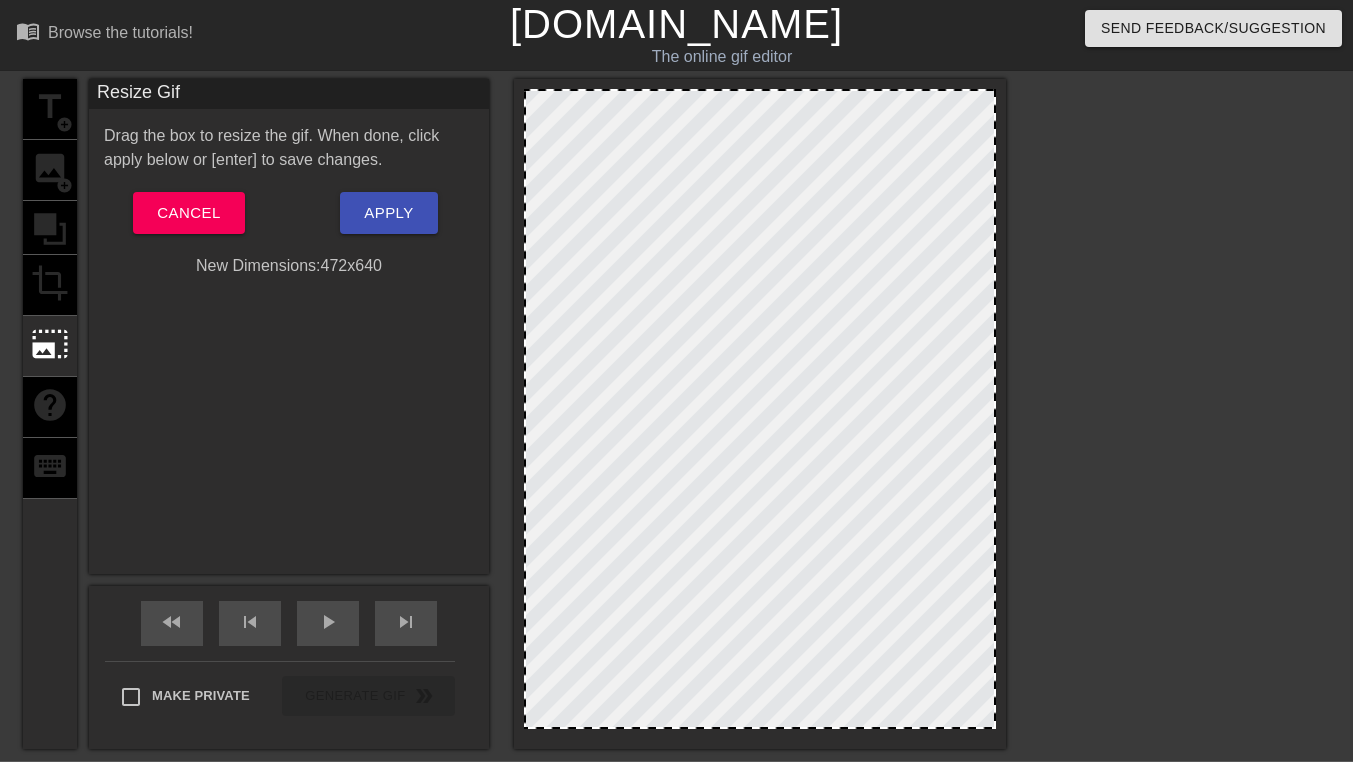 drag, startPoint x: 805, startPoint y: 89, endPoint x: 805, endPoint y: 137, distance: 48 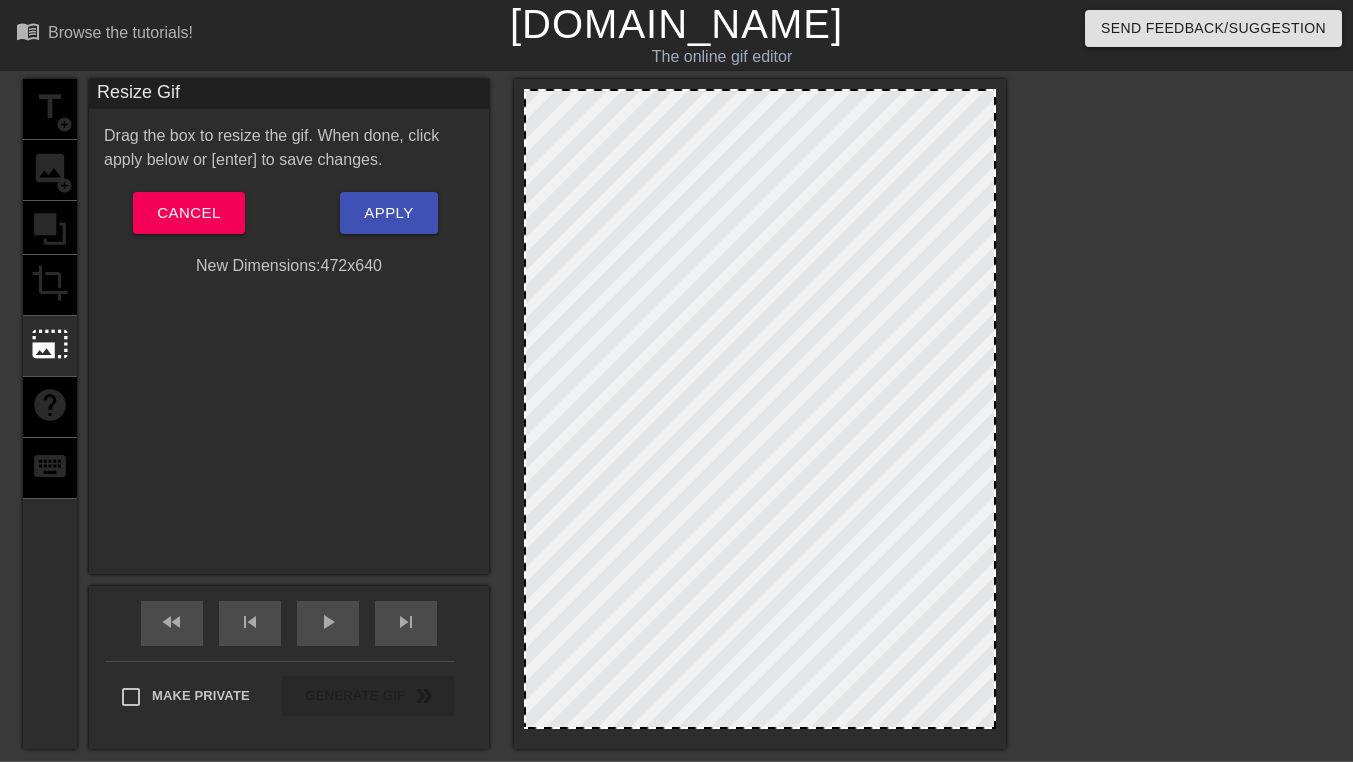 click at bounding box center [760, 409] 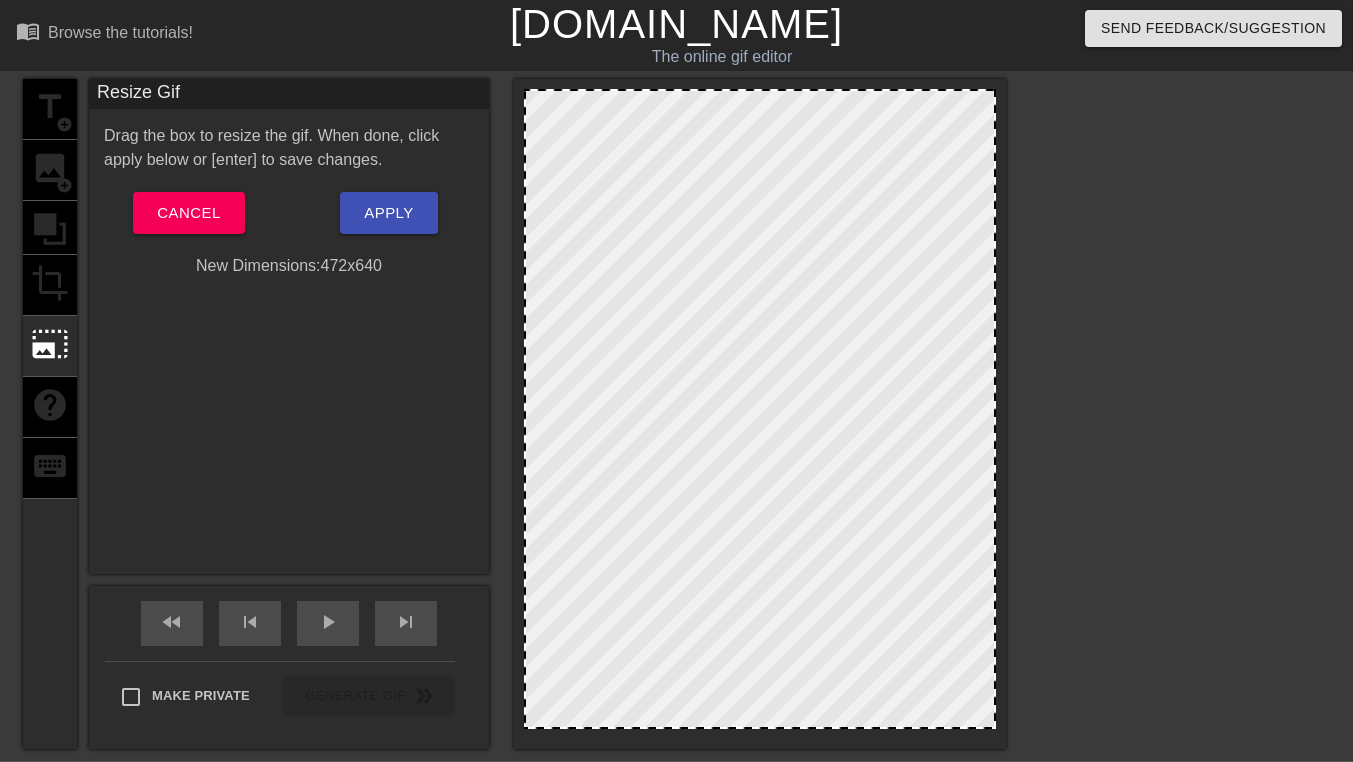drag, startPoint x: 981, startPoint y: 97, endPoint x: 975, endPoint y: 143, distance: 46.389652 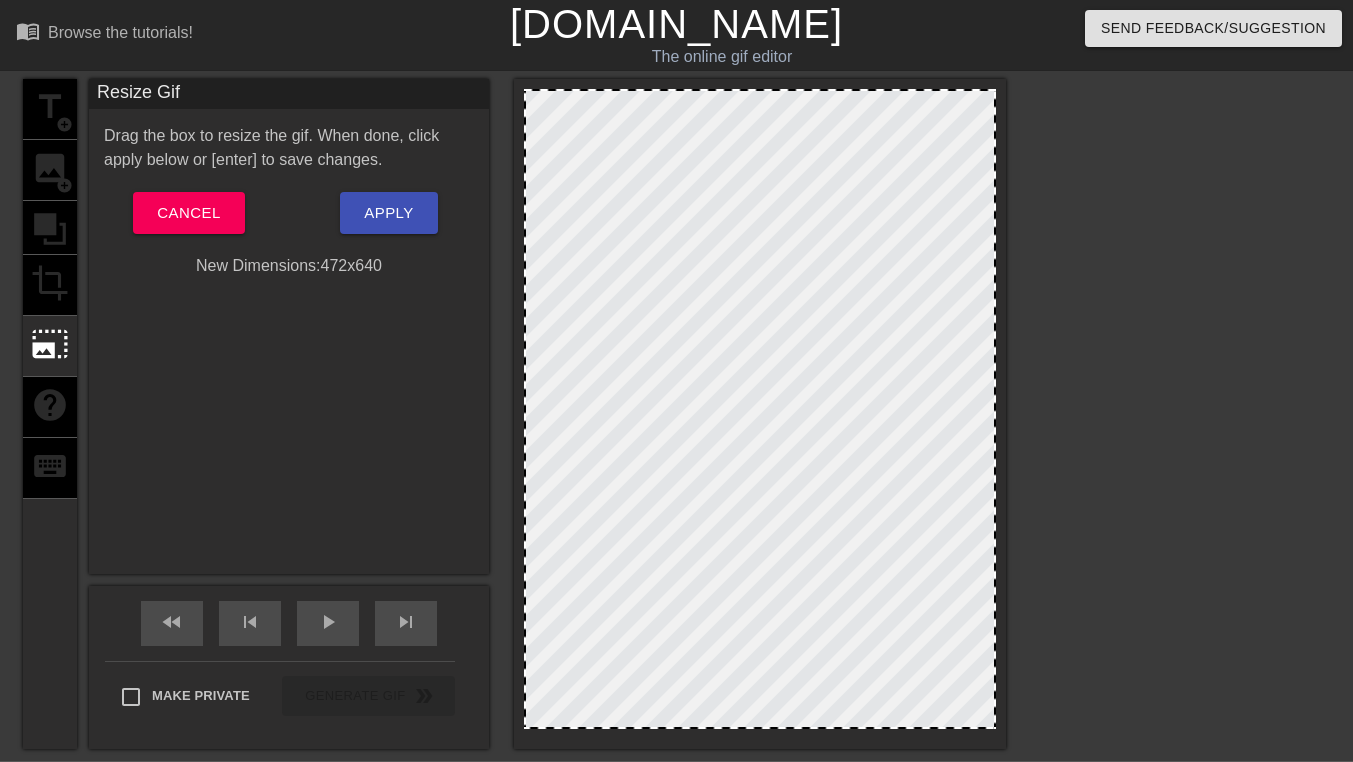 click at bounding box center [760, 409] 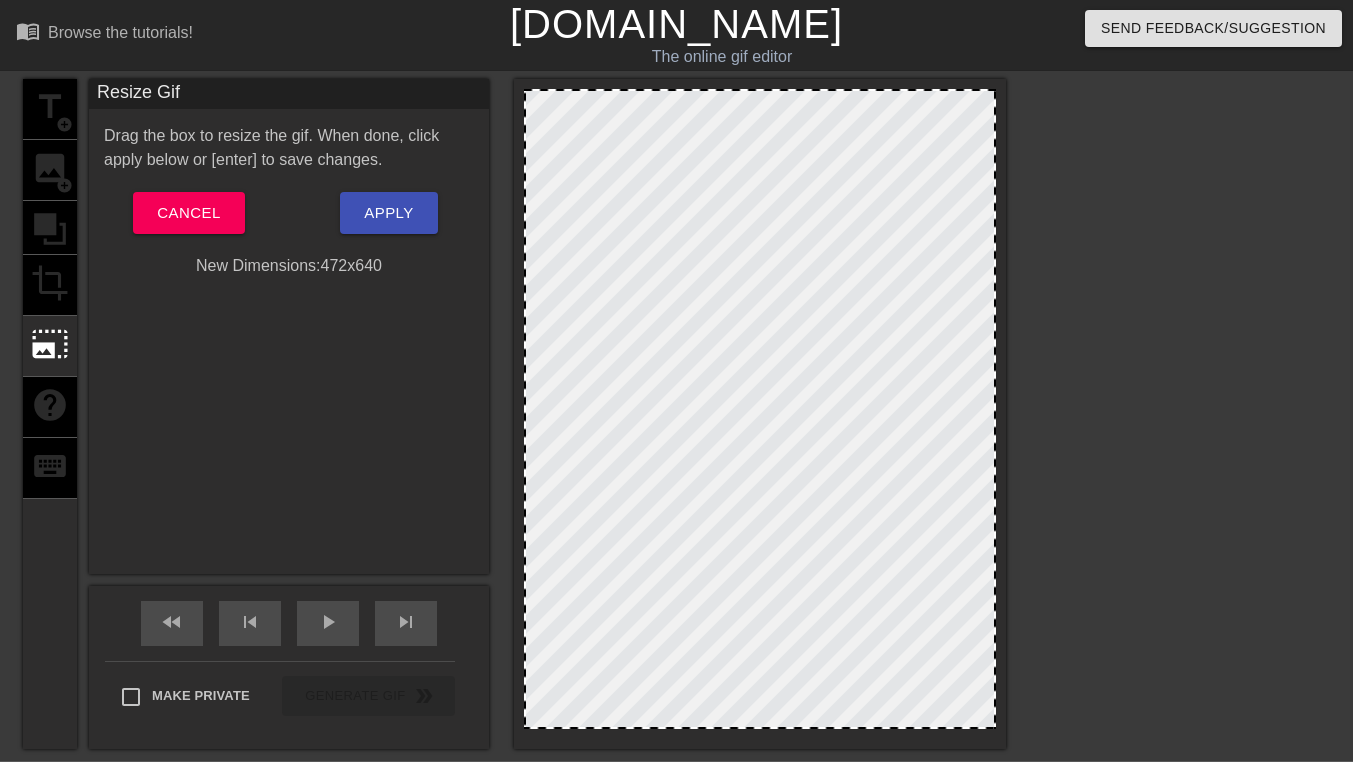 scroll, scrollTop: 0, scrollLeft: 2, axis: horizontal 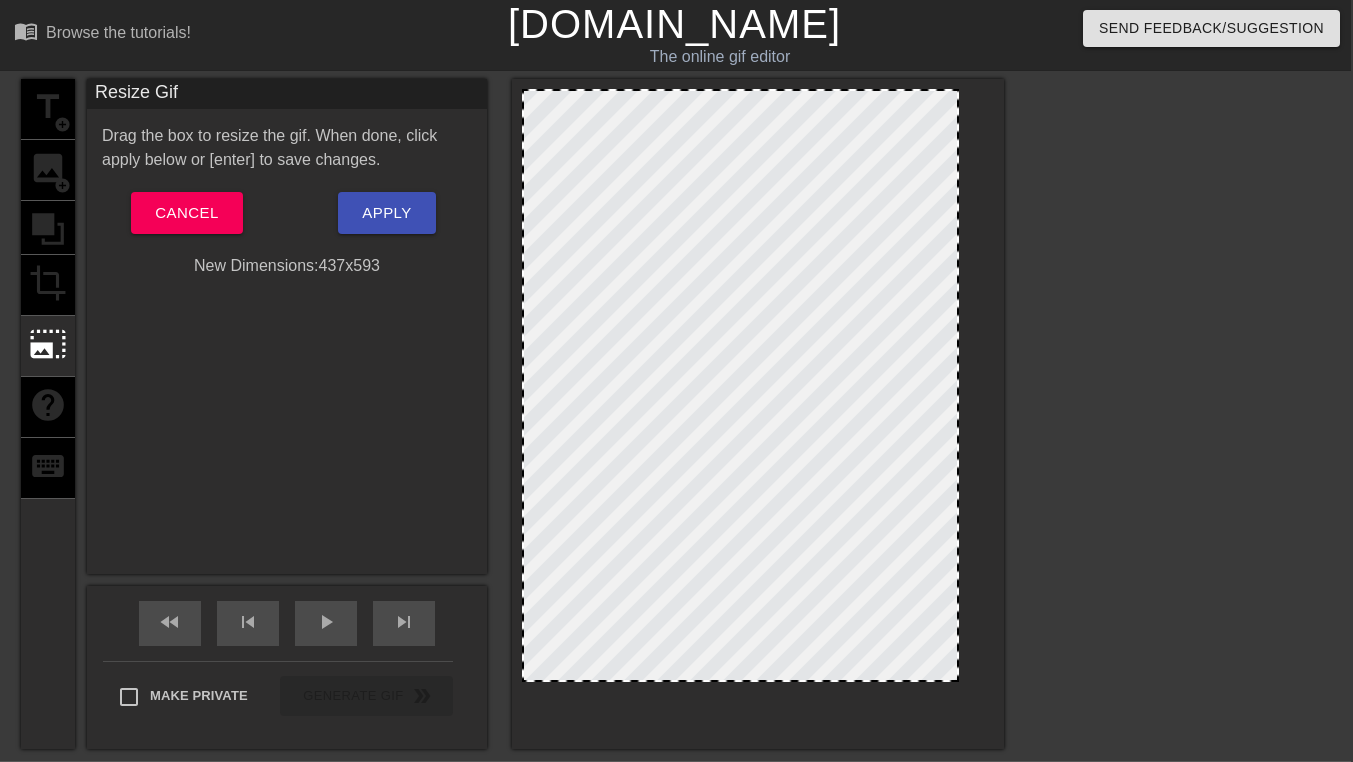drag, startPoint x: 875, startPoint y: 204, endPoint x: 876, endPoint y: 261, distance: 57.00877 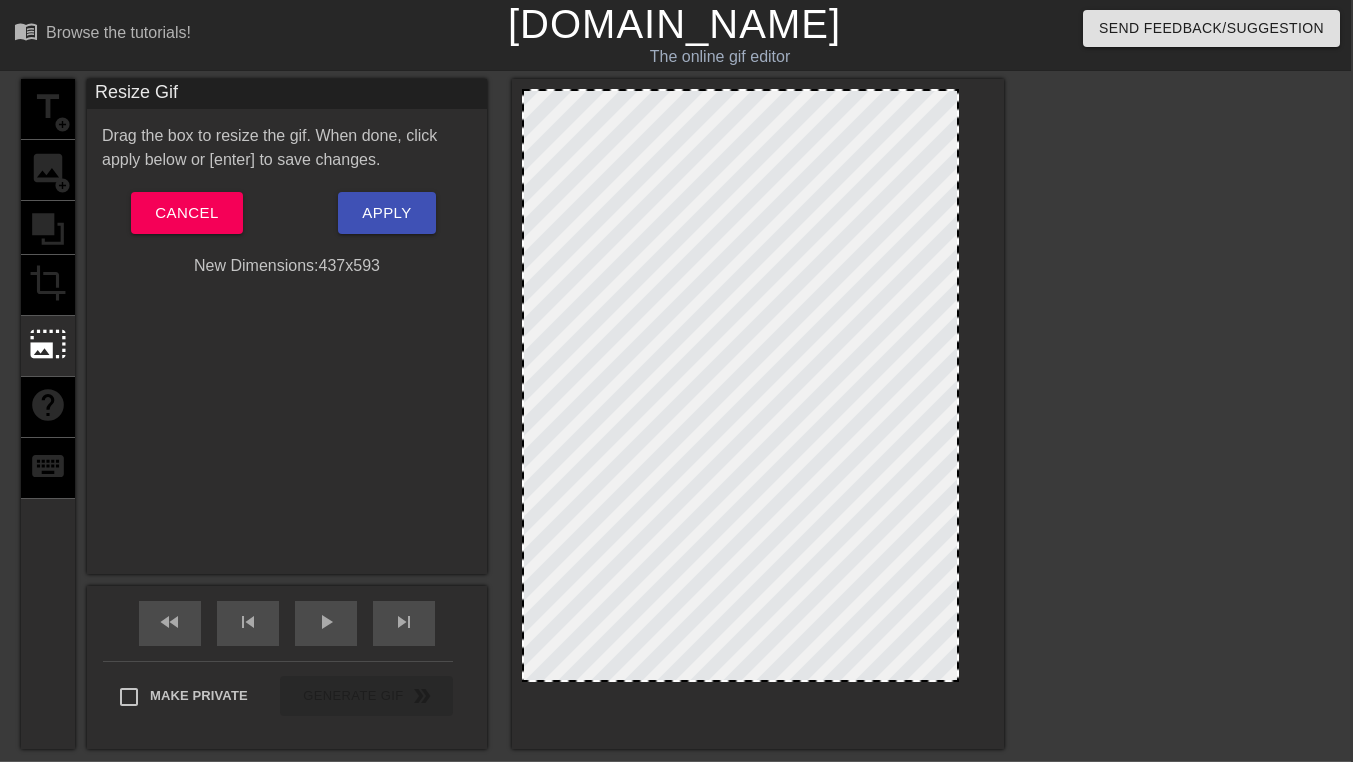 drag, startPoint x: 917, startPoint y: 82, endPoint x: 916, endPoint y: 106, distance: 24.020824 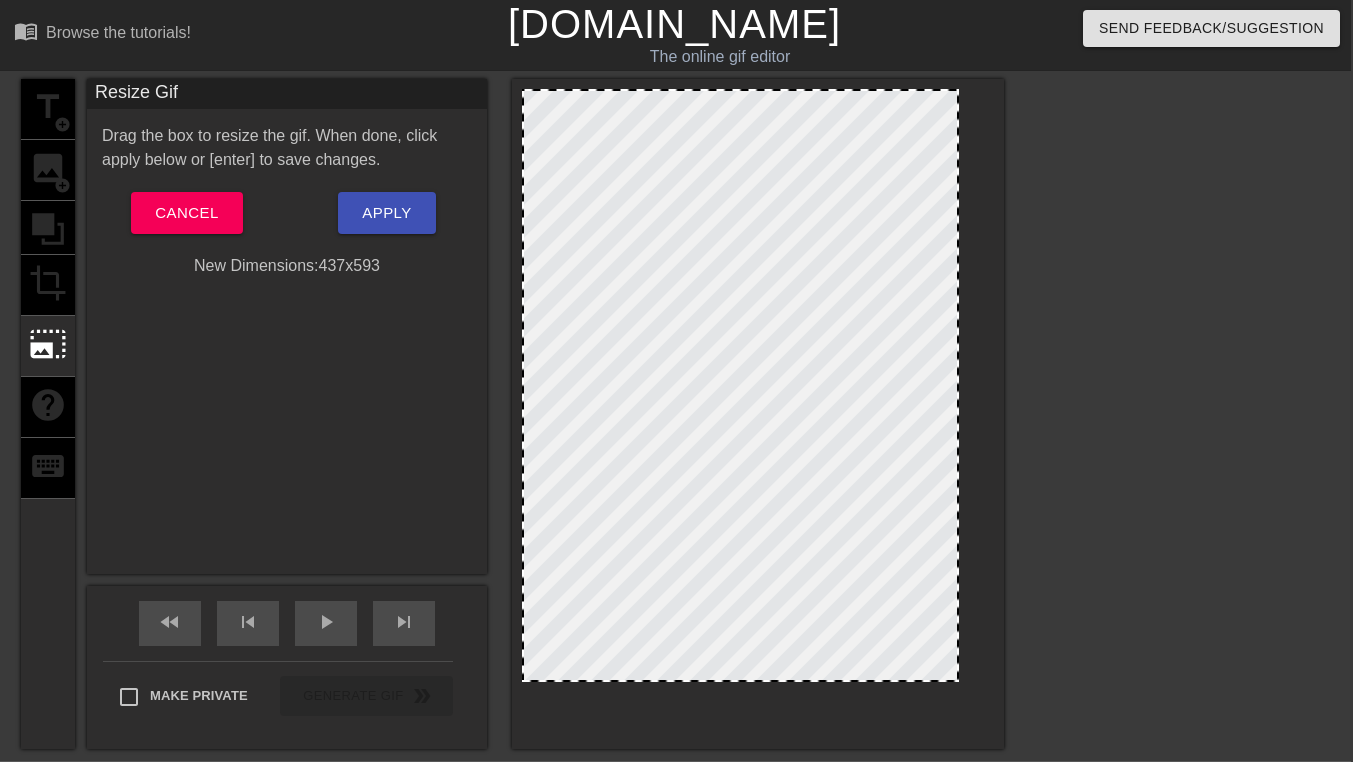 drag, startPoint x: 916, startPoint y: 97, endPoint x: 916, endPoint y: 290, distance: 193 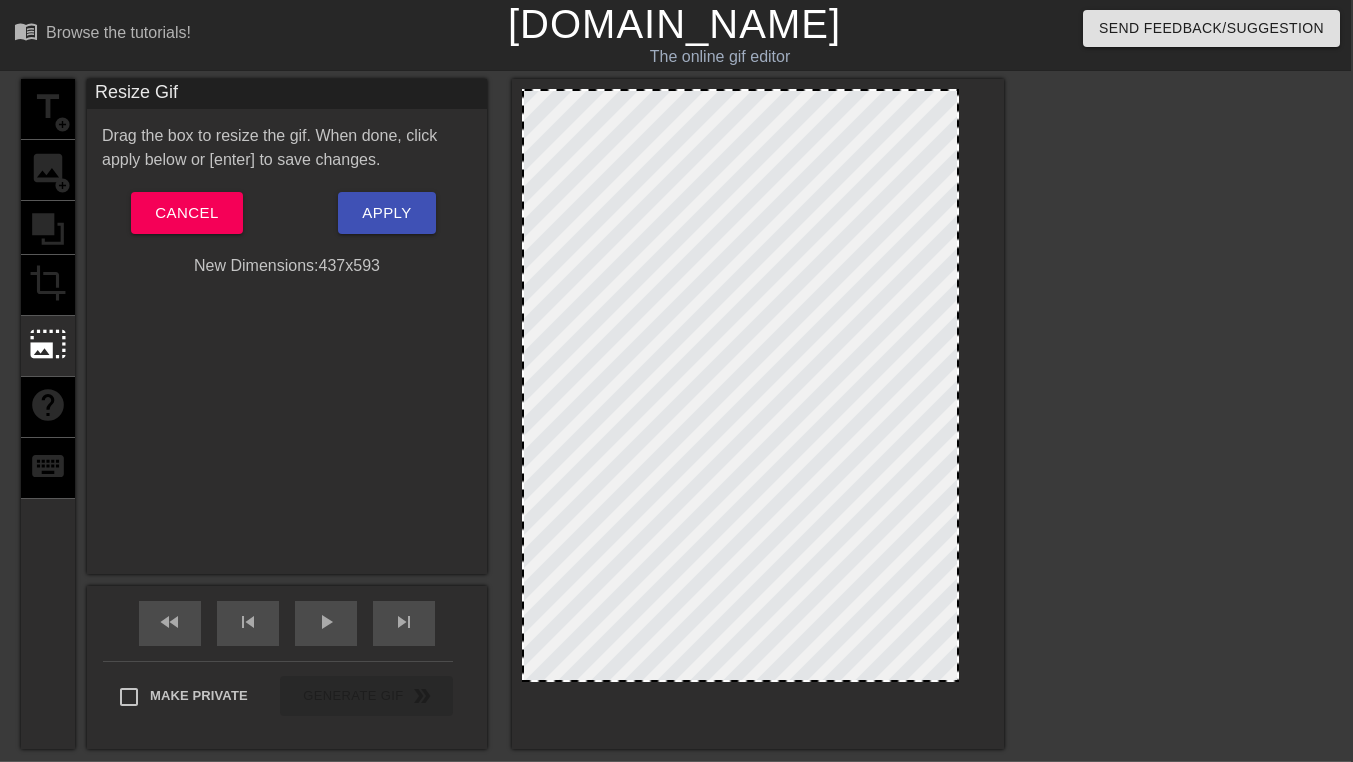 click at bounding box center (740, 385) 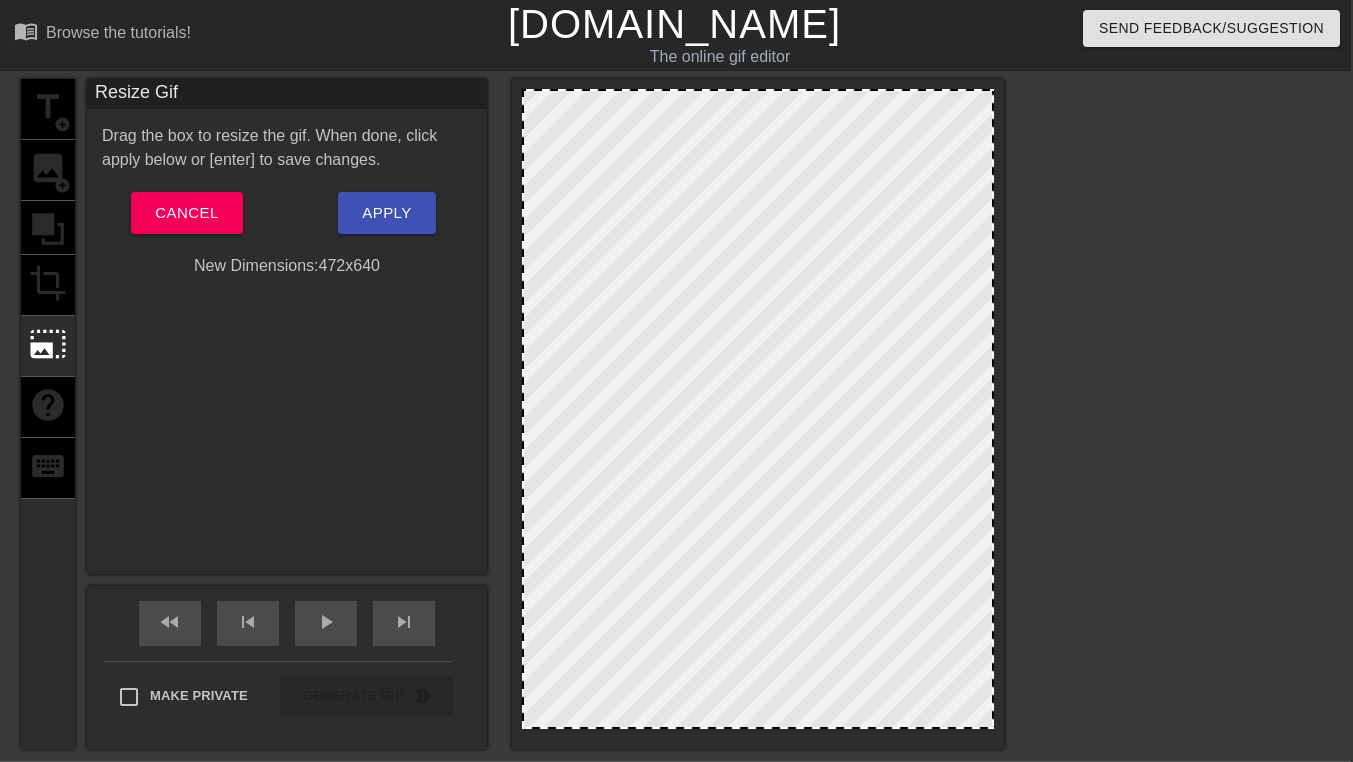 drag, startPoint x: 839, startPoint y: 678, endPoint x: 918, endPoint y: 743, distance: 102.30347 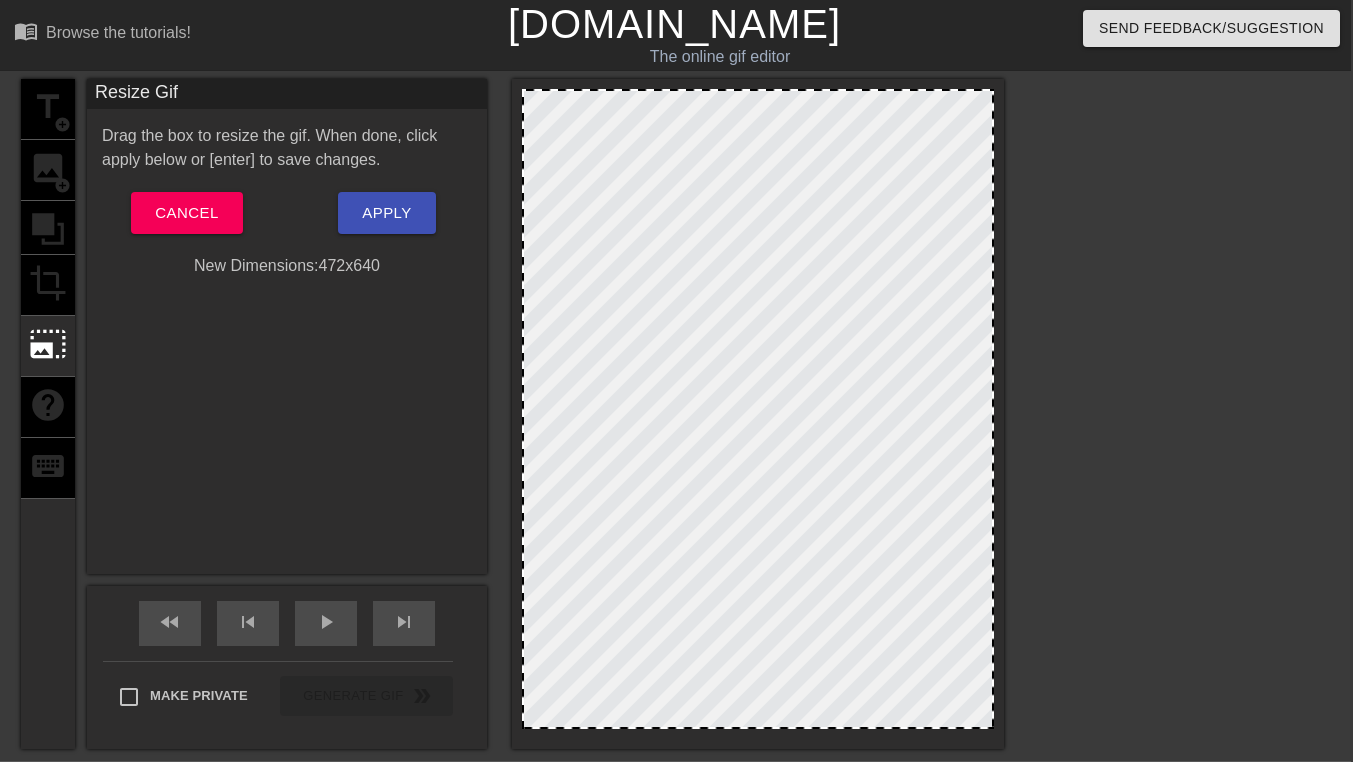 click at bounding box center (758, 414) 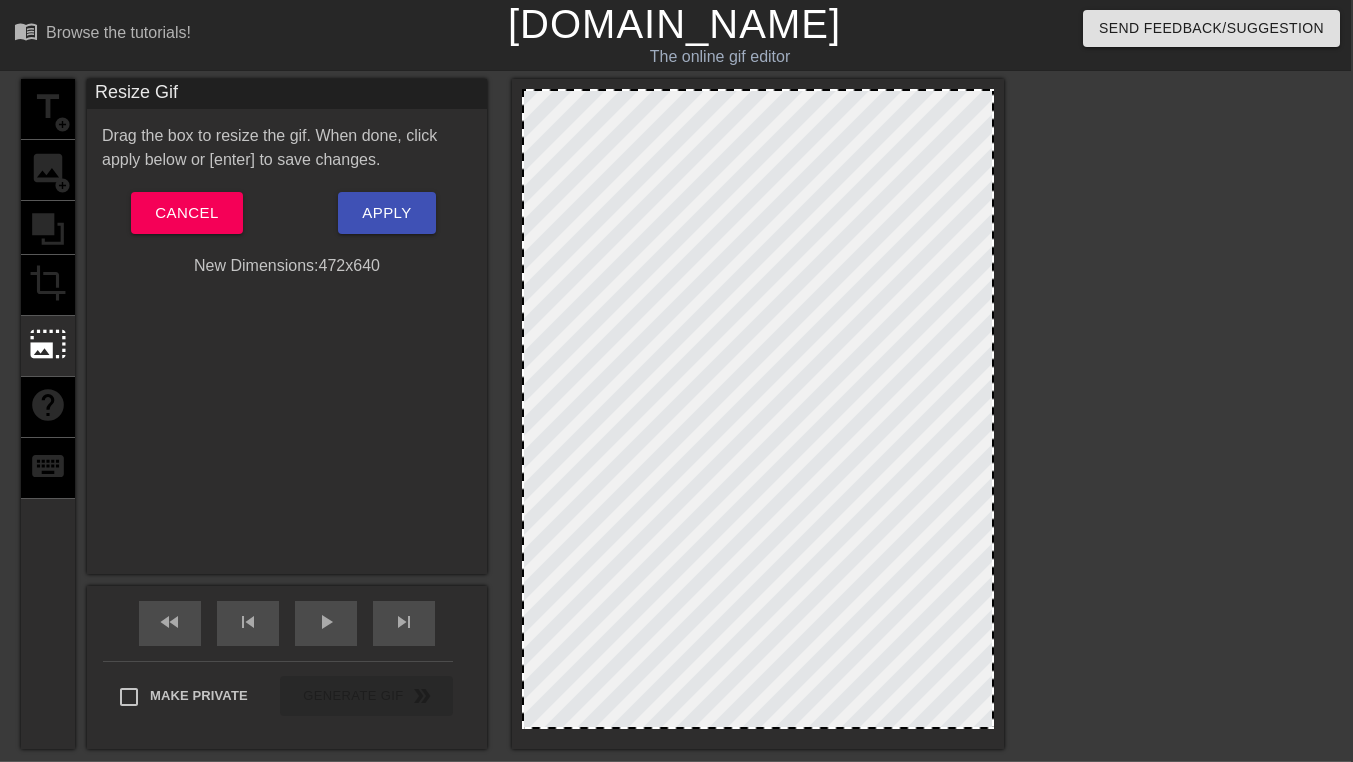 drag, startPoint x: 794, startPoint y: 90, endPoint x: 793, endPoint y: 122, distance: 32.01562 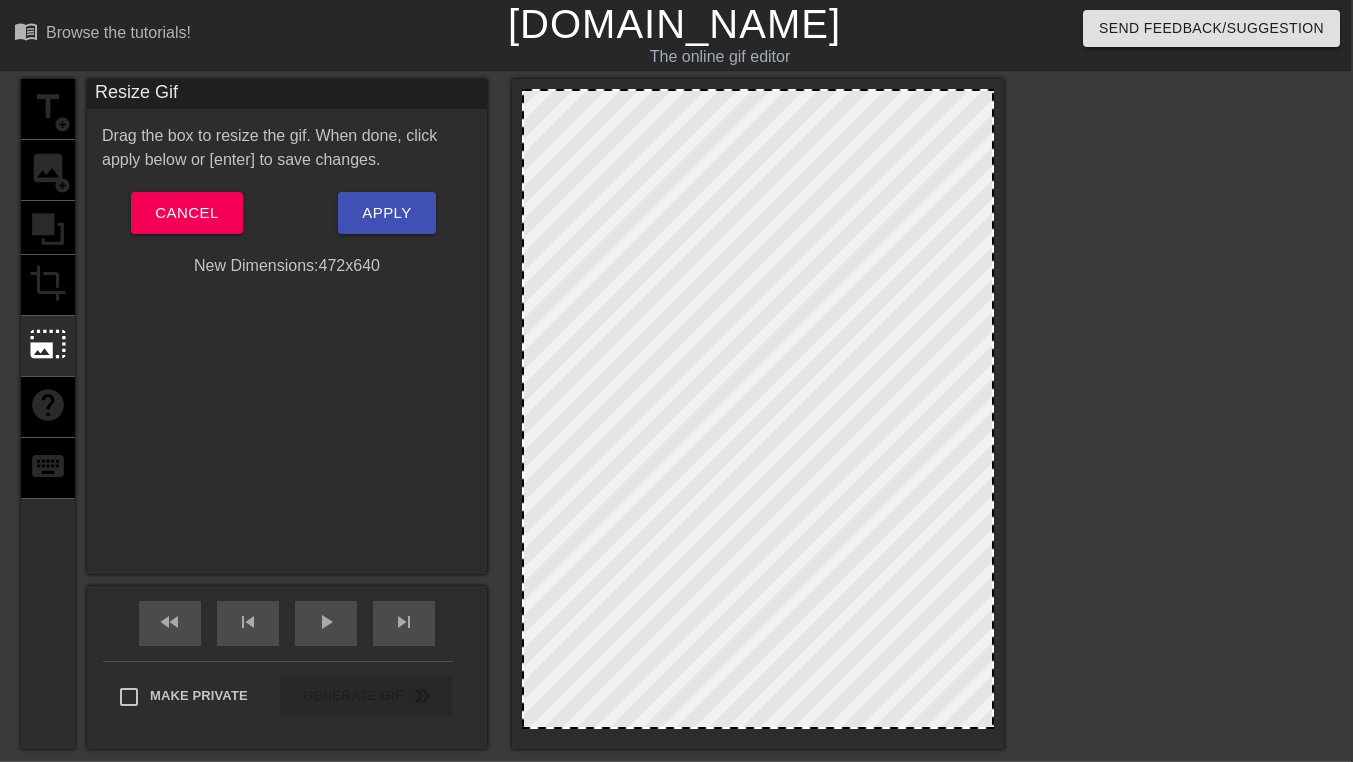 click at bounding box center [758, 409] 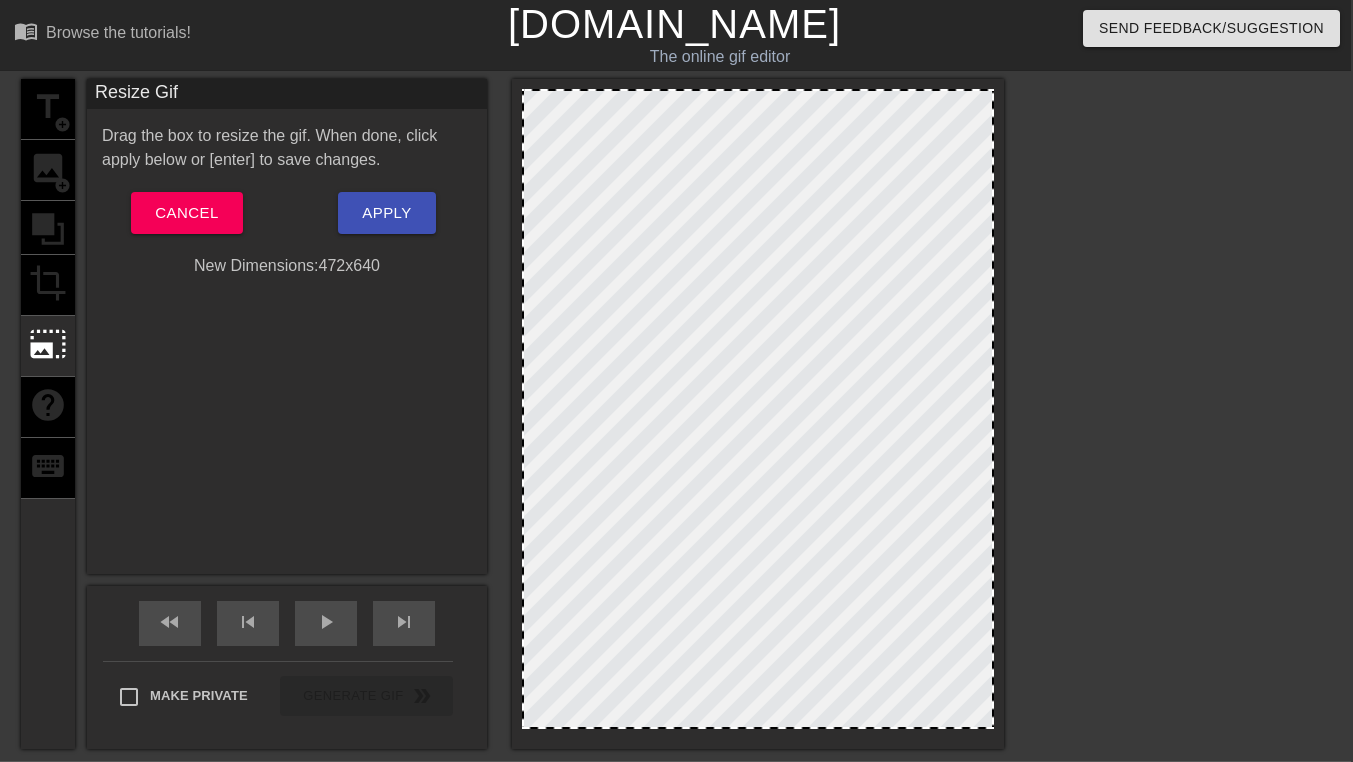 click at bounding box center (758, 414) 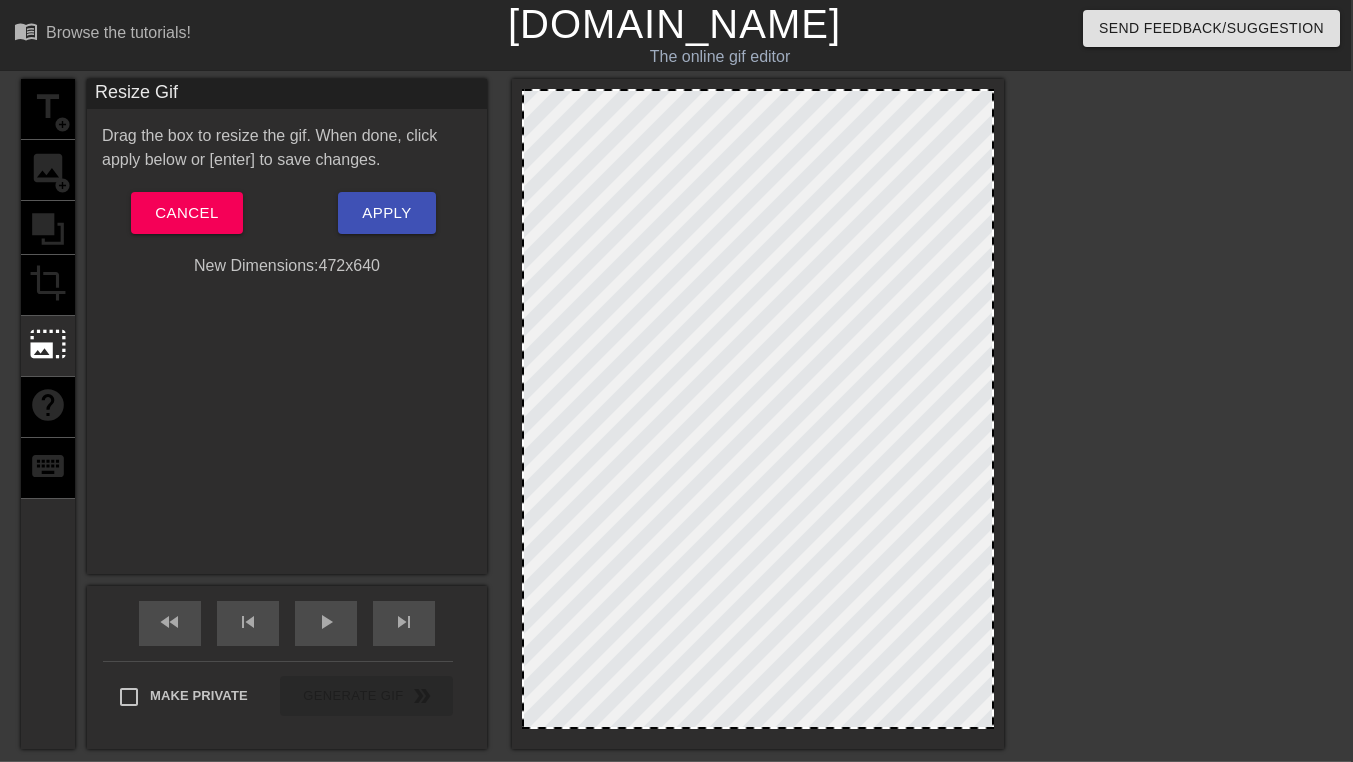 drag, startPoint x: 991, startPoint y: 103, endPoint x: 1068, endPoint y: 362, distance: 270.2036 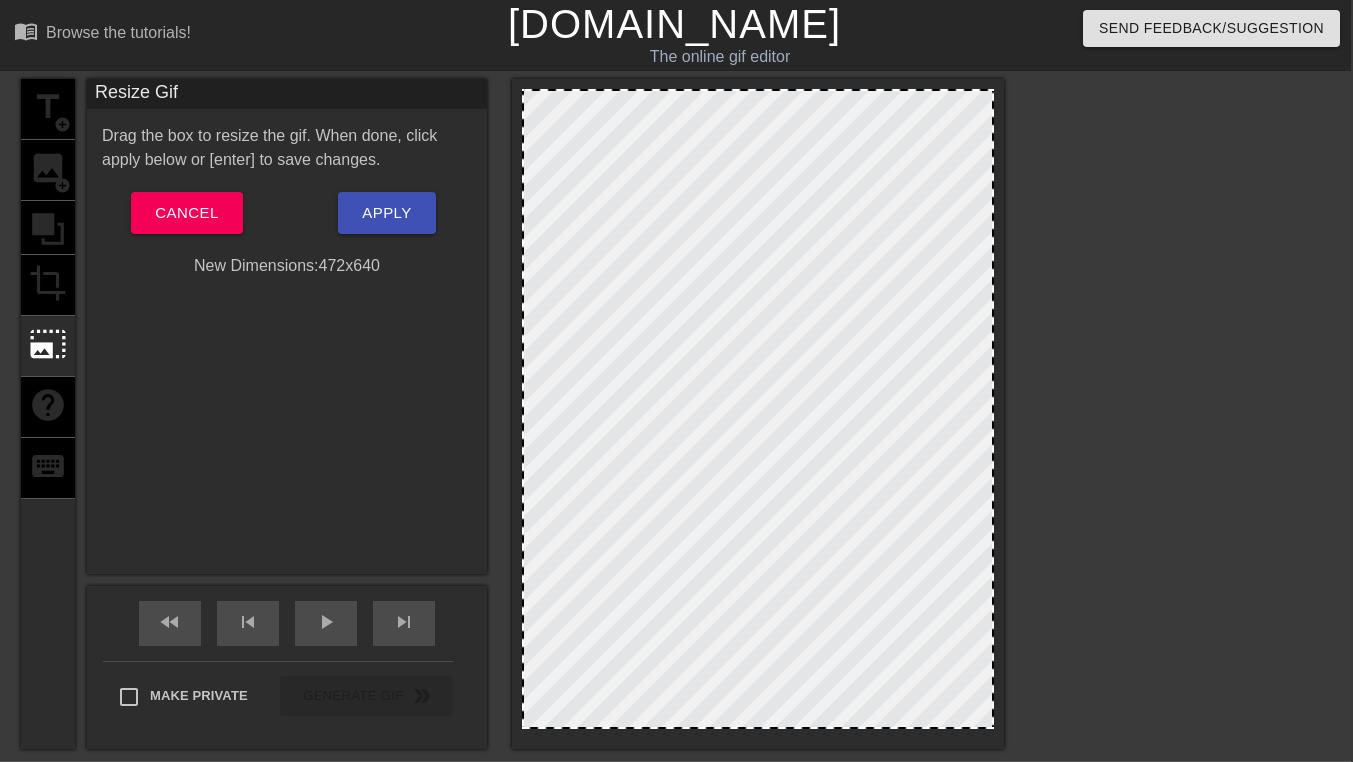click on "title add_circle image add_circle crop photo_size_select_large help keyboard Resize Gif Drag the box to resize the gif. When done, click apply below or [enter] to save changes. Cancel Apply New Dimensions:  472  x  640 fast_rewind skip_previous play_arrow skip_next Make Private Generate Gif double_arrow" at bounding box center [674, 414] 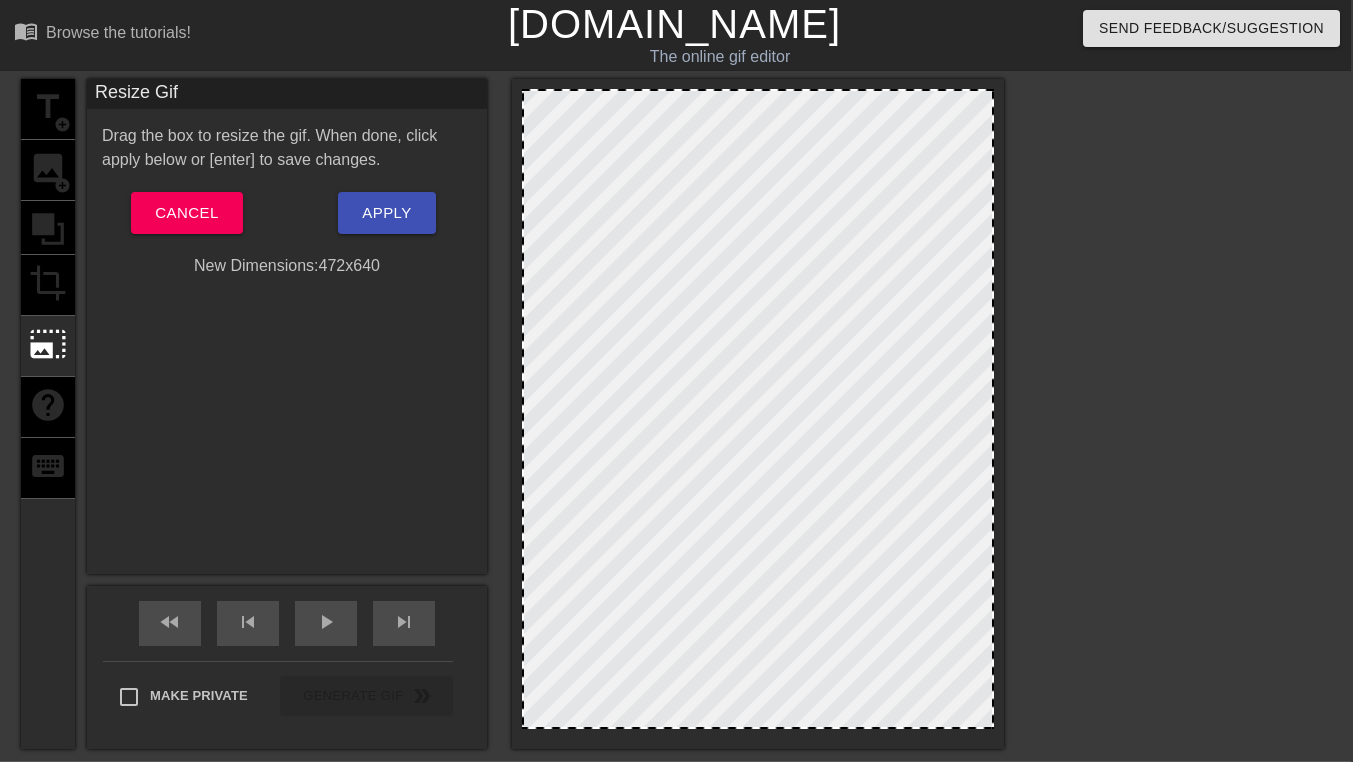 drag, startPoint x: 823, startPoint y: 85, endPoint x: 806, endPoint y: 104, distance: 25.495098 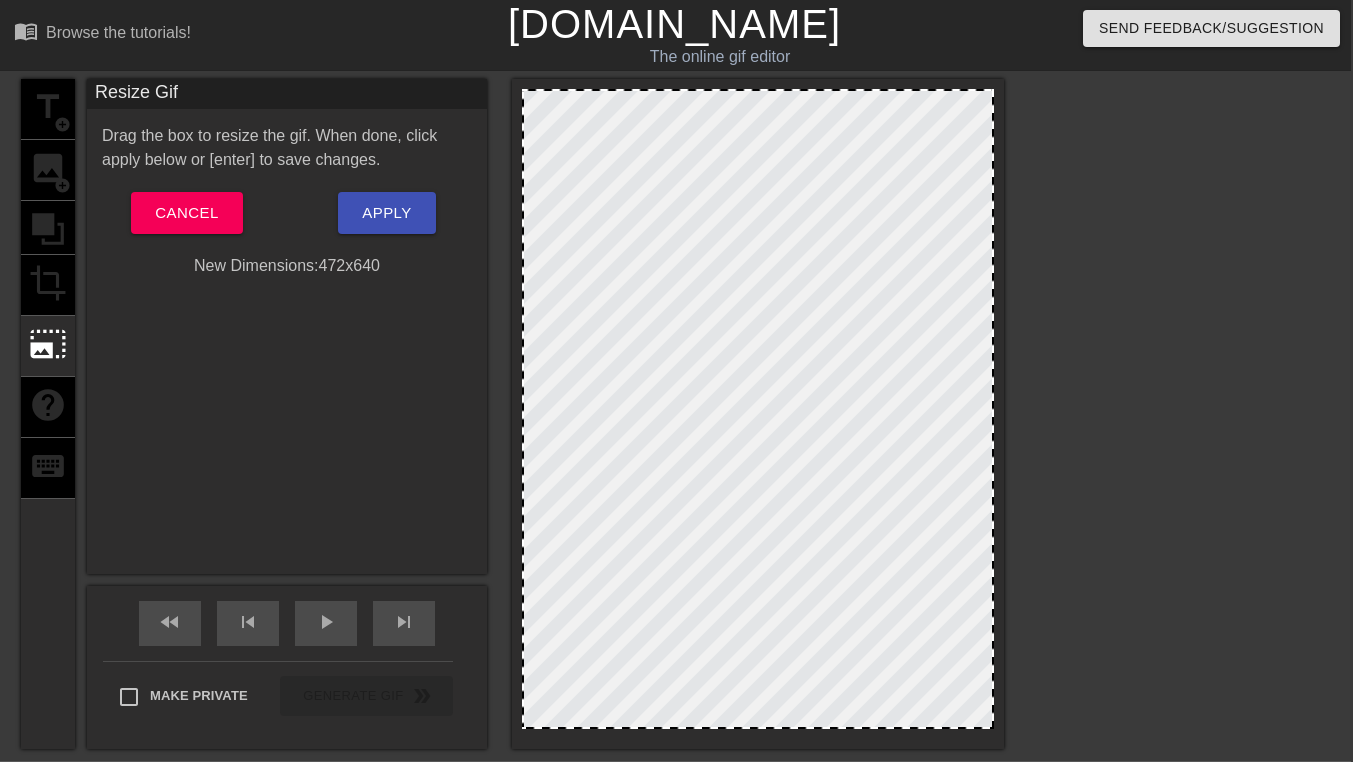 click at bounding box center [758, 414] 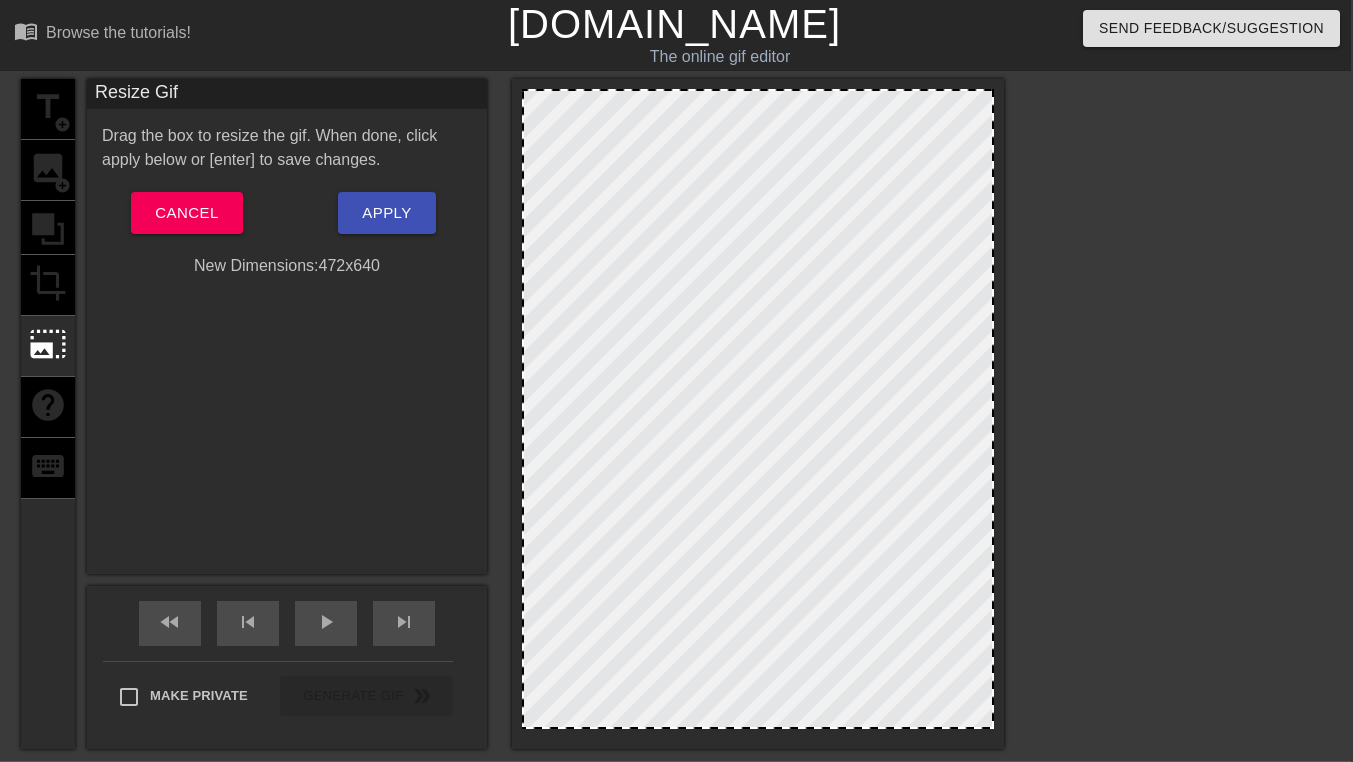 drag, startPoint x: 536, startPoint y: 86, endPoint x: 519, endPoint y: 146, distance: 62.361847 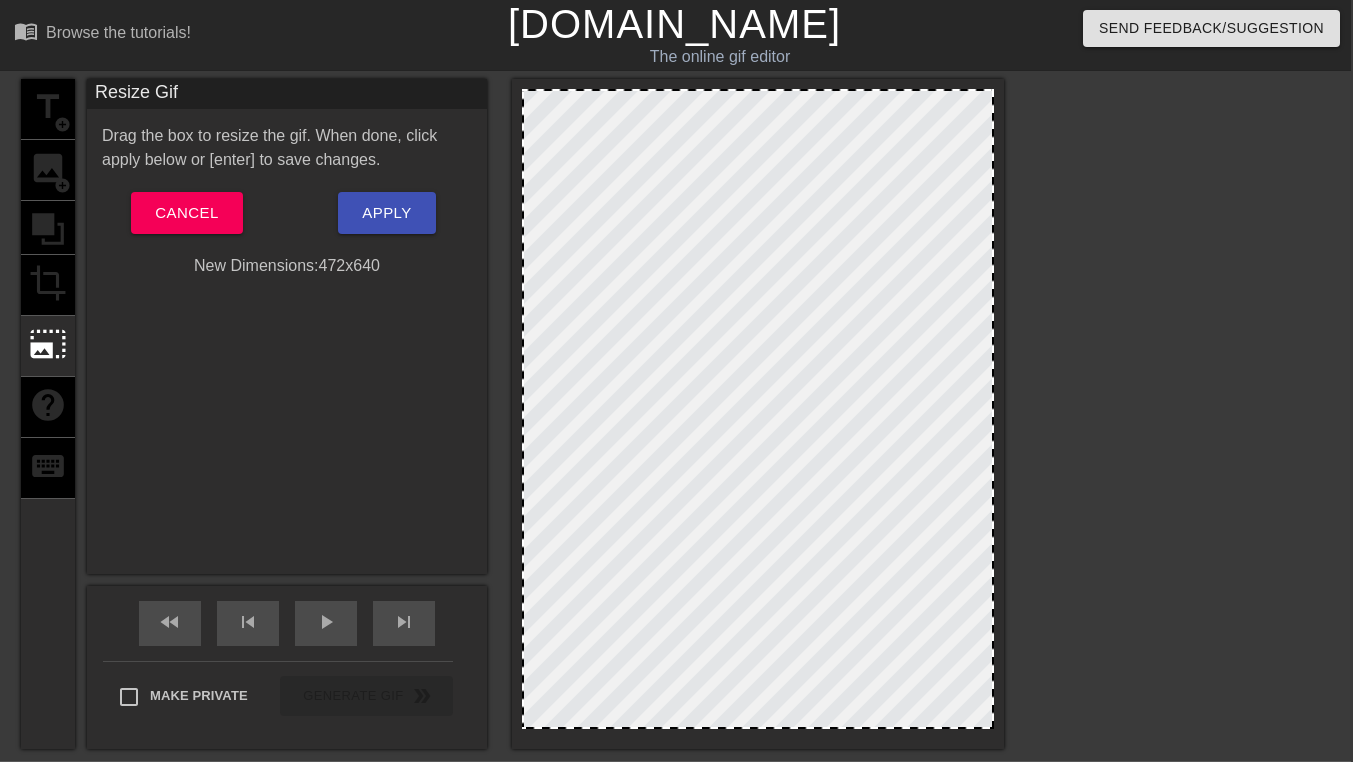 click at bounding box center (758, 414) 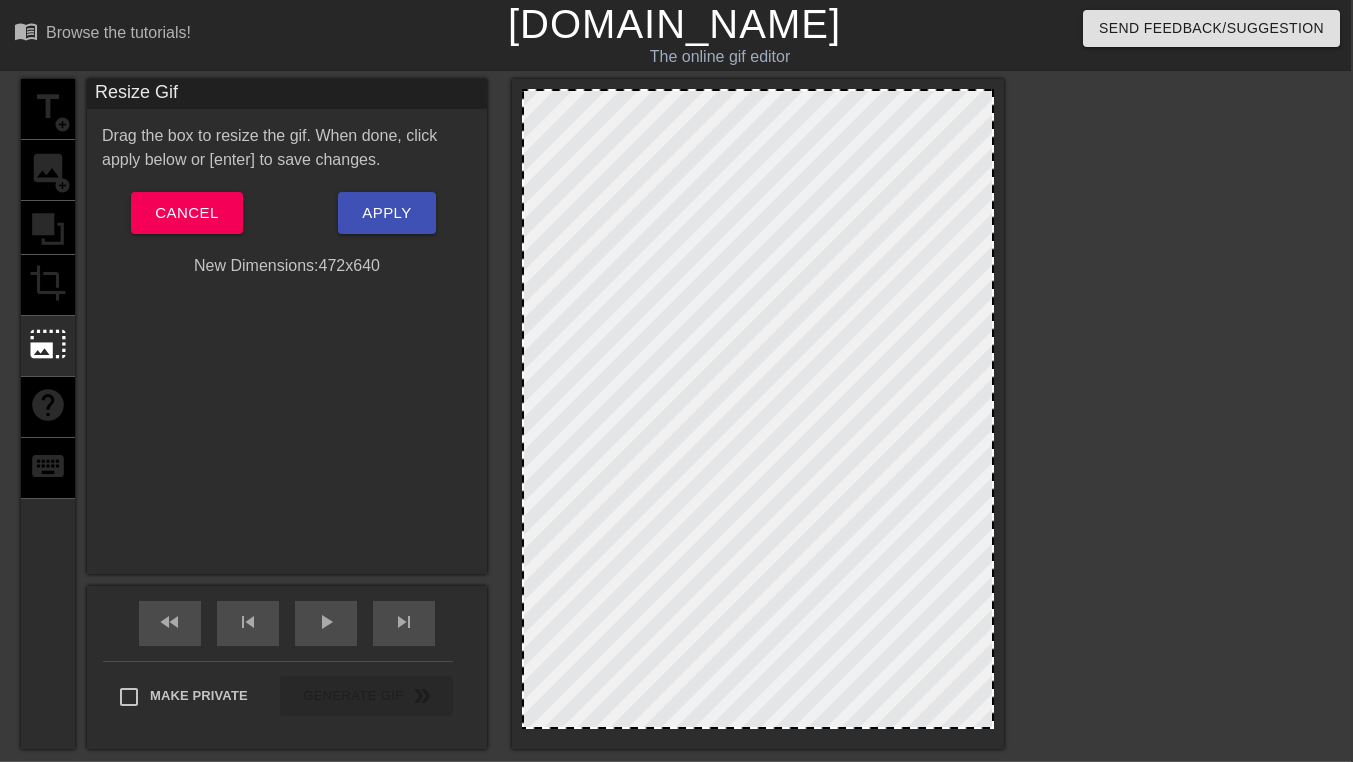 drag, startPoint x: 505, startPoint y: 171, endPoint x: 548, endPoint y: 183, distance: 44.64303 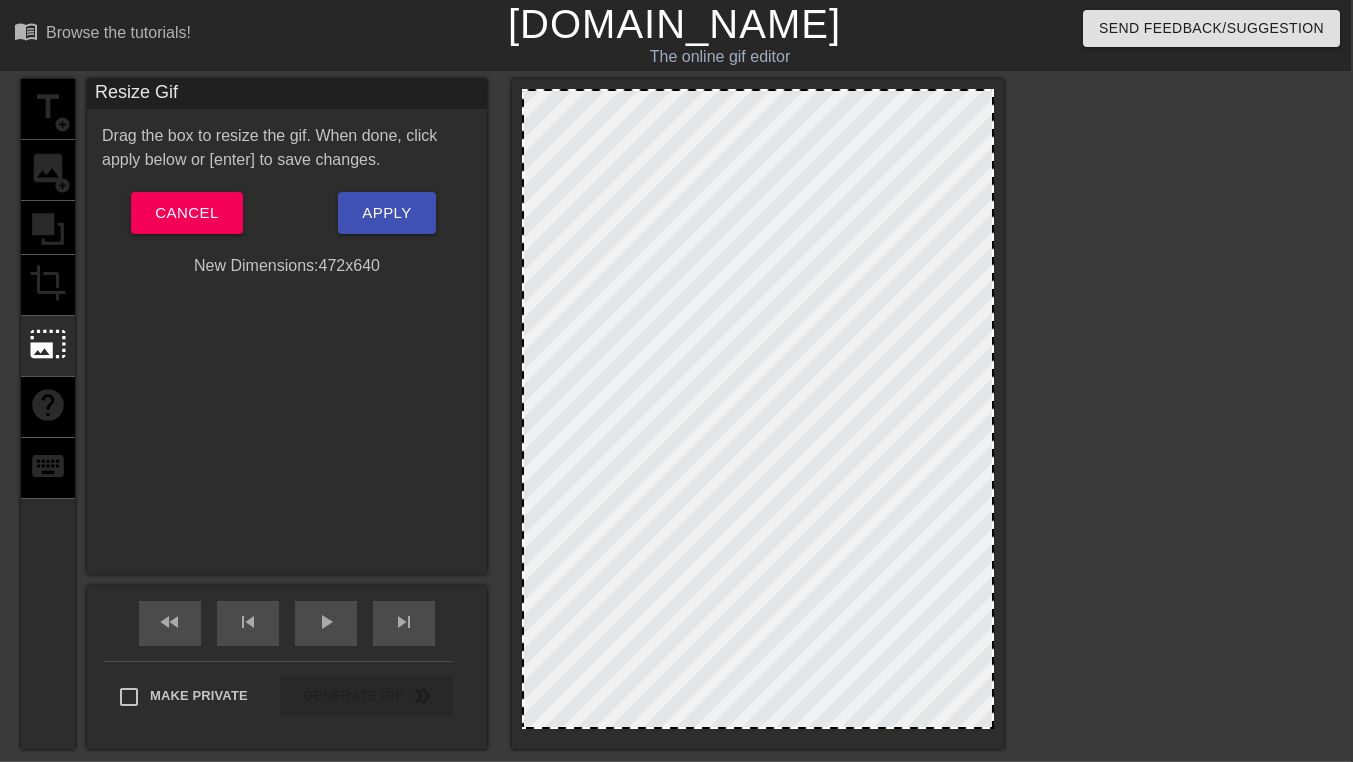 click on "title add_circle image add_circle crop photo_size_select_large help keyboard Resize Gif Drag the box to resize the gif. When done, click apply below or [enter] to save changes. Cancel Apply New Dimensions:  472  x  640 fast_rewind skip_previous play_arrow skip_next Make Private Generate Gif double_arrow" at bounding box center [512, 414] 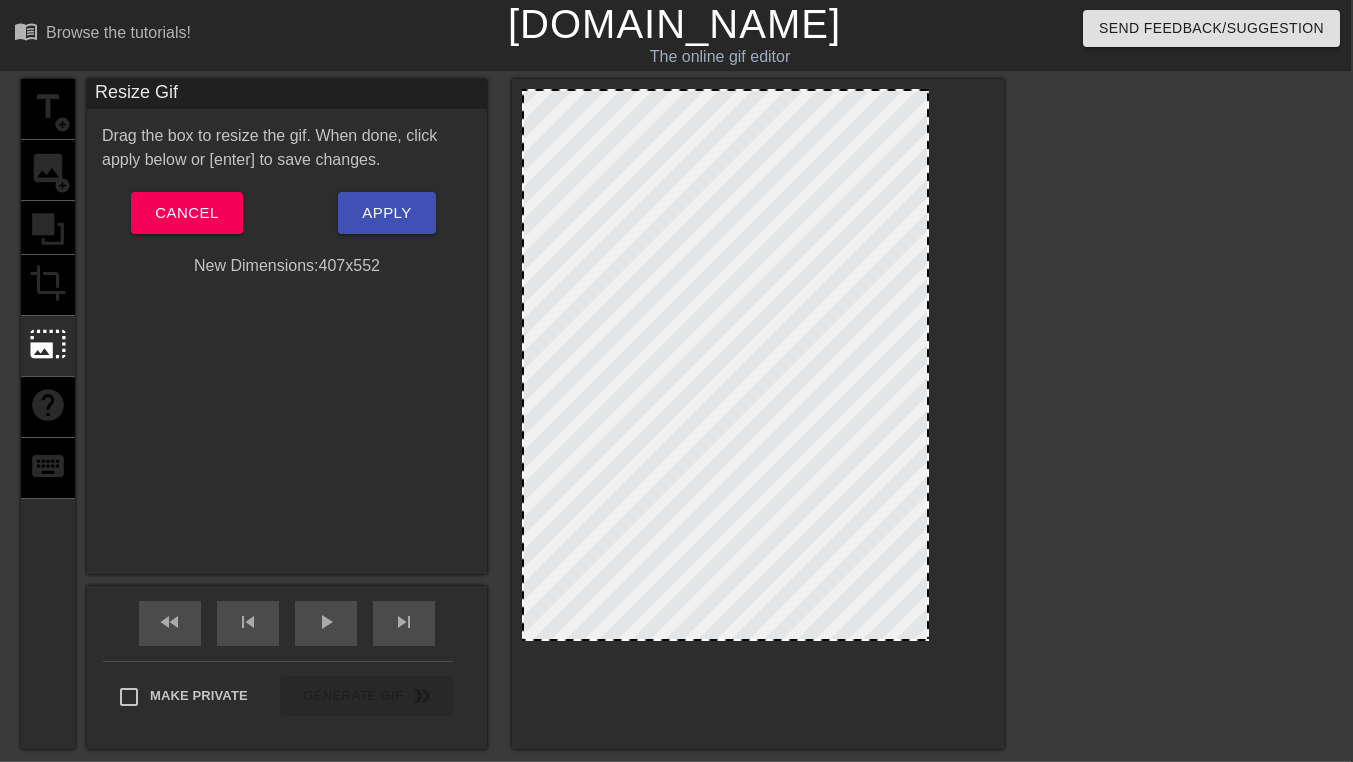 drag, startPoint x: 990, startPoint y: 669, endPoint x: 858, endPoint y: 494, distance: 219.20082 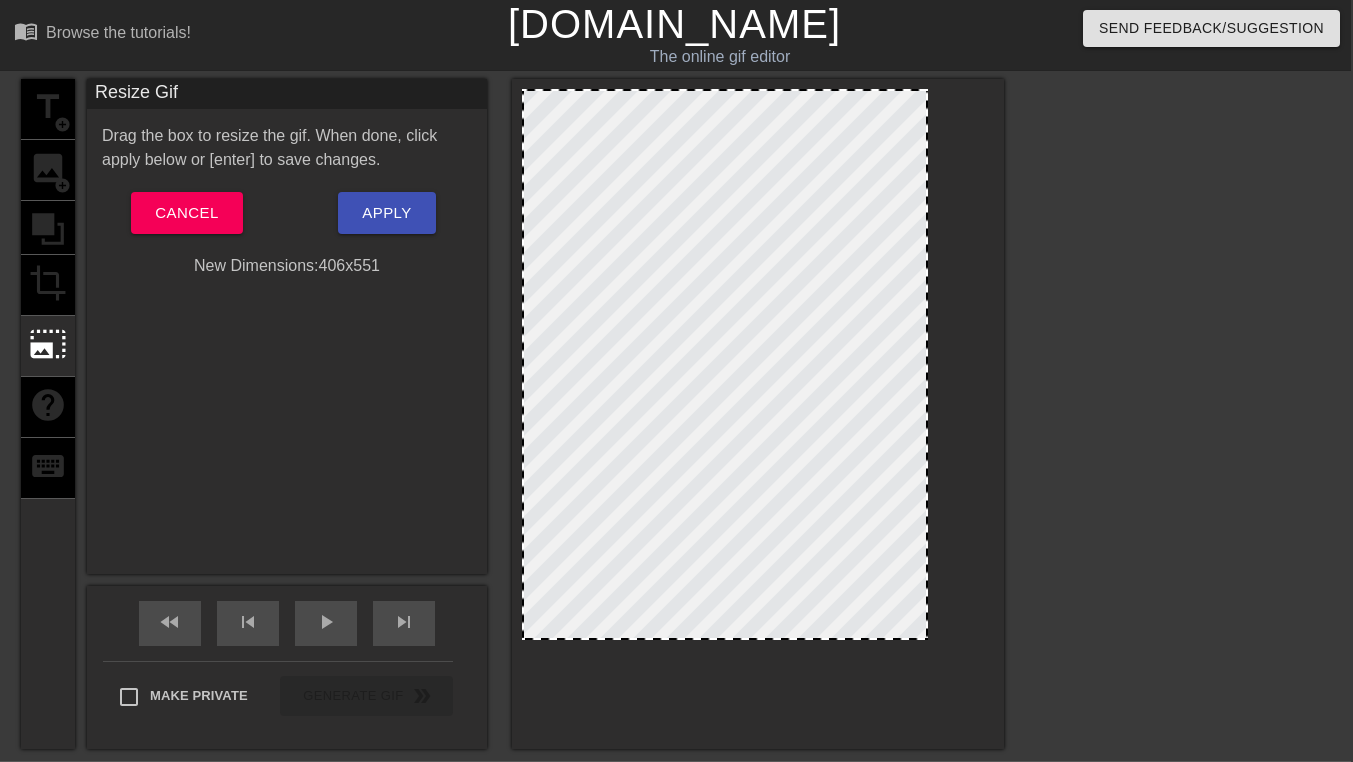 drag, startPoint x: 816, startPoint y: 347, endPoint x: 837, endPoint y: 378, distance: 37.44329 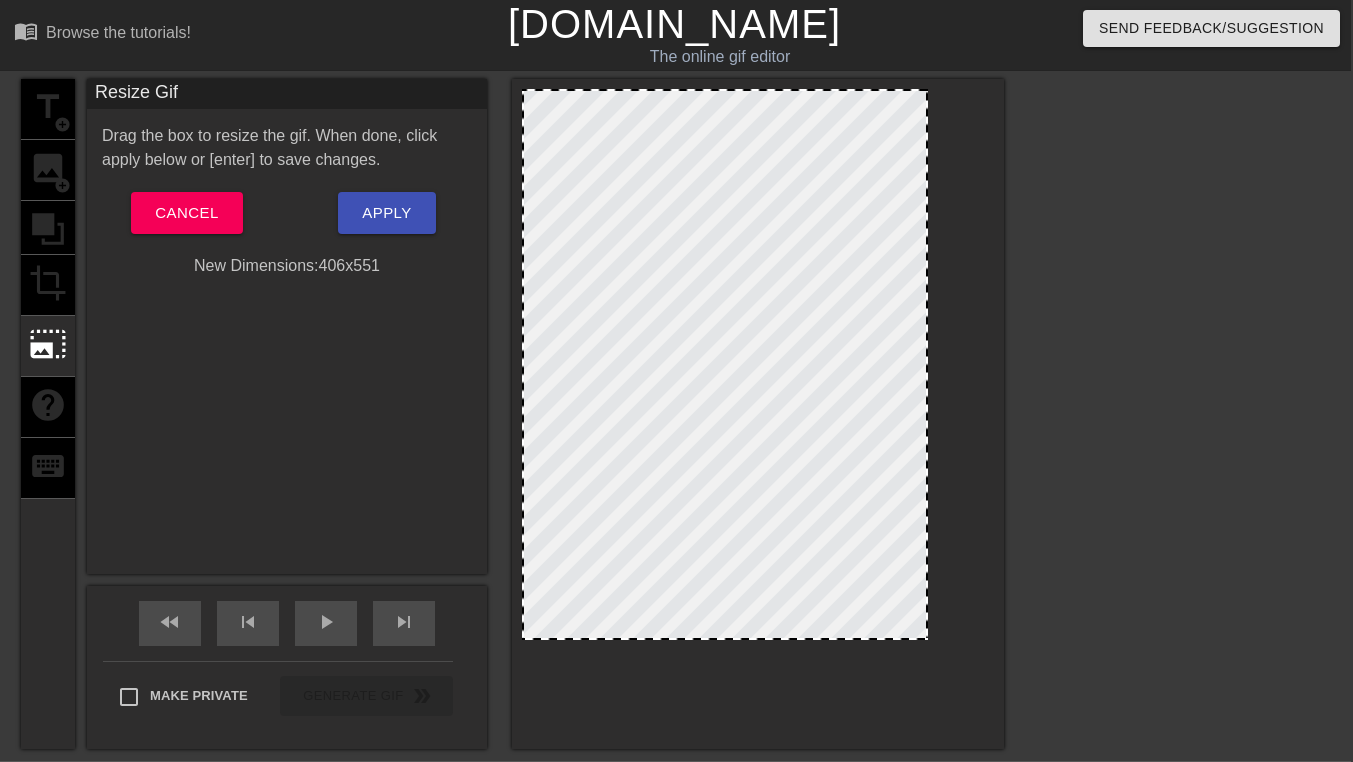 click at bounding box center [725, 364] 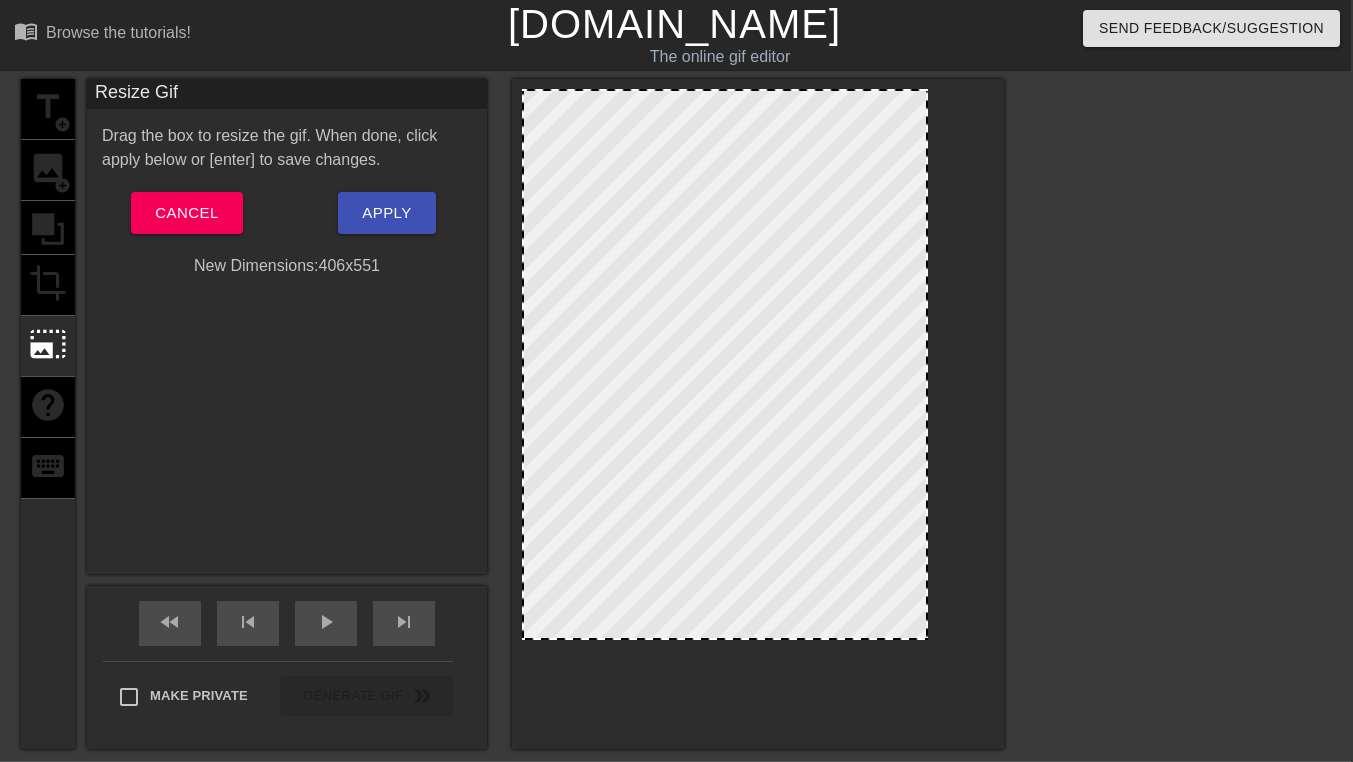 drag, startPoint x: 793, startPoint y: 175, endPoint x: 821, endPoint y: 229, distance: 60.827625 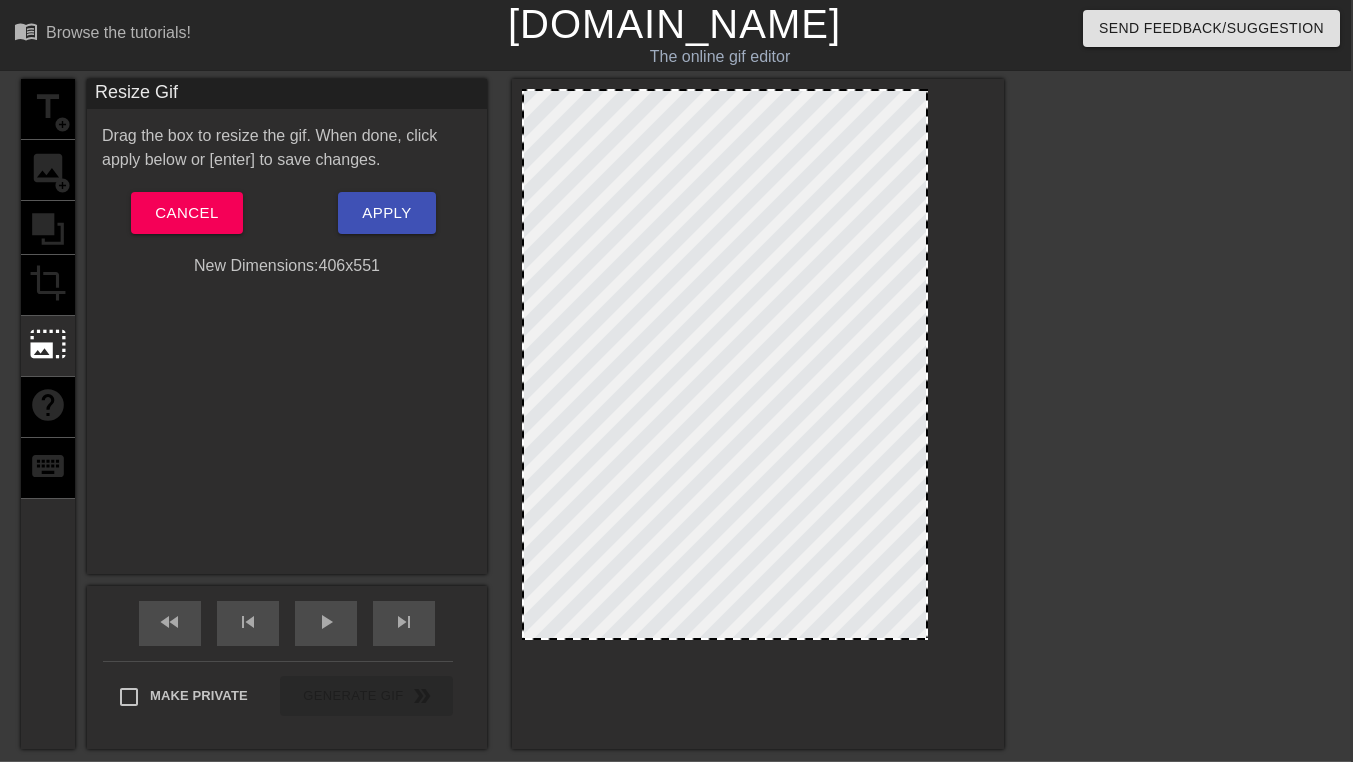 click at bounding box center [725, 364] 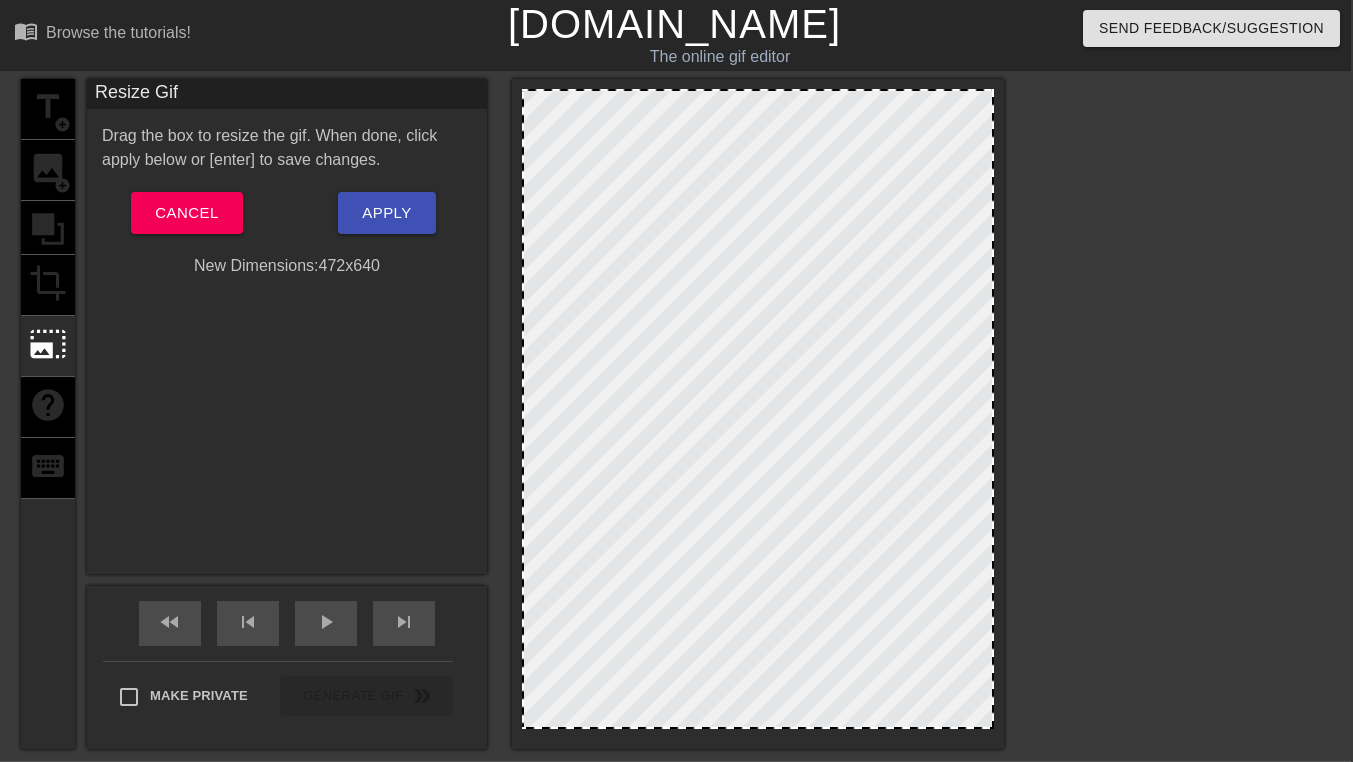 drag, startPoint x: 926, startPoint y: 226, endPoint x: 1070, endPoint y: 258, distance: 147.51271 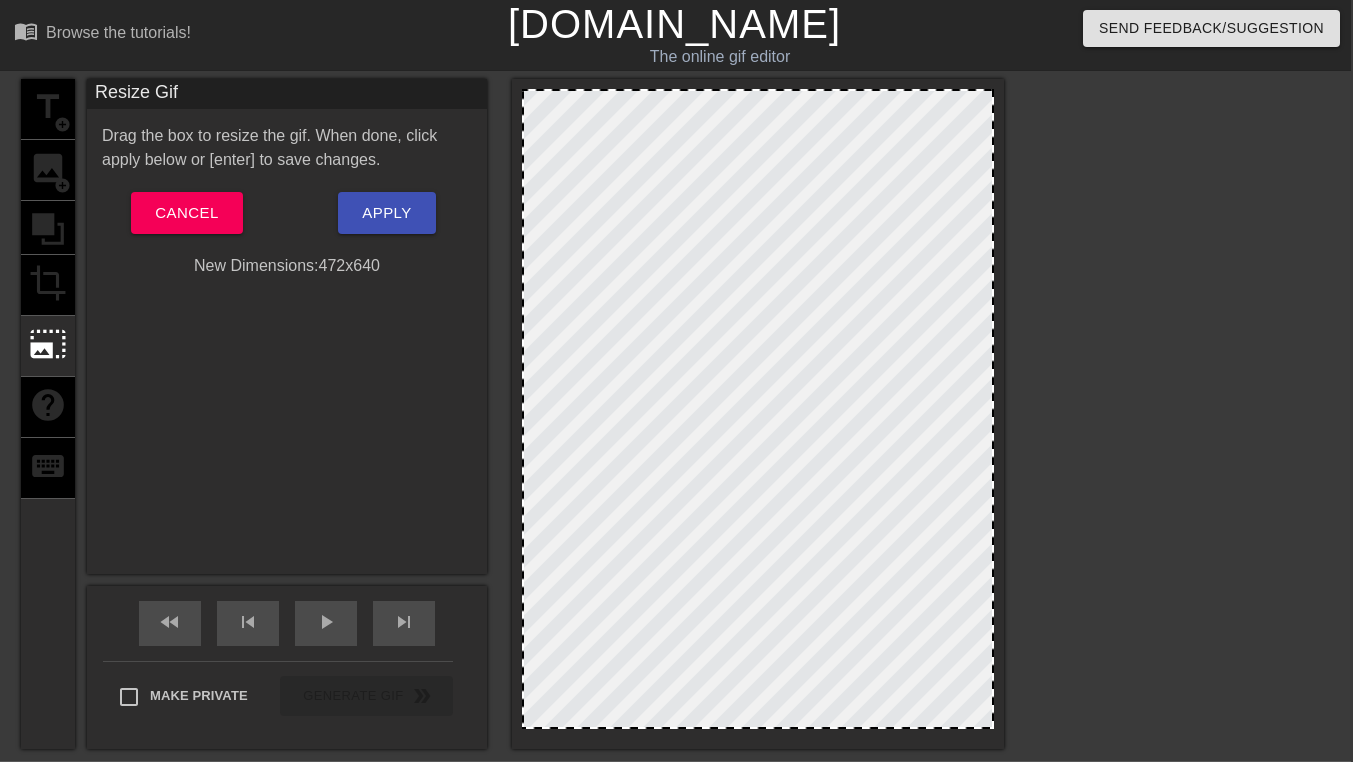 click on "title add_circle image add_circle crop photo_size_select_large help keyboard Resize Gif Drag the box to resize the gif. When done, click apply below or [enter] to save changes. Cancel Apply New Dimensions:  472  x  640 fast_rewind skip_previous play_arrow skip_next Make Private Generate Gif double_arrow" at bounding box center [674, 414] 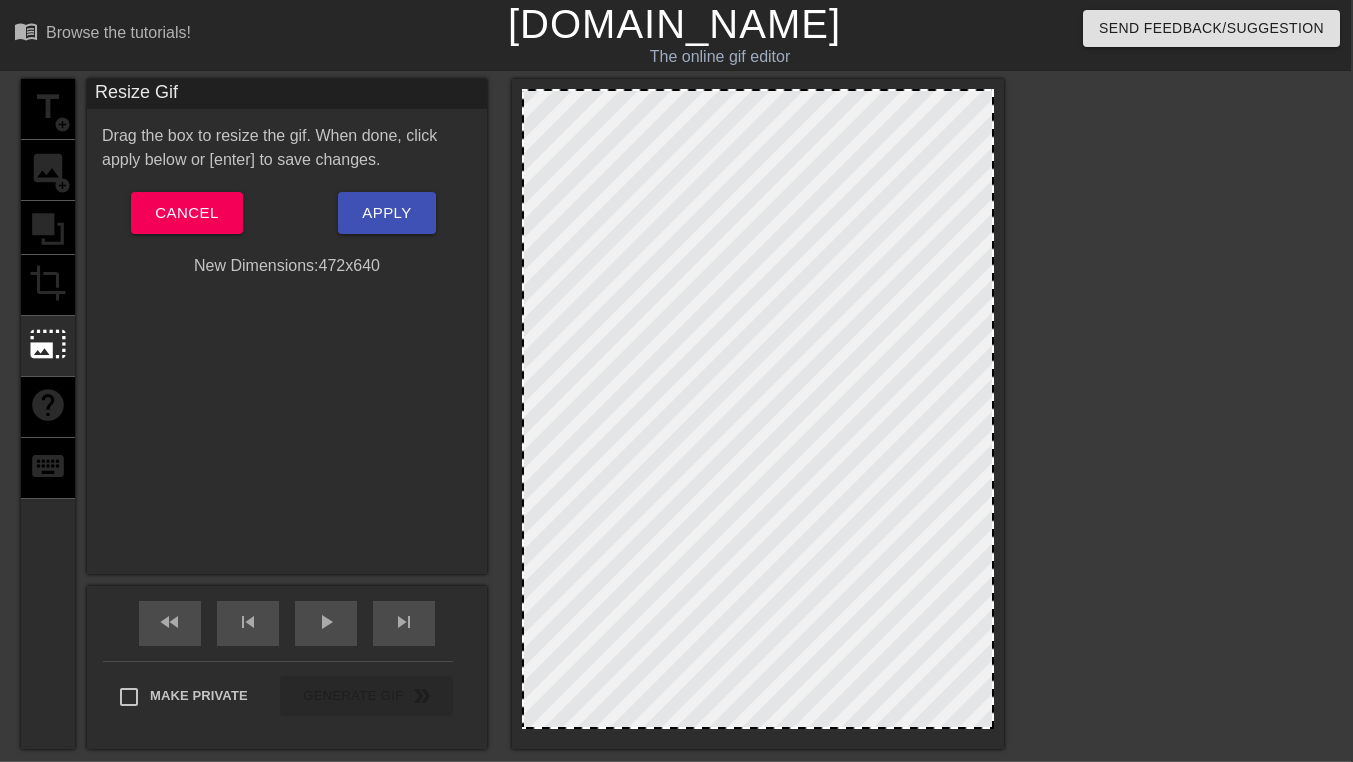 drag, startPoint x: 61, startPoint y: 410, endPoint x: 57, endPoint y: 399, distance: 11.7046995 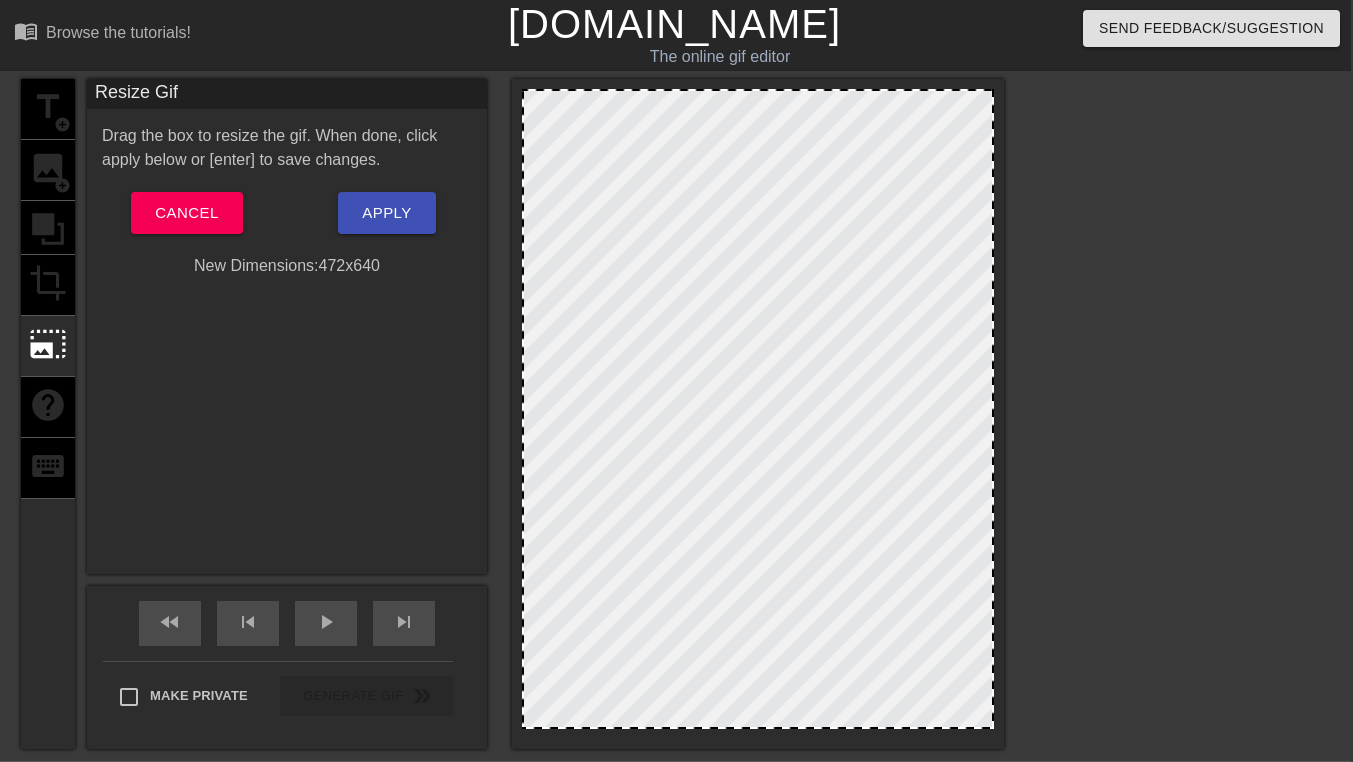 click on "title add_circle image add_circle crop photo_size_select_large help keyboard" at bounding box center [48, 414] 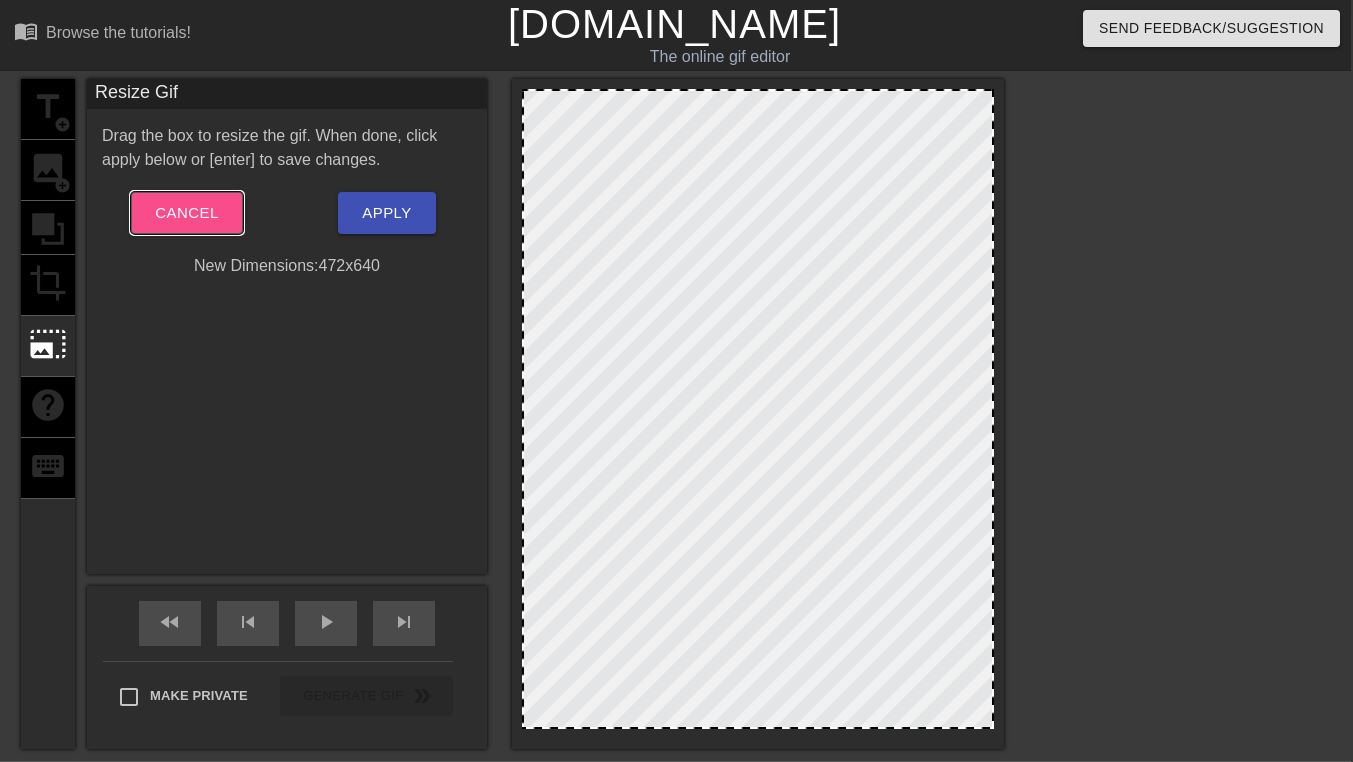click on "Cancel" at bounding box center [186, 213] 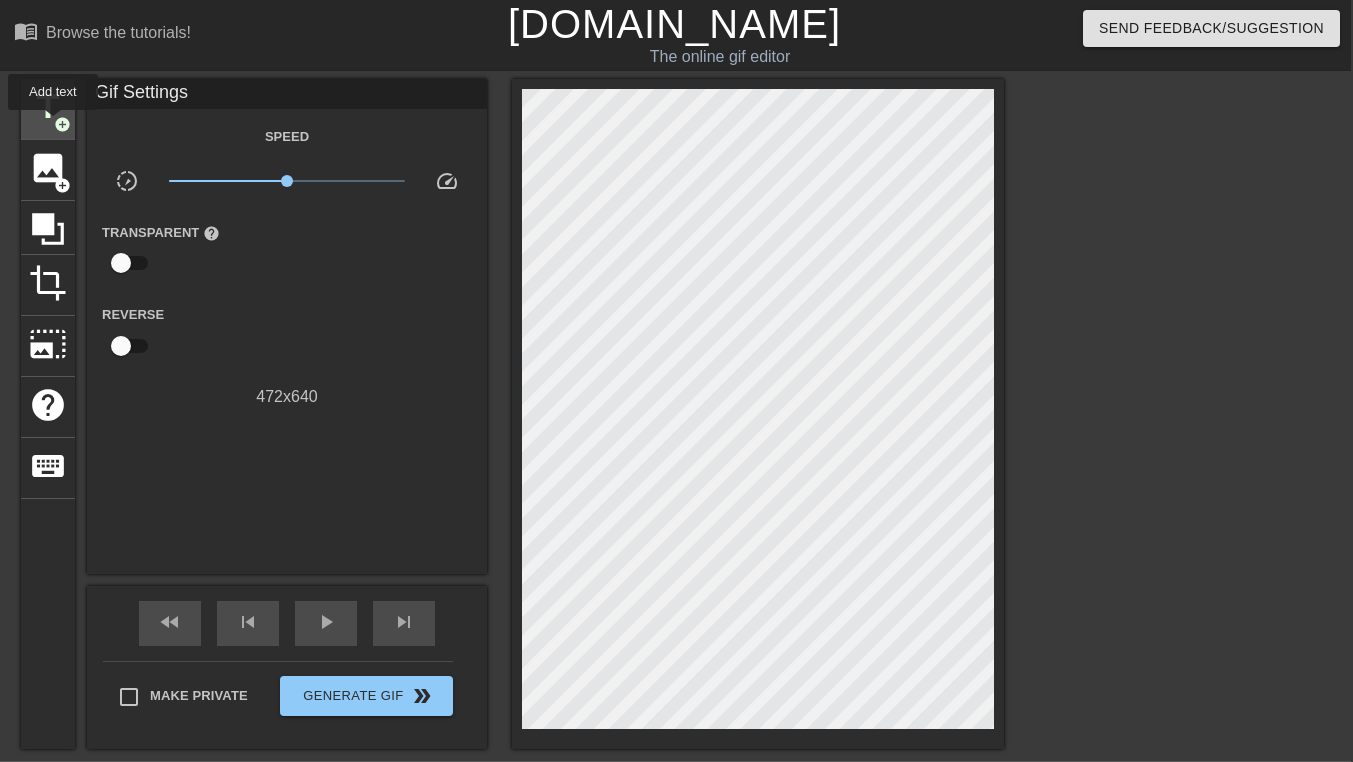 click on "title" at bounding box center (48, 107) 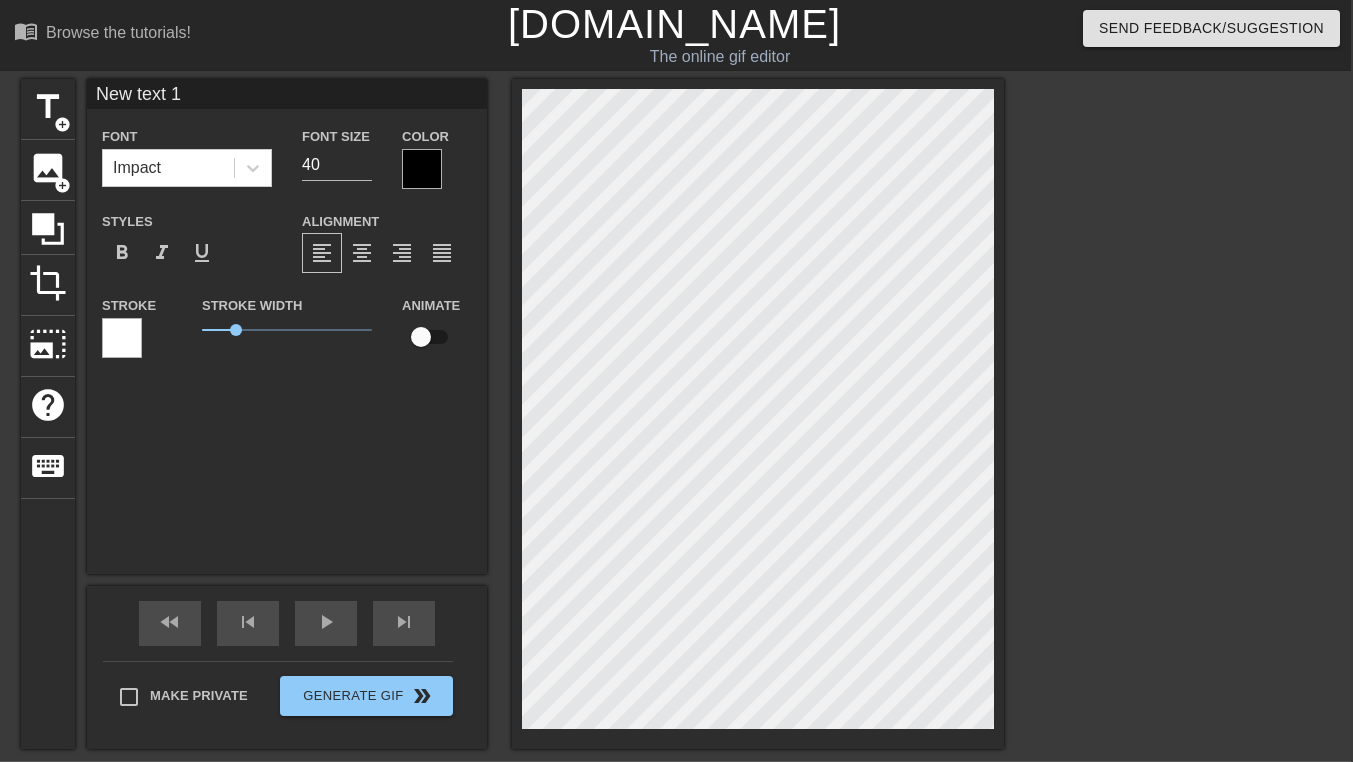 scroll, scrollTop: 2, scrollLeft: 2, axis: both 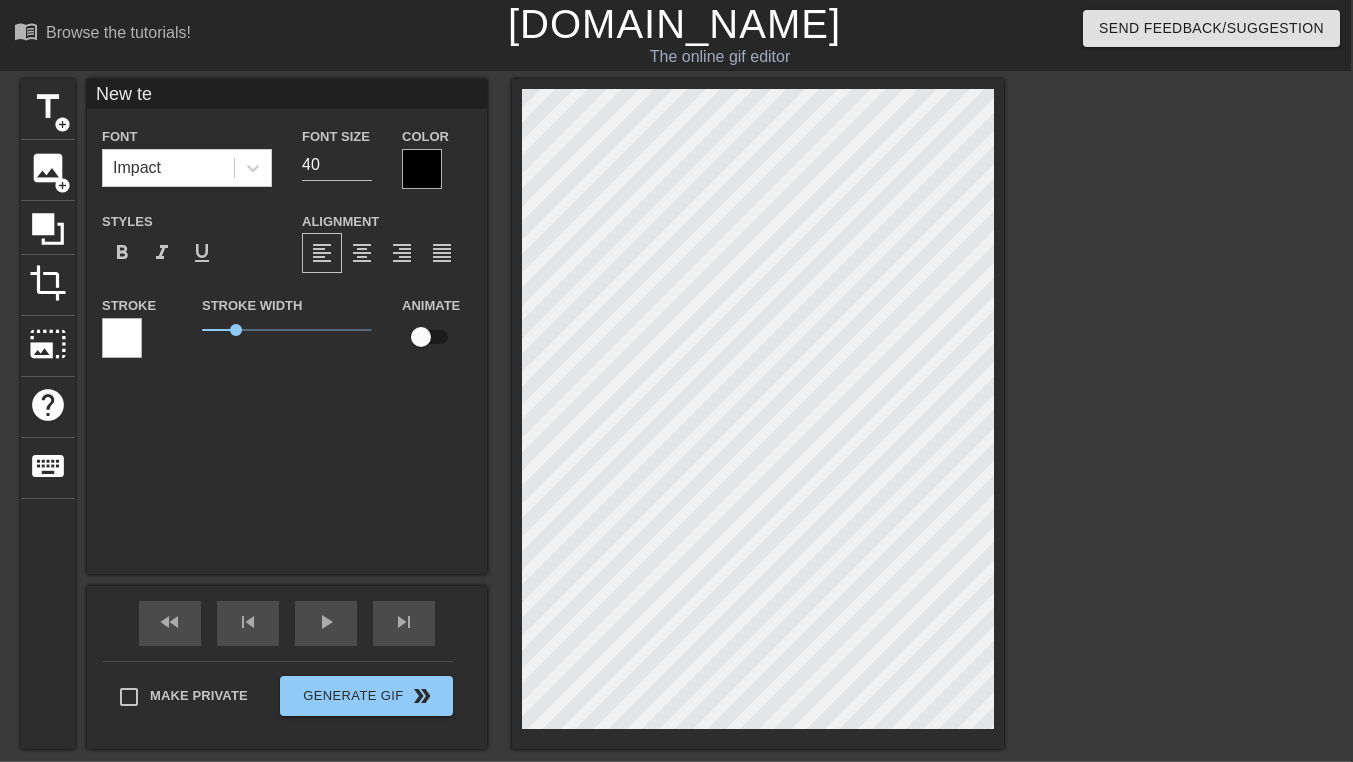 type on "New t" 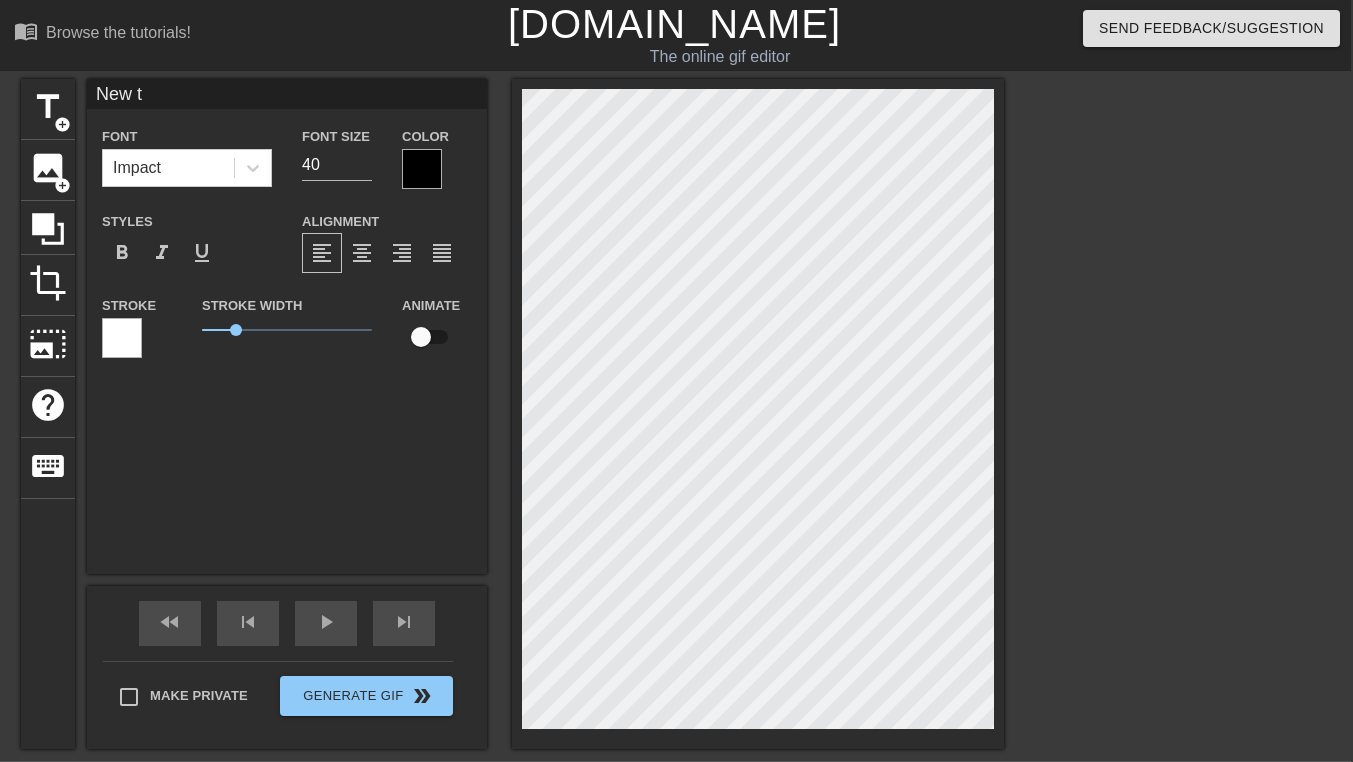 type on "New" 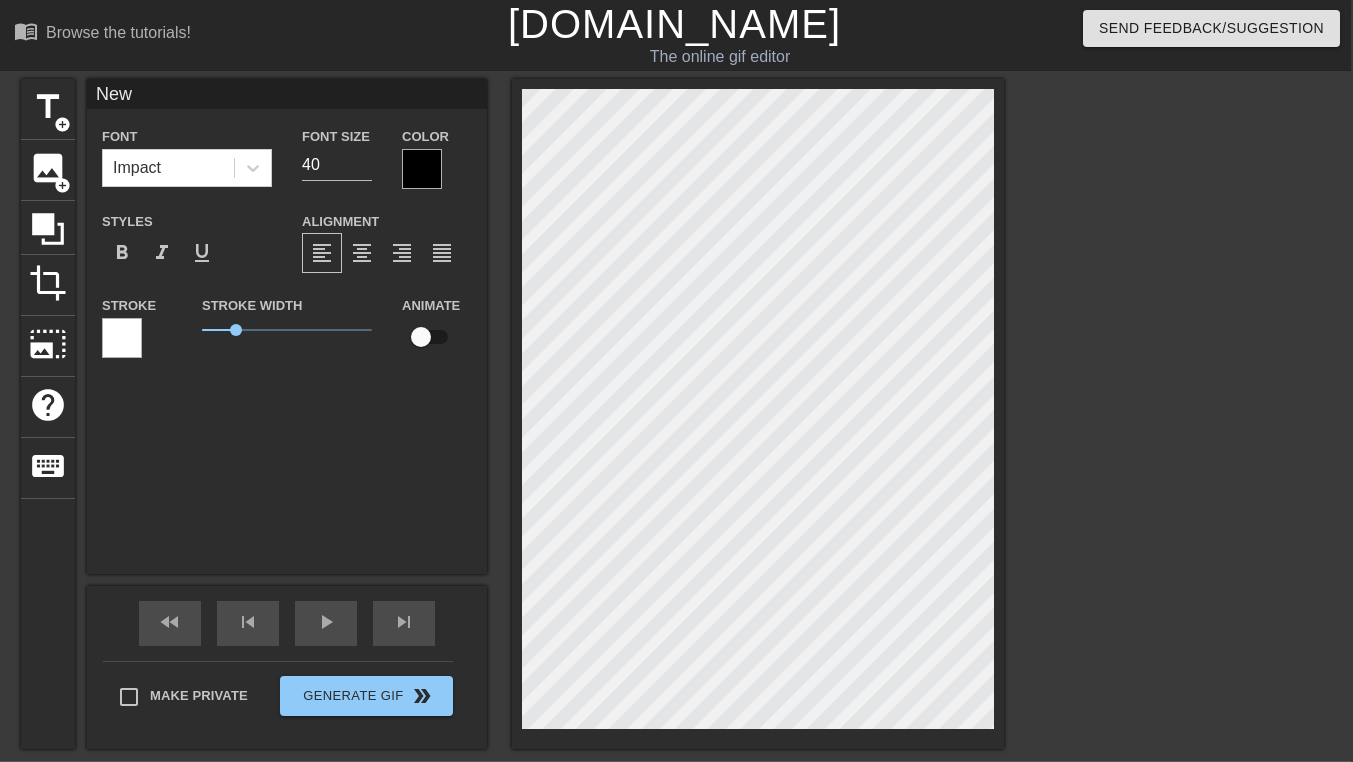 type on "New" 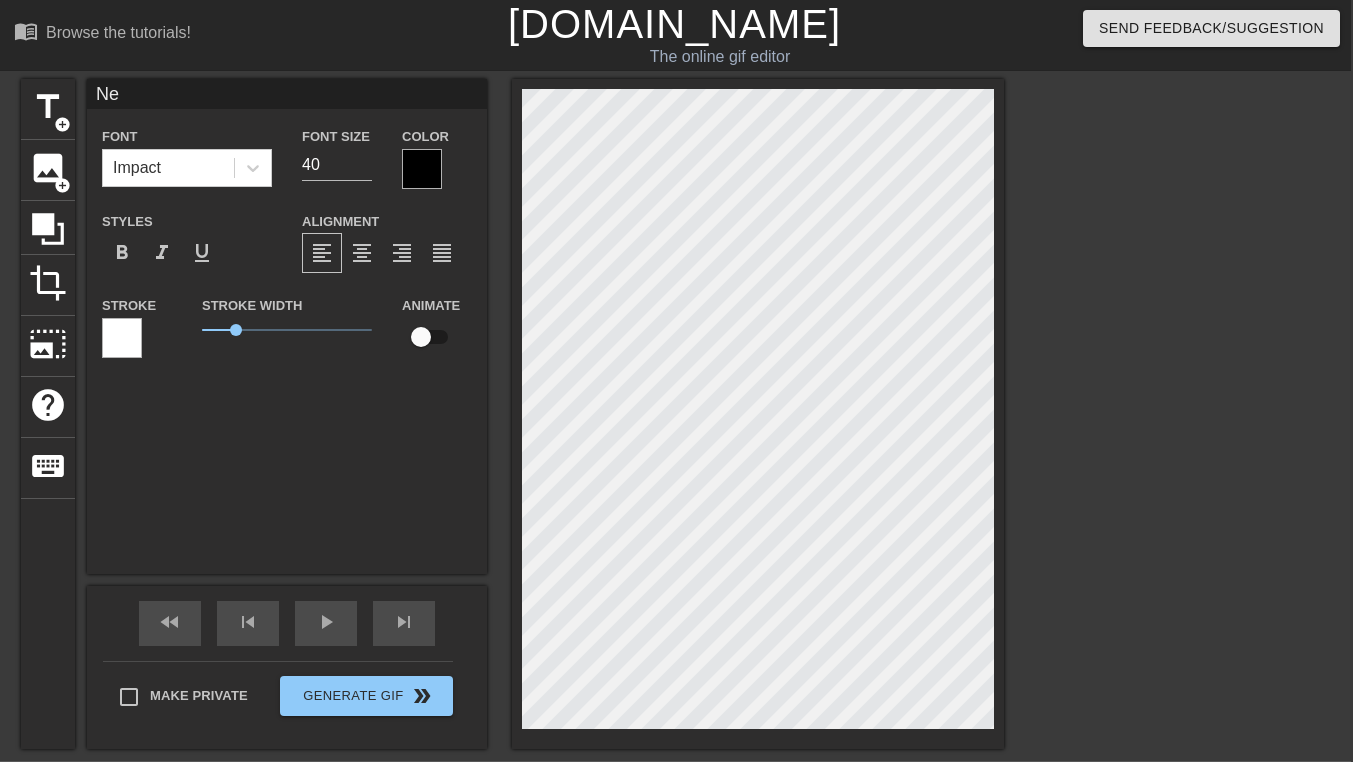 type on "N" 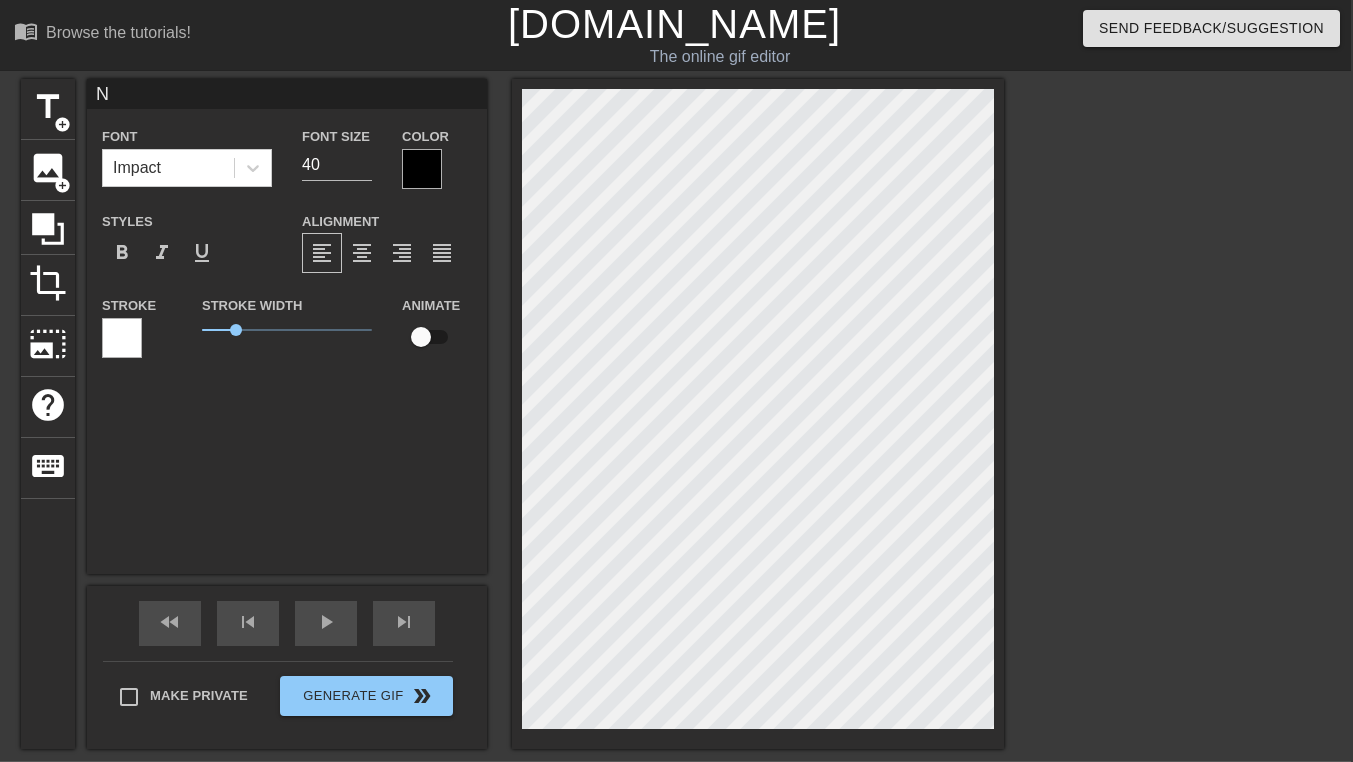 scroll, scrollTop: 2, scrollLeft: 2, axis: both 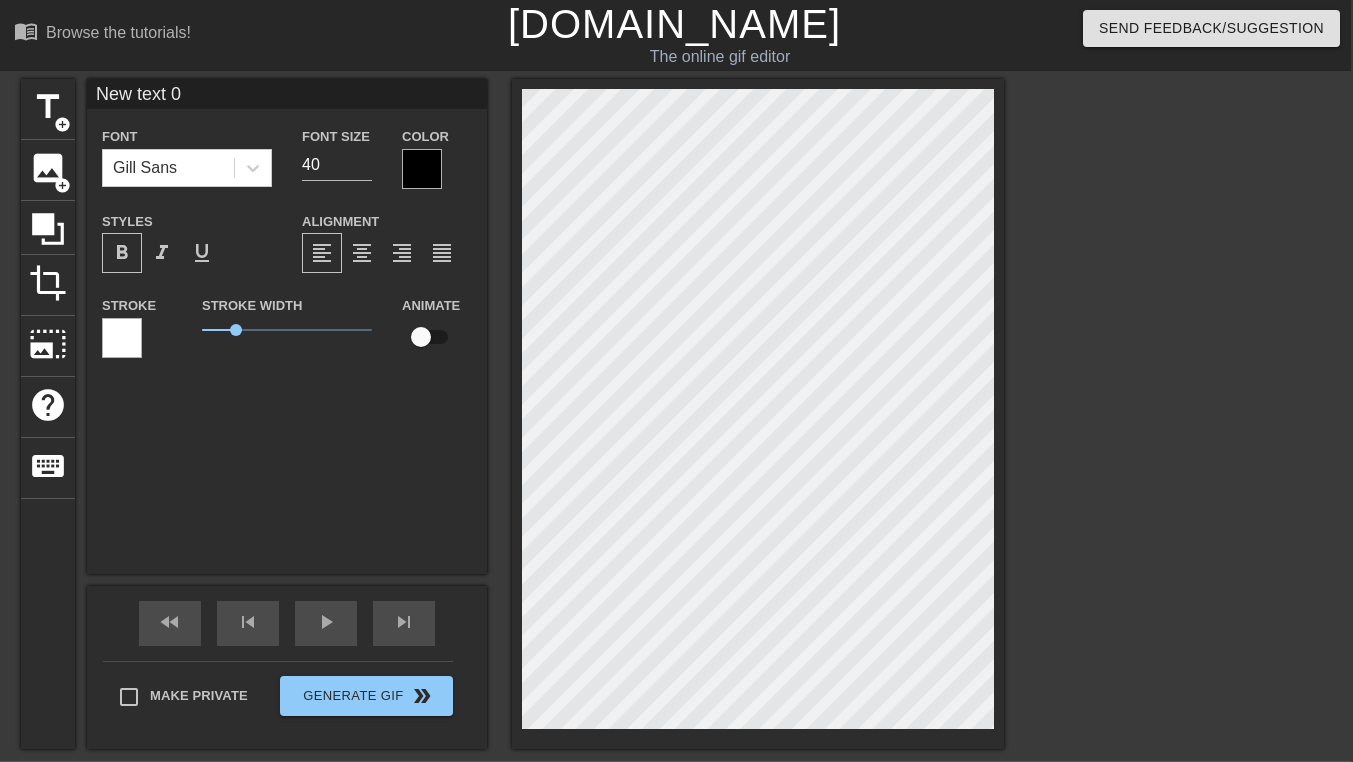 type on "text 0" 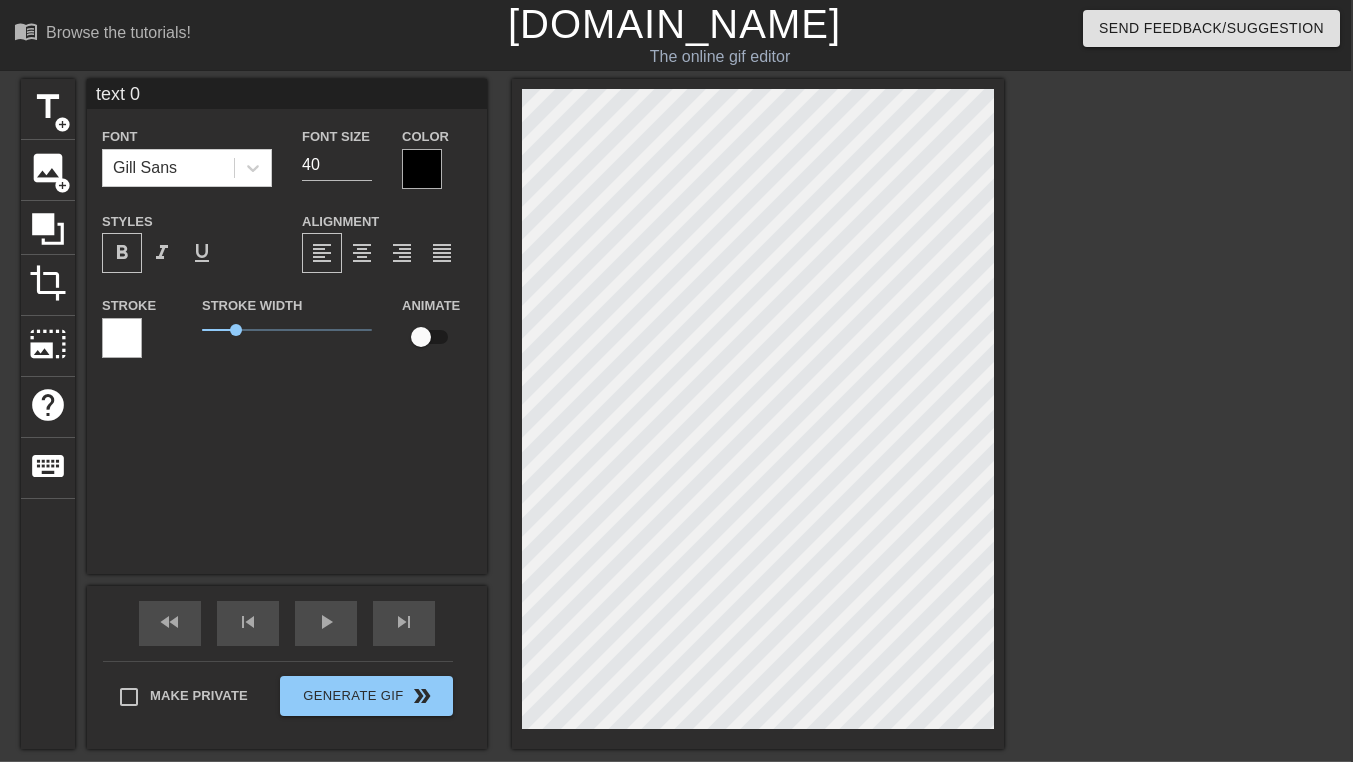 scroll, scrollTop: 2, scrollLeft: 3, axis: both 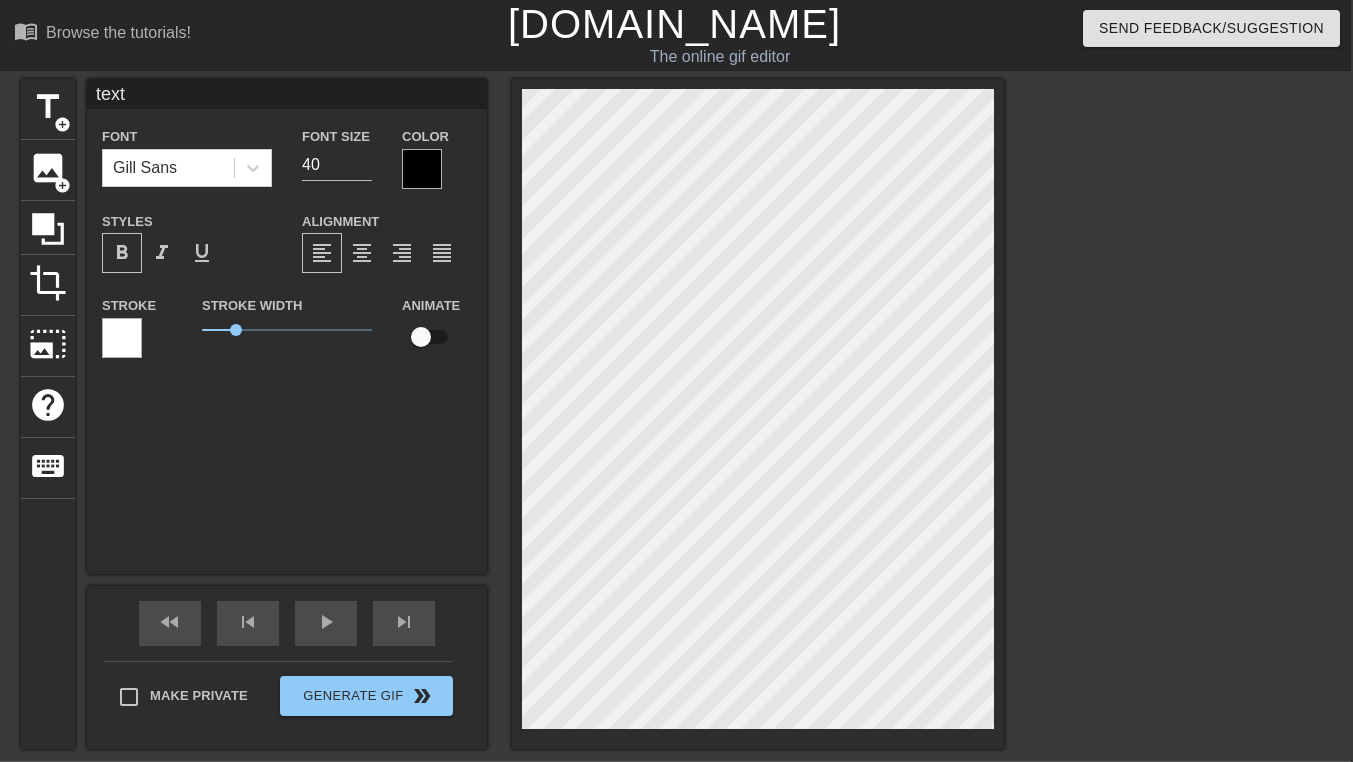 type on "text" 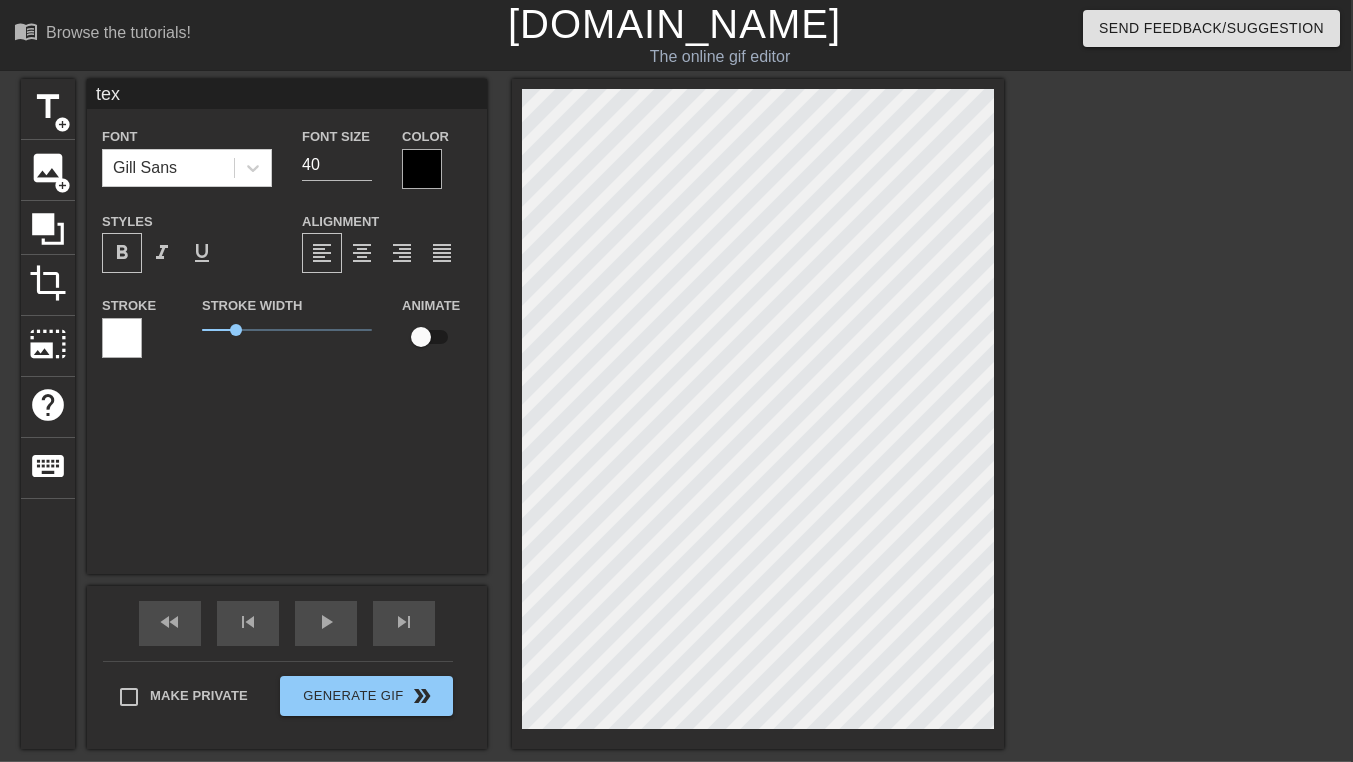 type on "te" 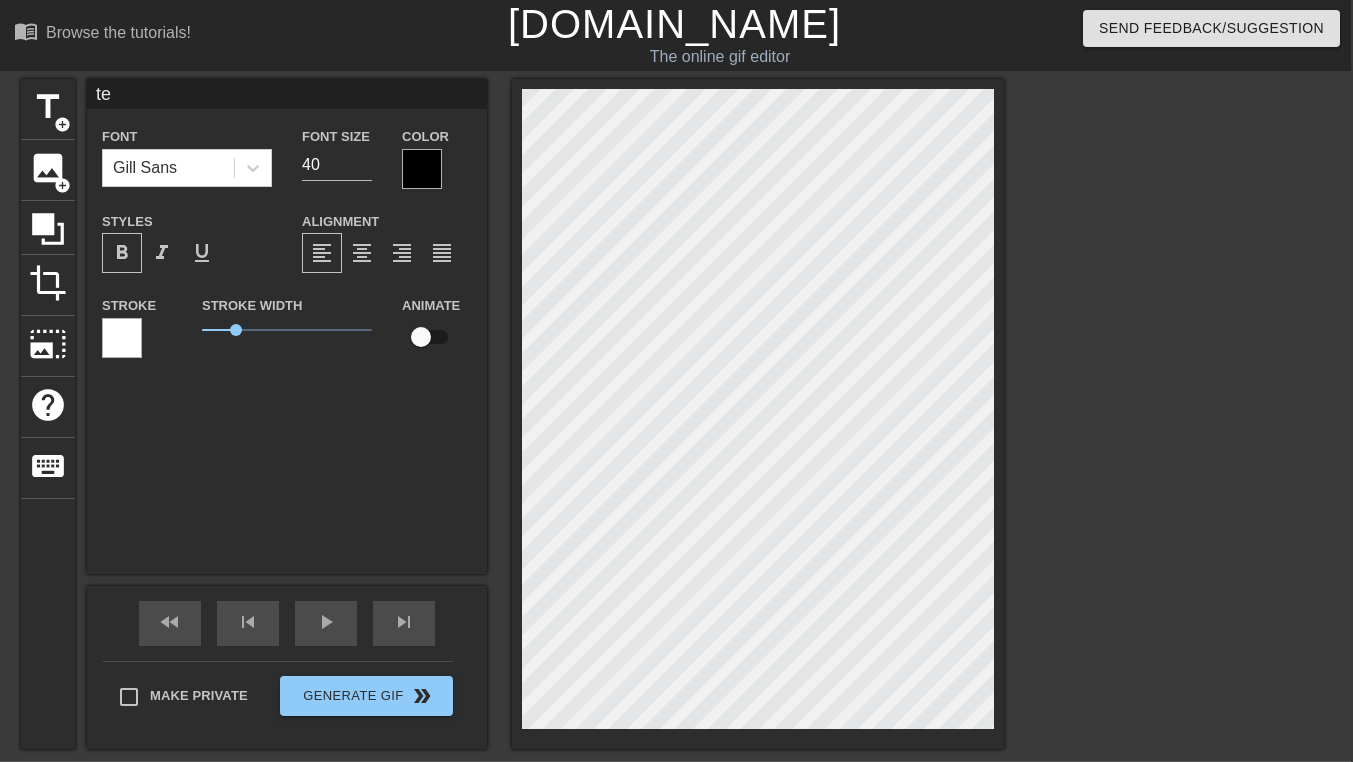 type on "t" 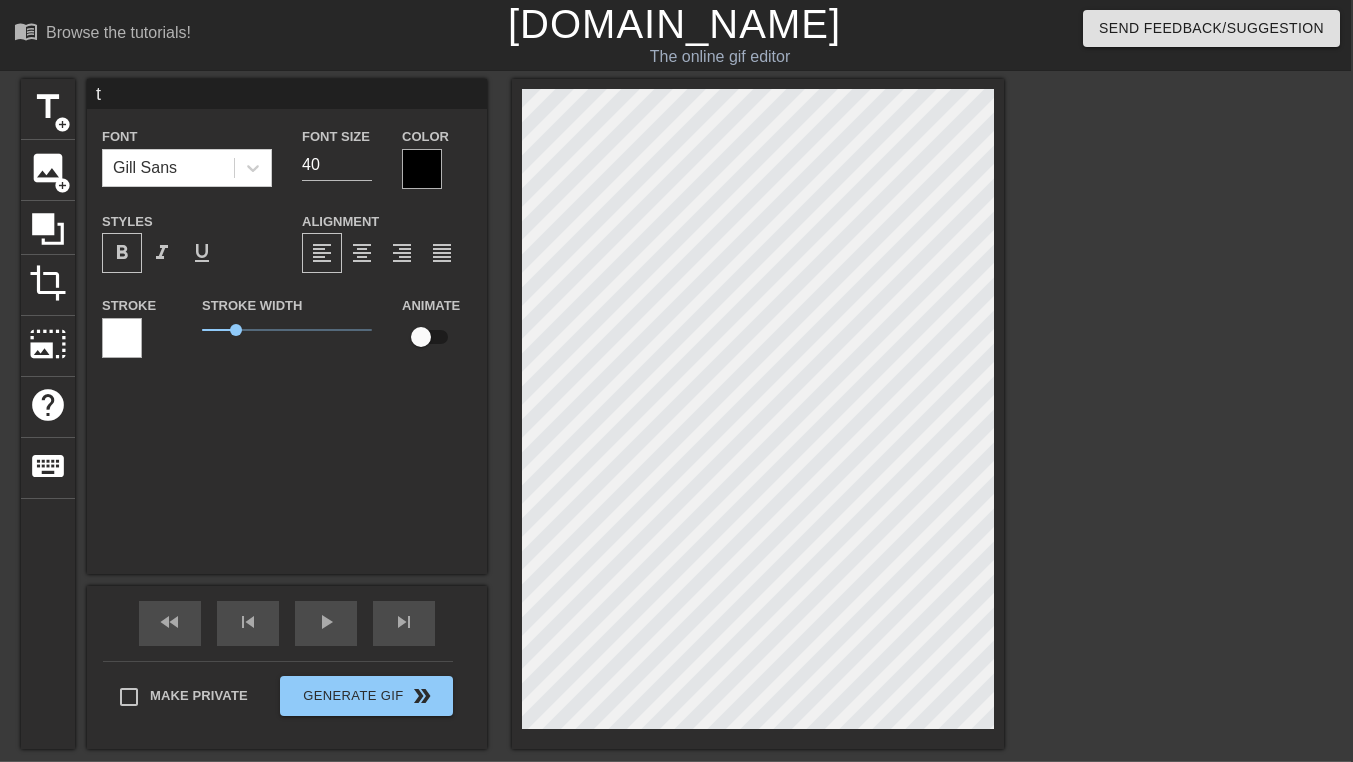 type 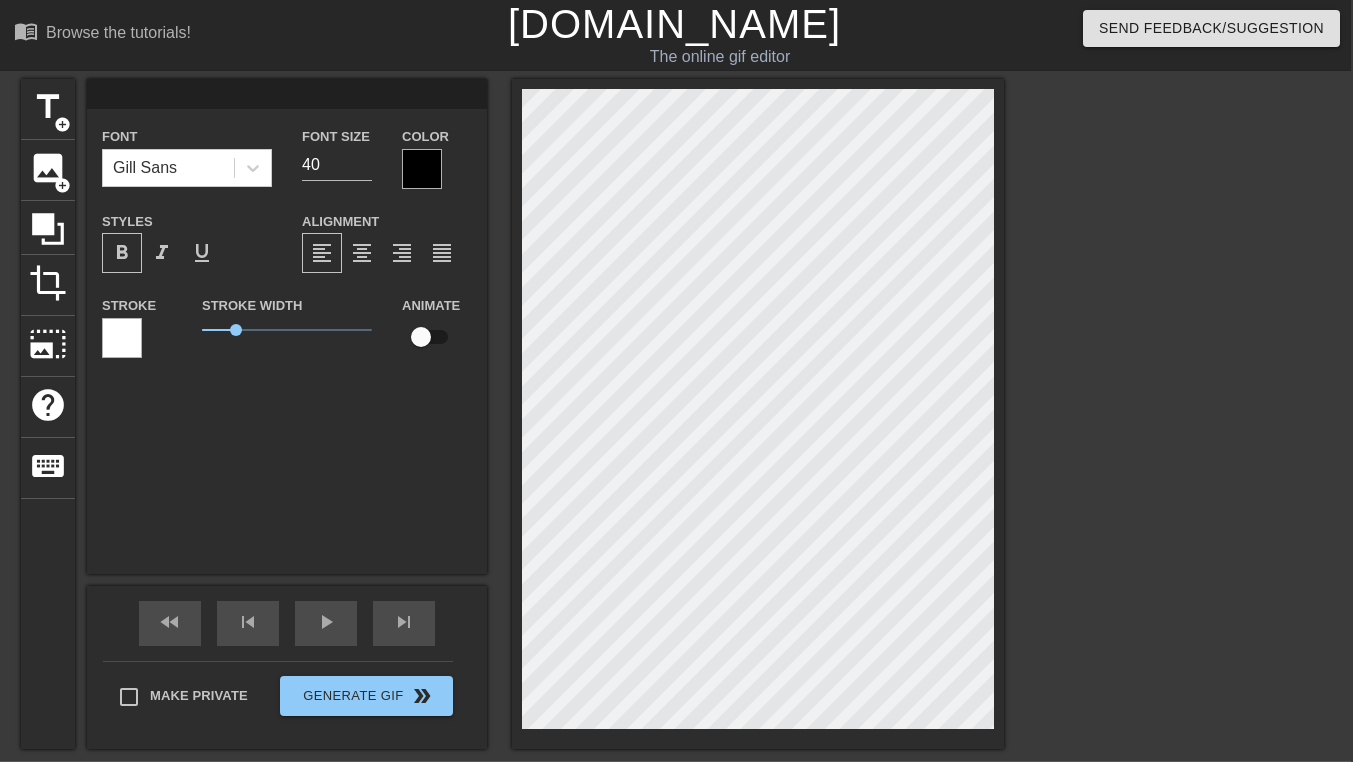 type 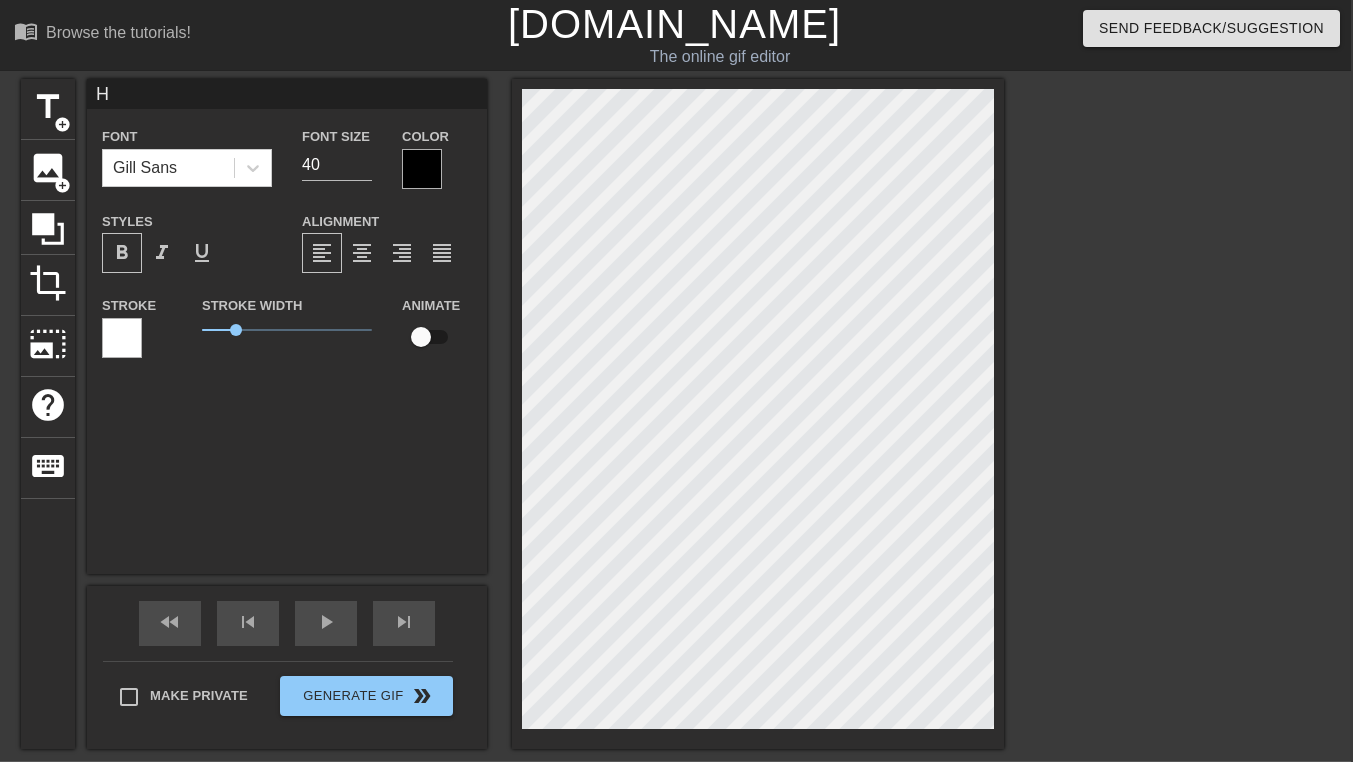 type on "He" 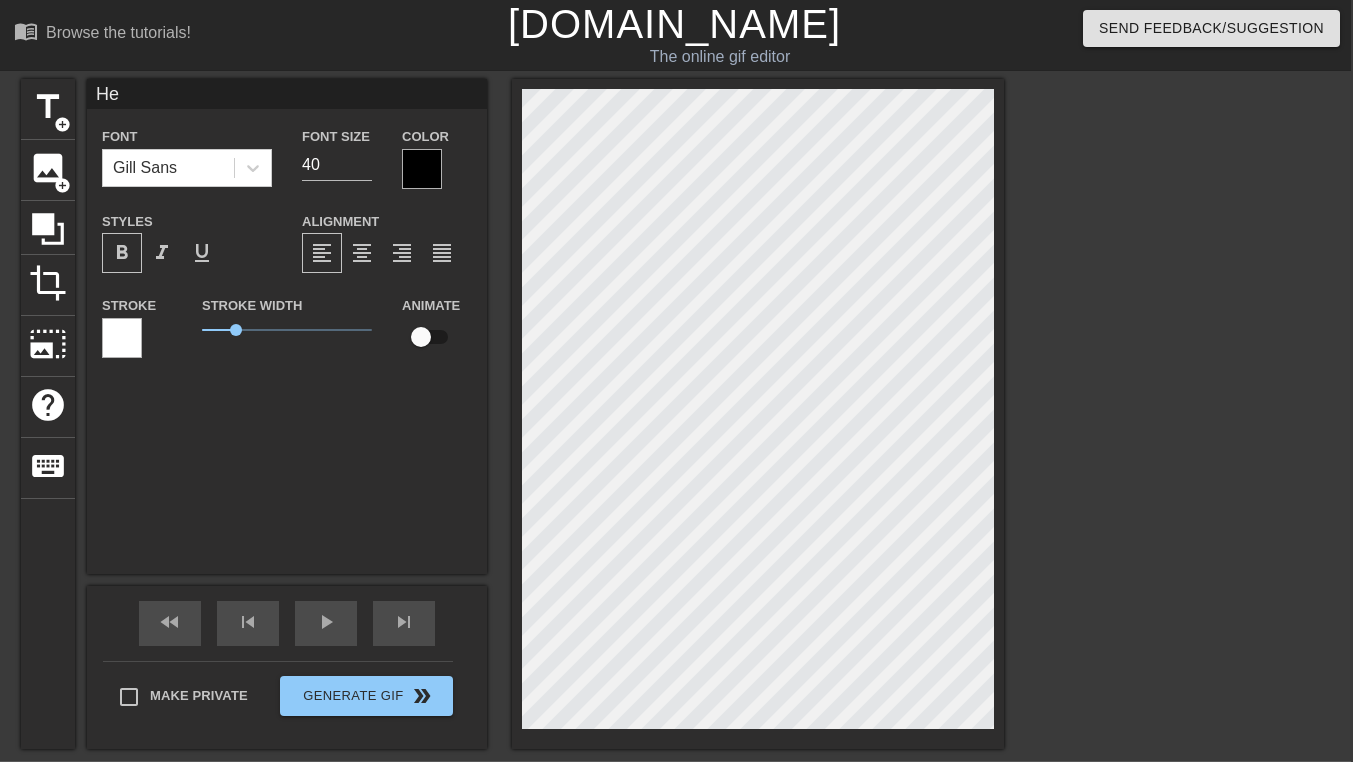 type on "Hel" 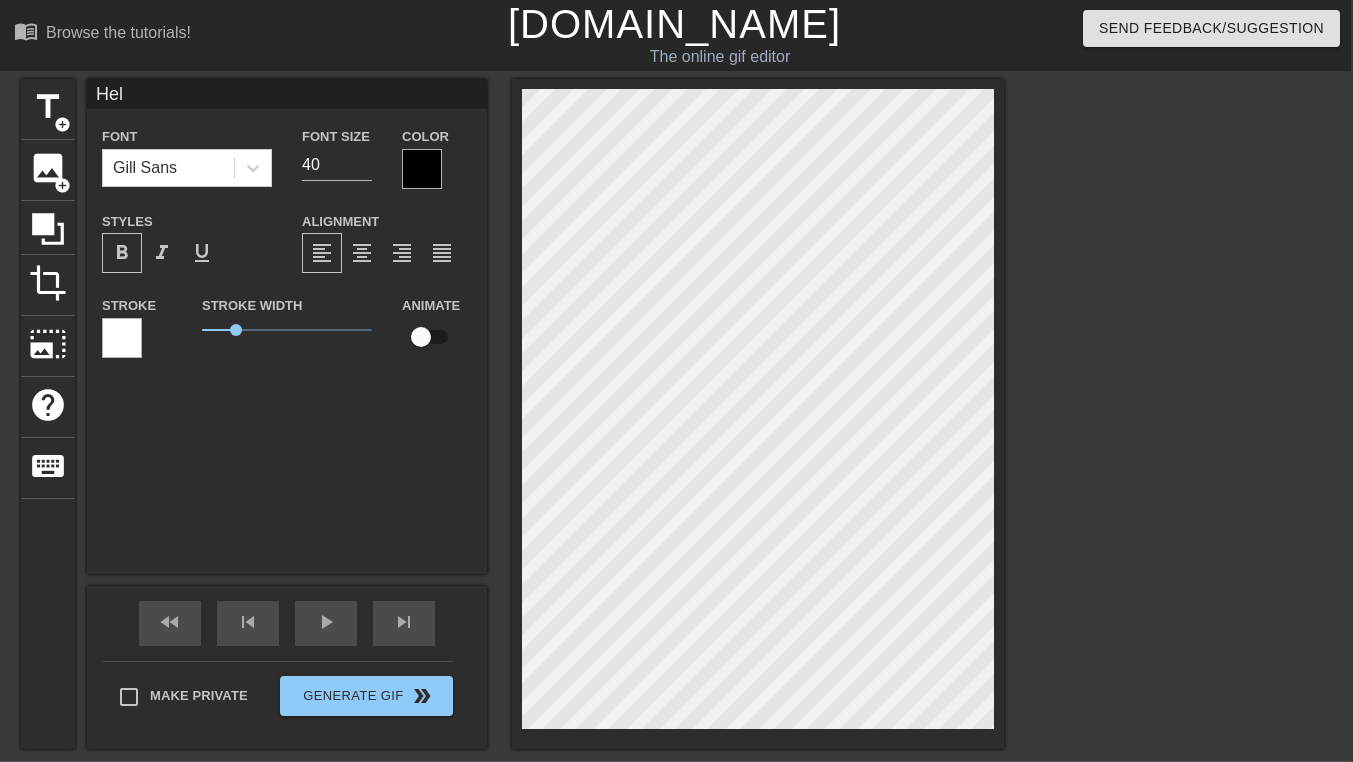 type on "Hell" 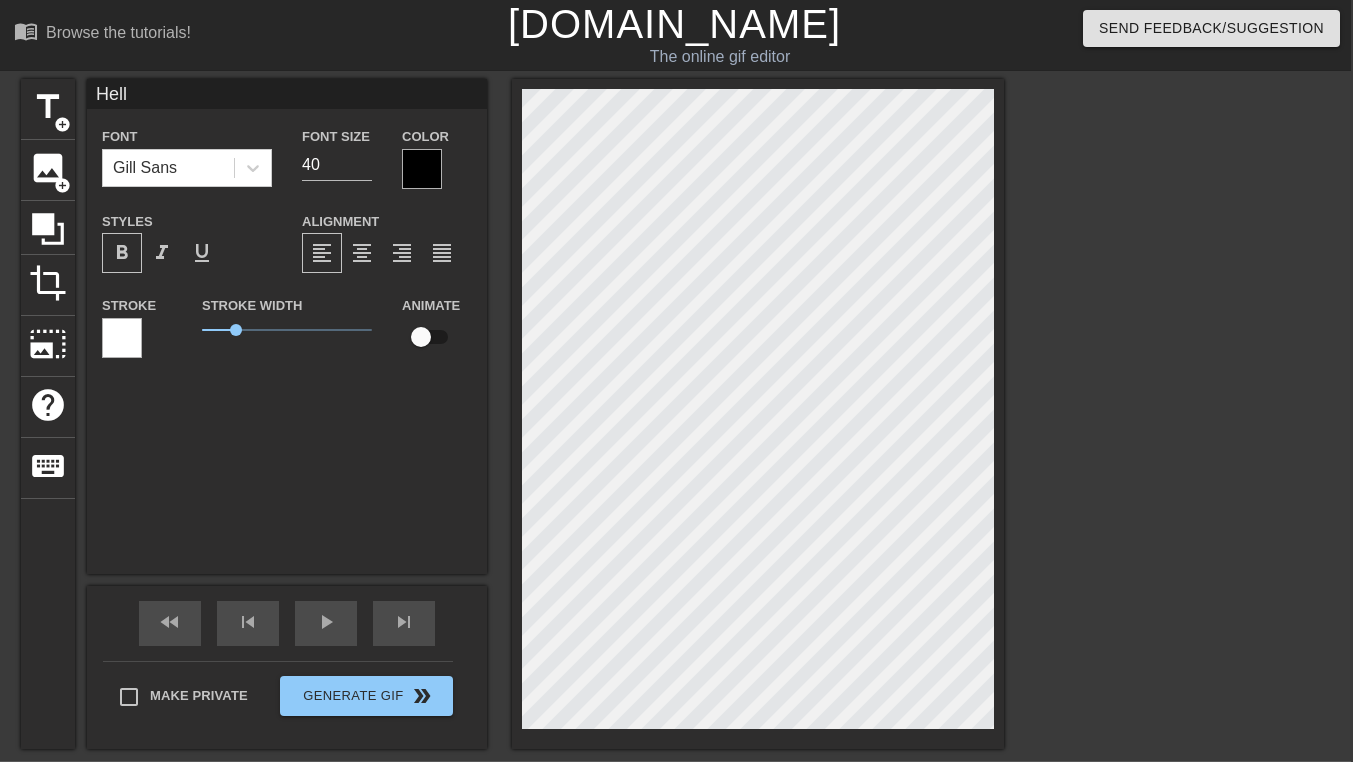 type on "Hello" 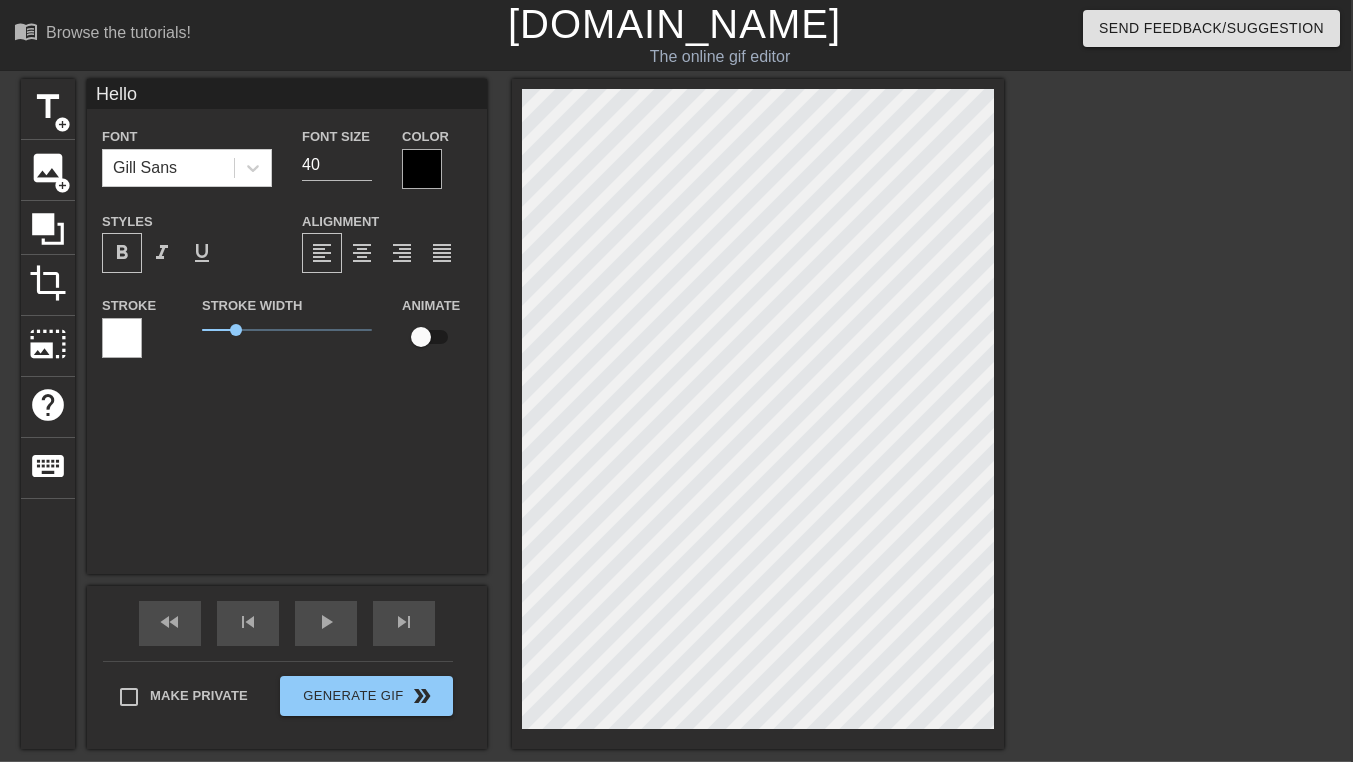 scroll, scrollTop: 2, scrollLeft: 3, axis: both 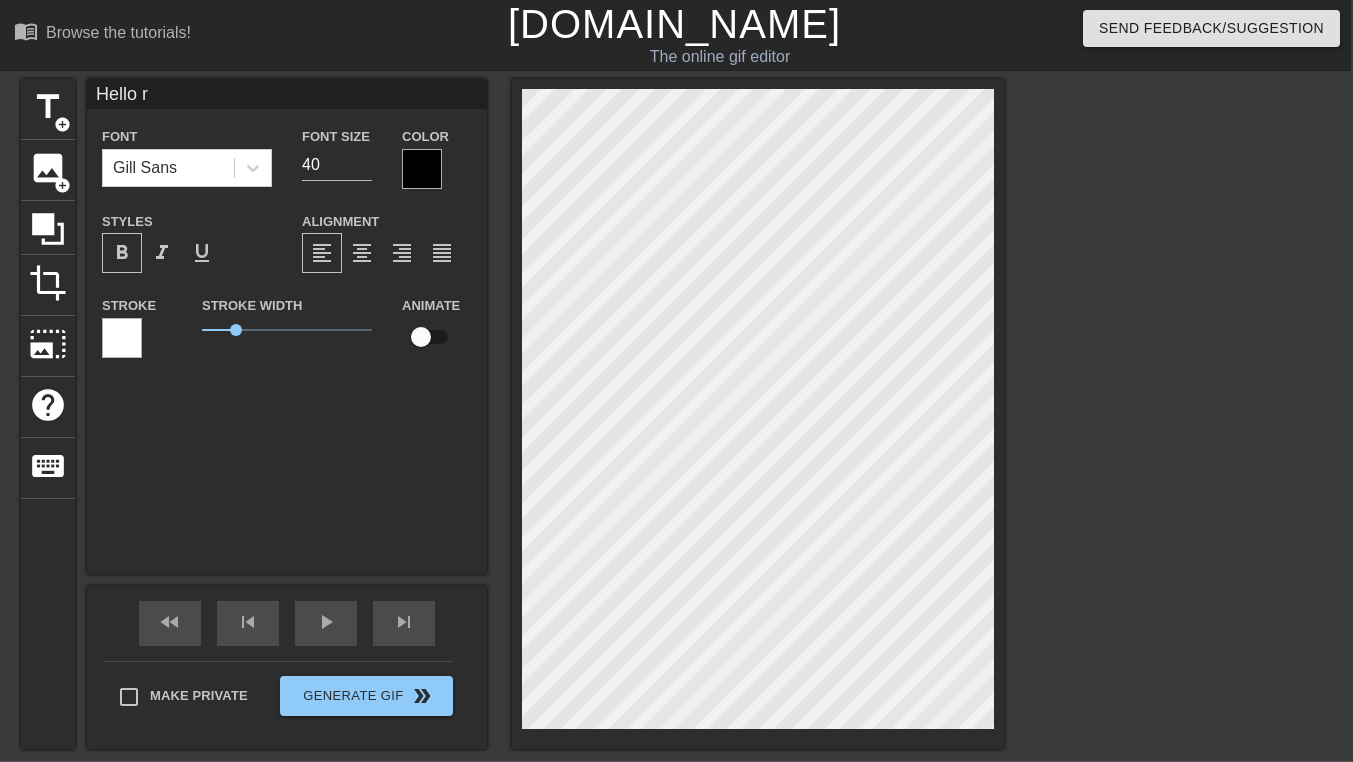 type on "Hello r/" 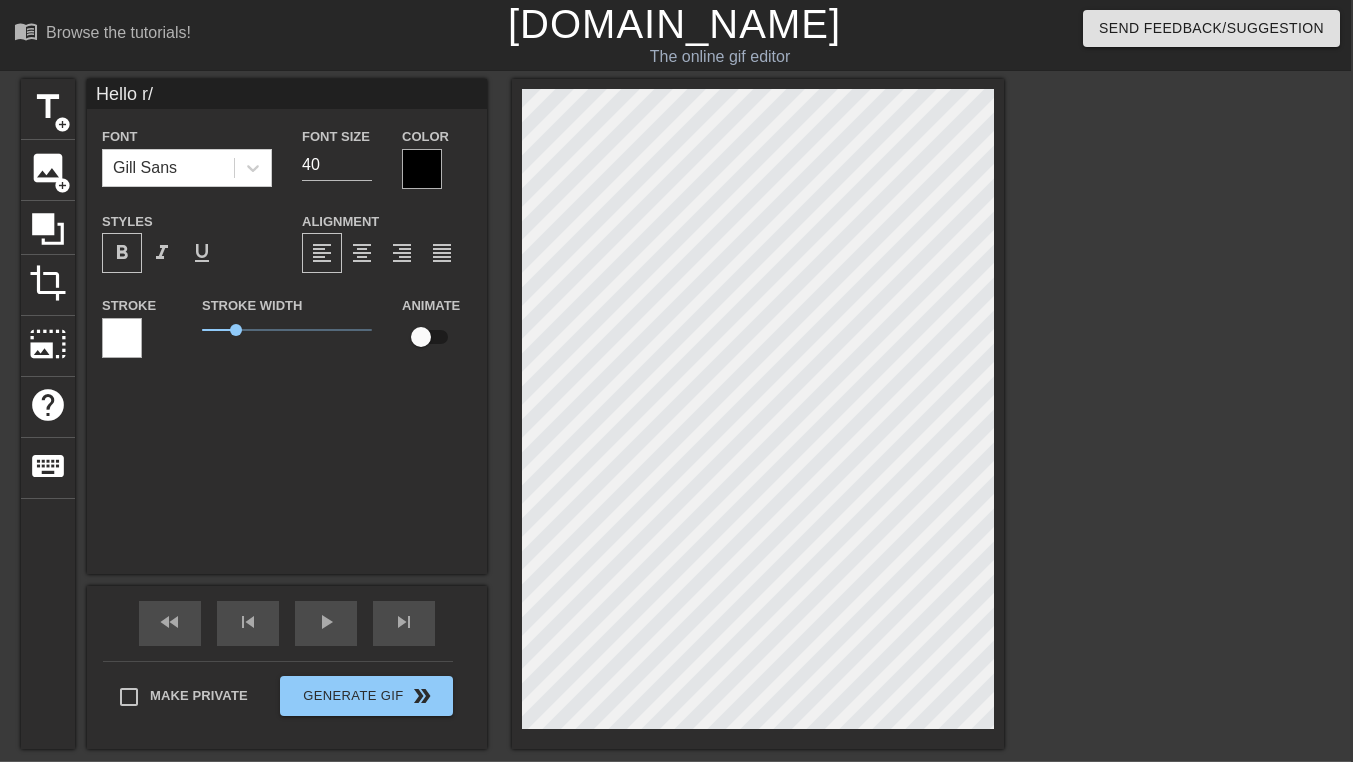 type on "Hello r/W" 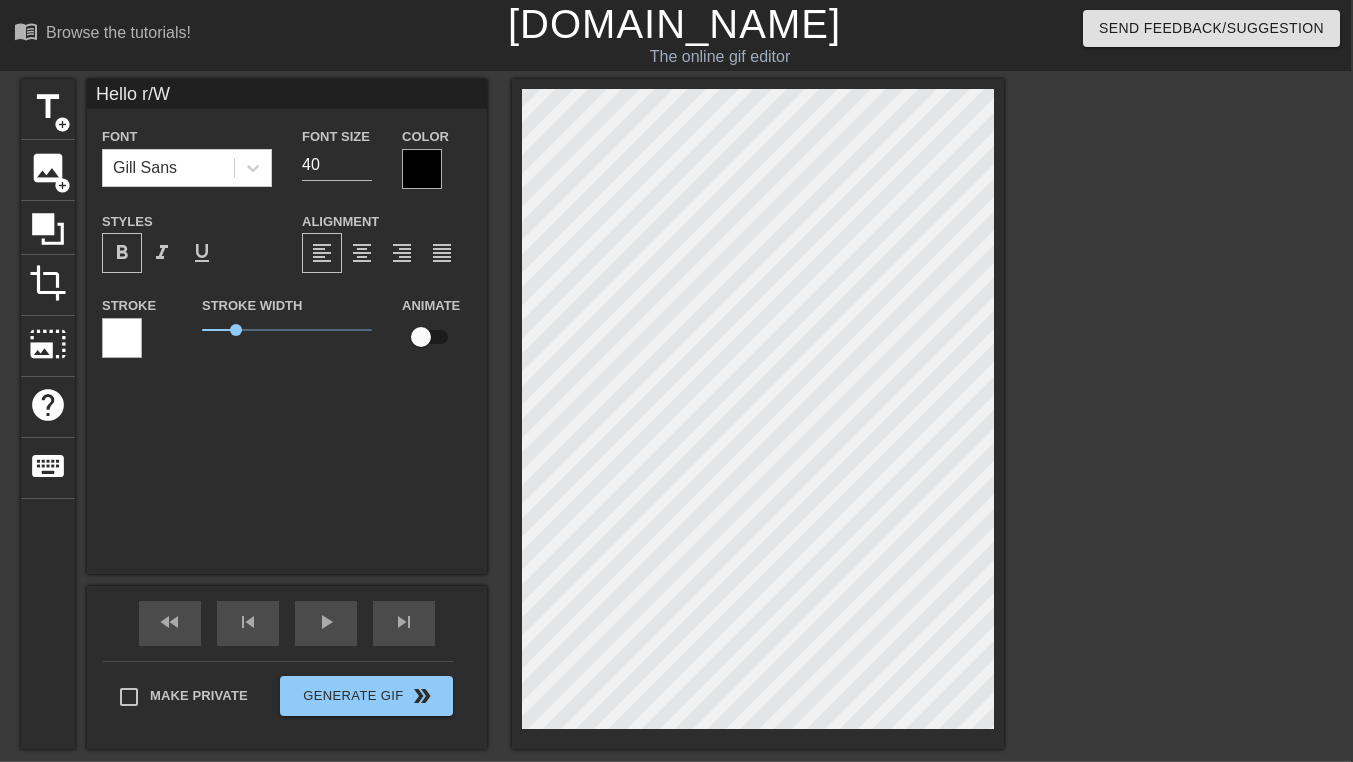 type on "Hello r/Wh" 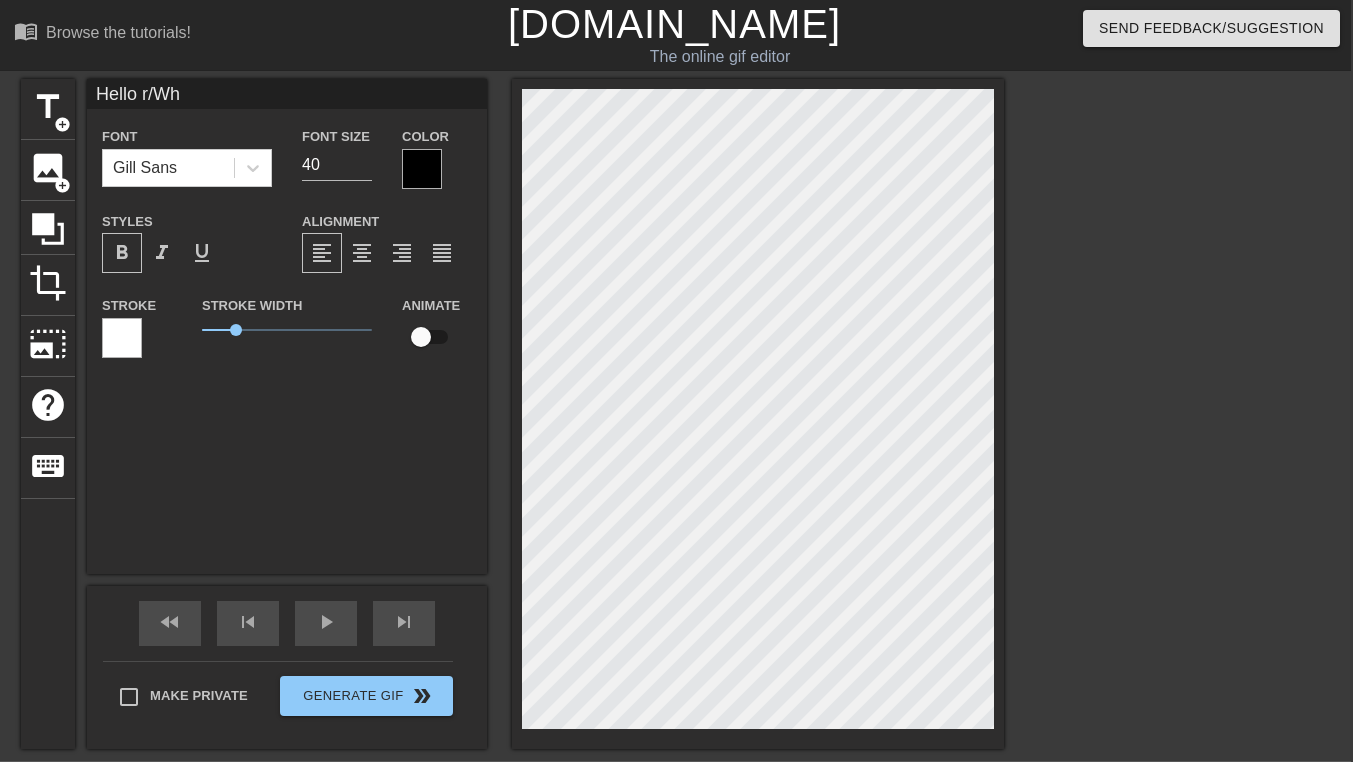 type on "Hello r/Whe" 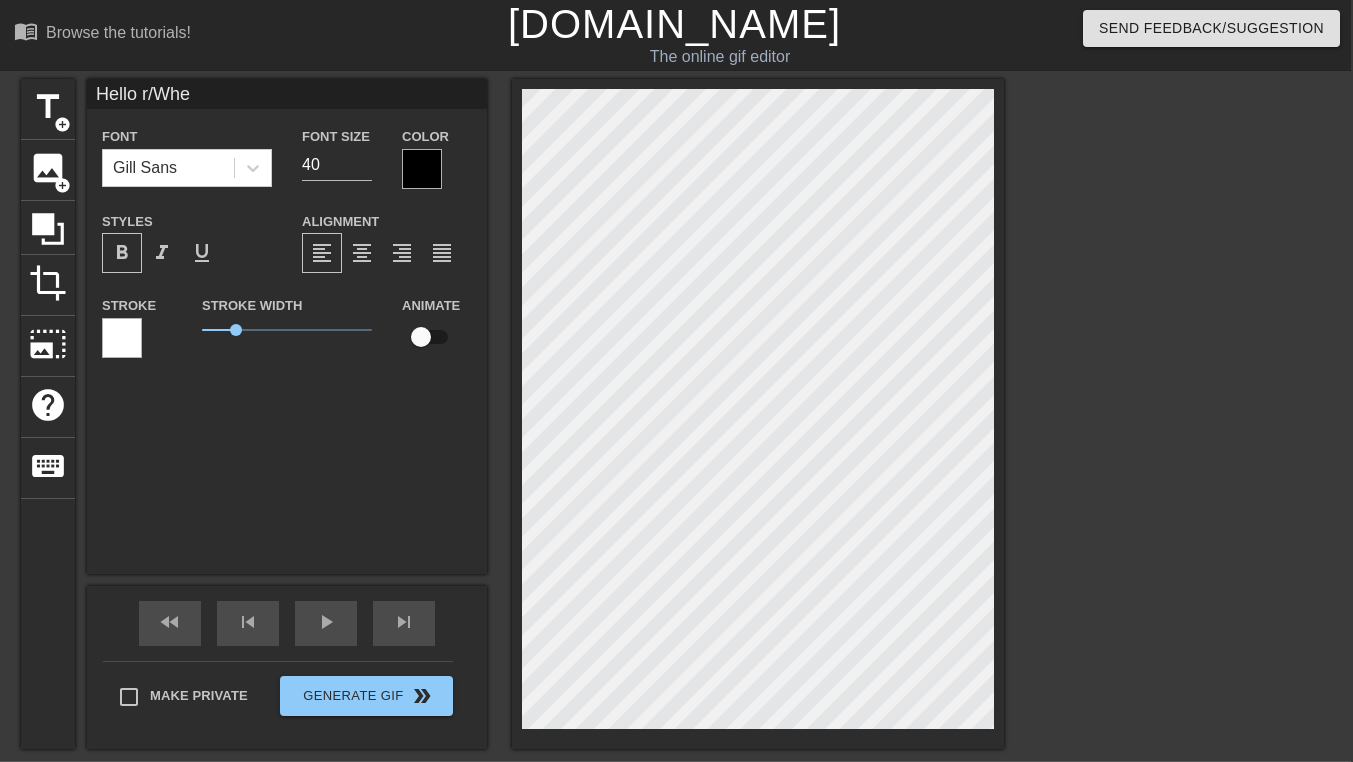 type on "Hello r/When" 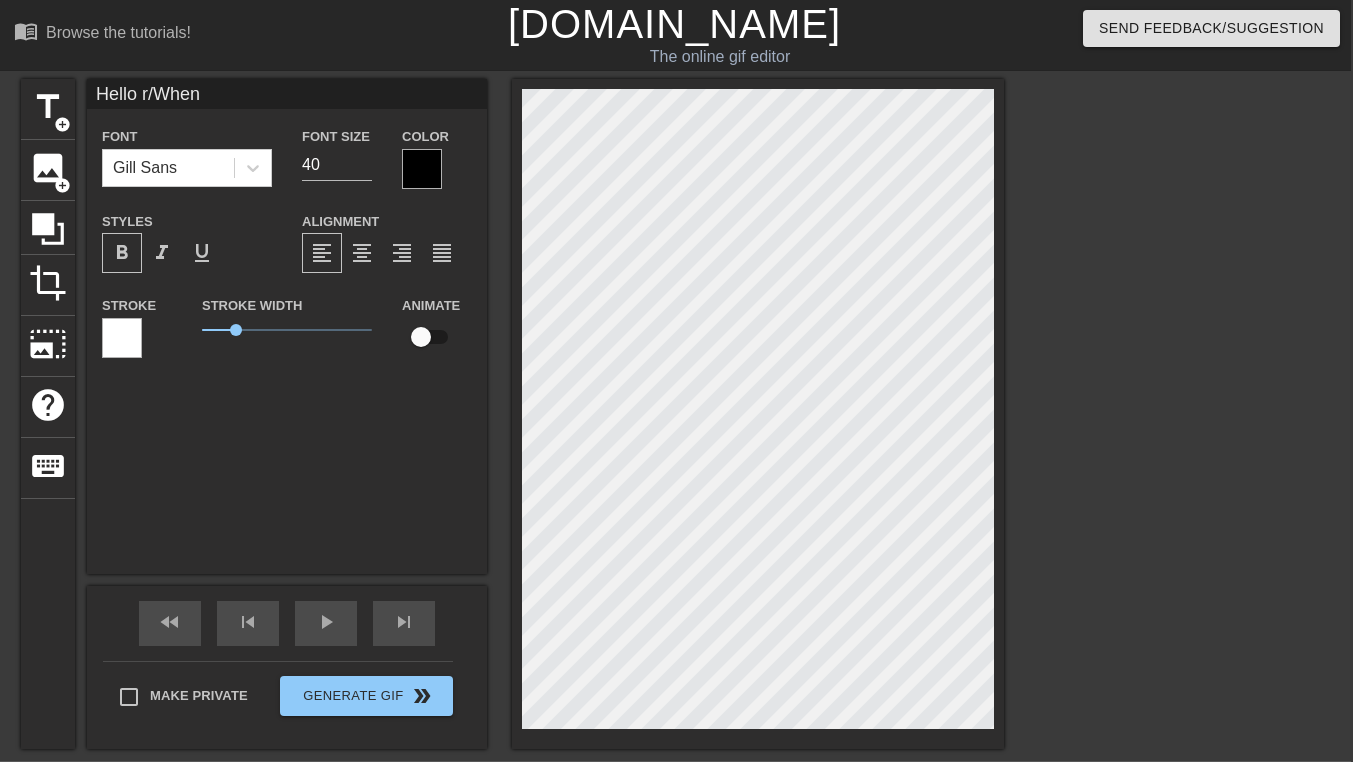 type on "Hello r/When" 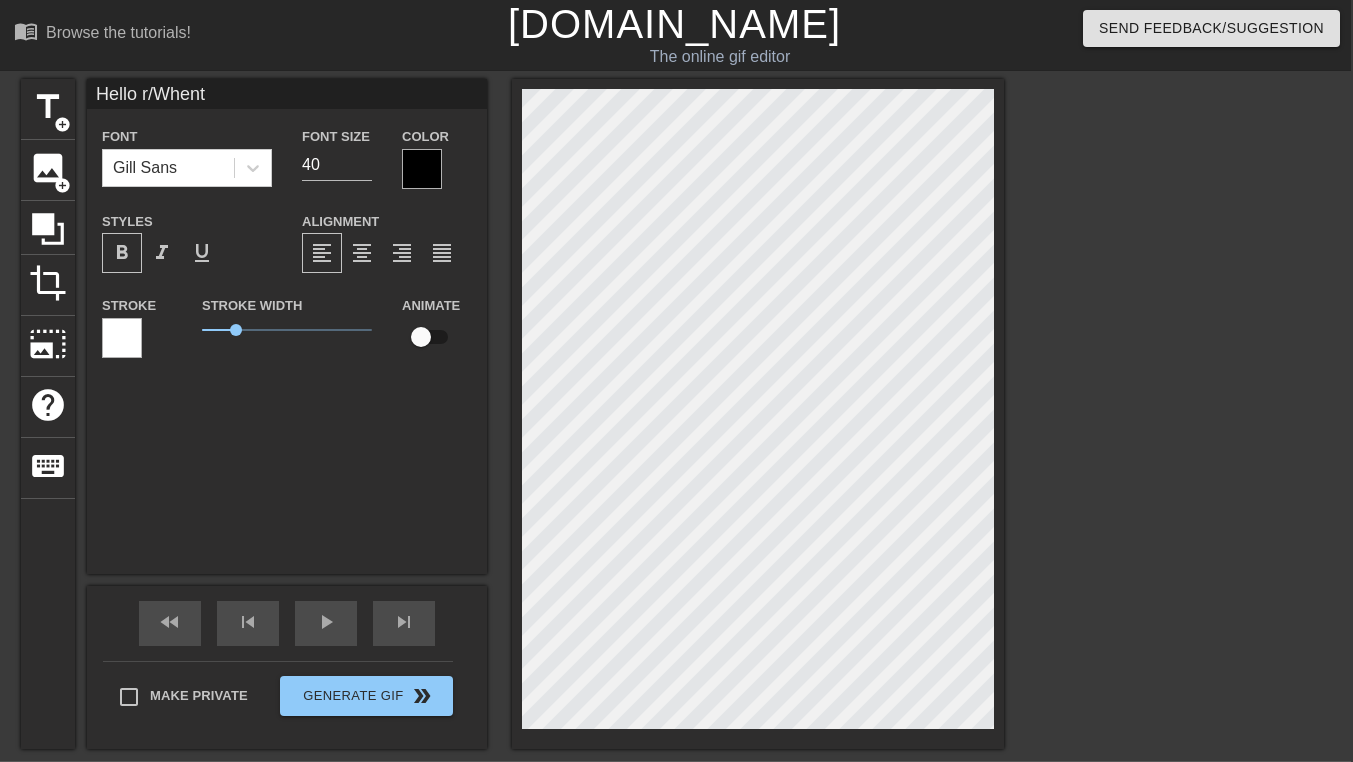 type on "Hello r/Whenth" 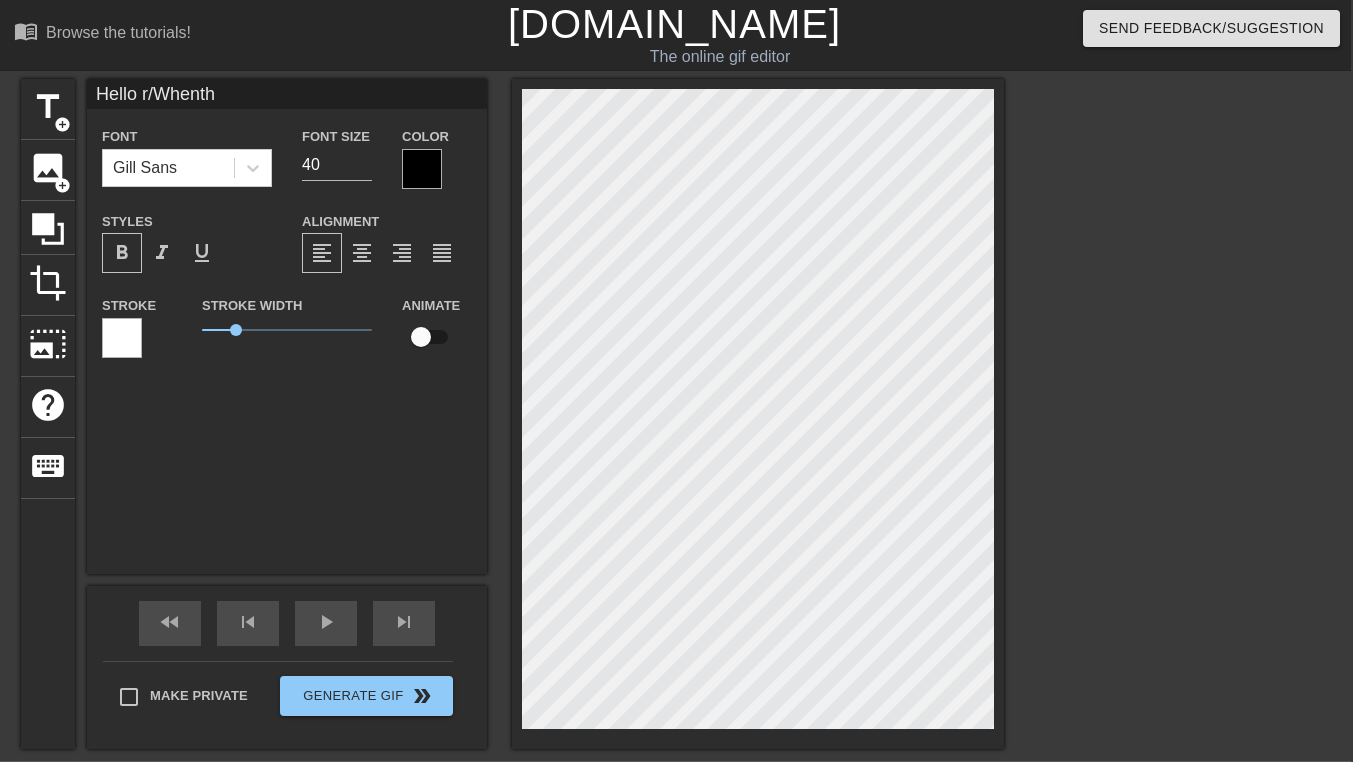 type on "Hello r/Whenthe" 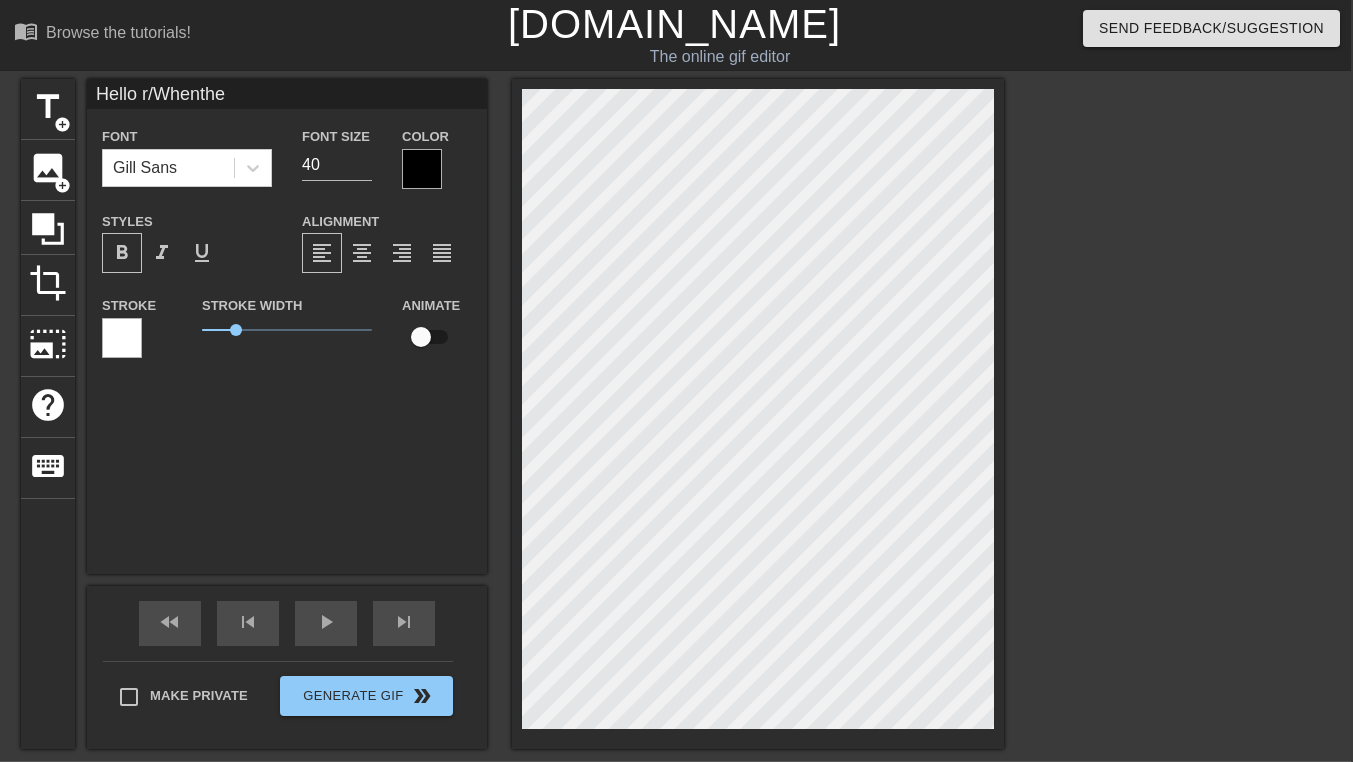 type on "Hello r/Whenthe" 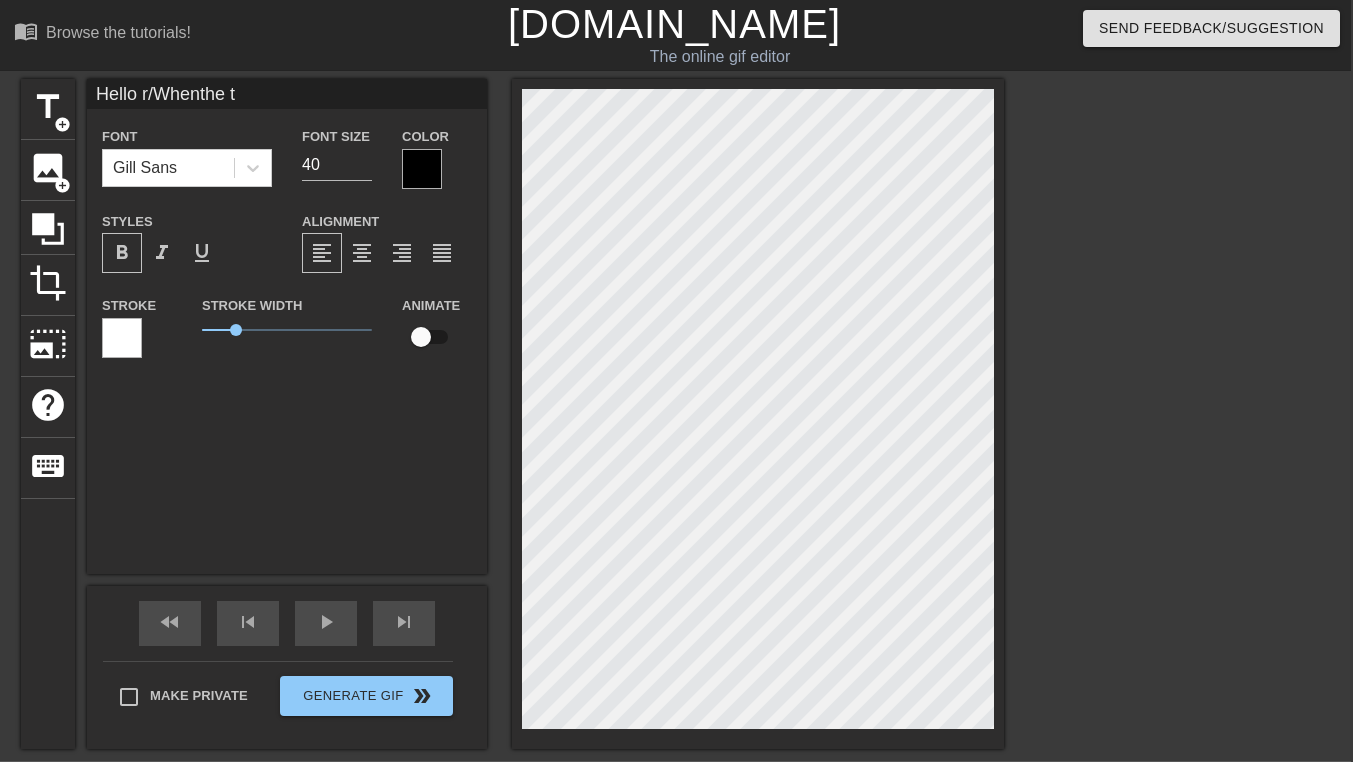type on "Hello r/Whenthe to" 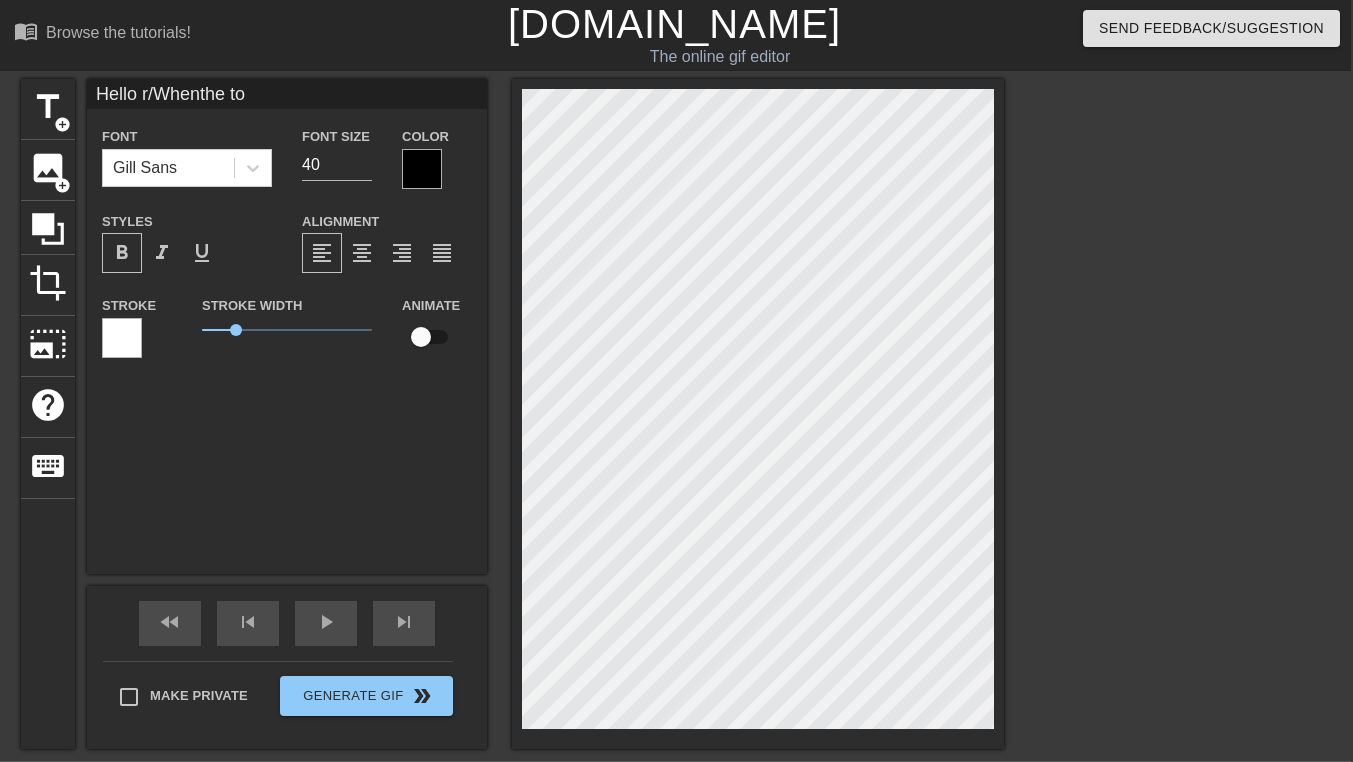 type on "Hello r/Whenthe [PERSON_NAME]" 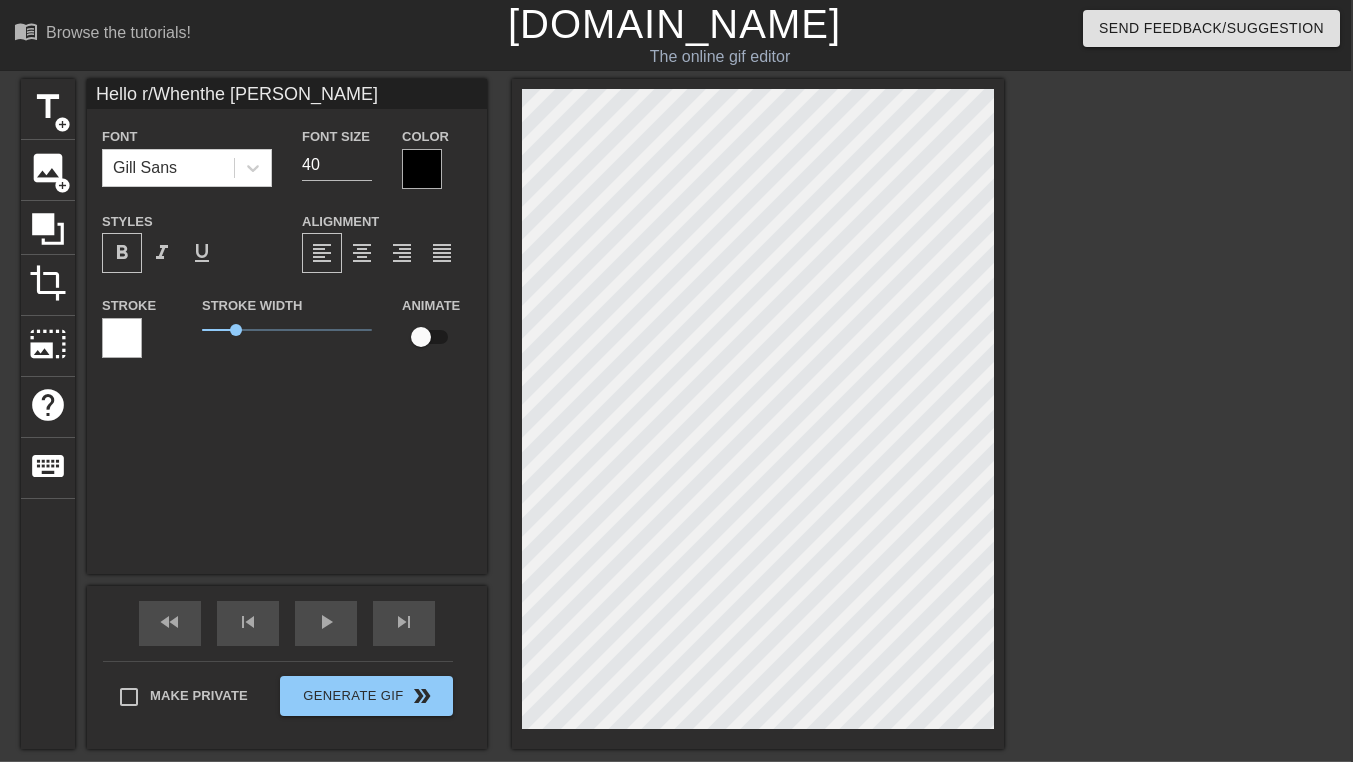 type on "Hello r/Whenthe toda" 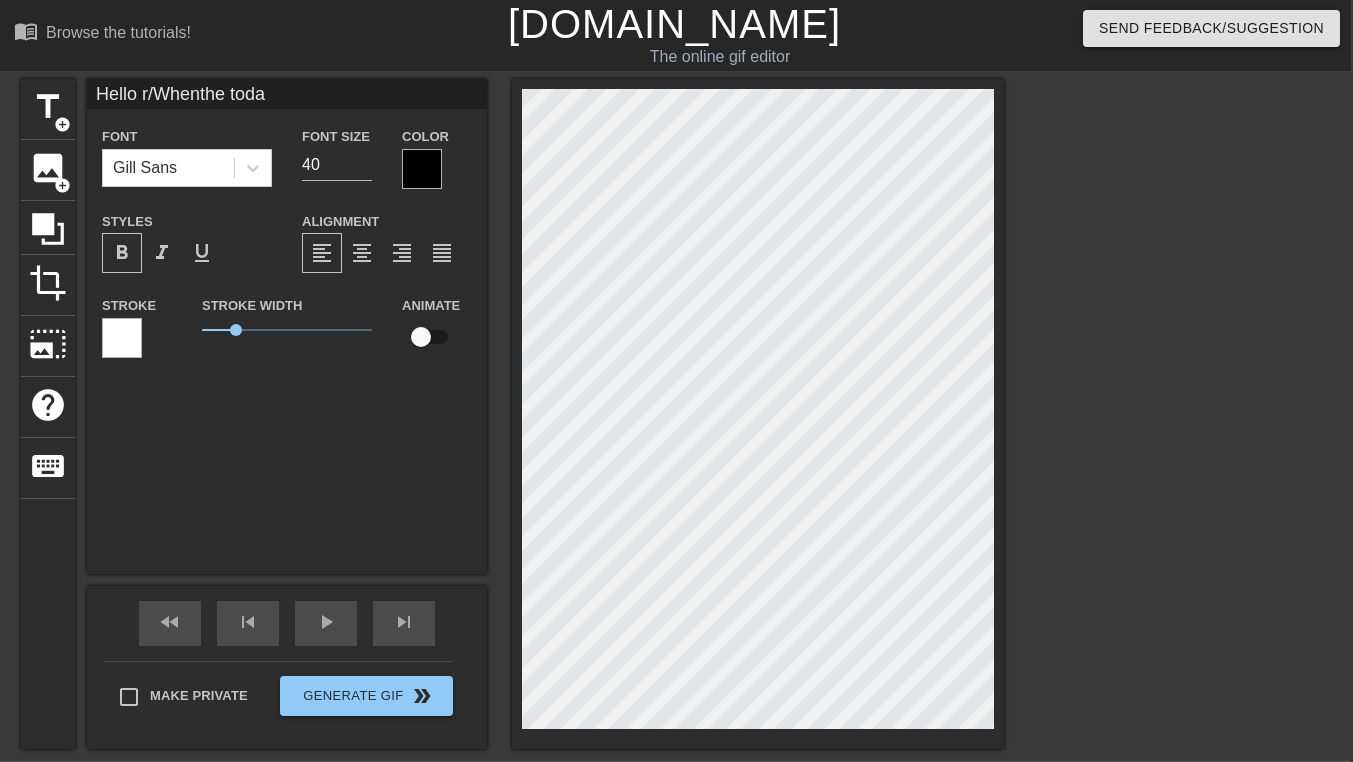 type on "Hello r/Whenthe [DATE]" 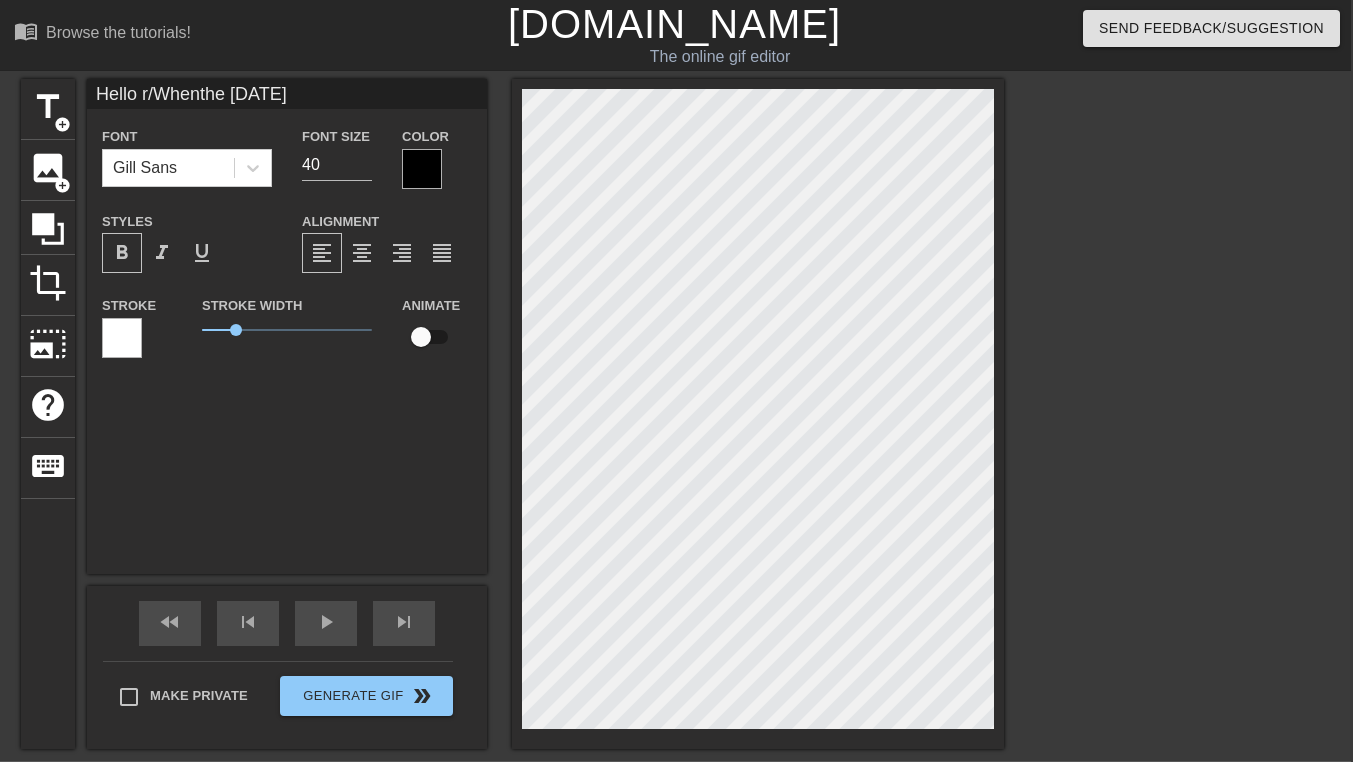 type on "Hello r/Whenthe [DATE]" 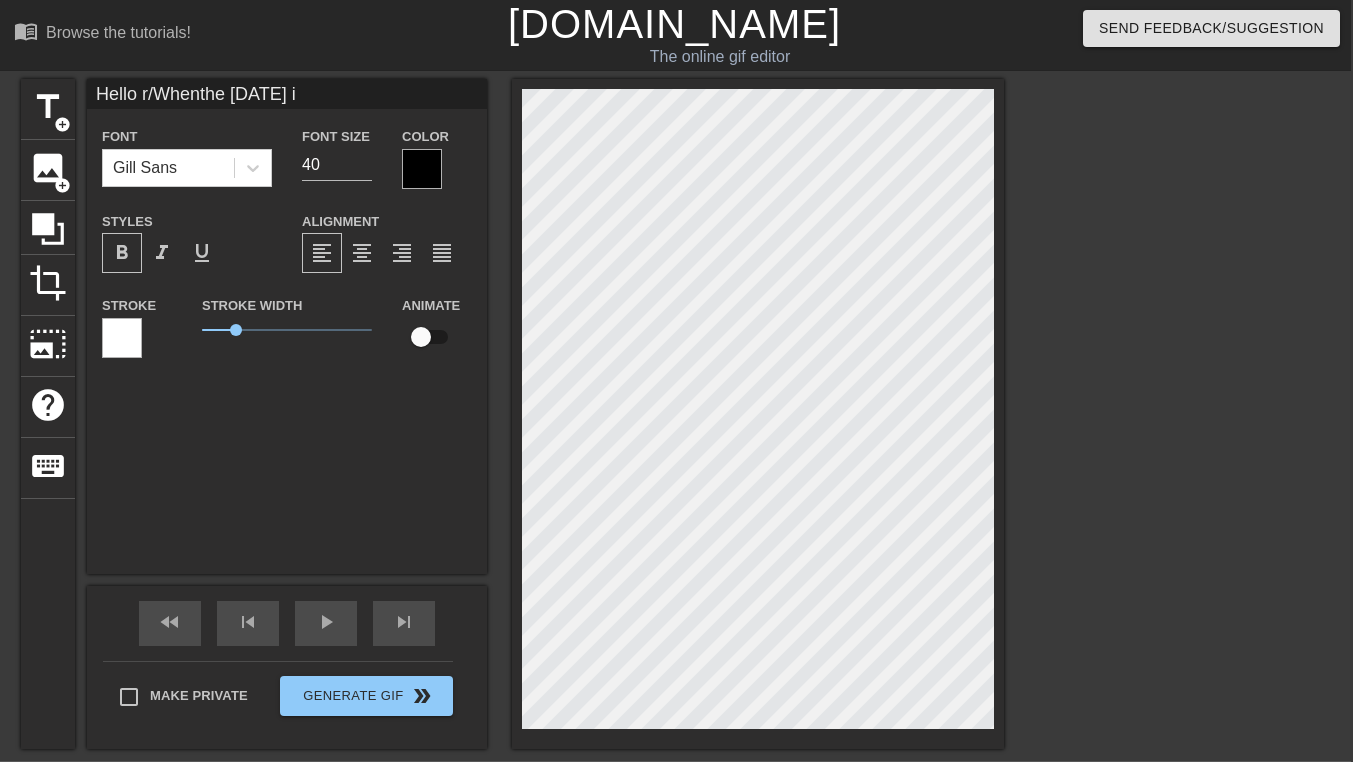scroll, scrollTop: 2, scrollLeft: 12, axis: both 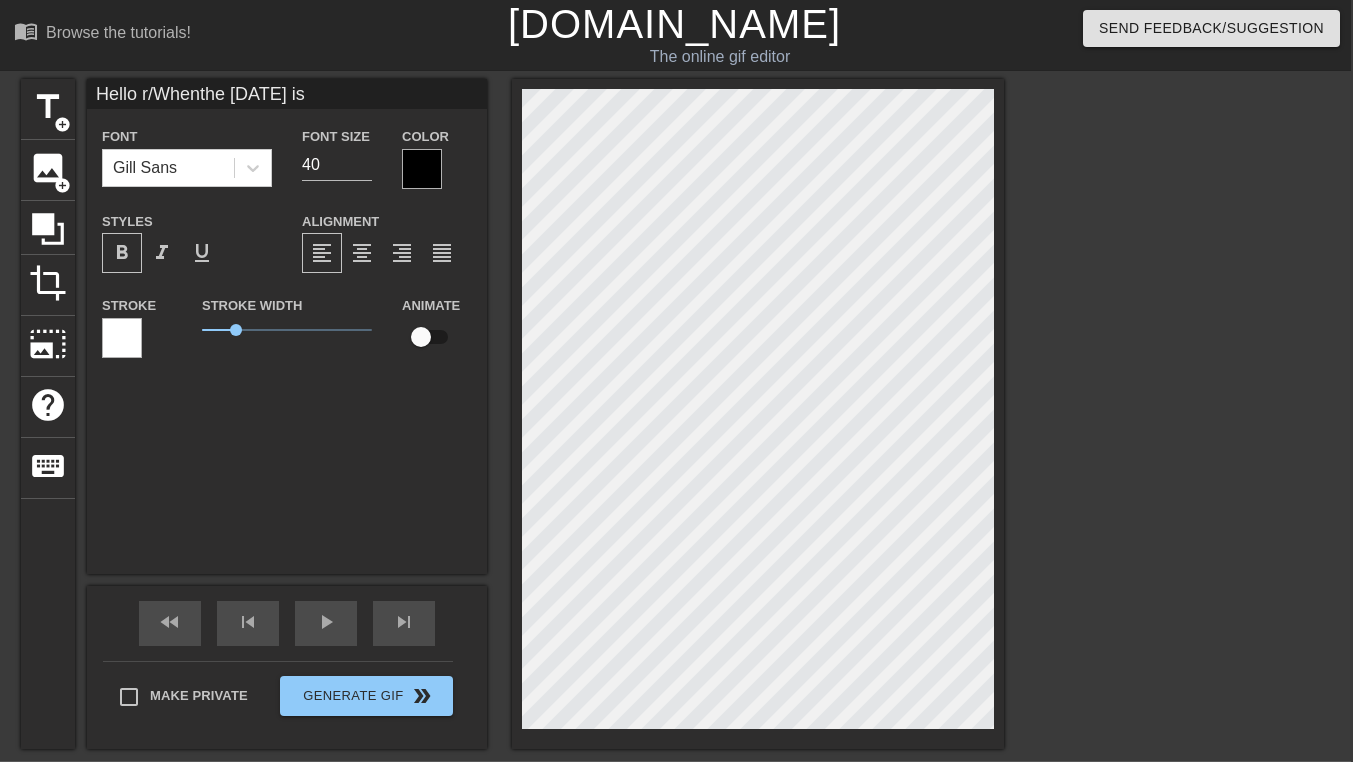 type on "Hello r/Whenthe [DATE] is" 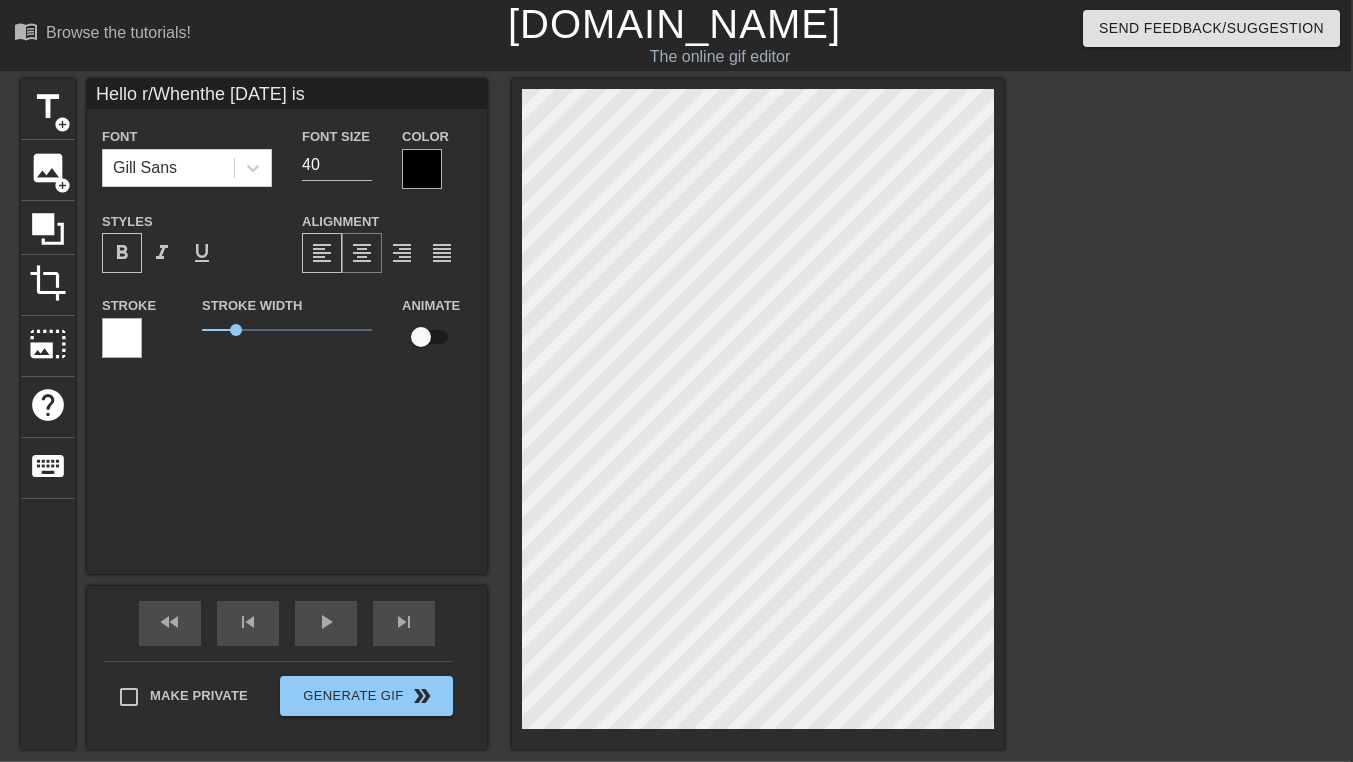 type on "Hello r/Whenthe [DATE] is" 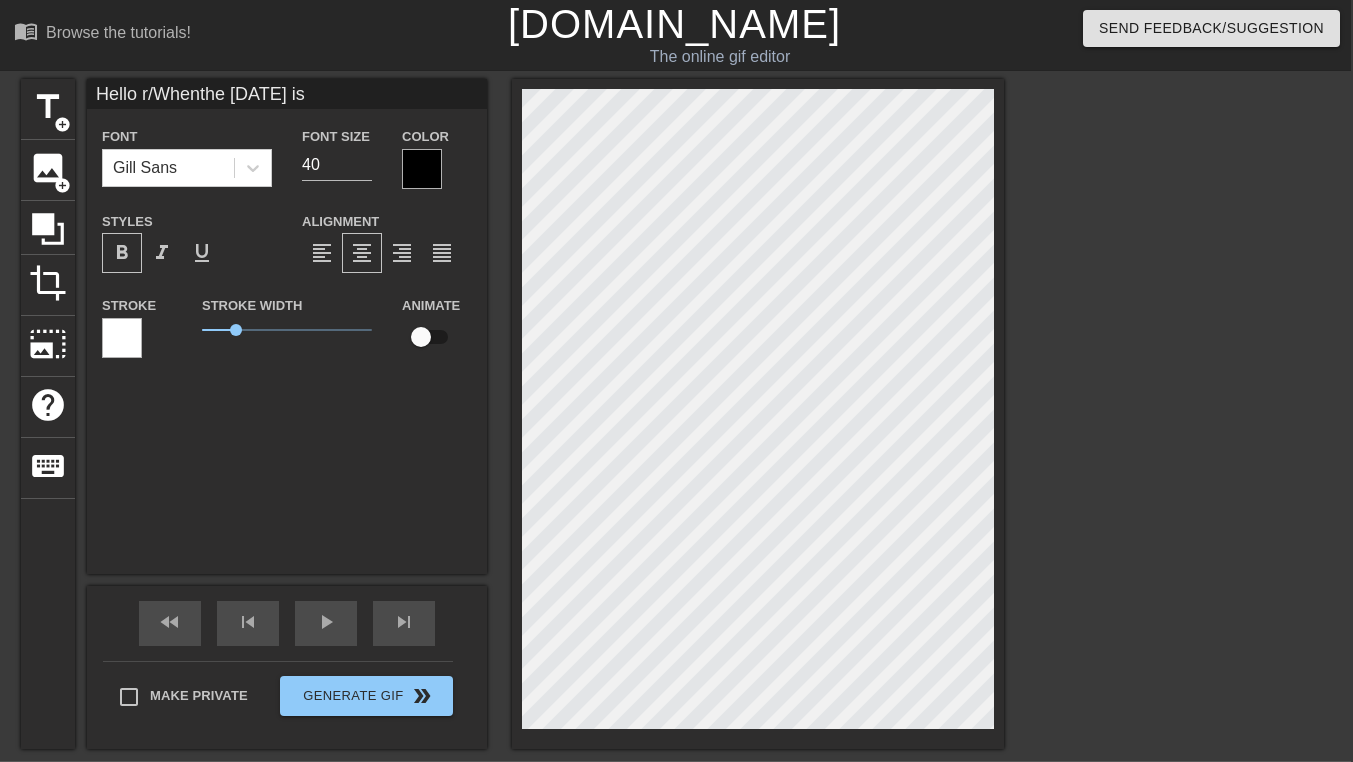 scroll, scrollTop: 2, scrollLeft: 5, axis: both 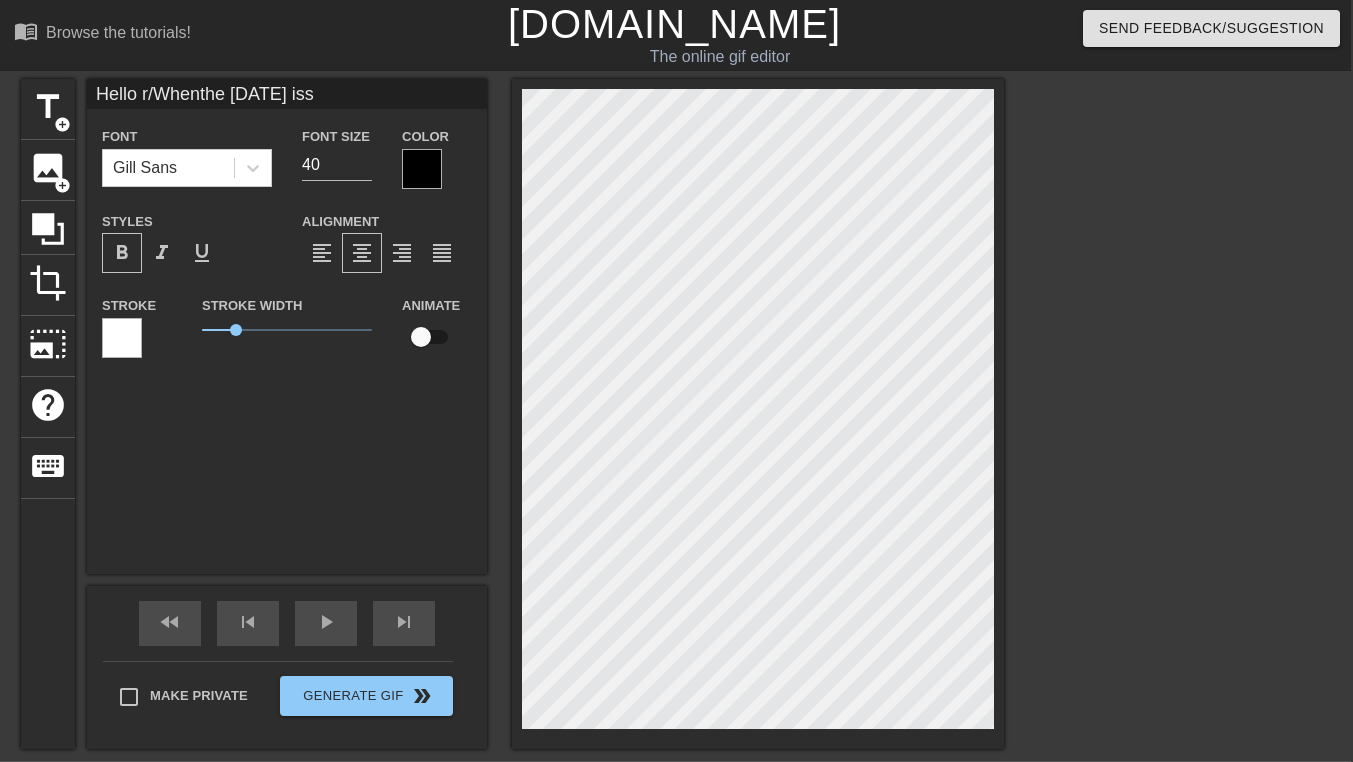 type on "Hello r/Whenthe [DATE] iss" 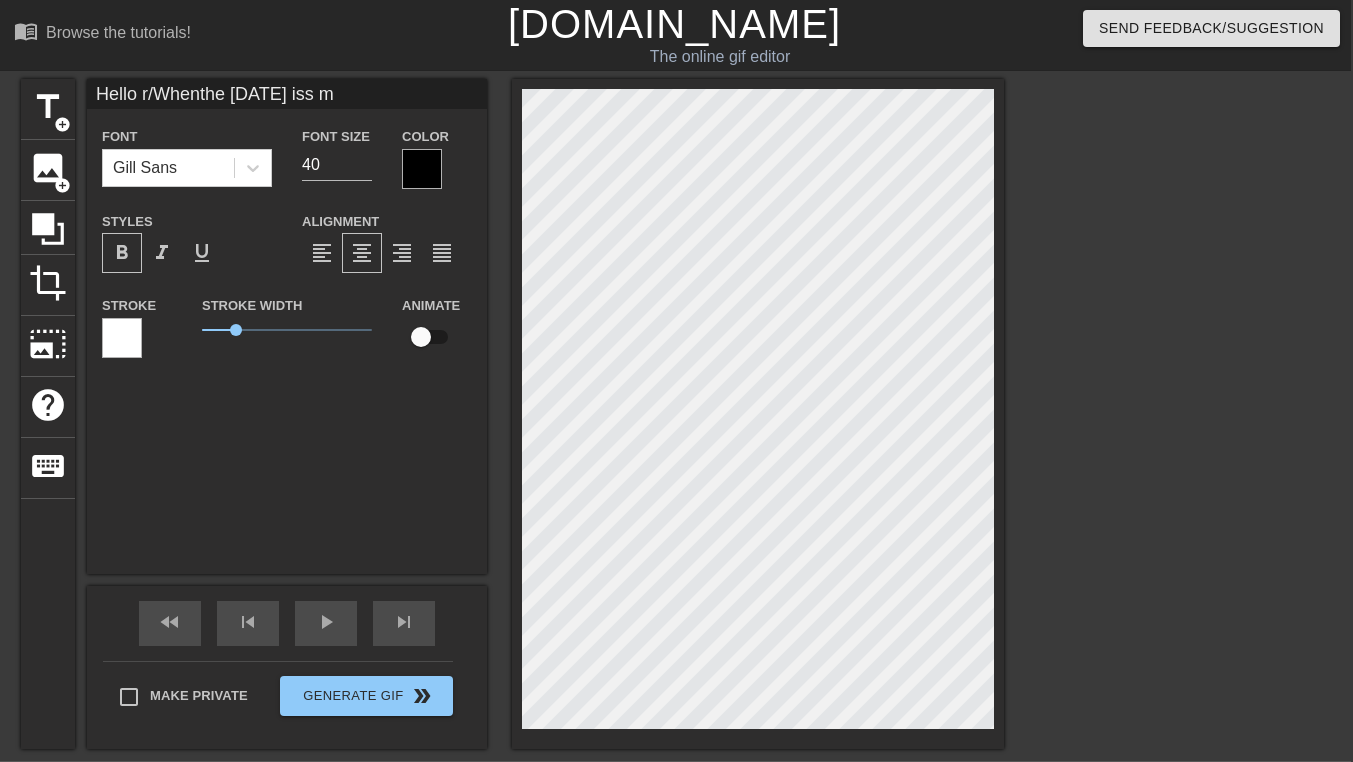 type on "Hello r/Whenthe [DATE] iss my" 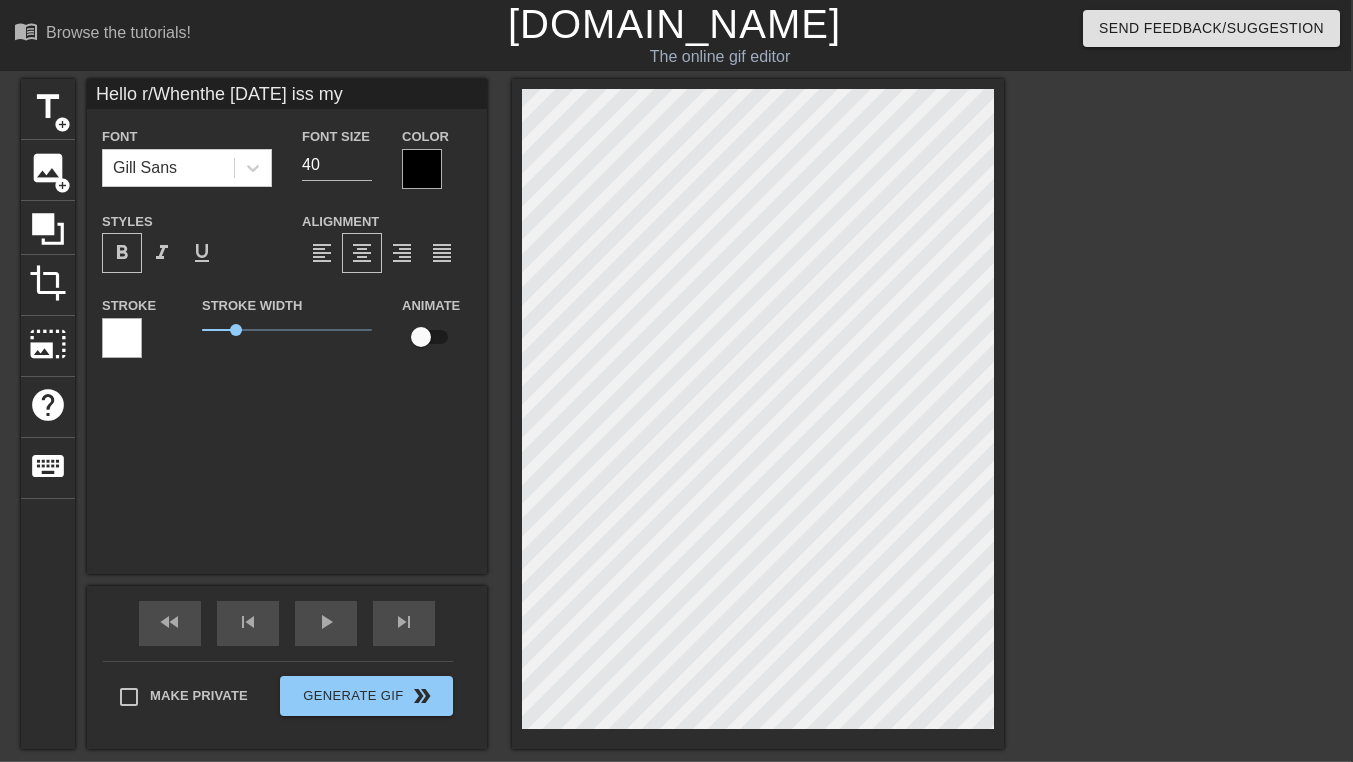 type on "Hello r/Whenthe [DATE] iss my" 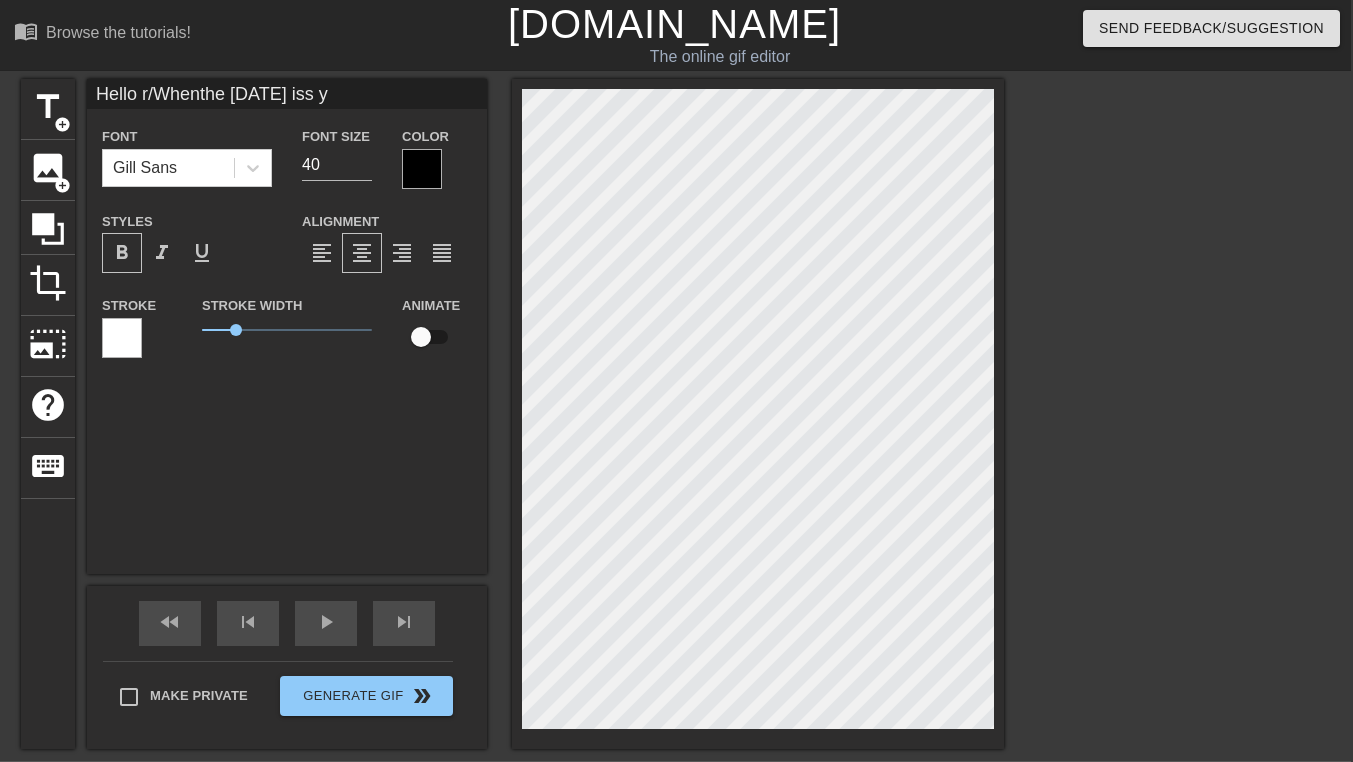type on "Hello r/Whenthe [DATE] issy" 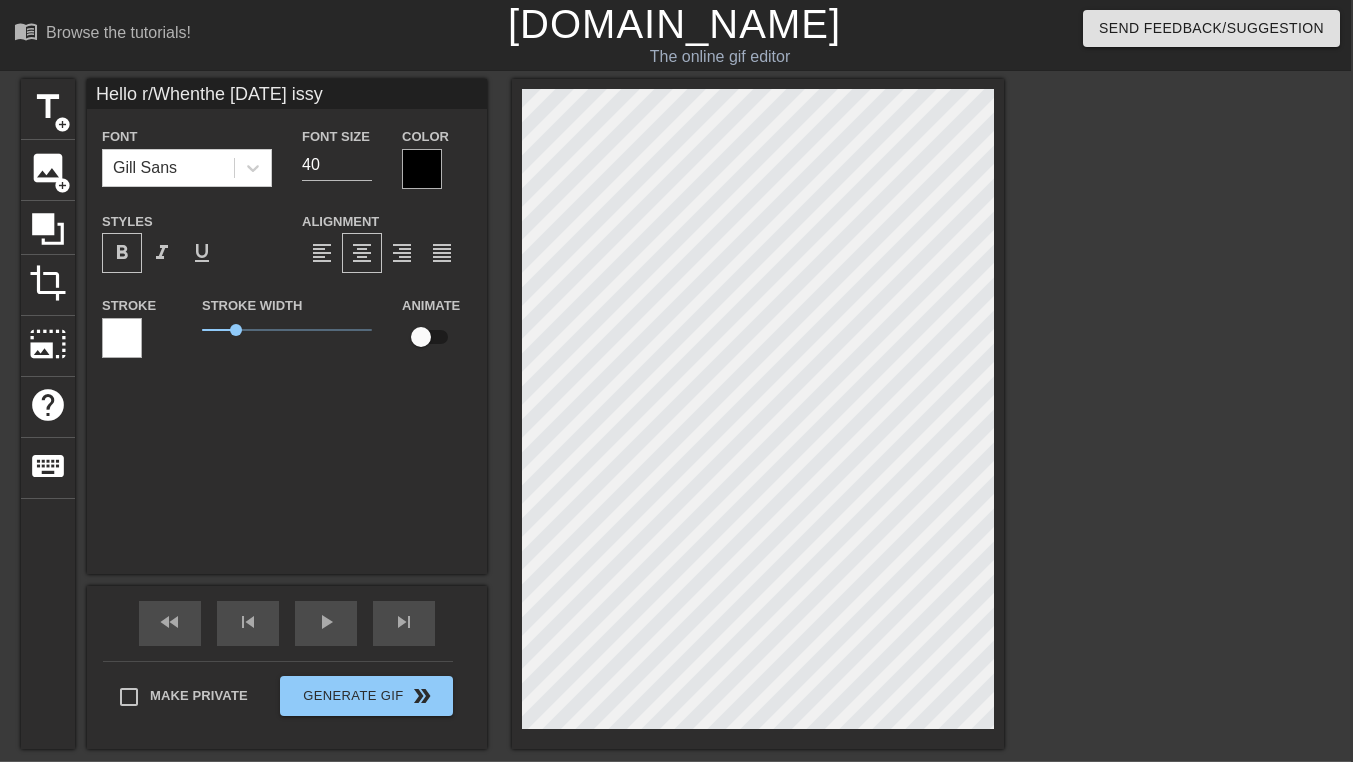 type on "Hello r/Whenthe [DATE] iss" 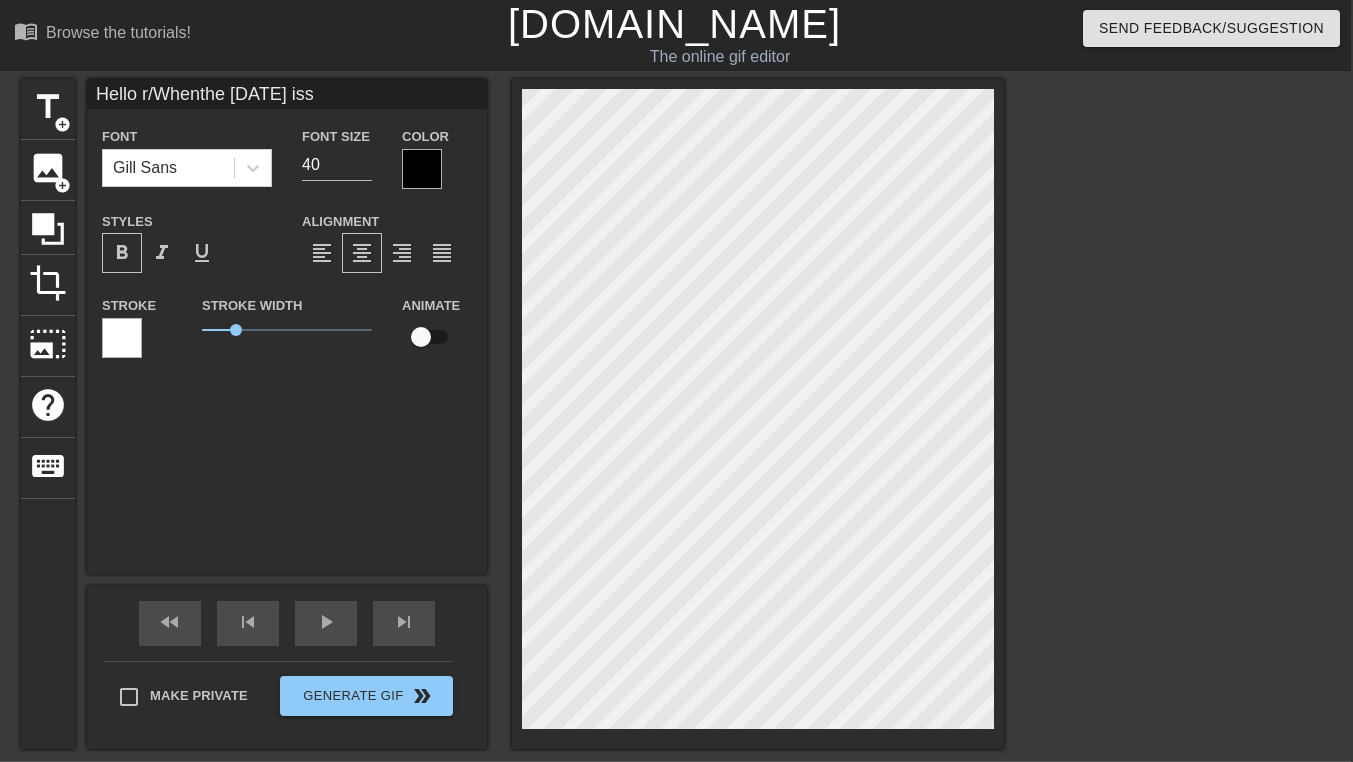 type on "Hello r/Whenthe [DATE] is" 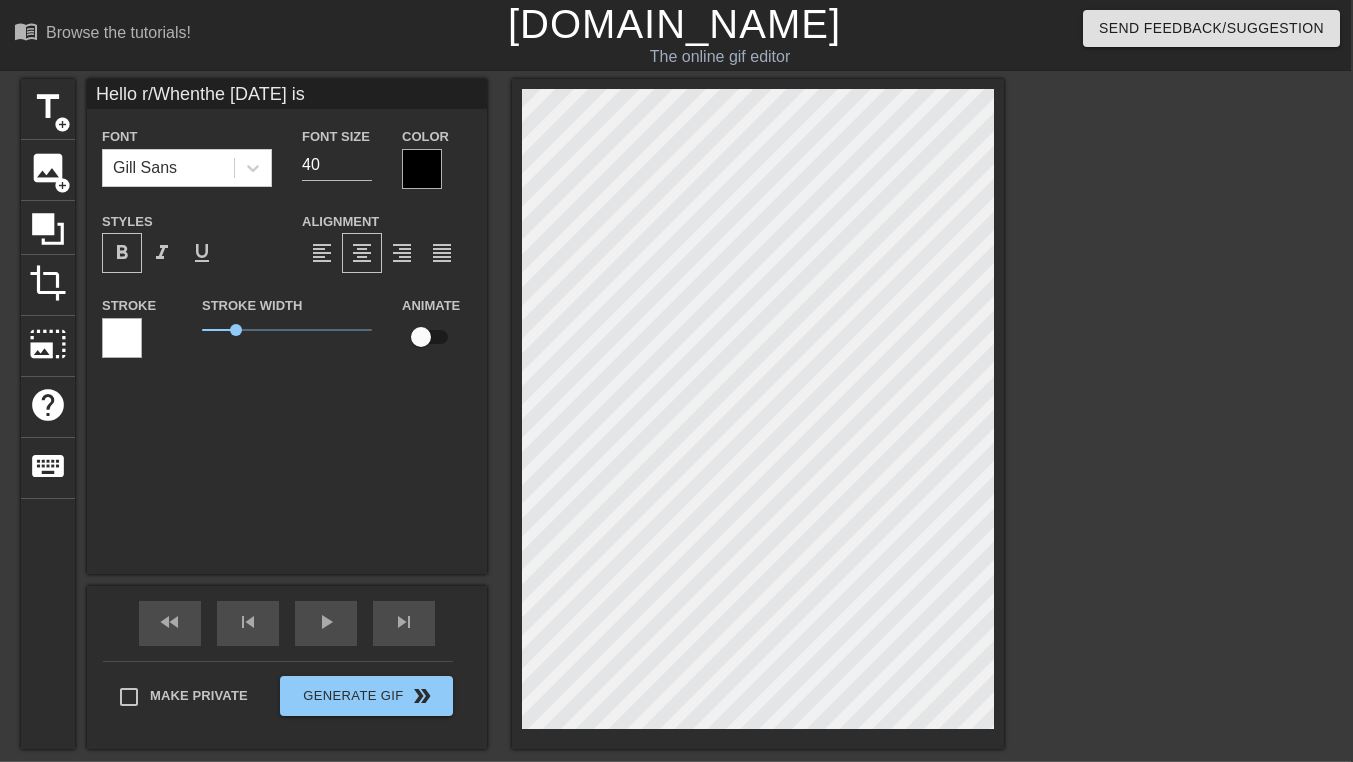 scroll, scrollTop: 2, scrollLeft: 13, axis: both 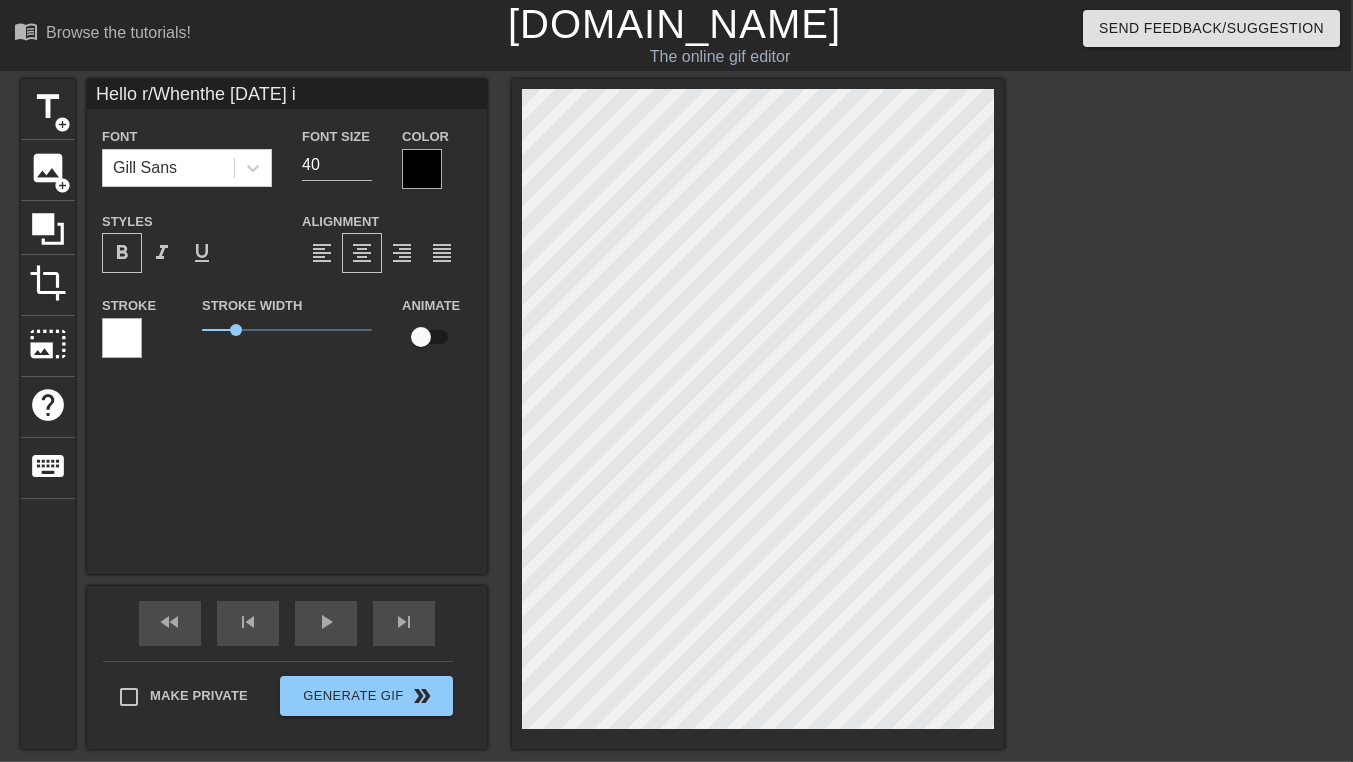 type on "Hello r/Whenthe [DATE] i" 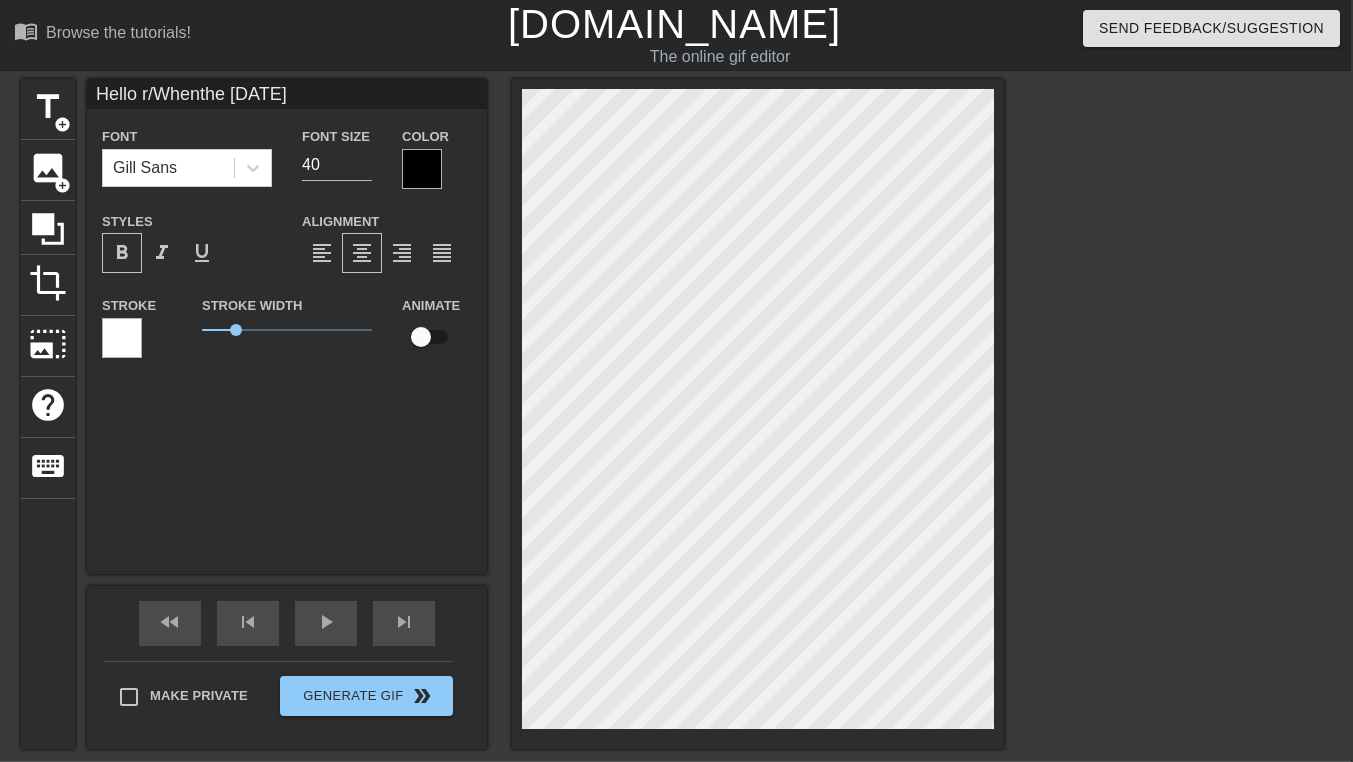 type on "Hello r/Whenthe [DATE]" 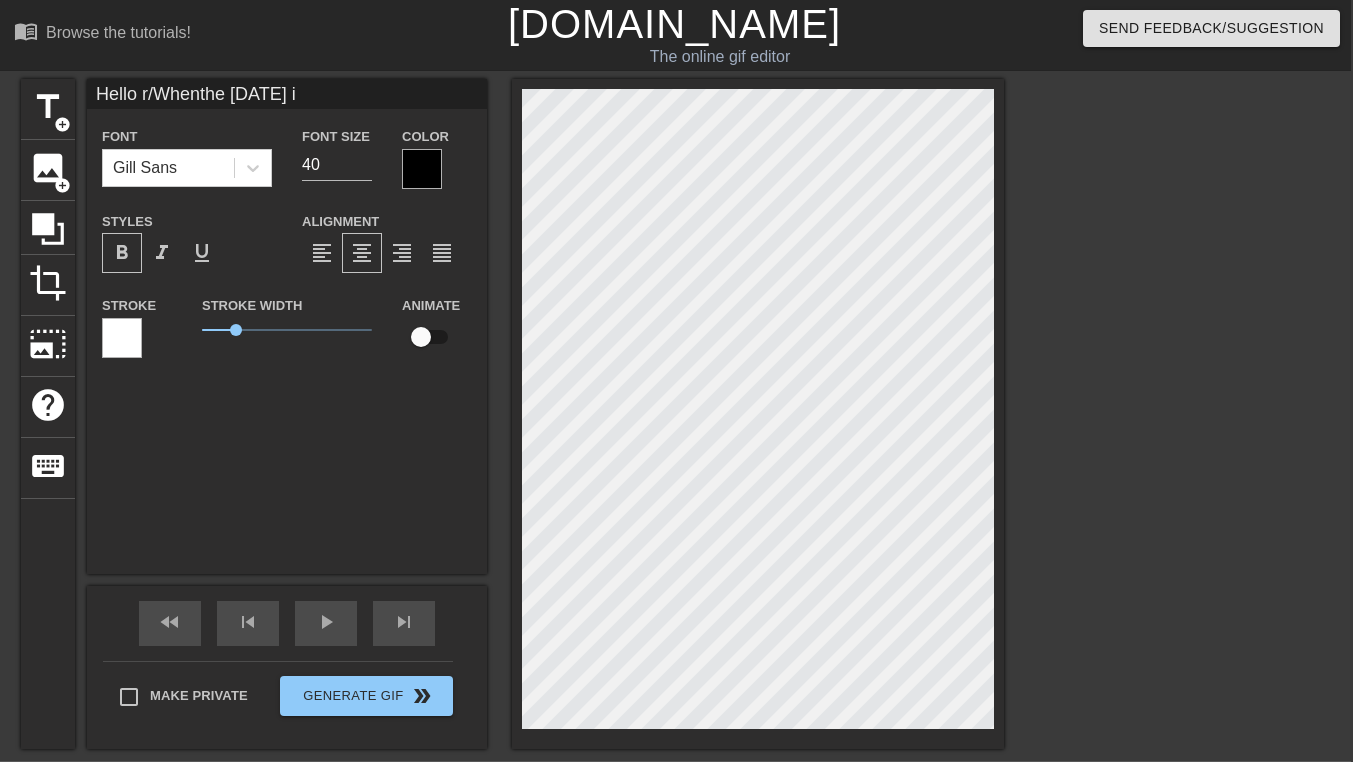 type on "Hello r/Whenthe [DATE] is" 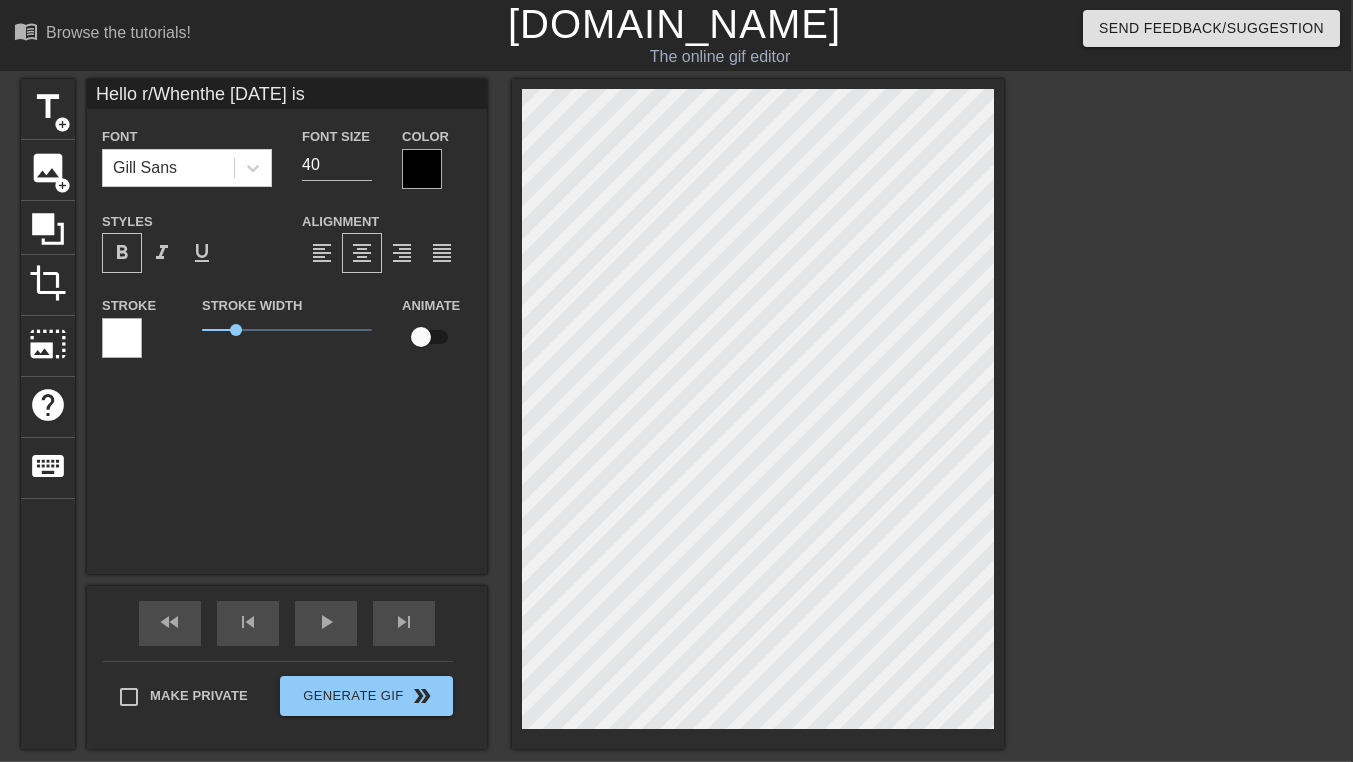 type on "Hello r/Whenthe [DATE] is" 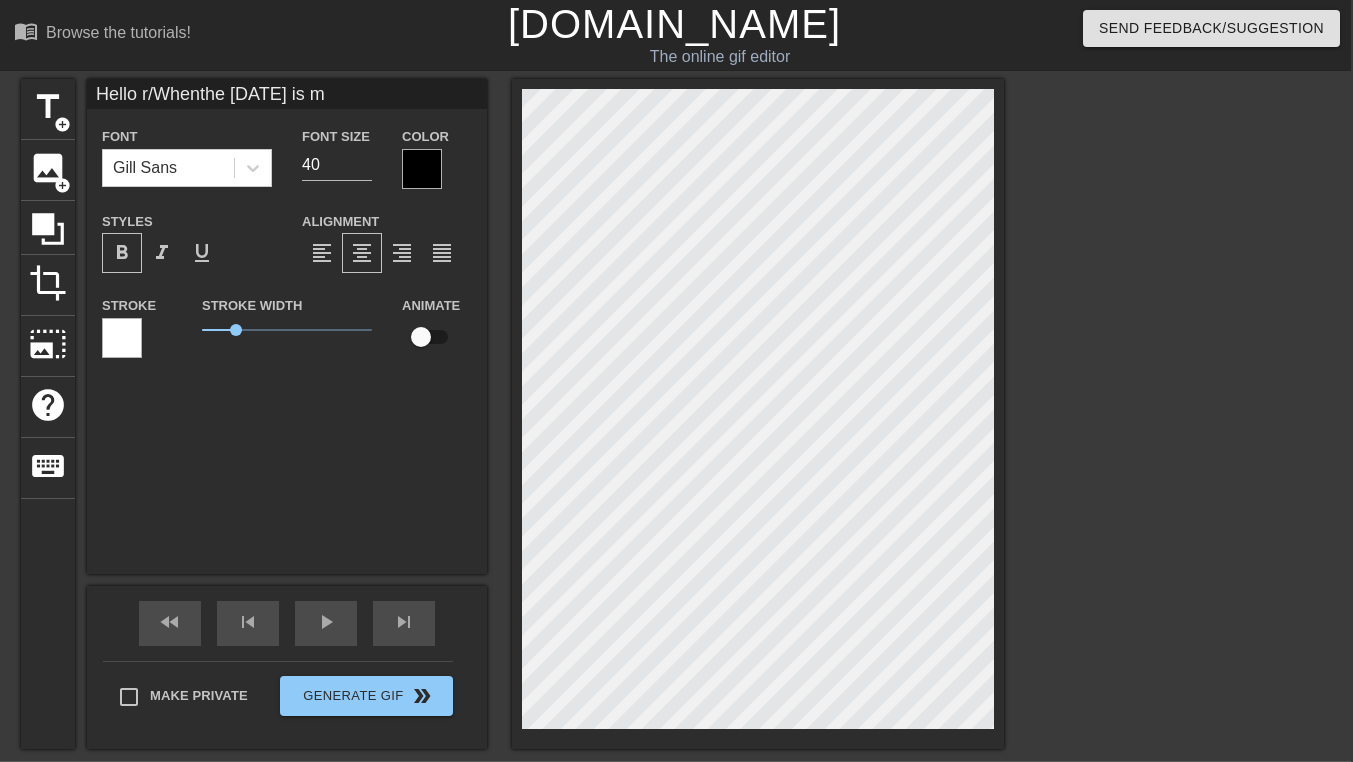 type on "Hello r/Whenthe [DATE] is my" 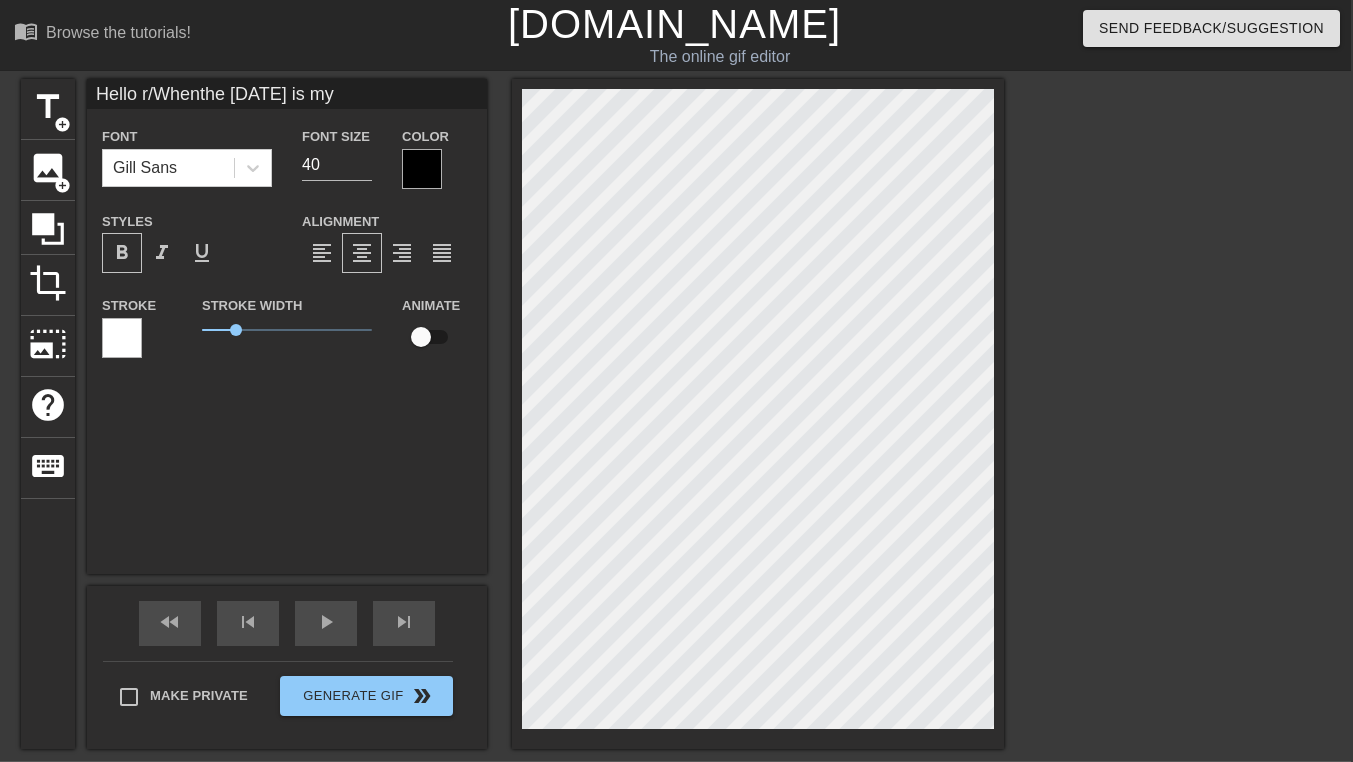 scroll, scrollTop: 2, scrollLeft: 13, axis: both 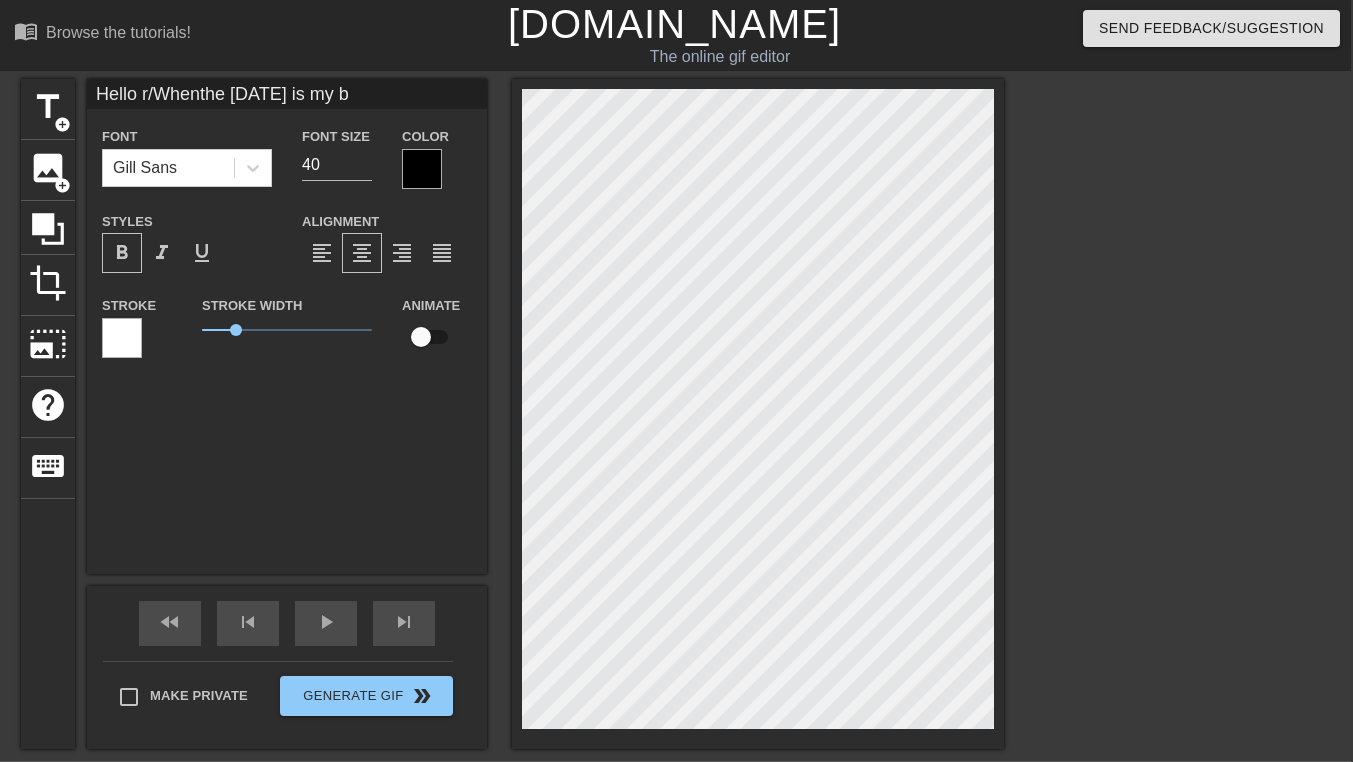 type on "Hello r/Whenthe [DATE] is my b" 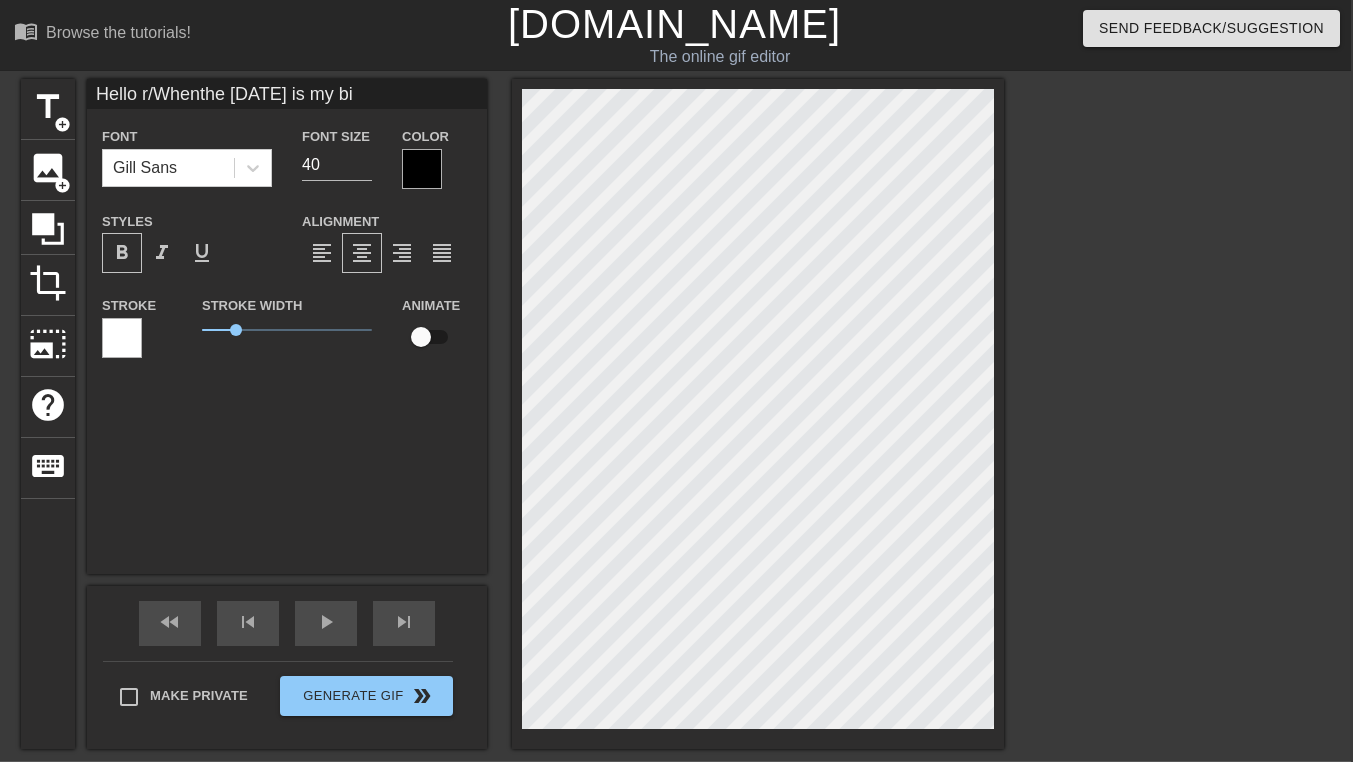 type on "Hello r/Whenthe [DATE] is my bir" 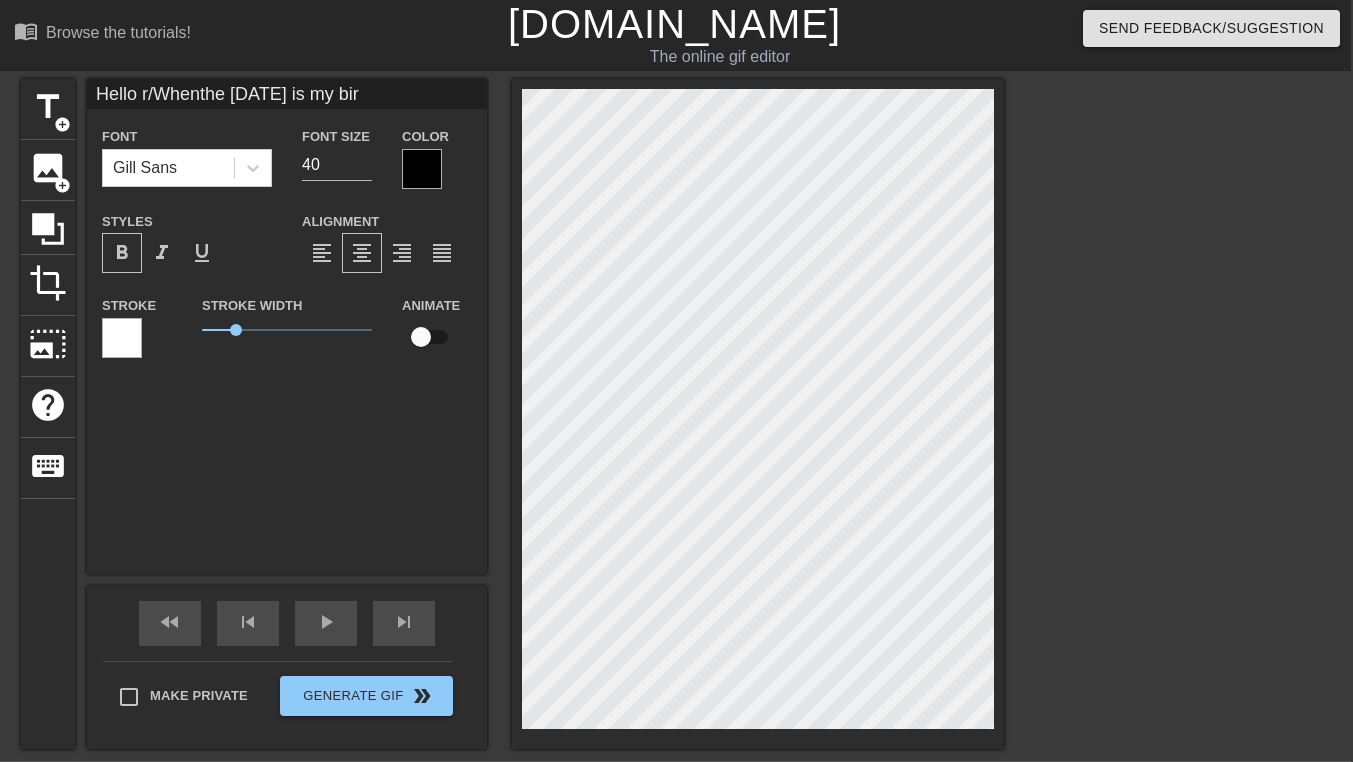 type on "Hello r/Whenthe [DATE] is my birt" 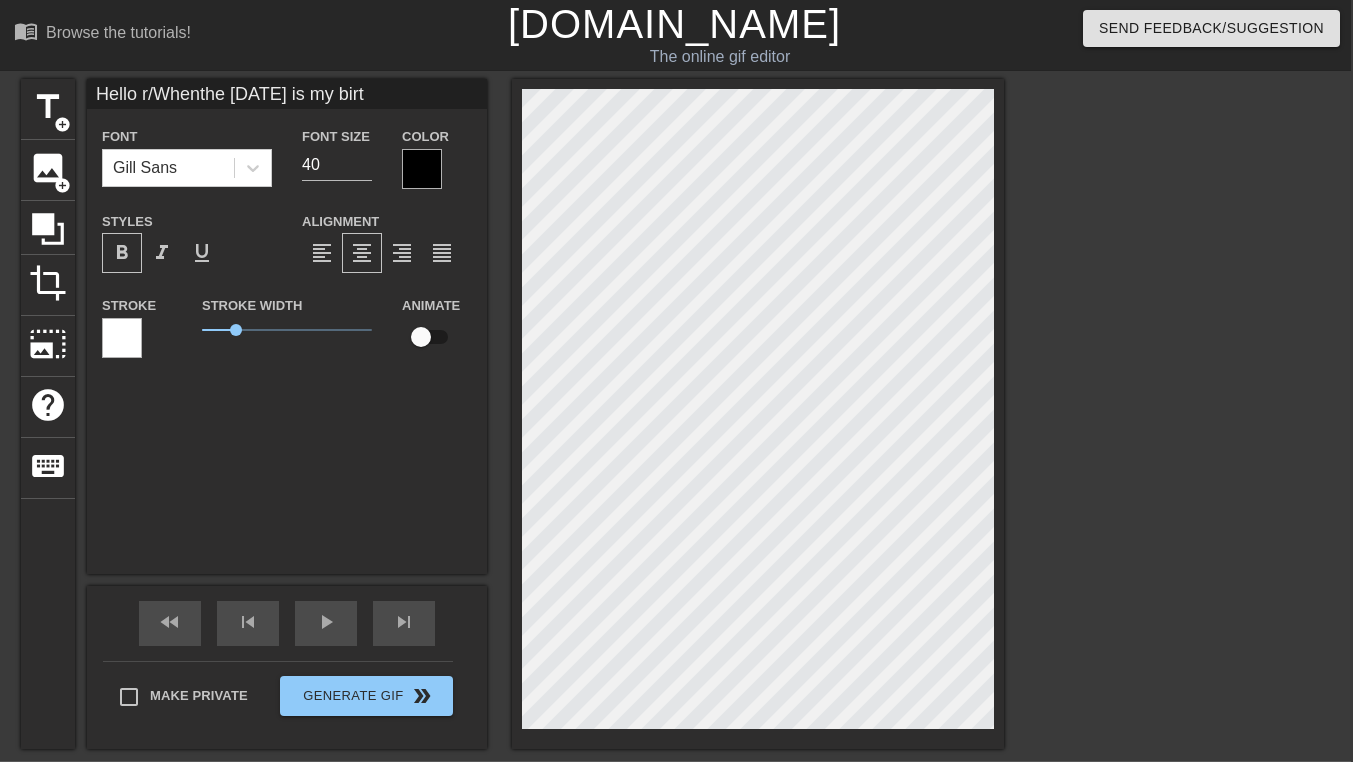 type on "Hello r/Whenthe [DATE] is my birth" 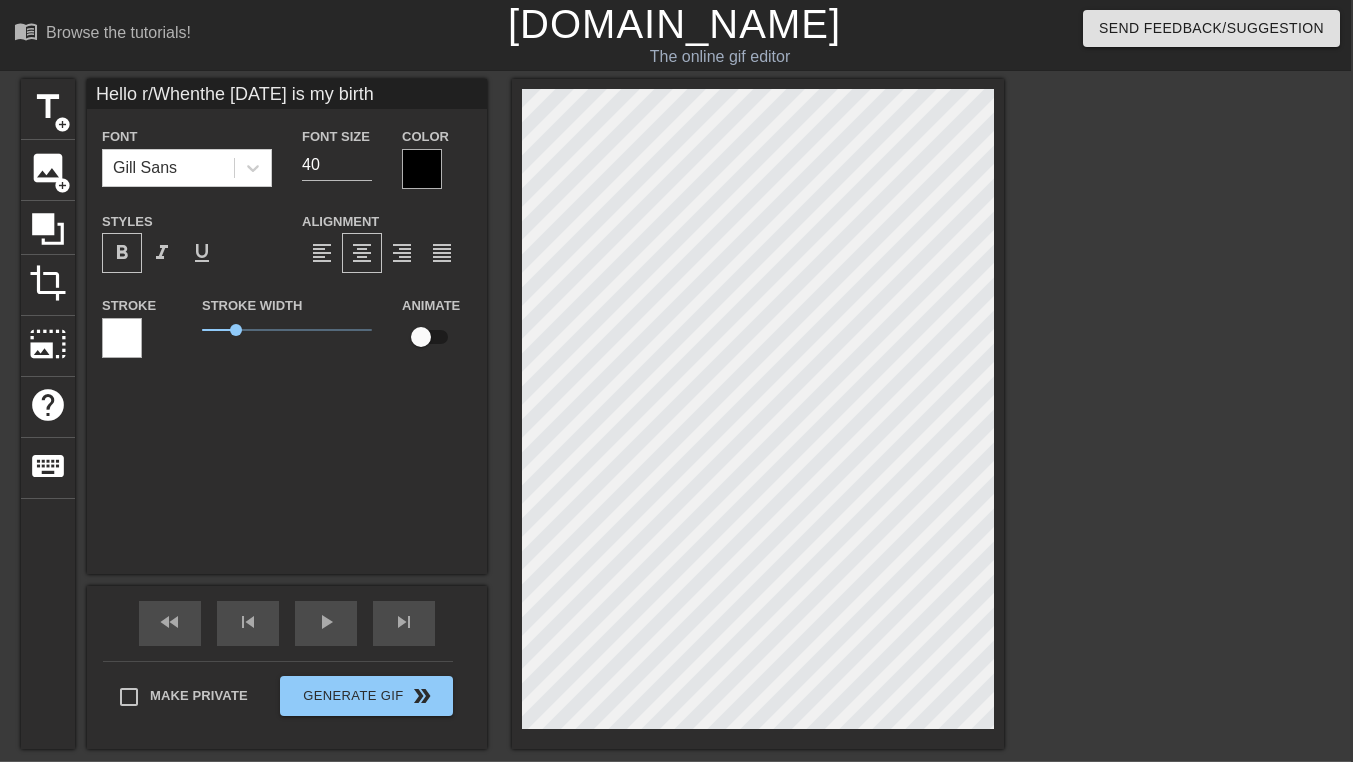 scroll, scrollTop: 2, scrollLeft: 16, axis: both 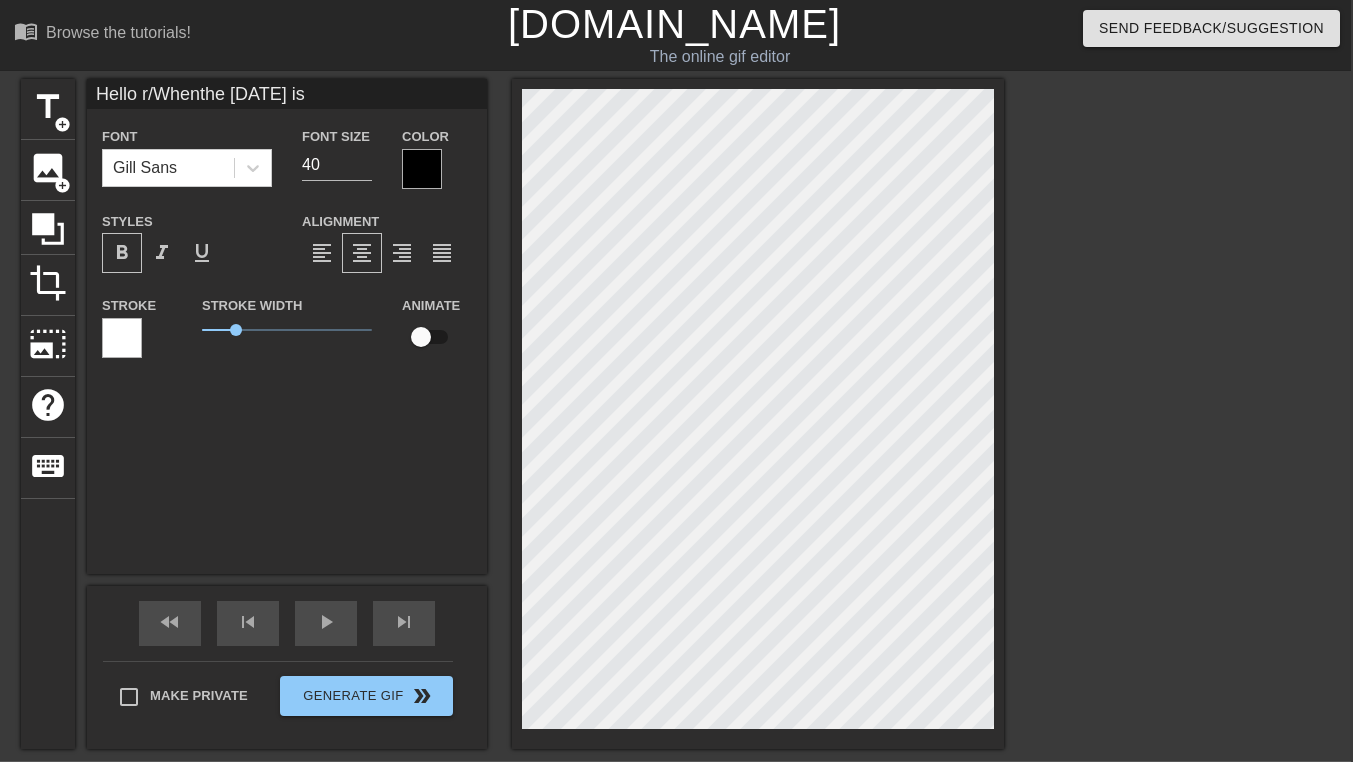 type on "Hello r/Whenthe [DATE] i" 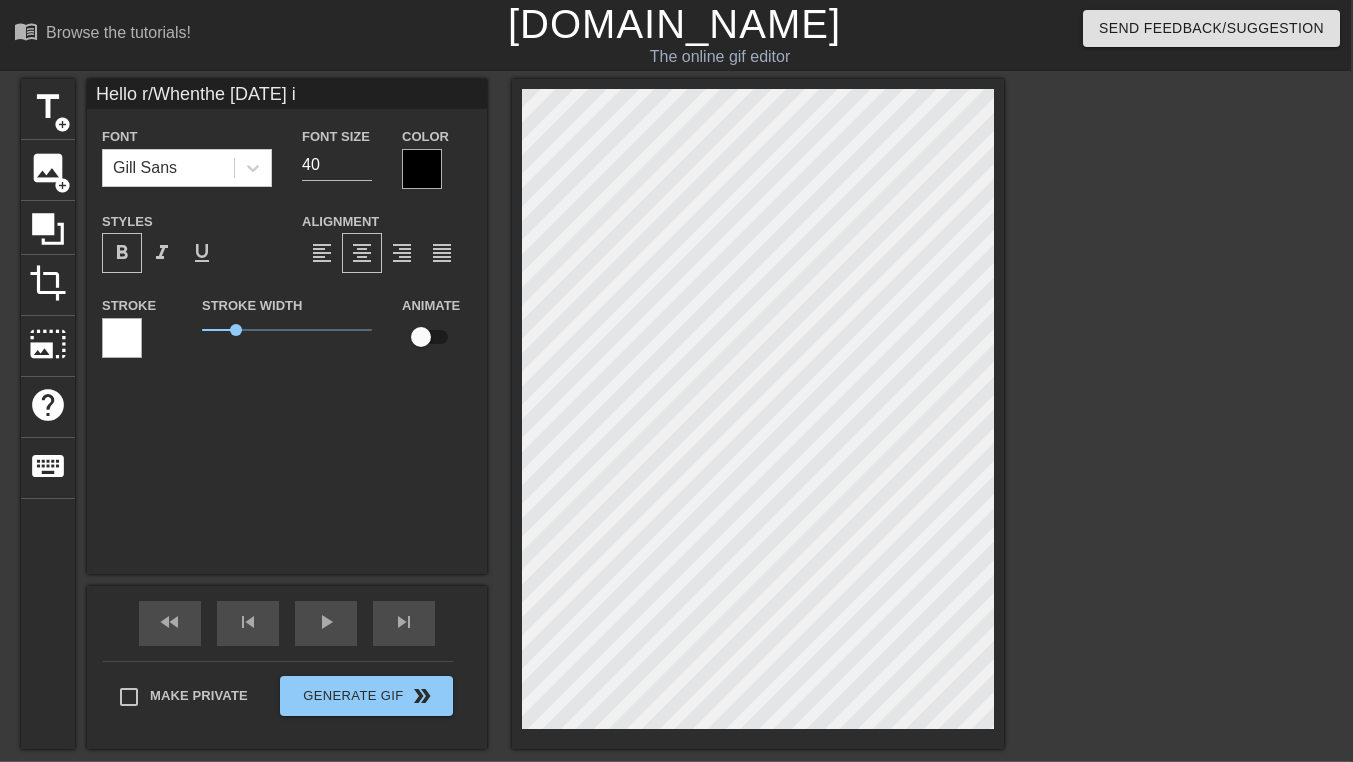 scroll, scrollTop: 2, scrollLeft: 12, axis: both 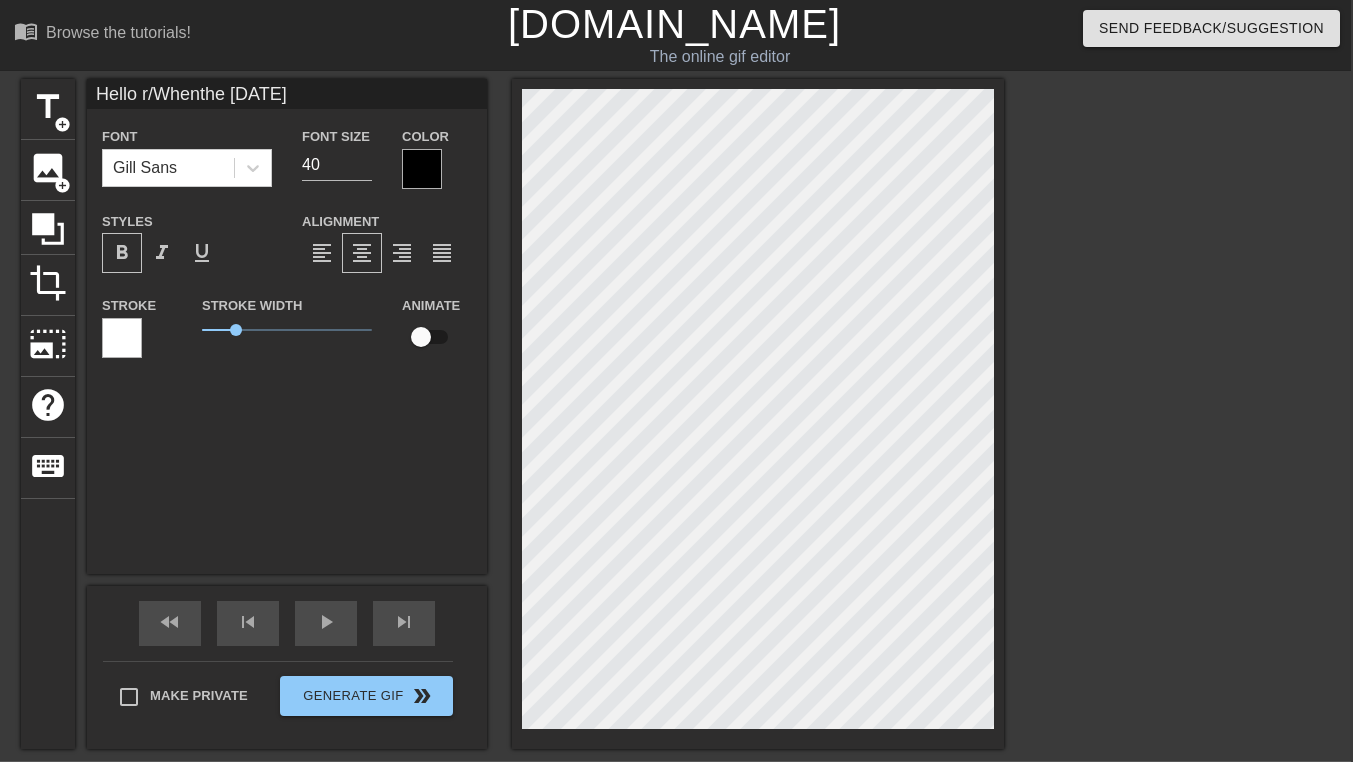 type on "Hello r/Whenthe [DATE]" 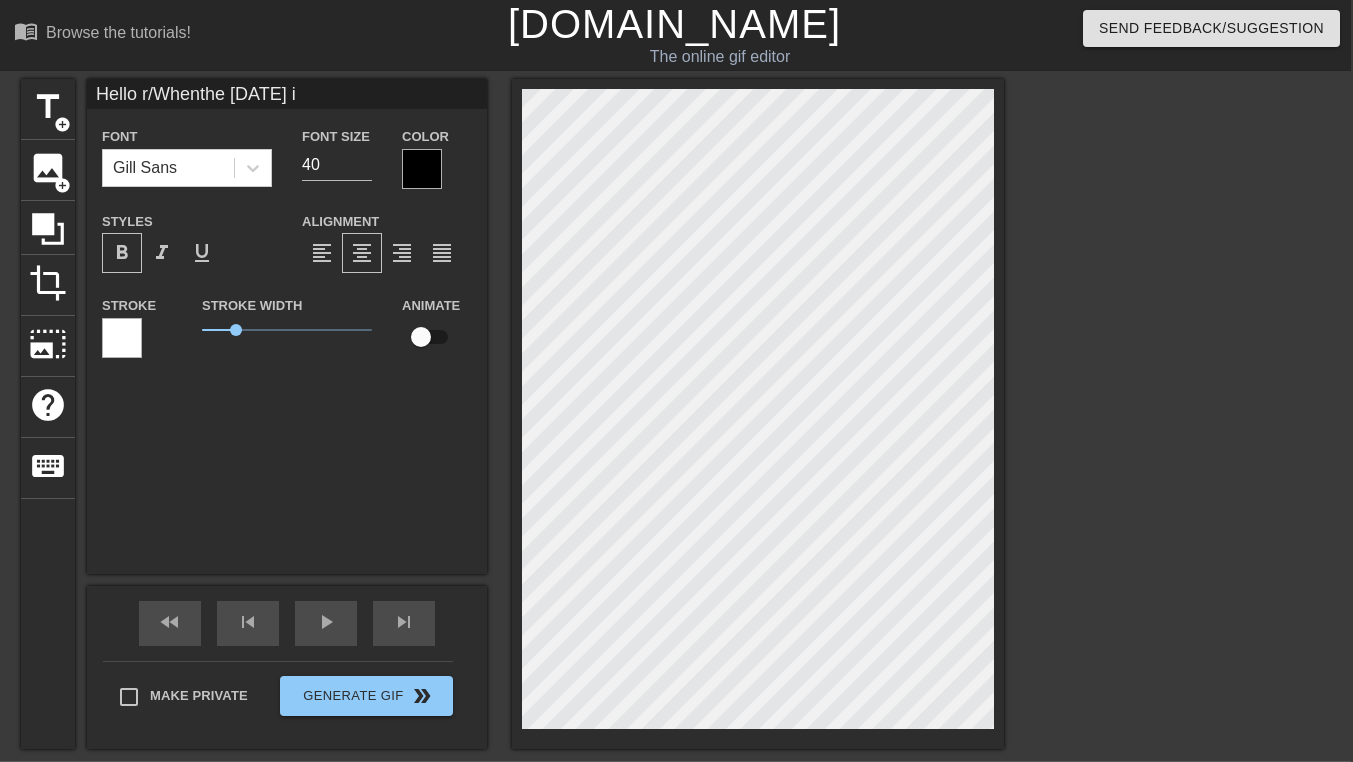 type on "Hello r/Whenthe [DATE] is" 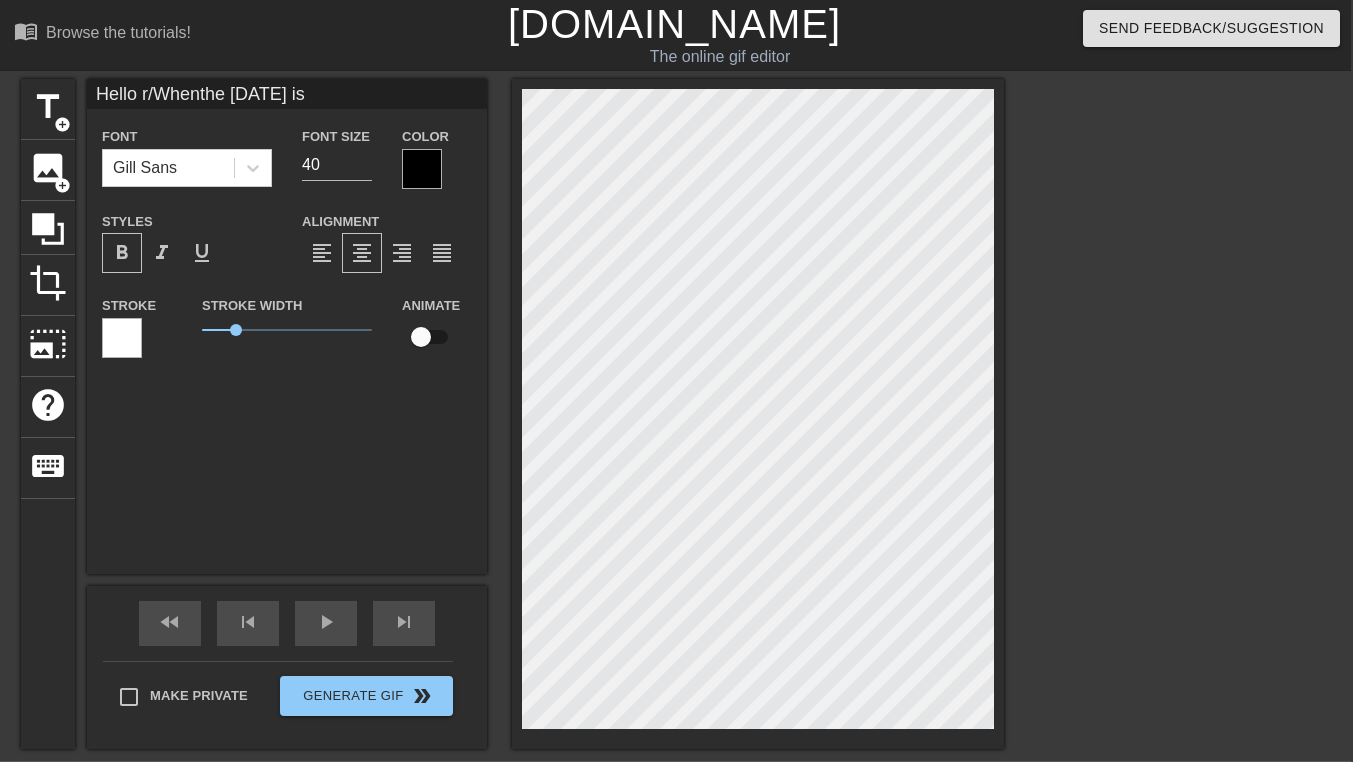 type on "Hello r/Whenthe [DATE] is" 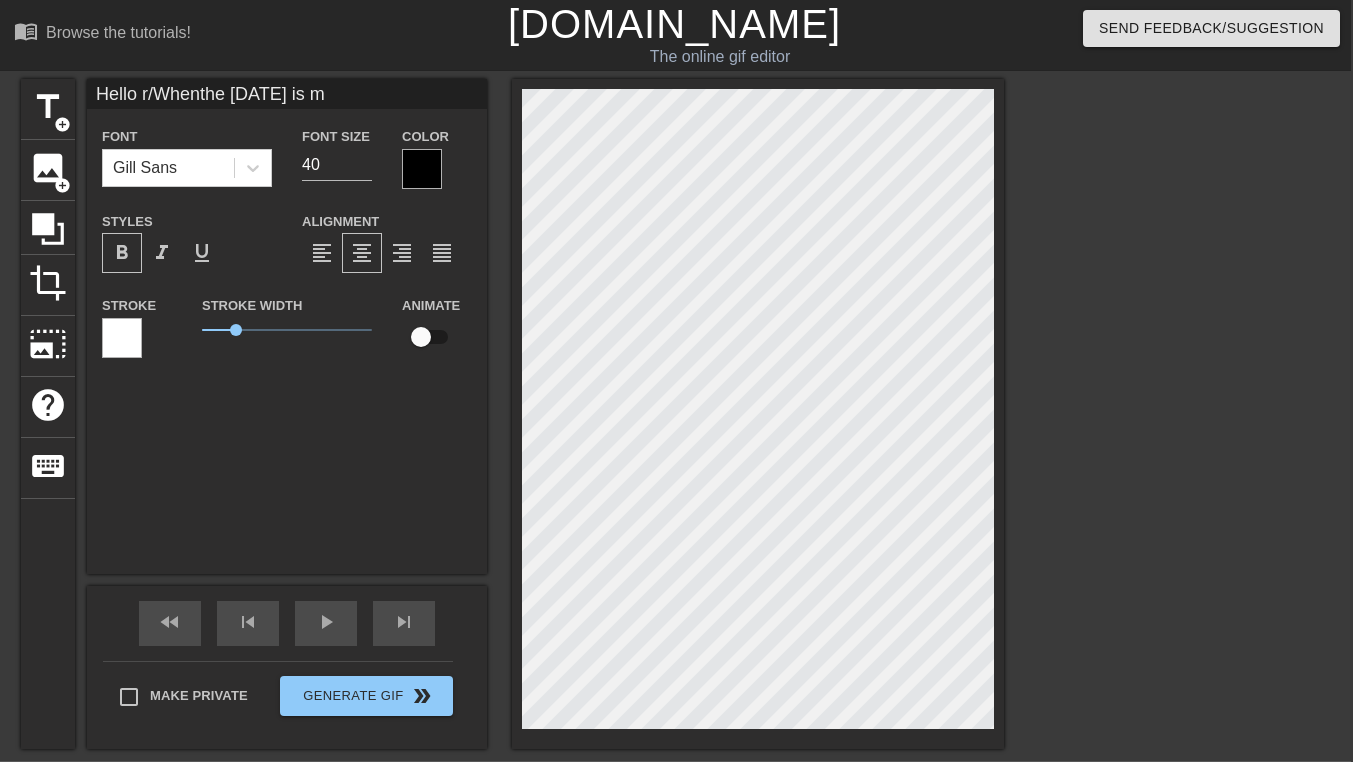 type on "Hello r/Whenthe [DATE] is my" 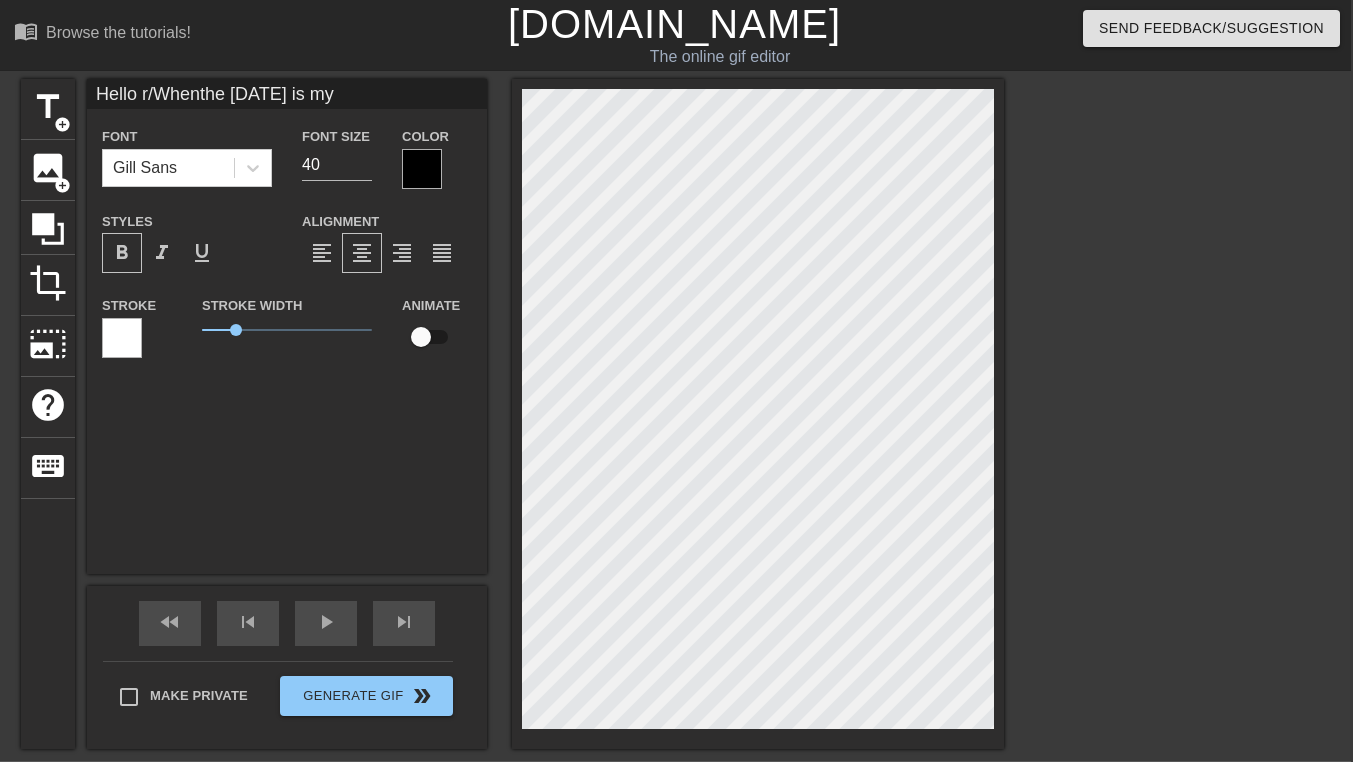scroll, scrollTop: 2, scrollLeft: 13, axis: both 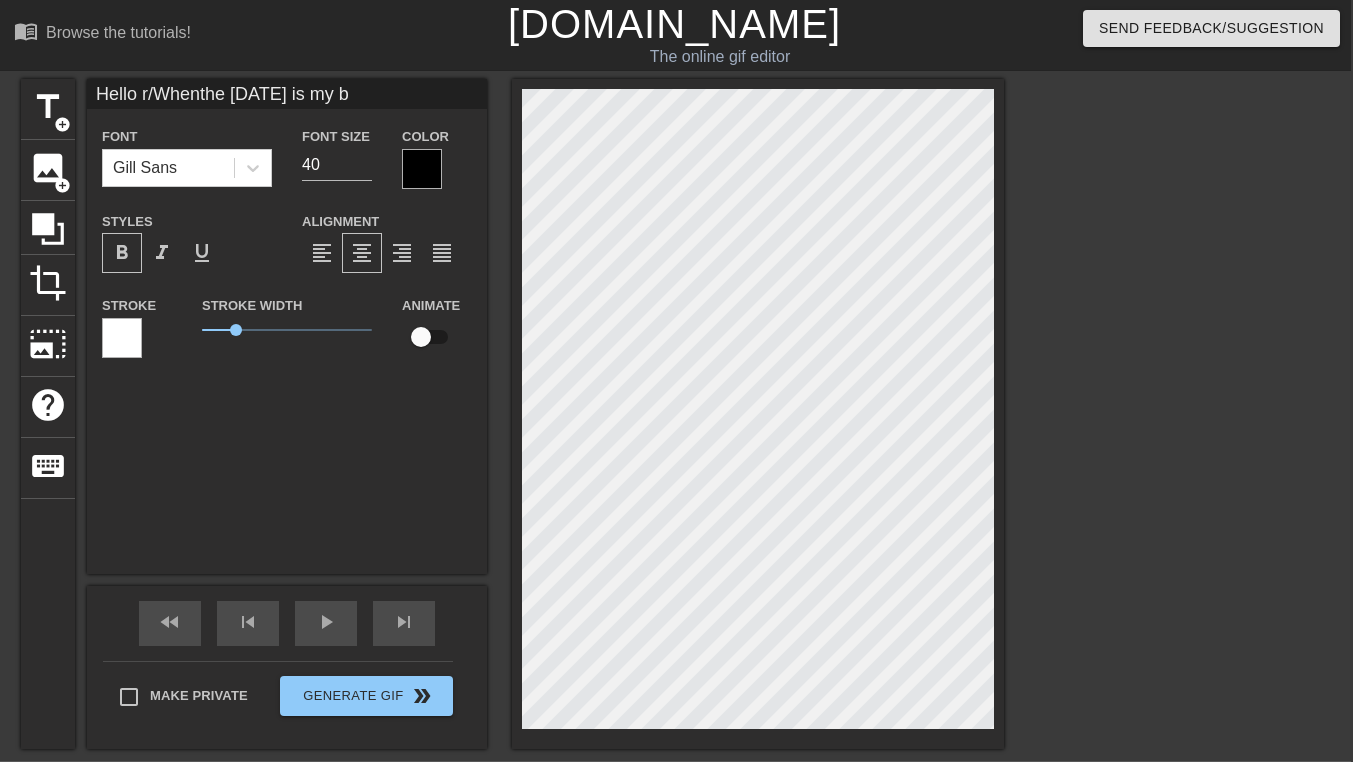 type on "Hello r/Whenthe [DATE] is my bi" 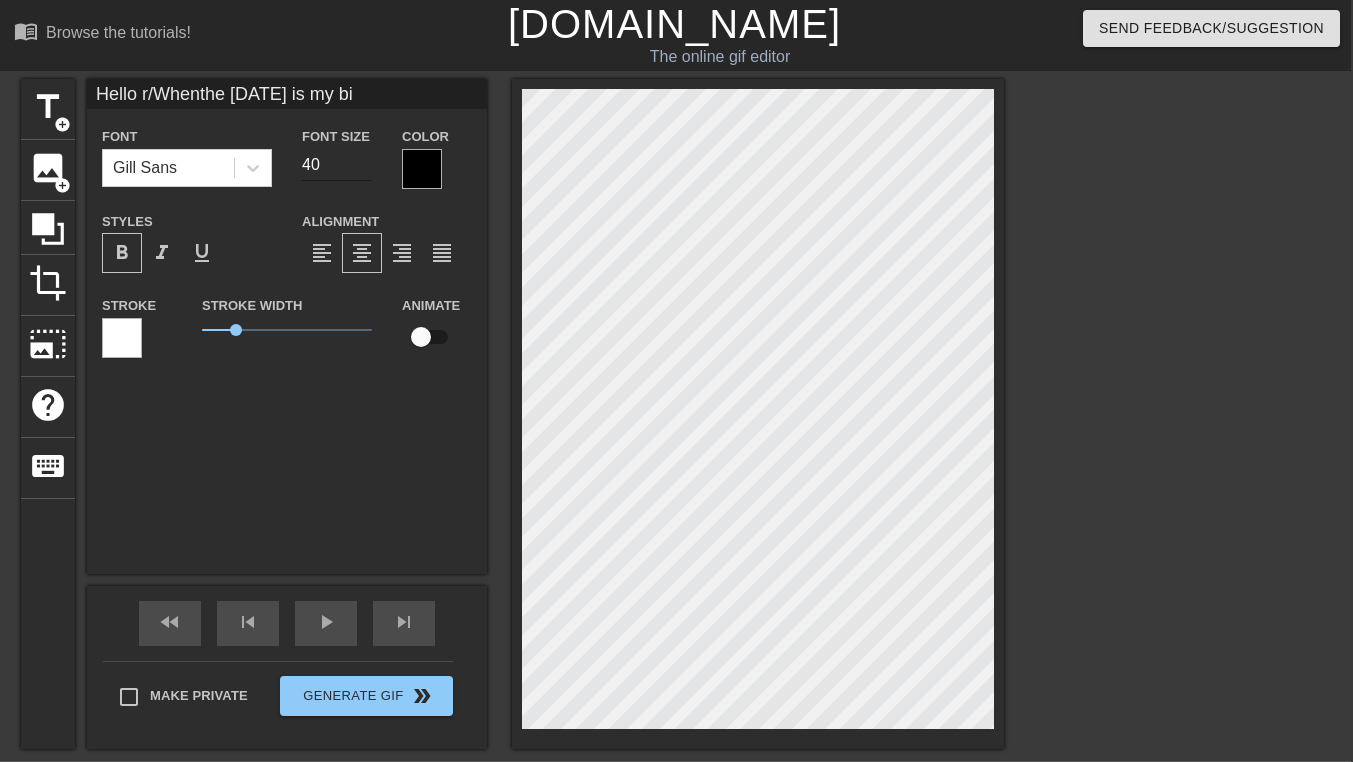 type on "Hello r/Whenthe [DATE] is my bi" 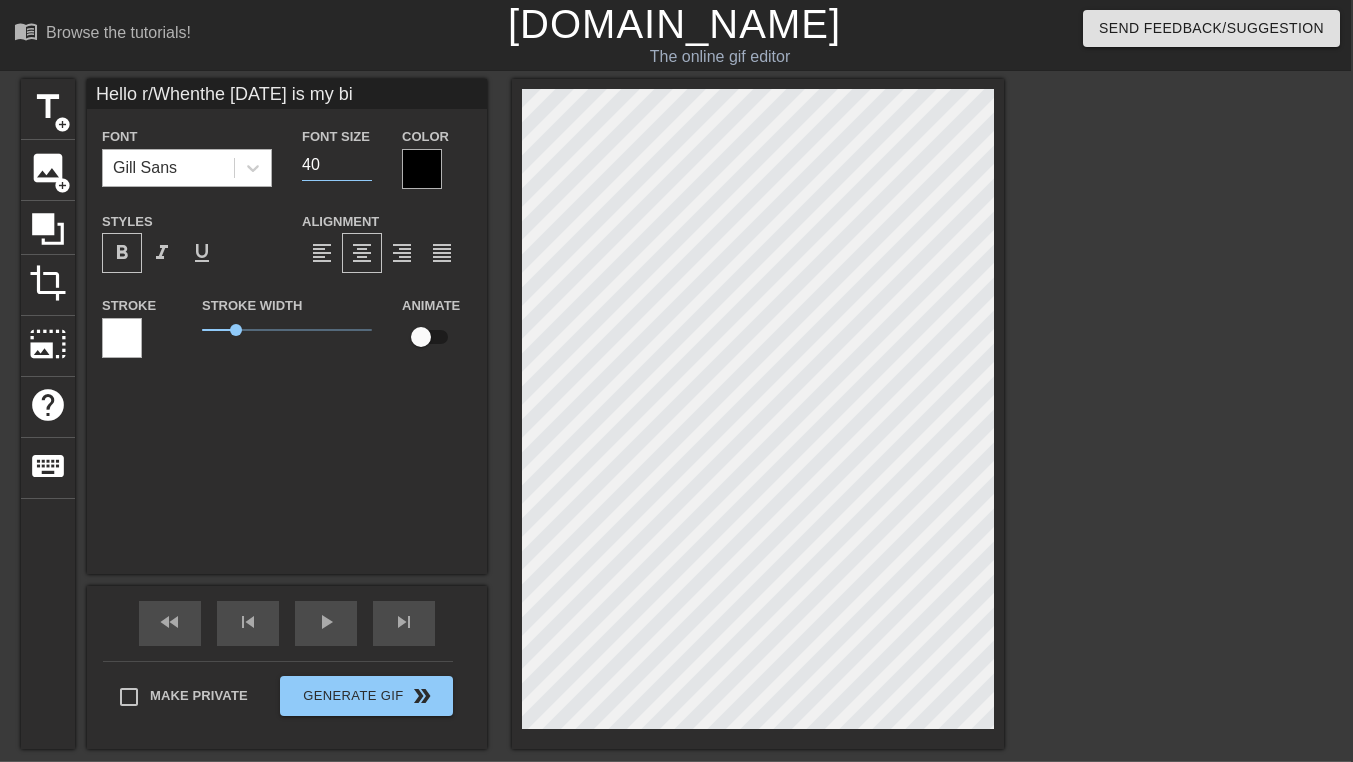 drag, startPoint x: 330, startPoint y: 160, endPoint x: 229, endPoint y: 172, distance: 101.71037 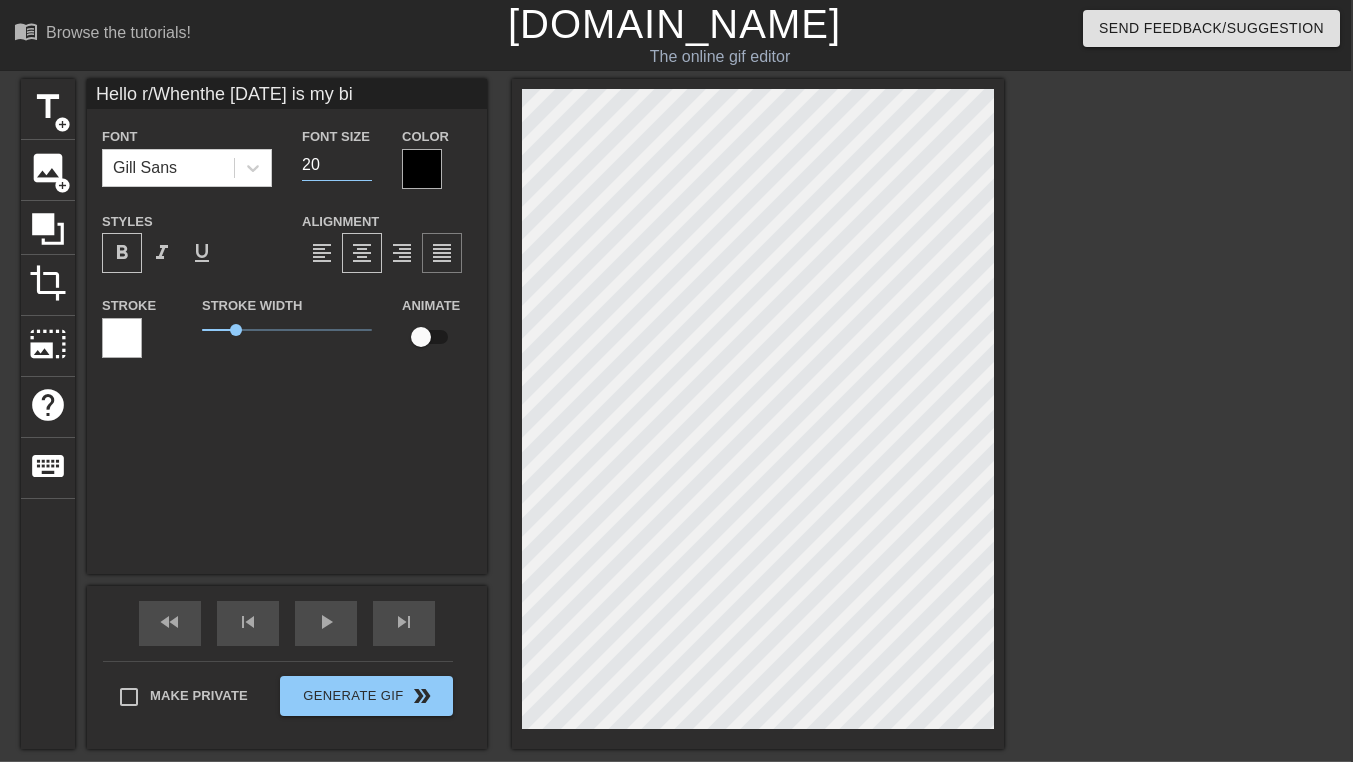 type on "20" 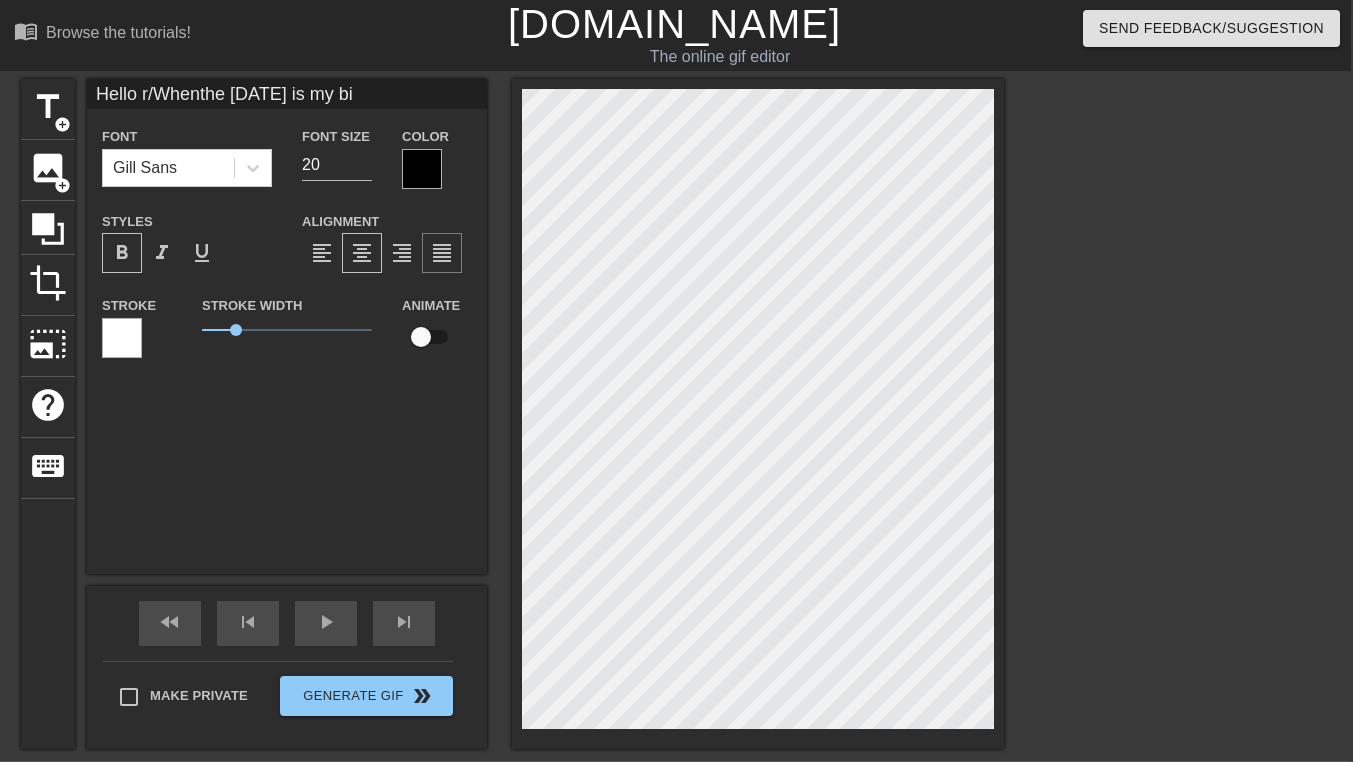 type on "Hello r/Whenthe [DATE] is my bir" 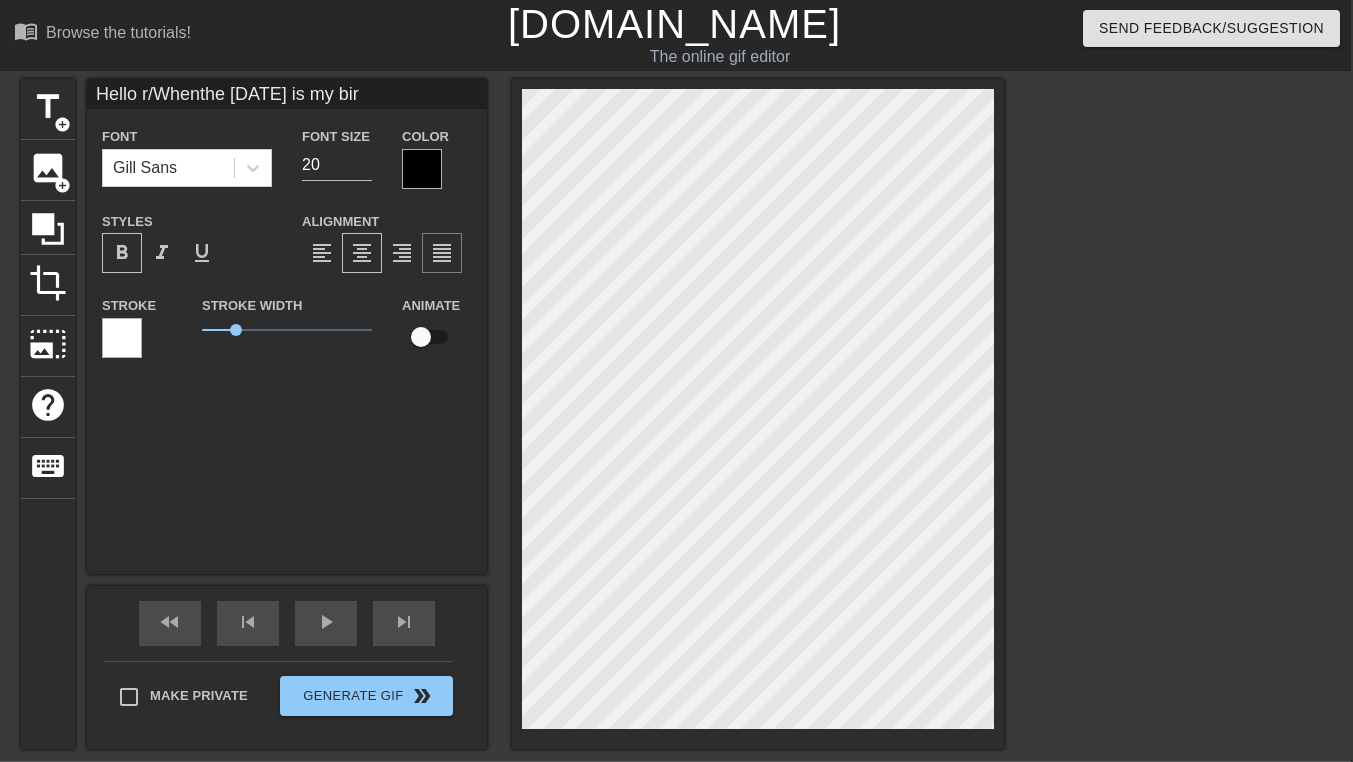type on "Hello r/Whenthe [DATE] is my bir" 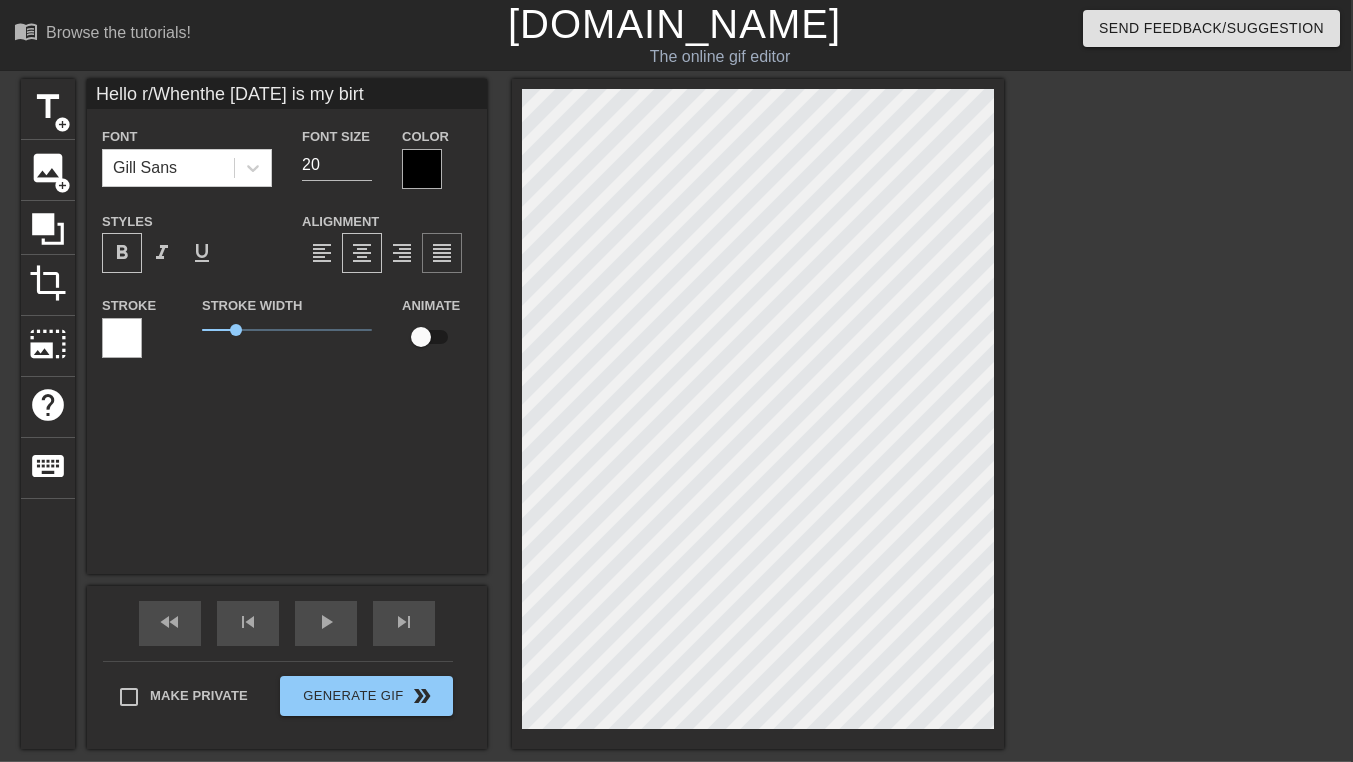 type on "Hello r/Whenthe [DATE] is my birth" 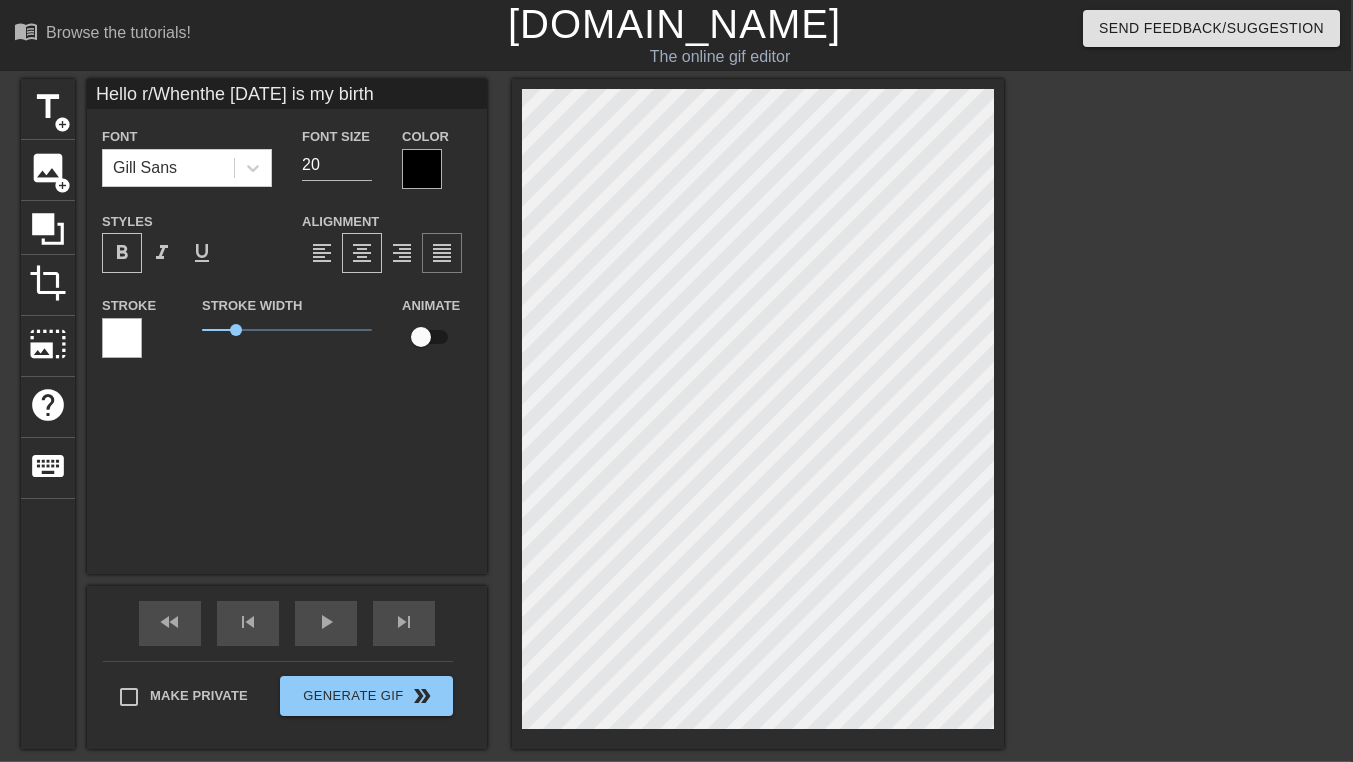 type on "Hello r/Whenthe [DATE] is my birthd" 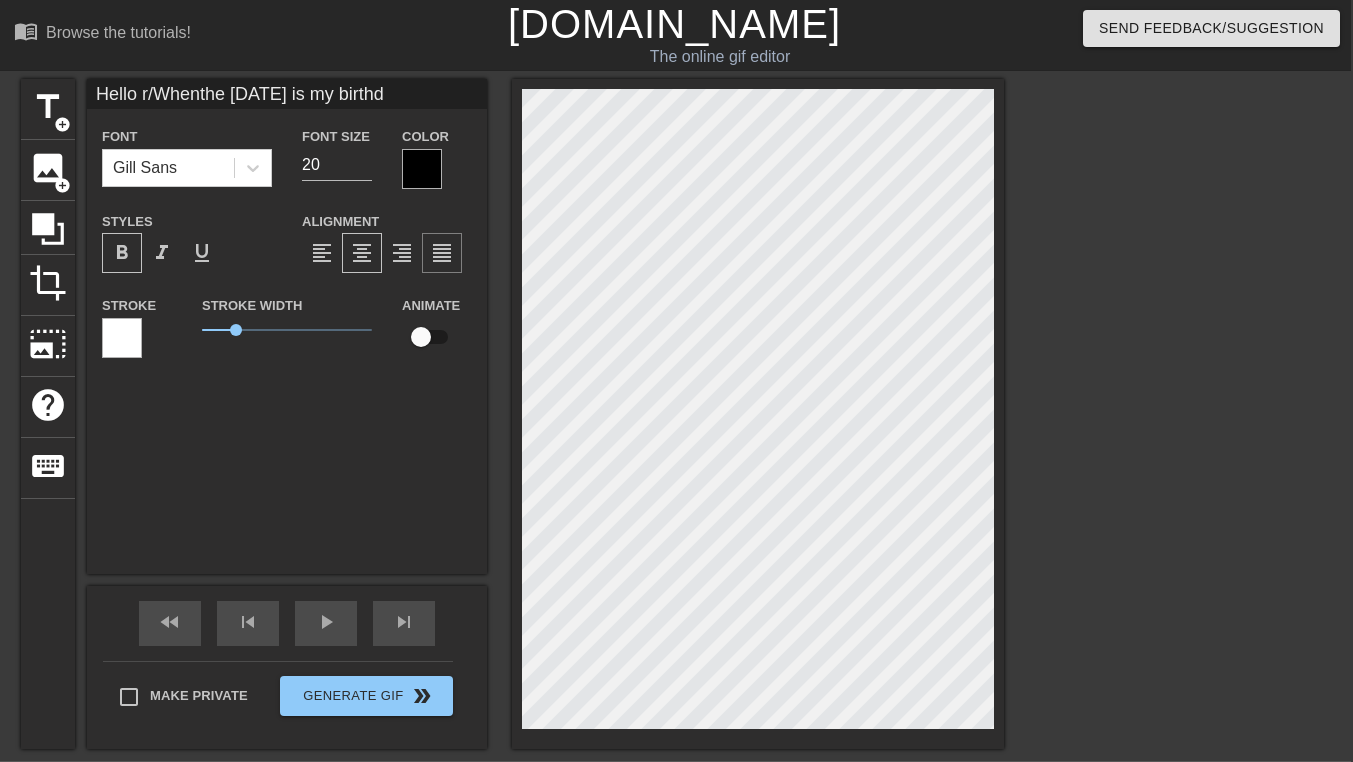 type on "Hello r/Whenthe [DATE] is my birthda" 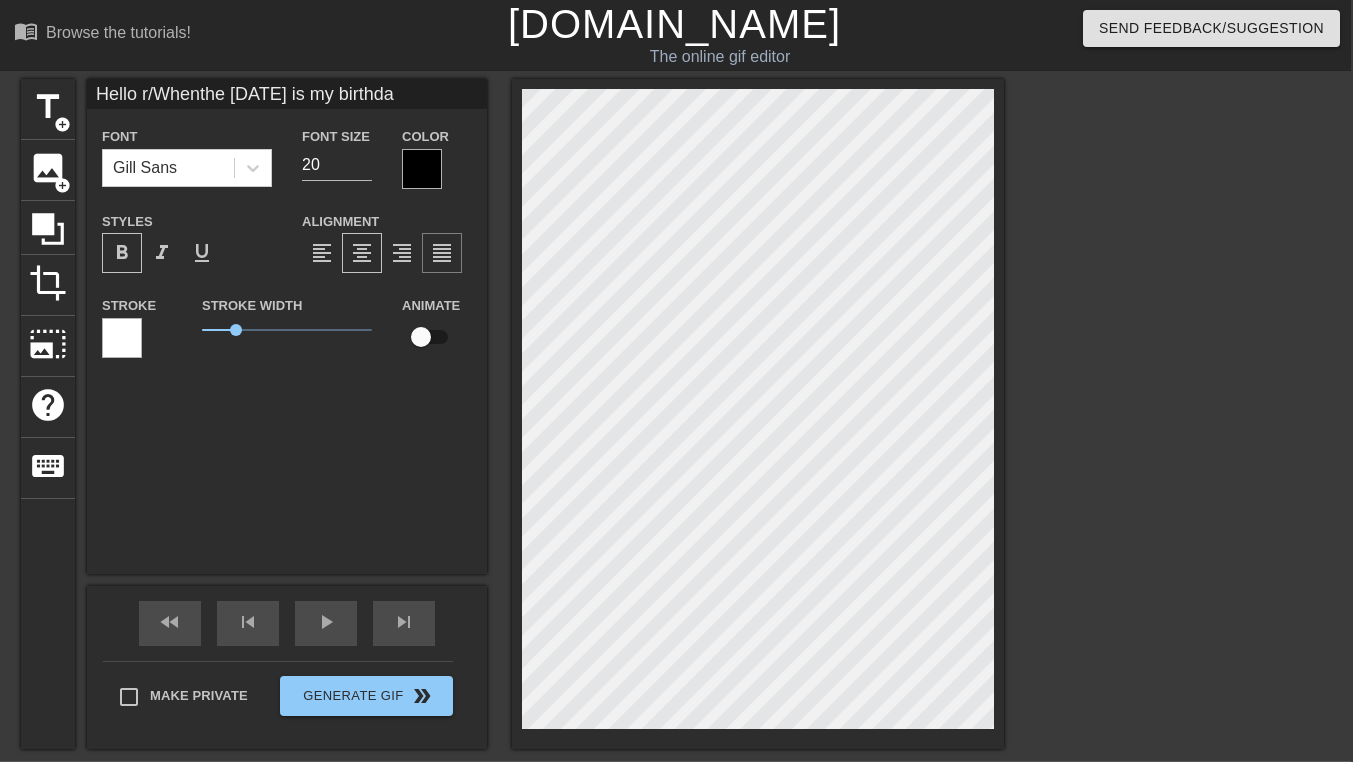 type on "Hello r/Whenthe [DATE] is my birthday" 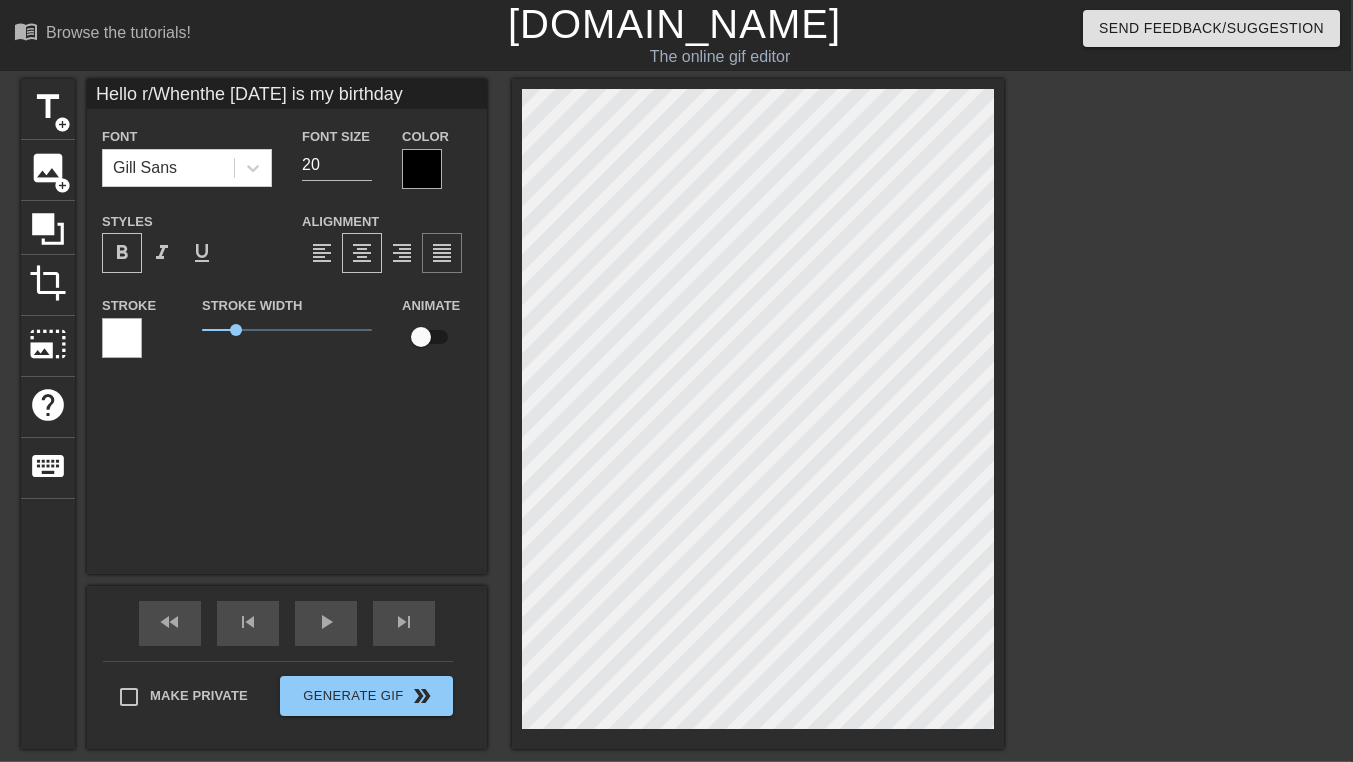 type on "Hello r/Whenthe [DATE] is my birthday" 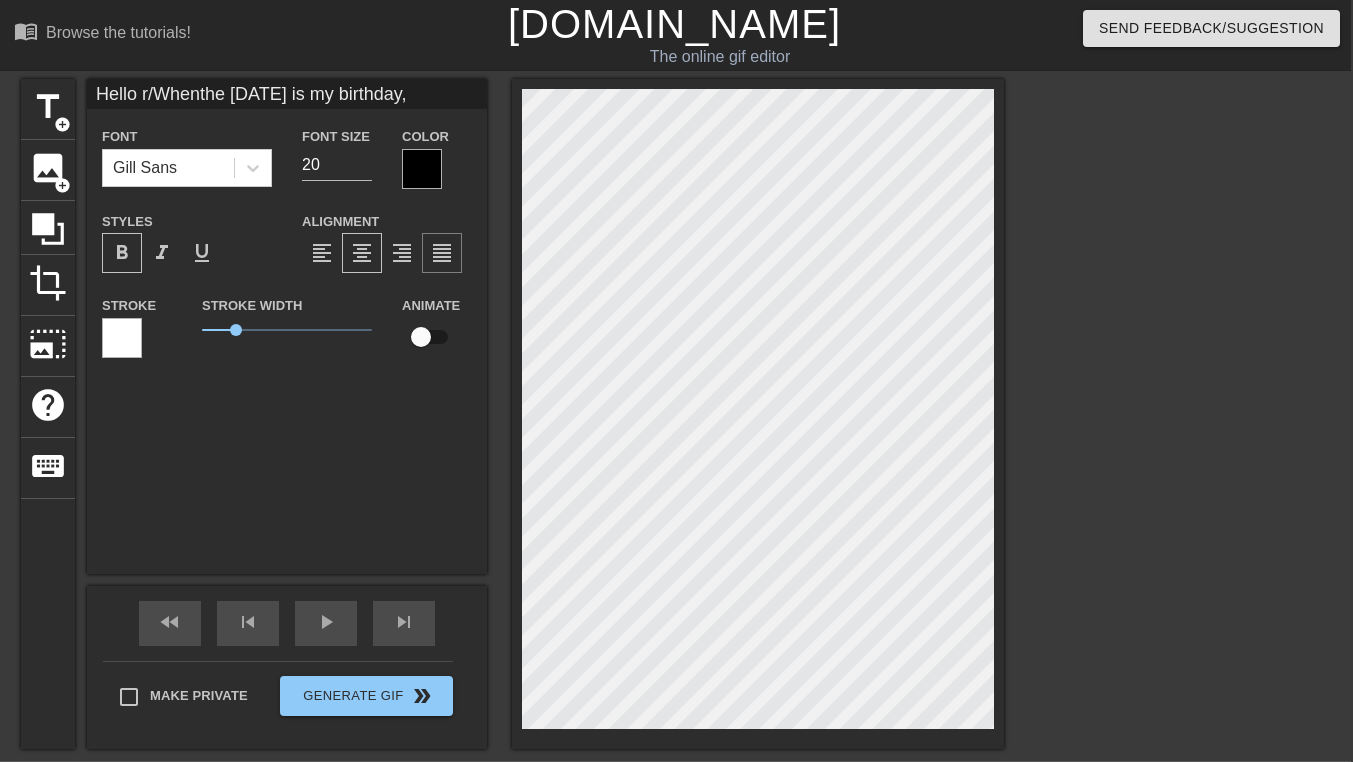type on "Hello r/Whenthe [DATE] is my birthday," 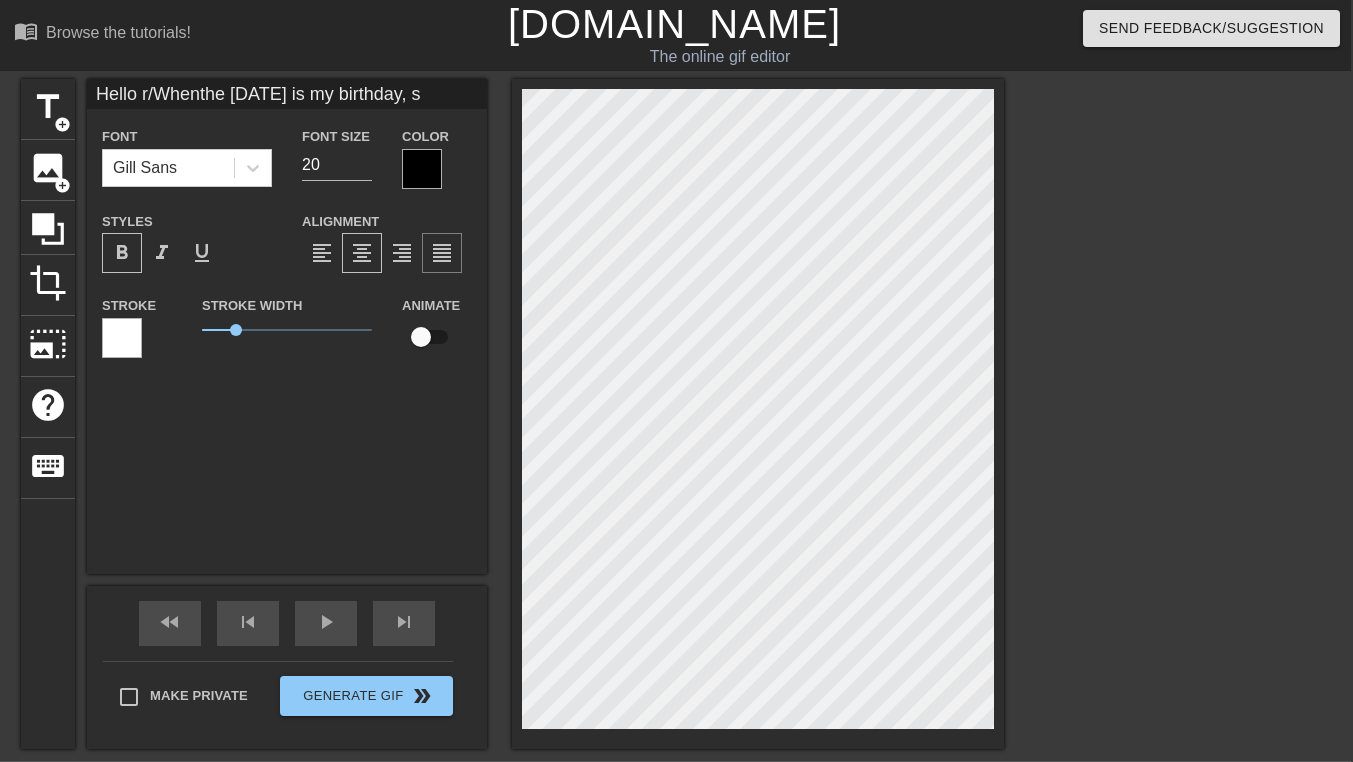 type on "Hello r/Whenthe [DATE] is my birthday, so" 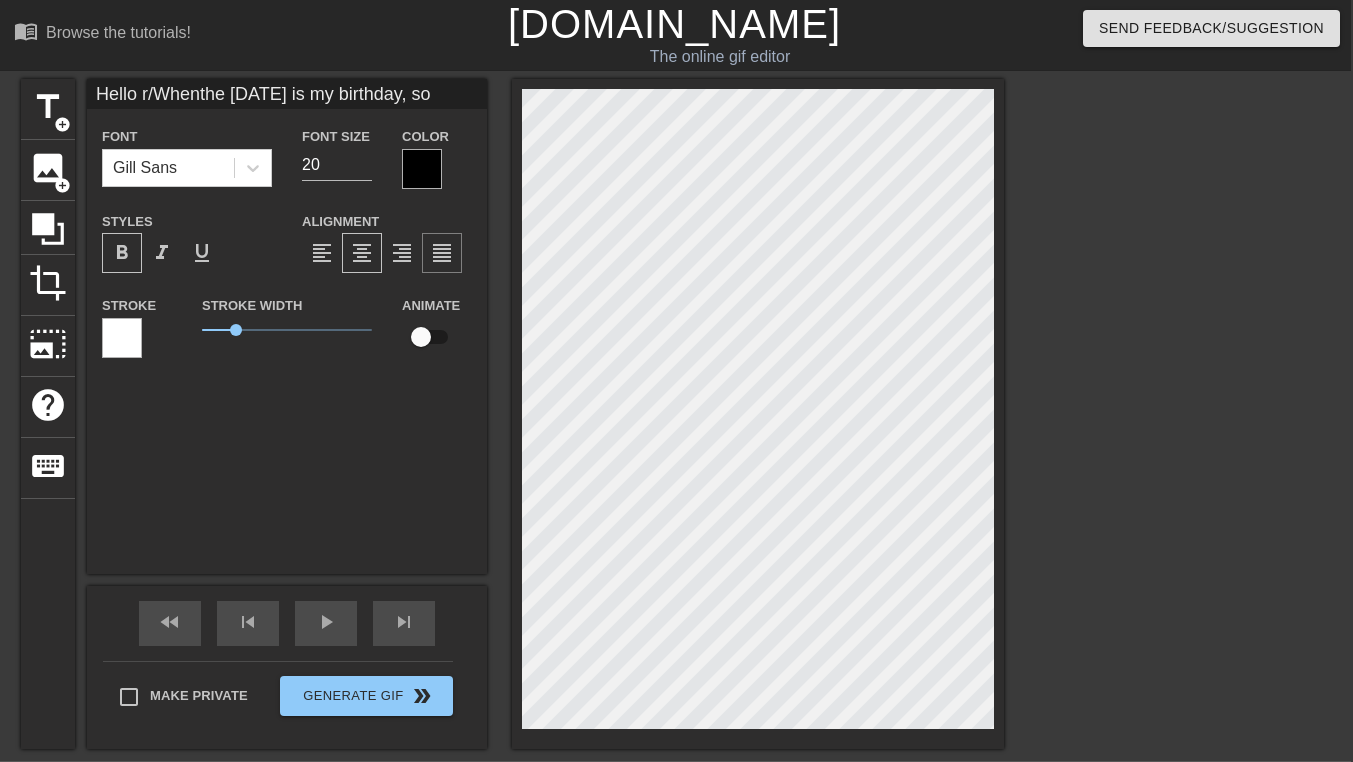 type on "Hello r/Whenthe [DATE] is my birthday, so" 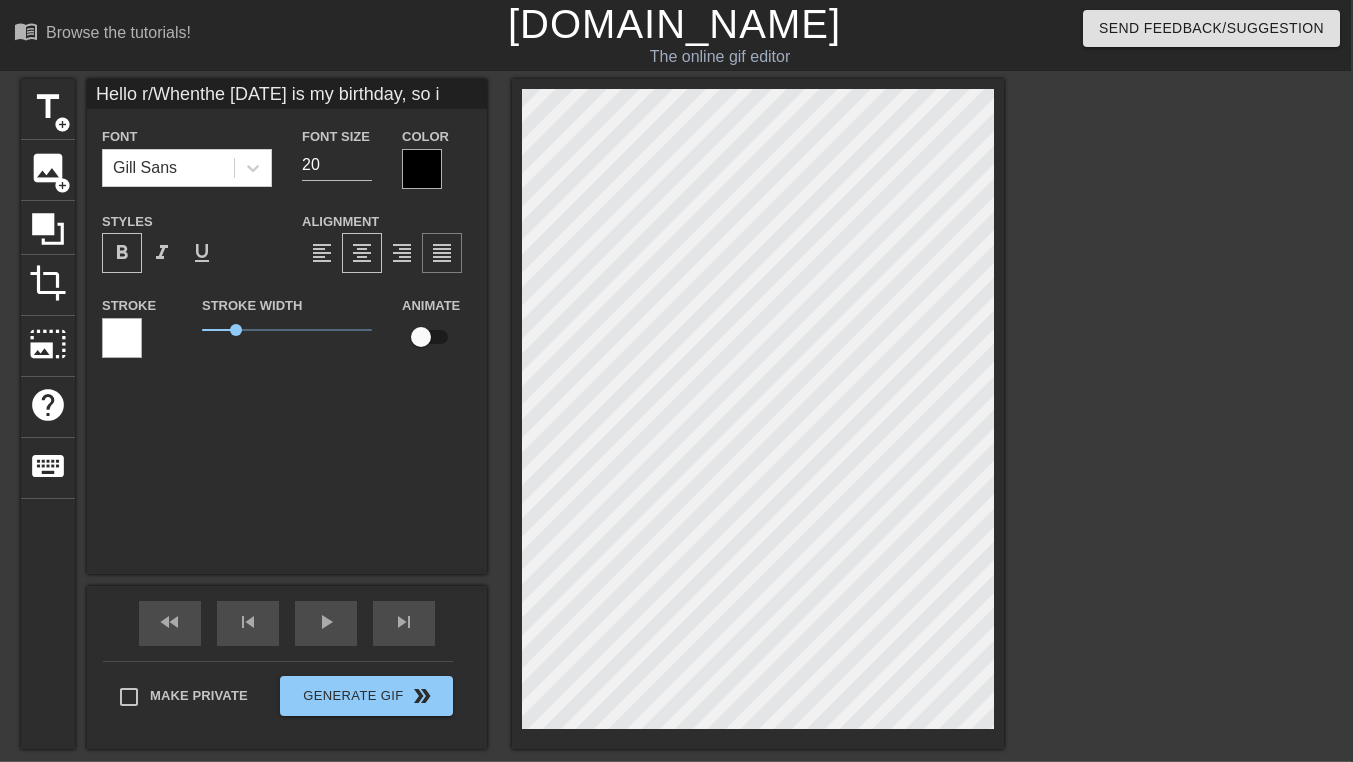 scroll, scrollTop: 2, scrollLeft: 19, axis: both 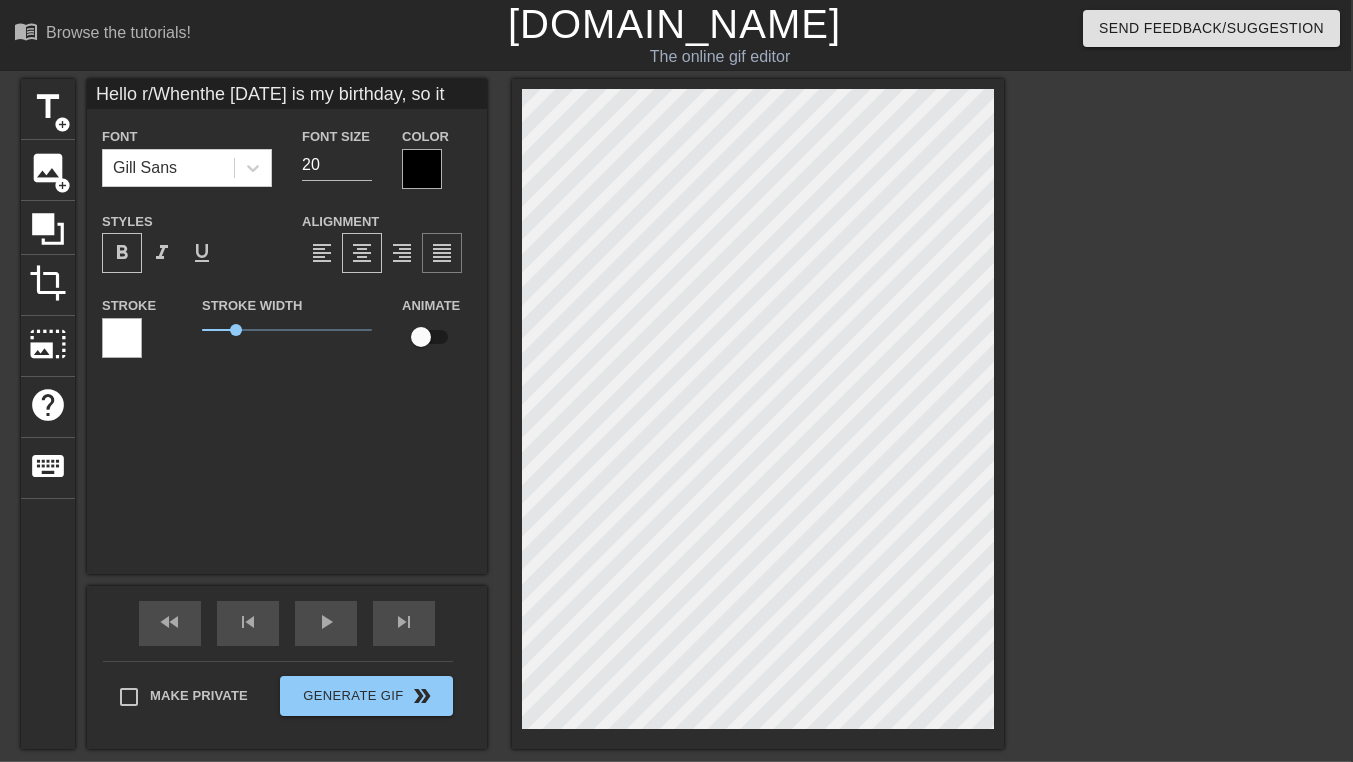 type on "Hello r/Whenthe [DATE] is my birthday, so i" 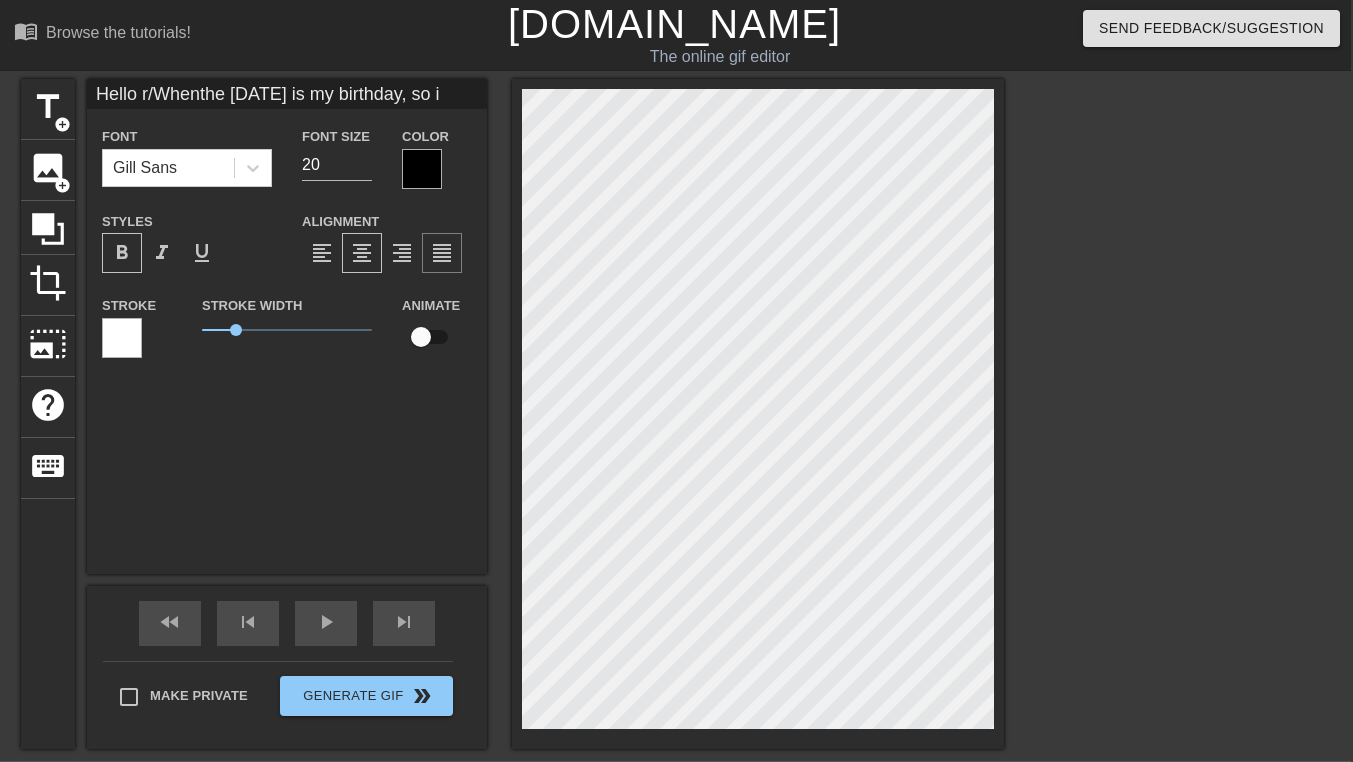type on "Hello r/Whenthe [DATE] is my birthday, so i" 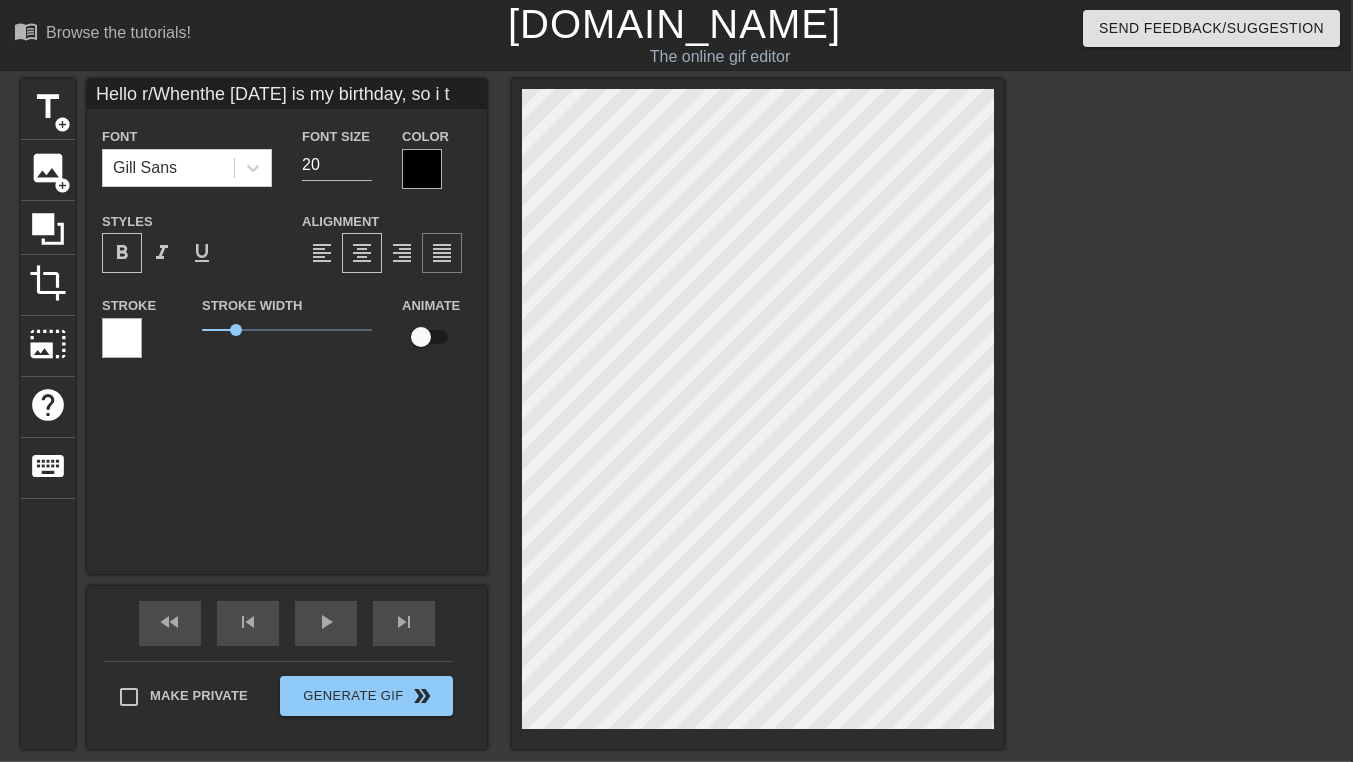 type on "Hello r/Whenthe [DATE] is my birthday, so i th" 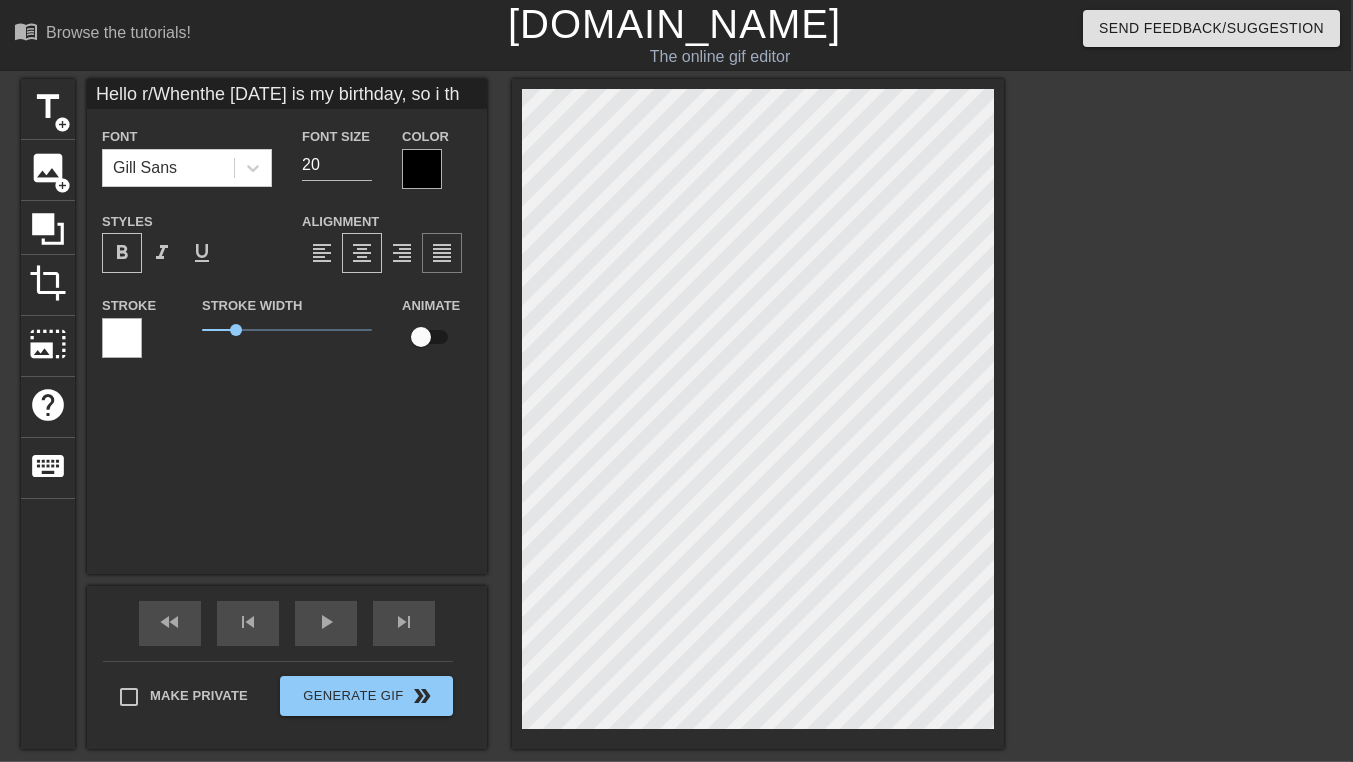 type on "Hello r/Whenthe [DATE] is my birthday, so i tho" 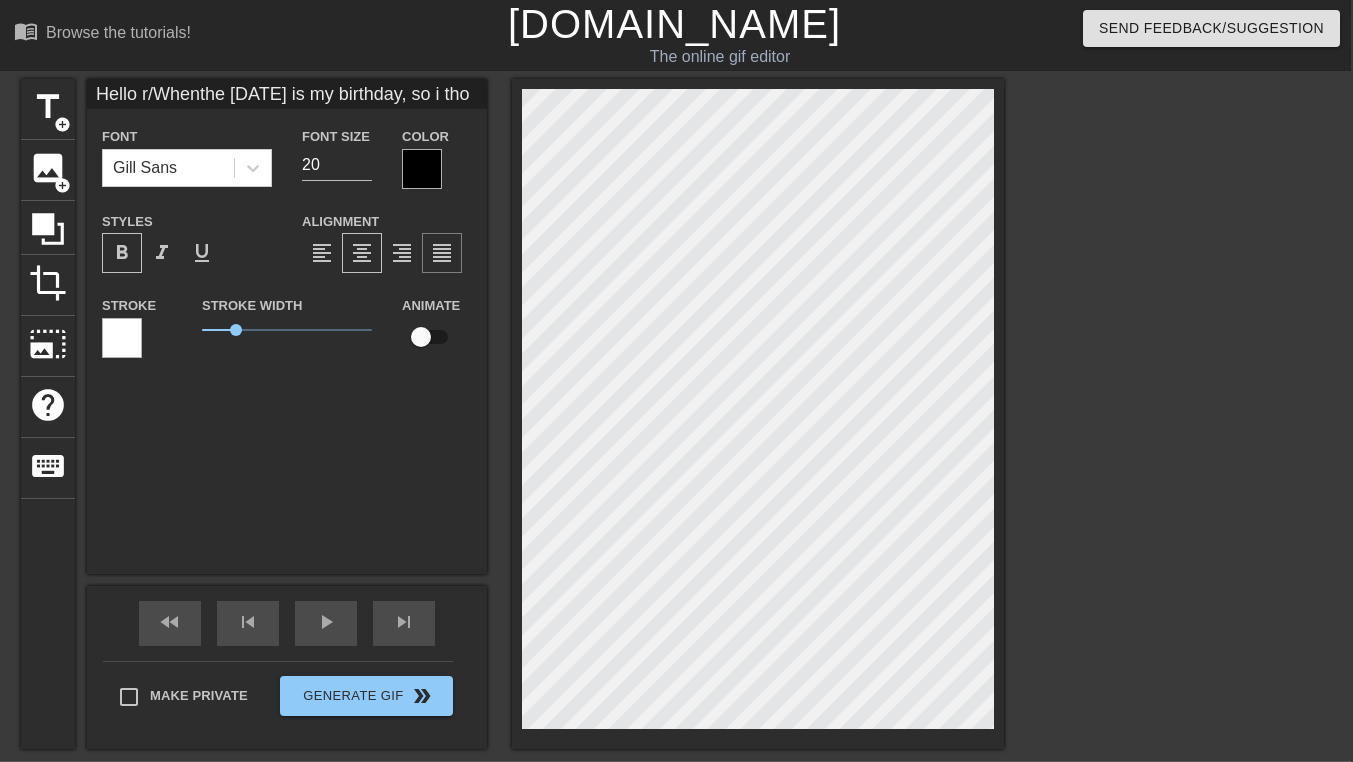 type on "Hello r/Whenthe [DATE] is my birthday, so i thou" 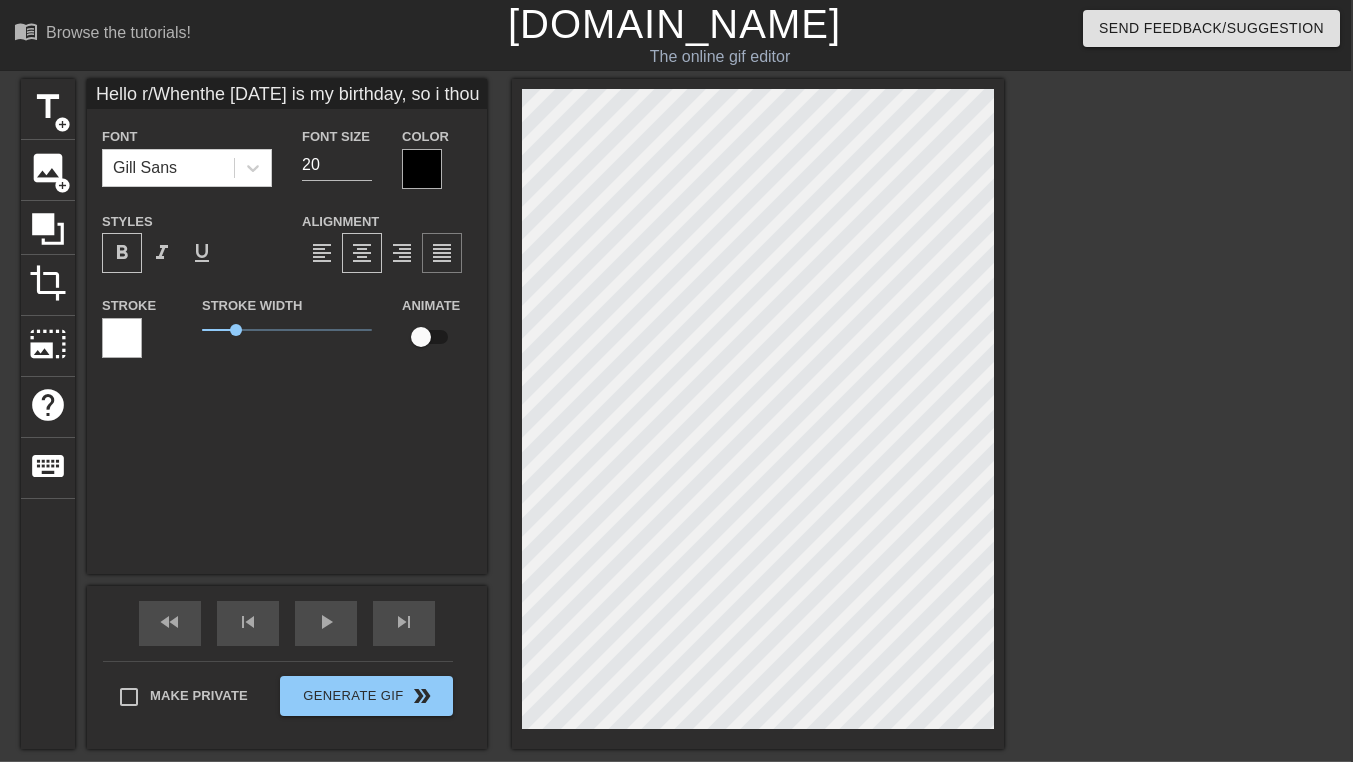 type on "Hello r/Whenthe [DATE] is my birthday, so i thoug" 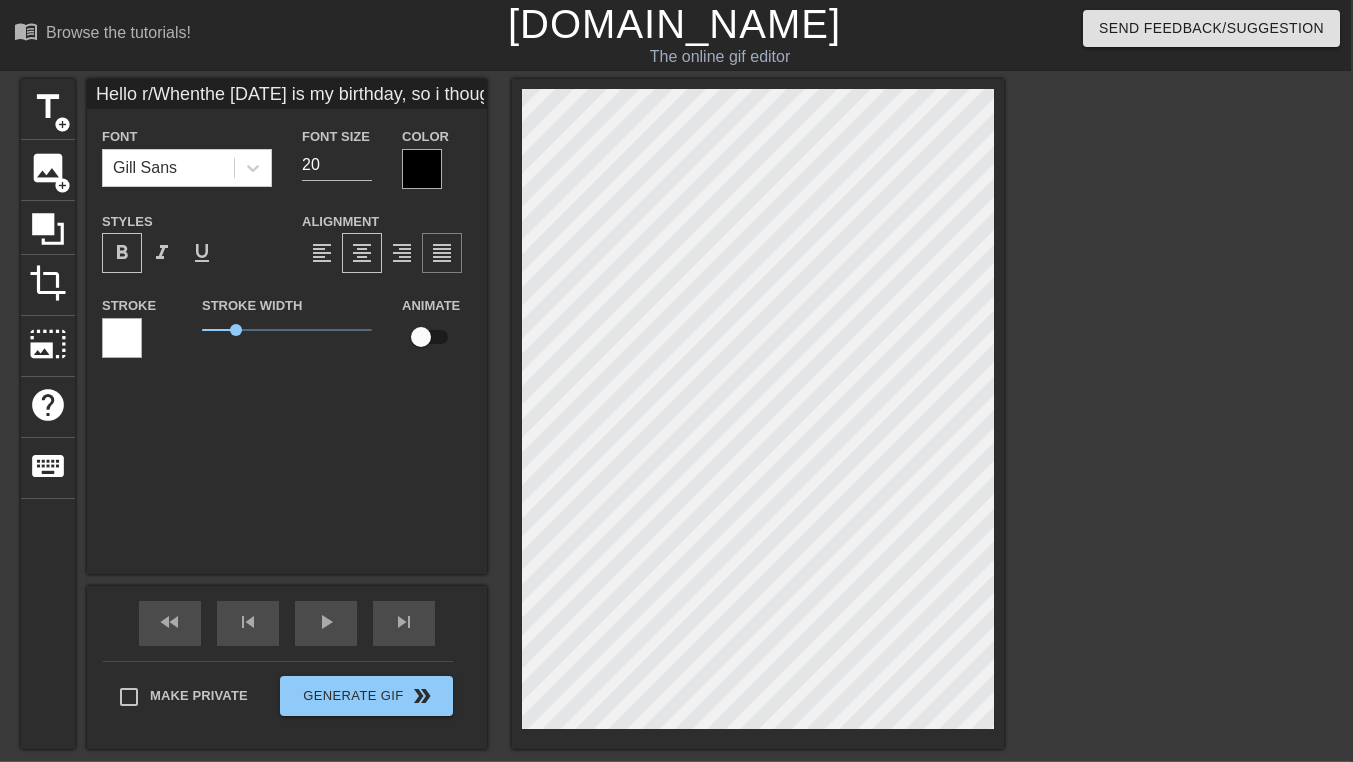 type on "Hello r/Whenthe [DATE] is my birthday, so i though" 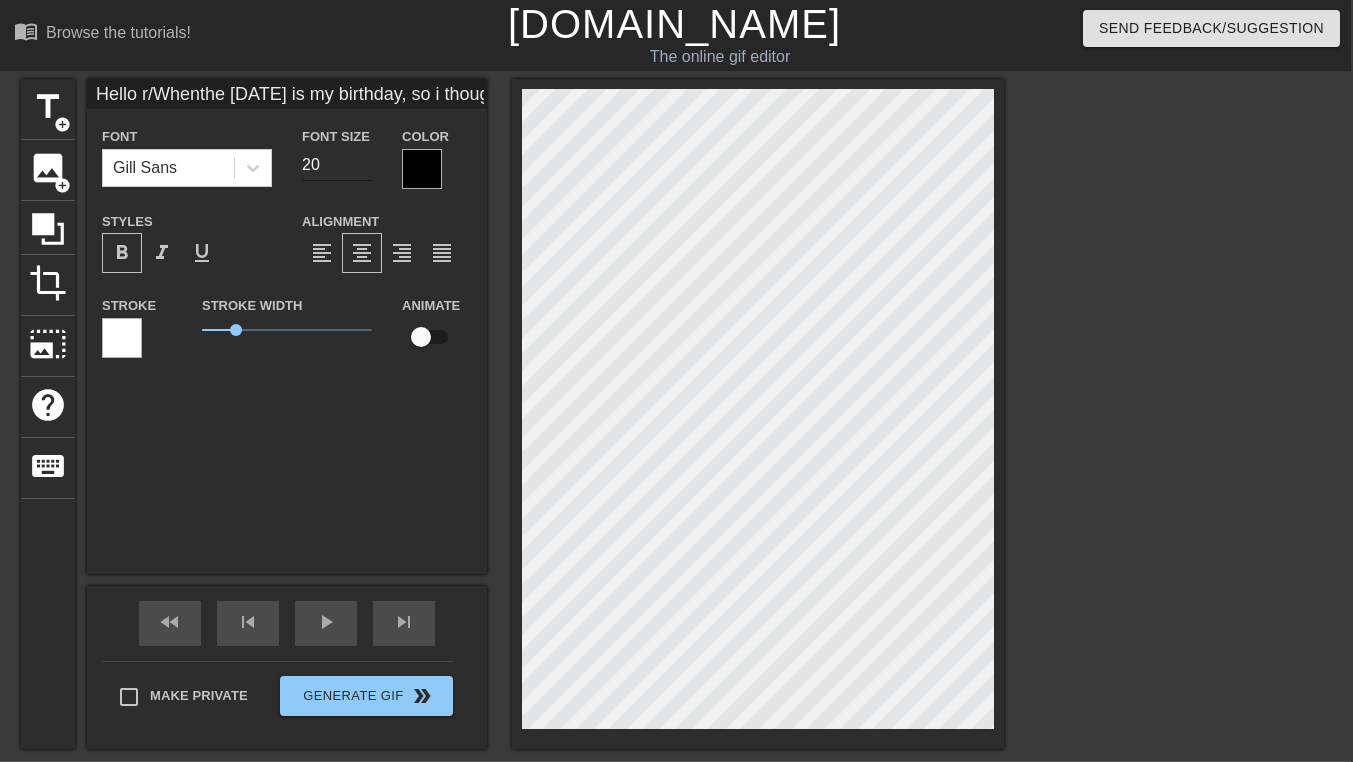 click on "20" at bounding box center [337, 165] 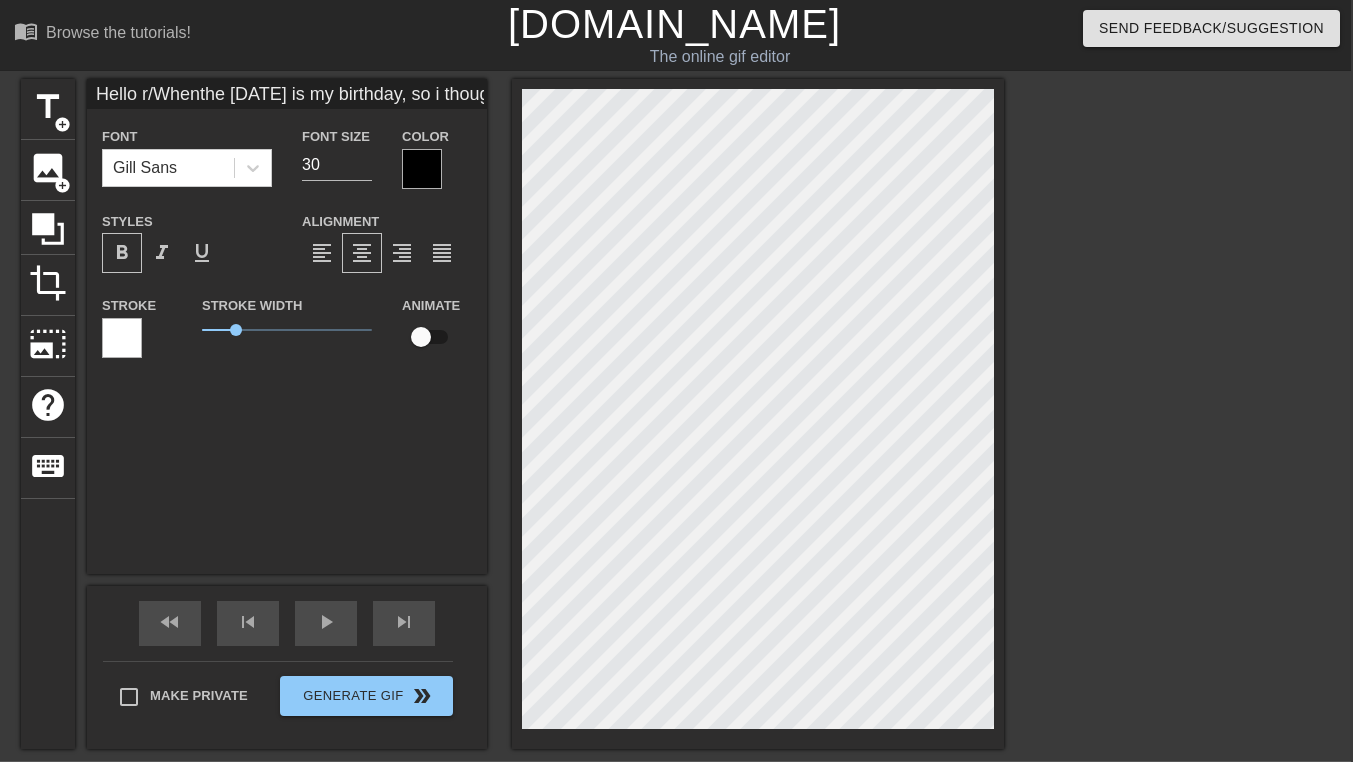 scroll, scrollTop: 3, scrollLeft: 14, axis: both 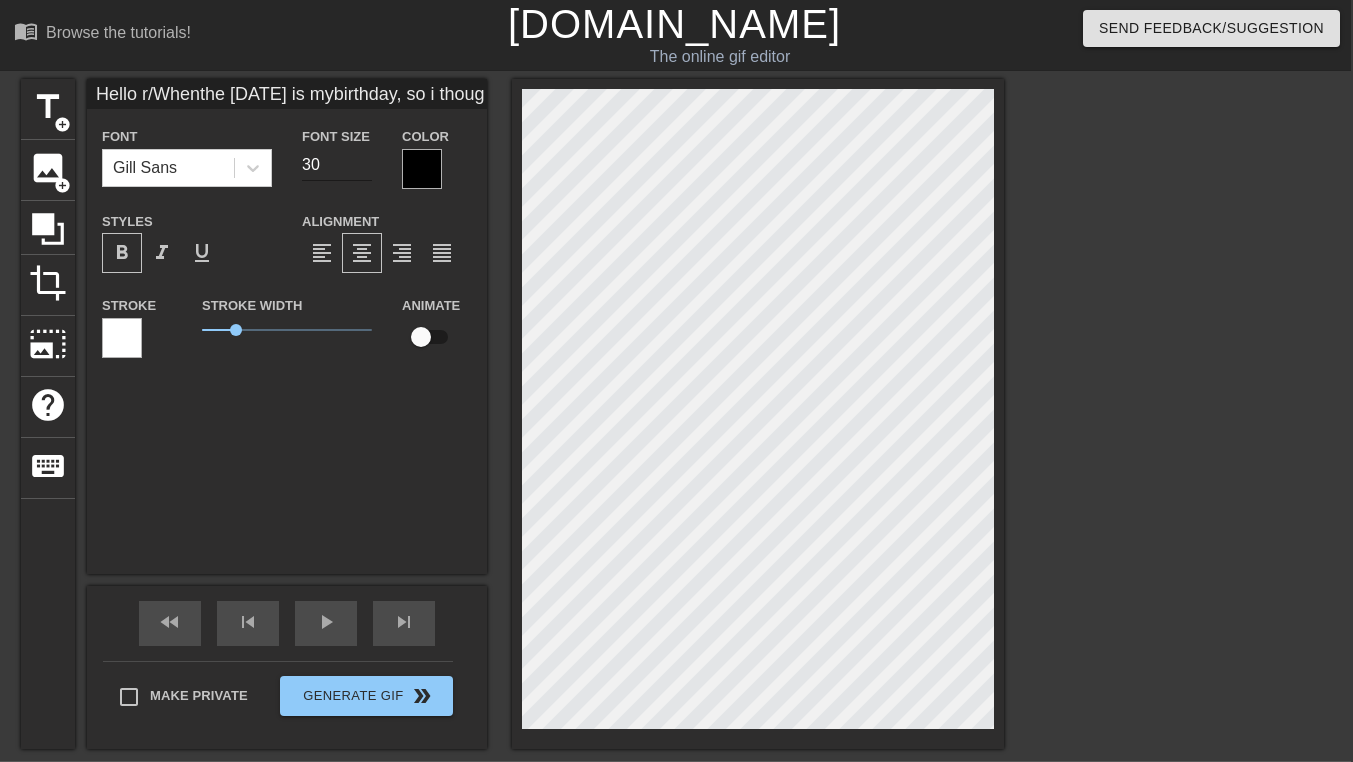 click on "30" at bounding box center (337, 165) 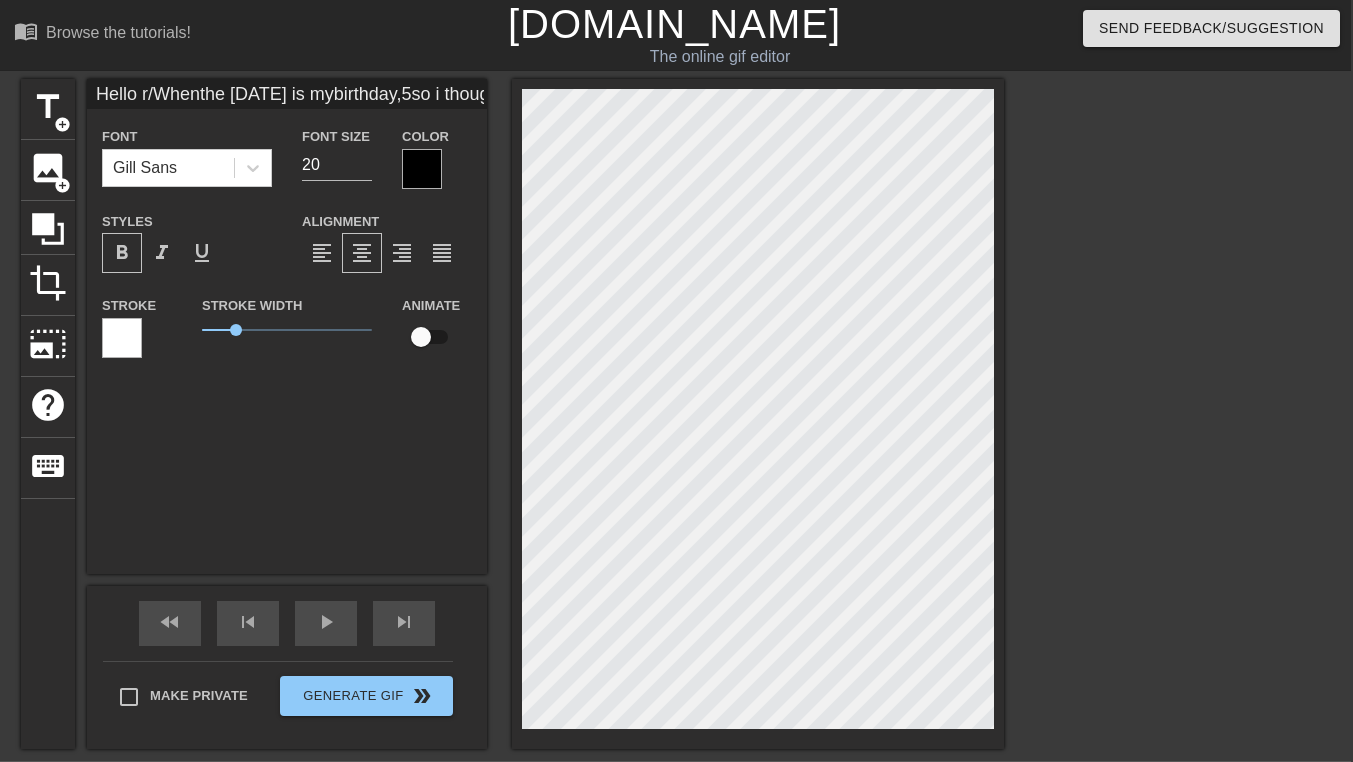 scroll, scrollTop: 3, scrollLeft: 6, axis: both 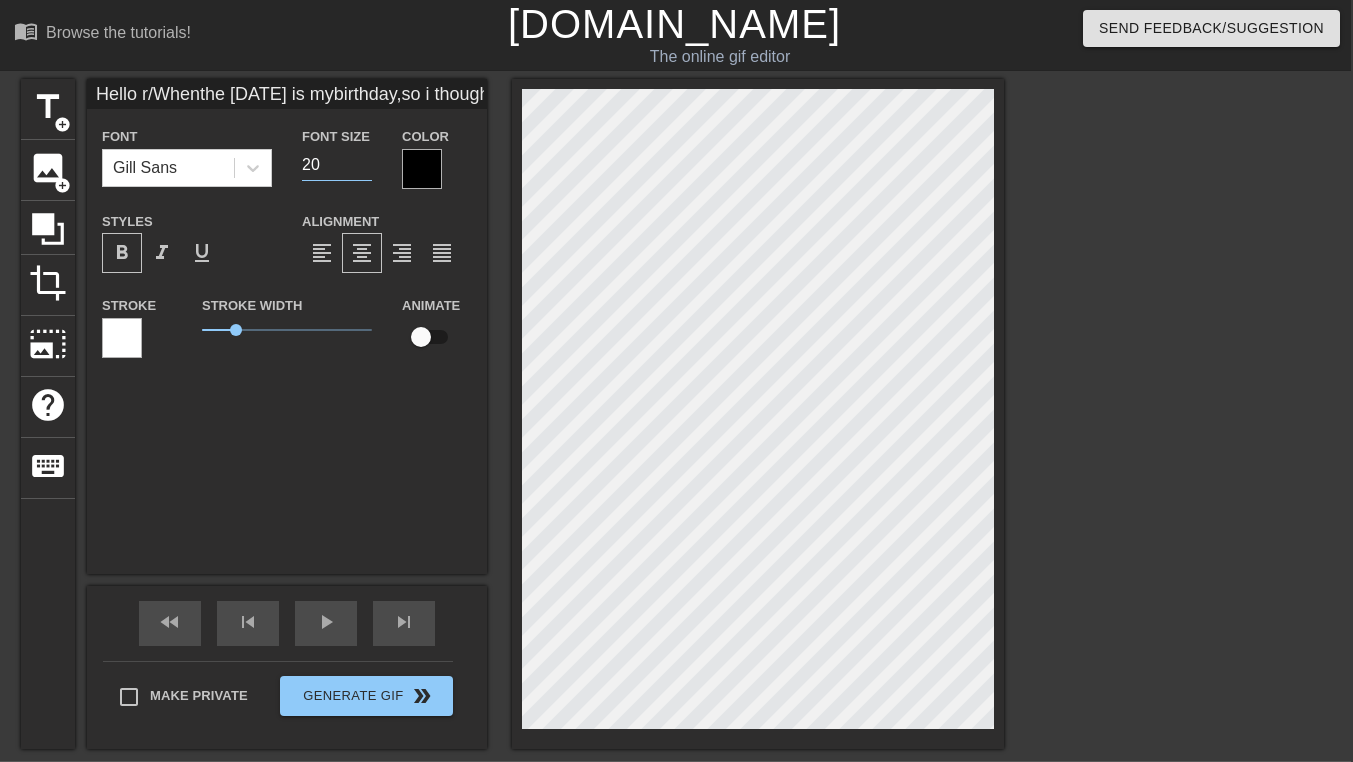 click on "20" at bounding box center (337, 165) 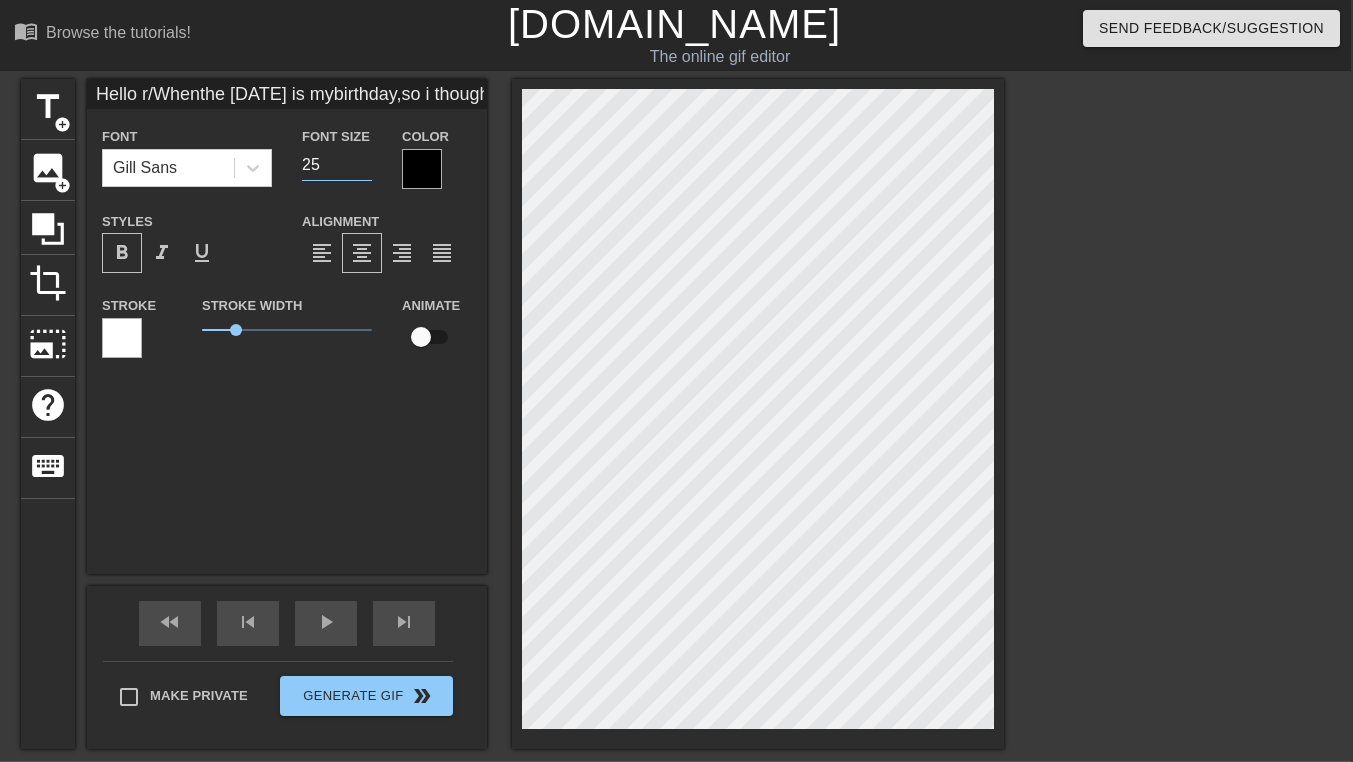 click on "Hello r/Whenthe [DATE] is mybirthday,so i thought it [PERSON_NAME] be" at bounding box center (287, 94) 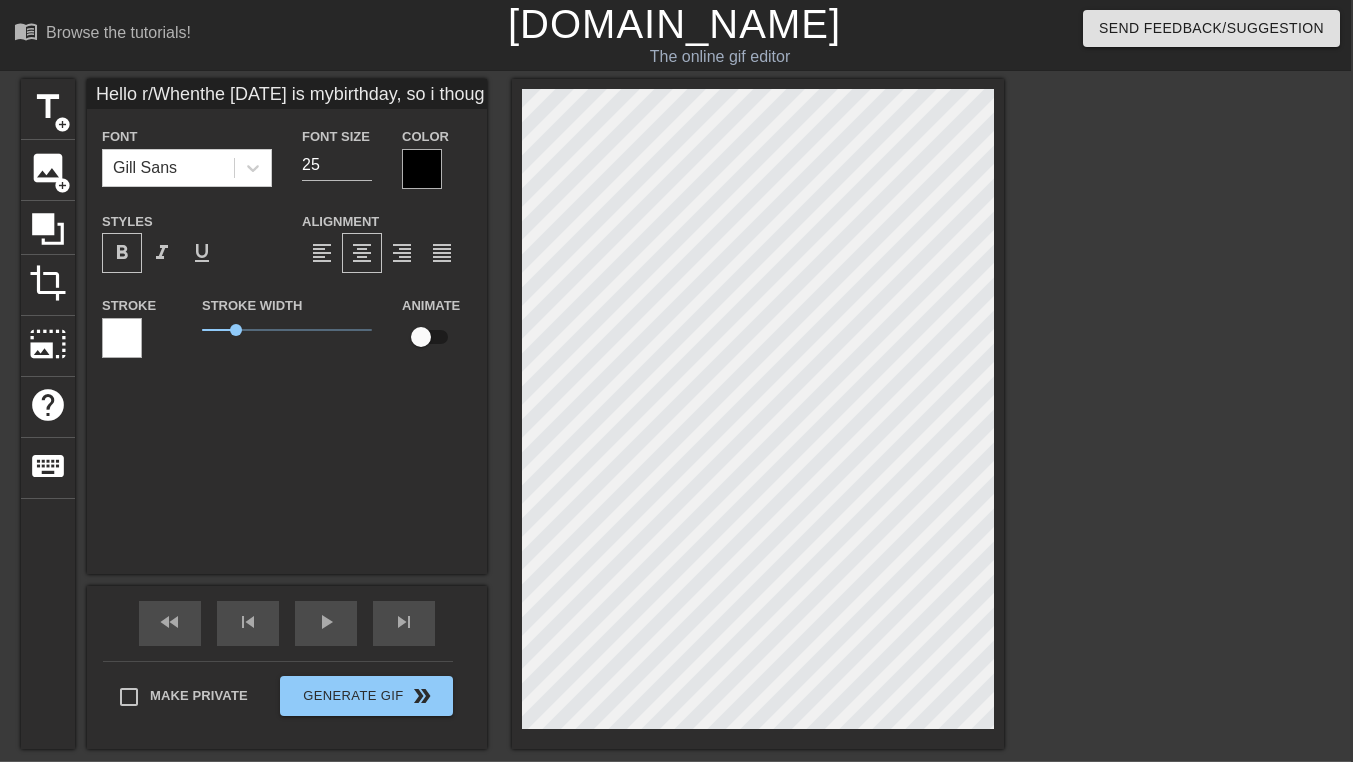 scroll, scrollTop: 5, scrollLeft: 3, axis: both 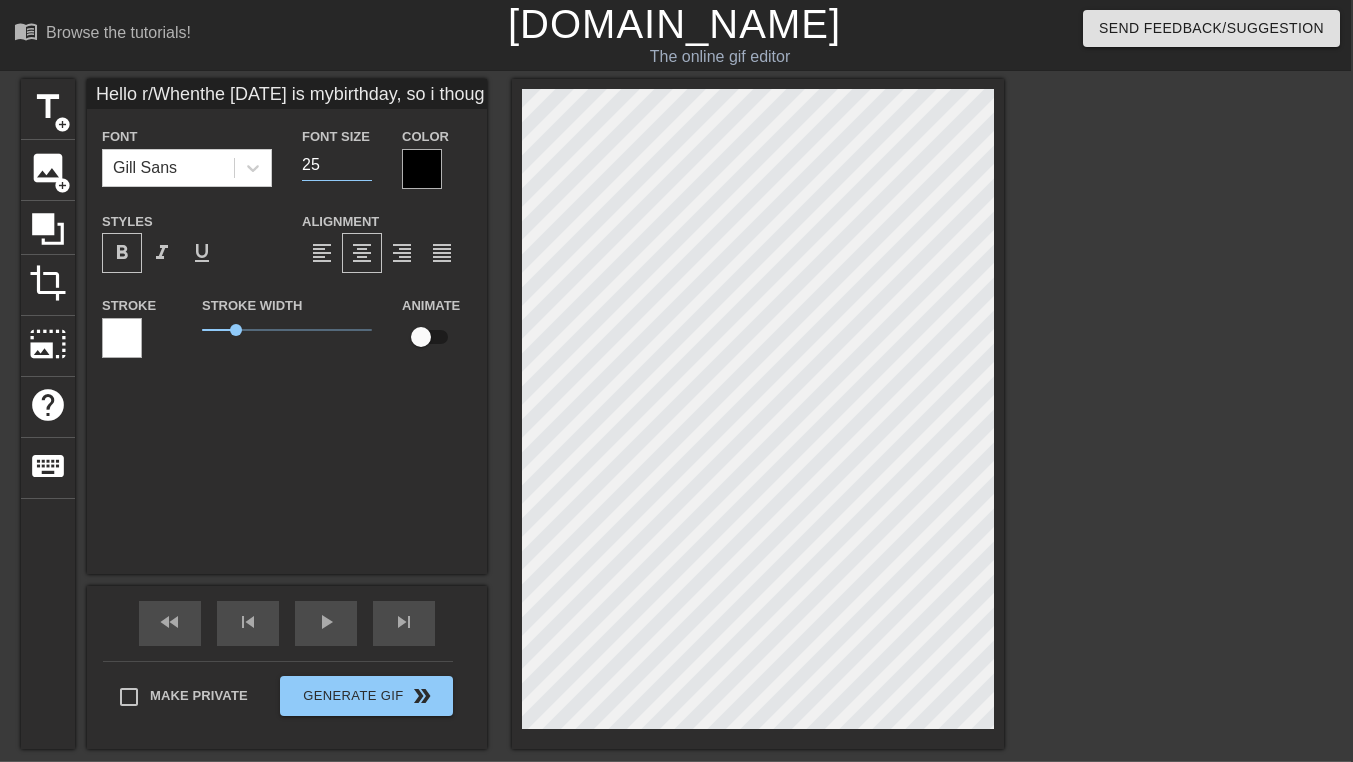 click on "25" at bounding box center (337, 165) 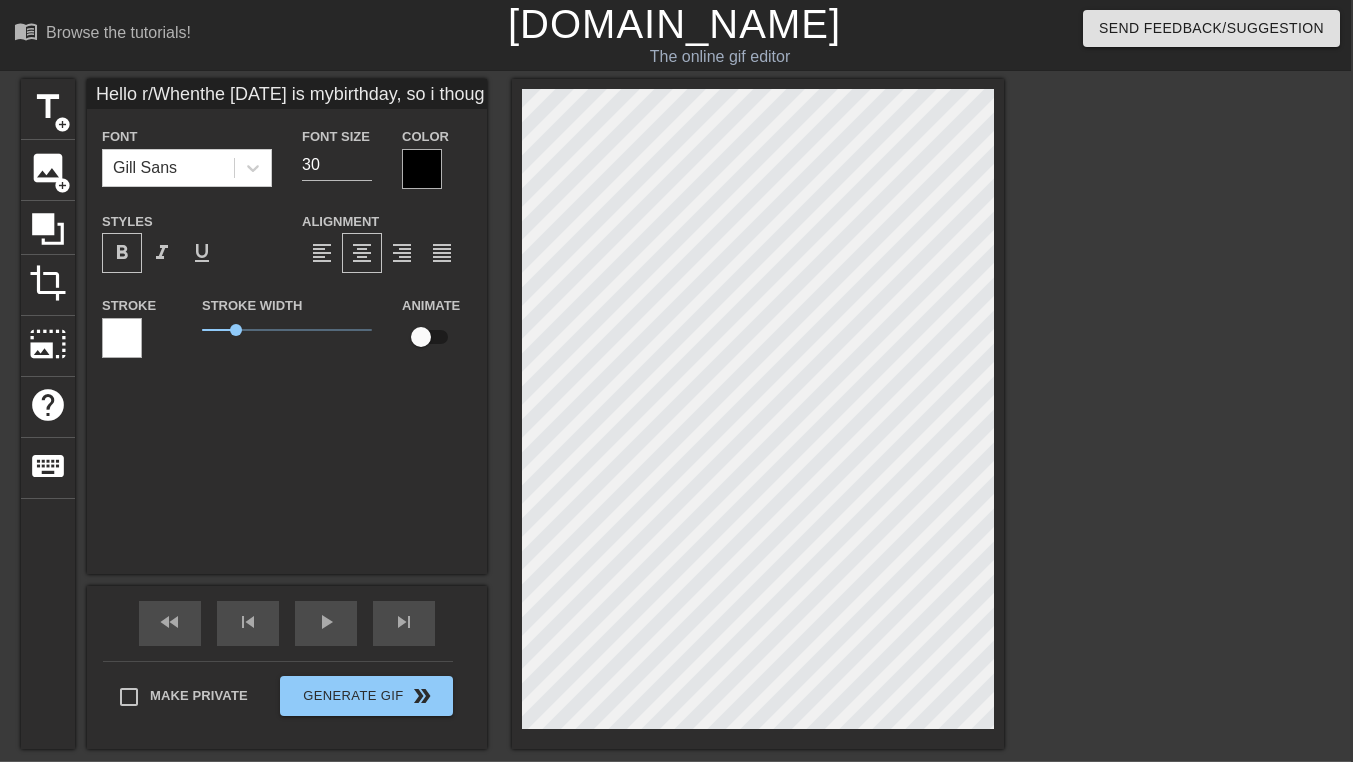 scroll, scrollTop: 10, scrollLeft: 6, axis: both 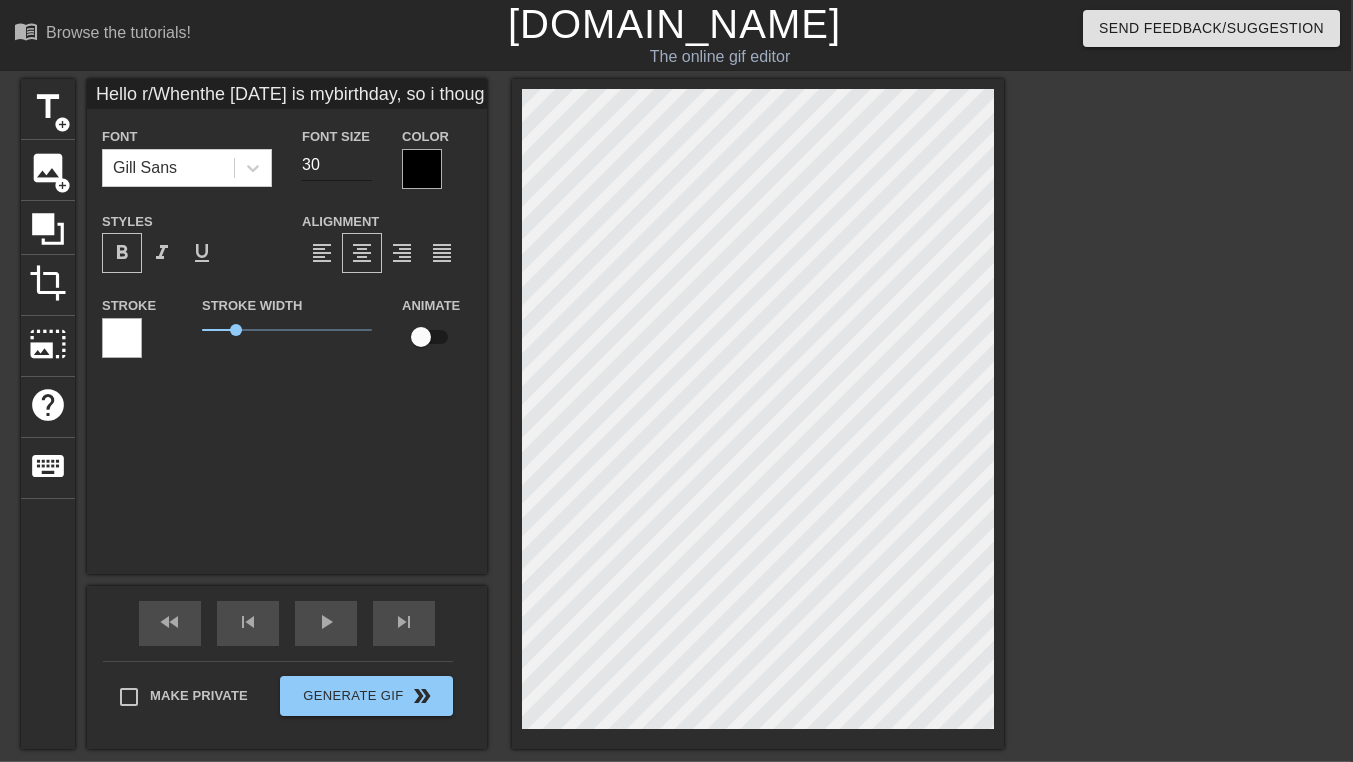 click on "30" at bounding box center [337, 165] 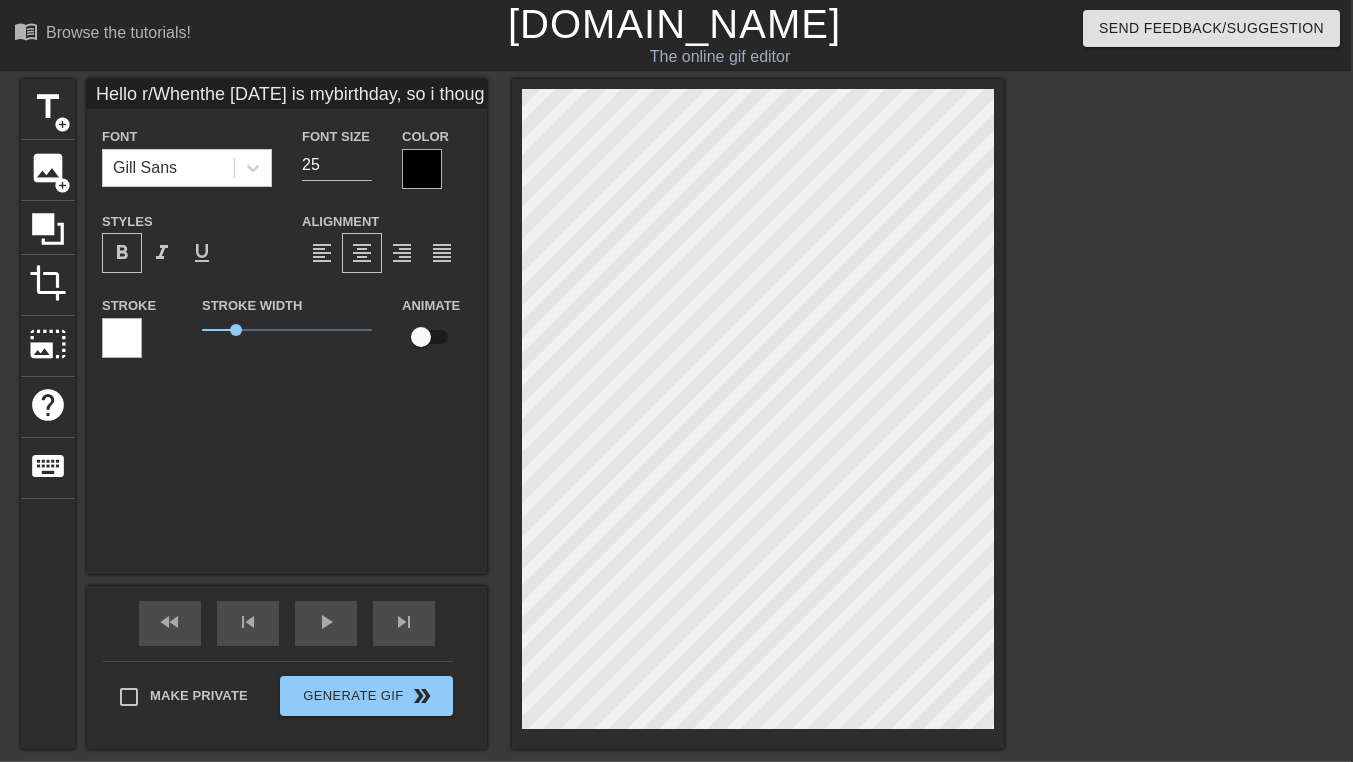 scroll, scrollTop: 4, scrollLeft: 6, axis: both 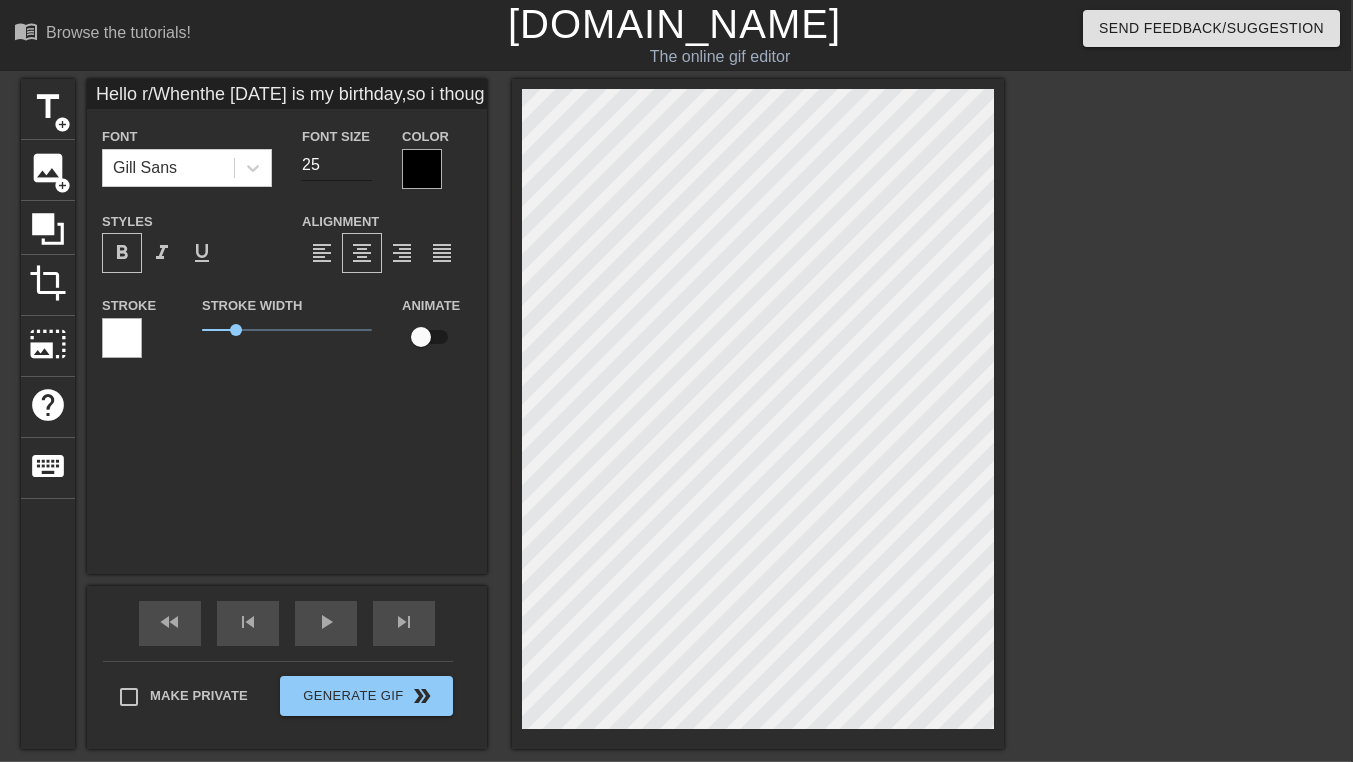 click on "25" at bounding box center (337, 165) 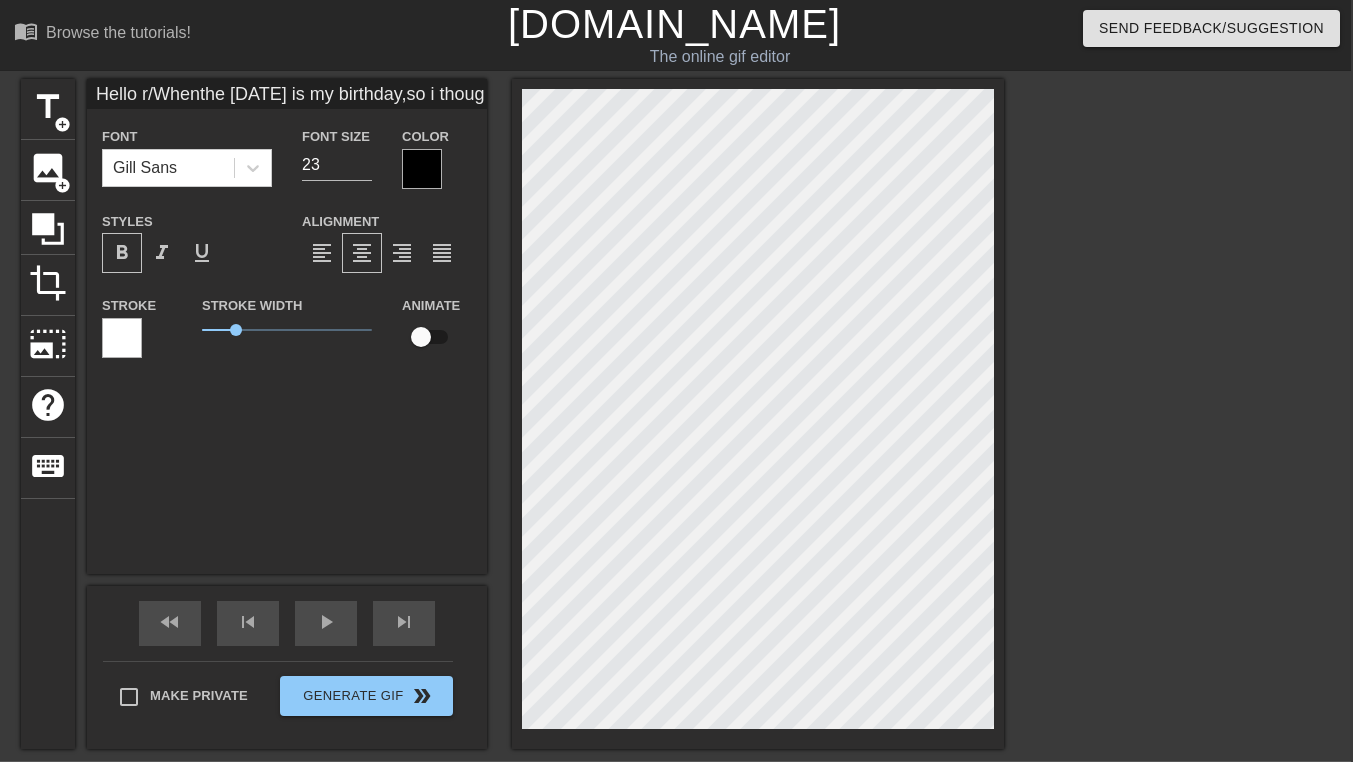 scroll, scrollTop: 7, scrollLeft: 2, axis: both 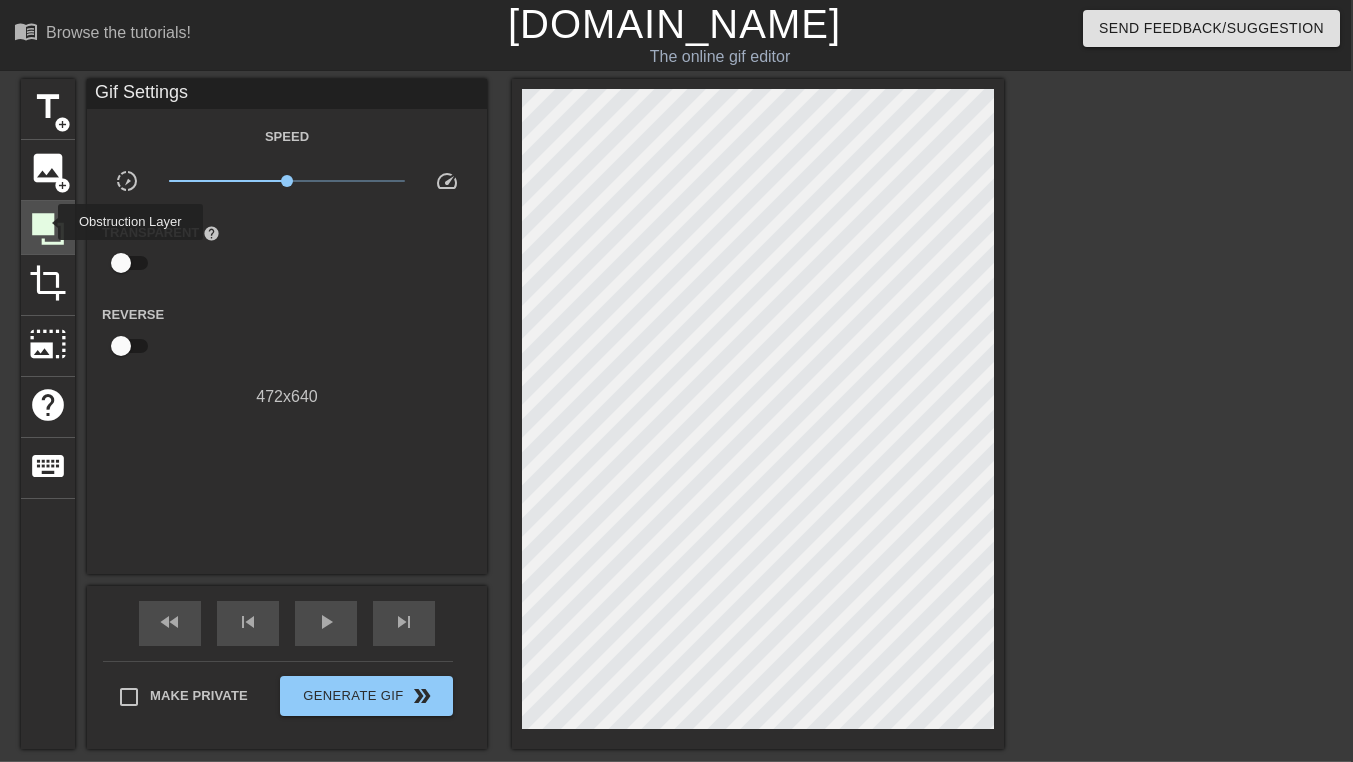 click 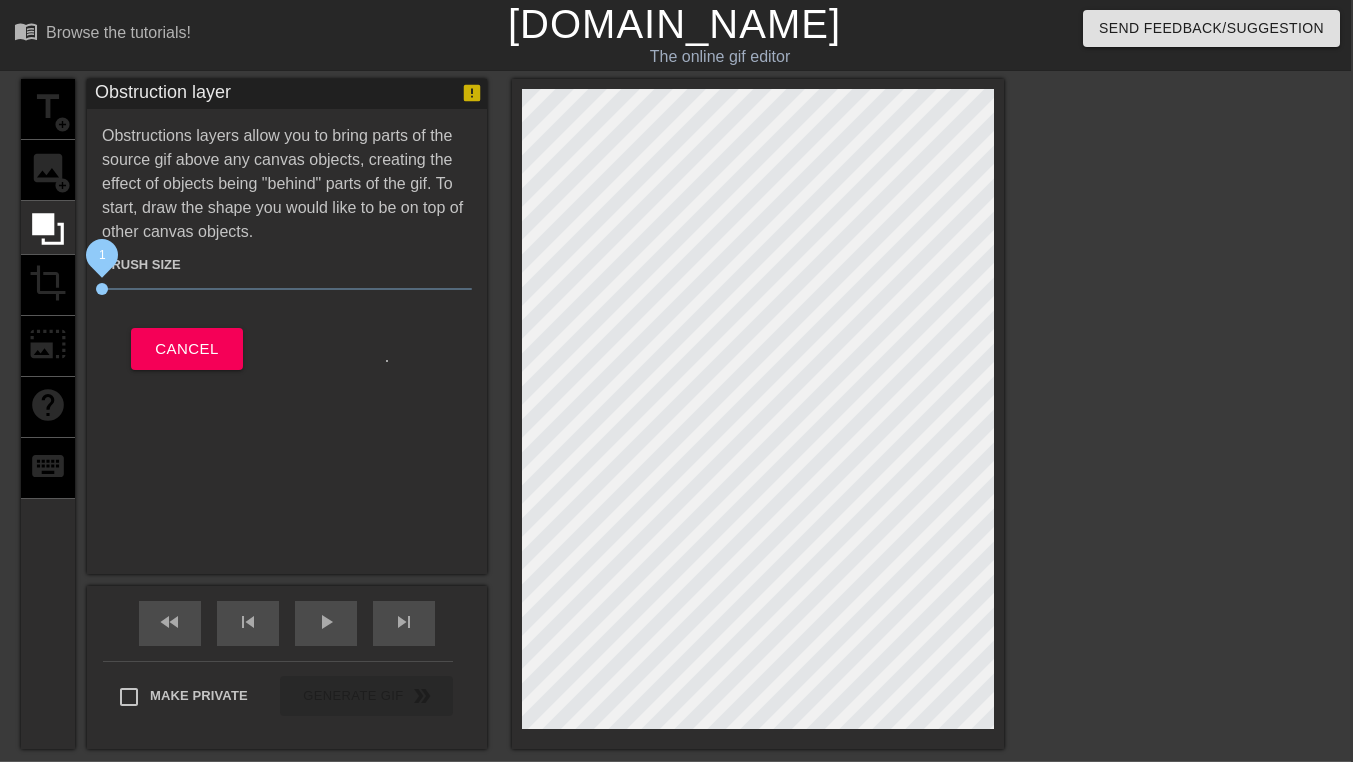 drag, startPoint x: 204, startPoint y: 279, endPoint x: 280, endPoint y: 275, distance: 76.105194 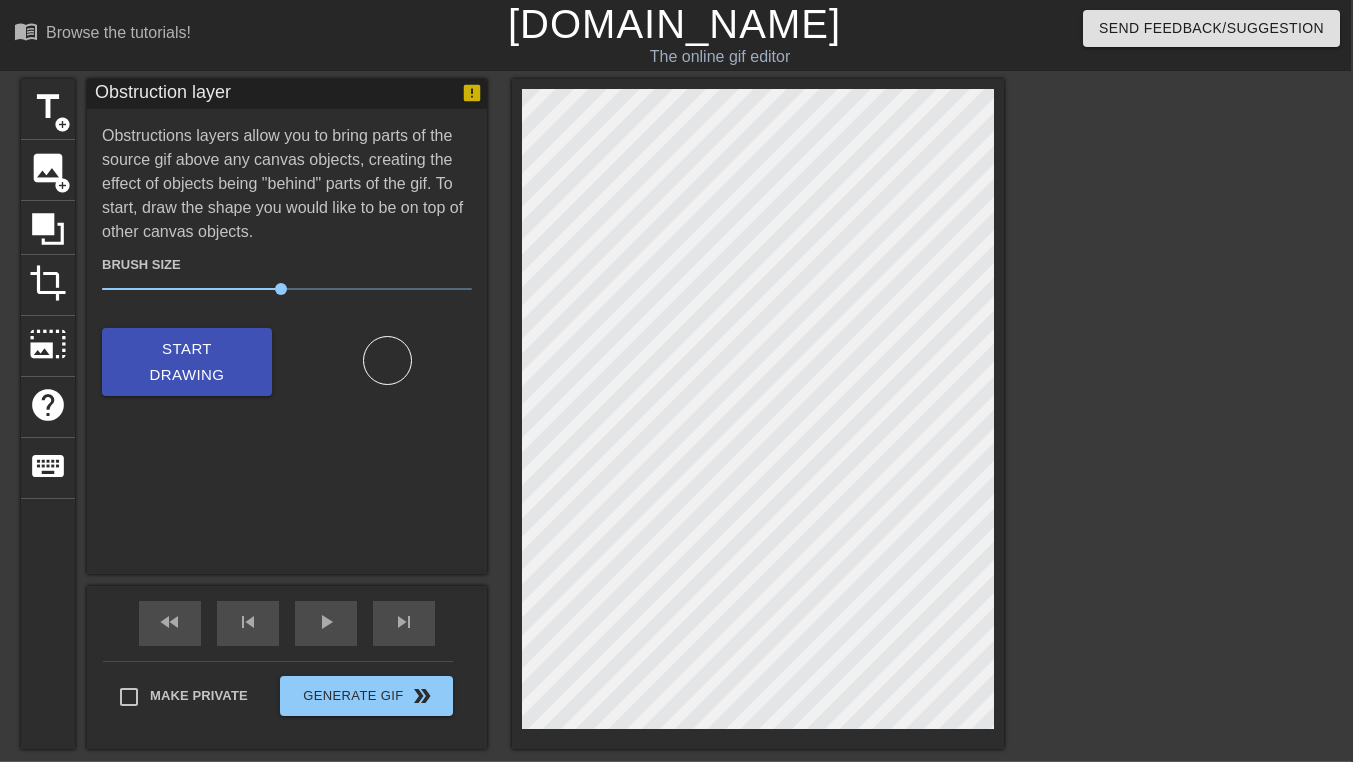 click at bounding box center [387, 360] 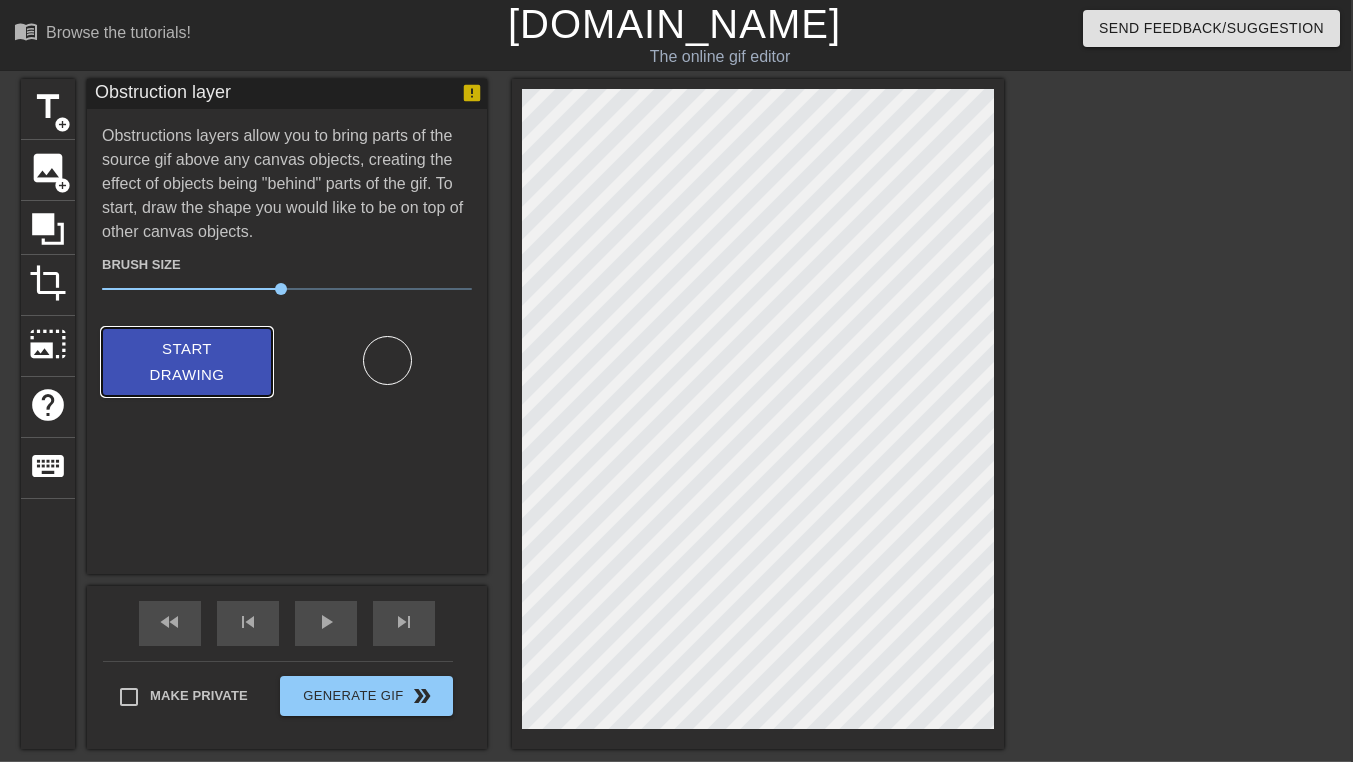 click on "Start Drawing" at bounding box center (187, 362) 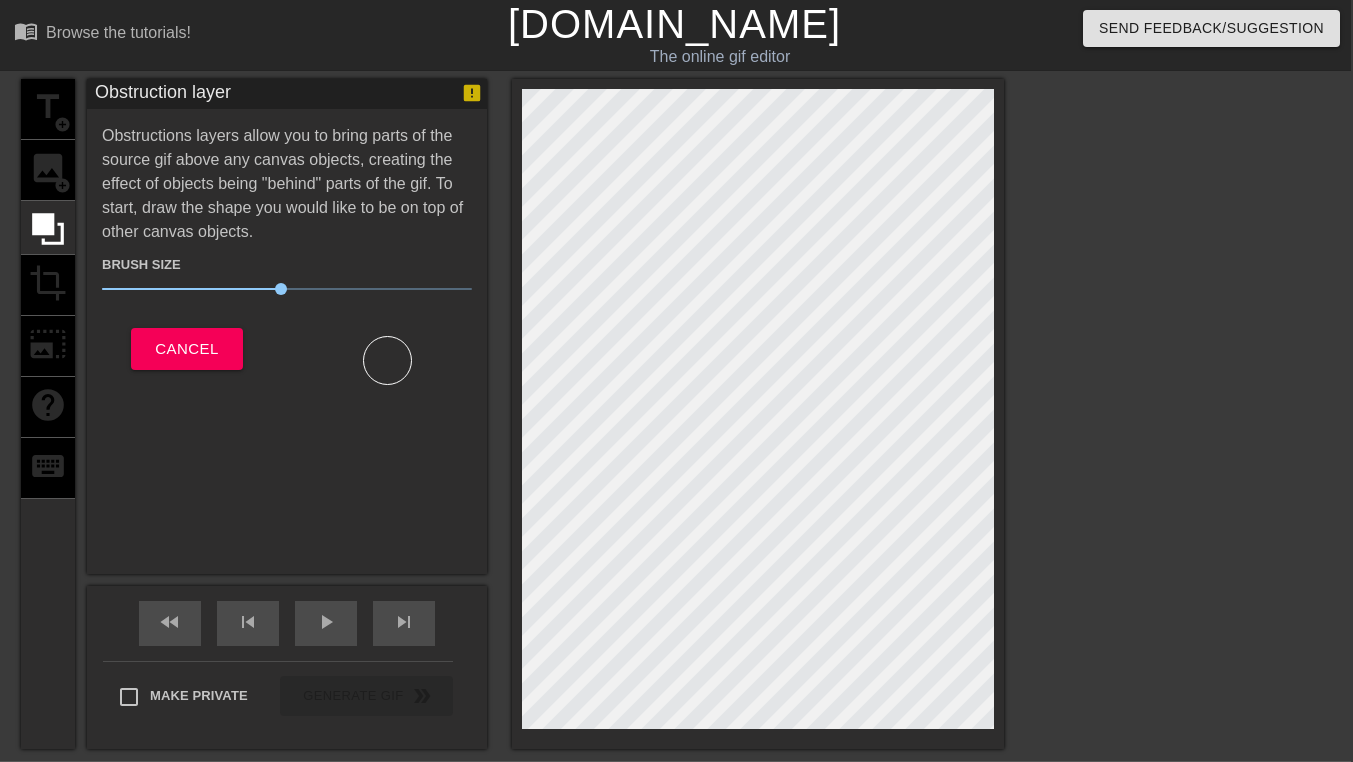 click at bounding box center [758, 414] 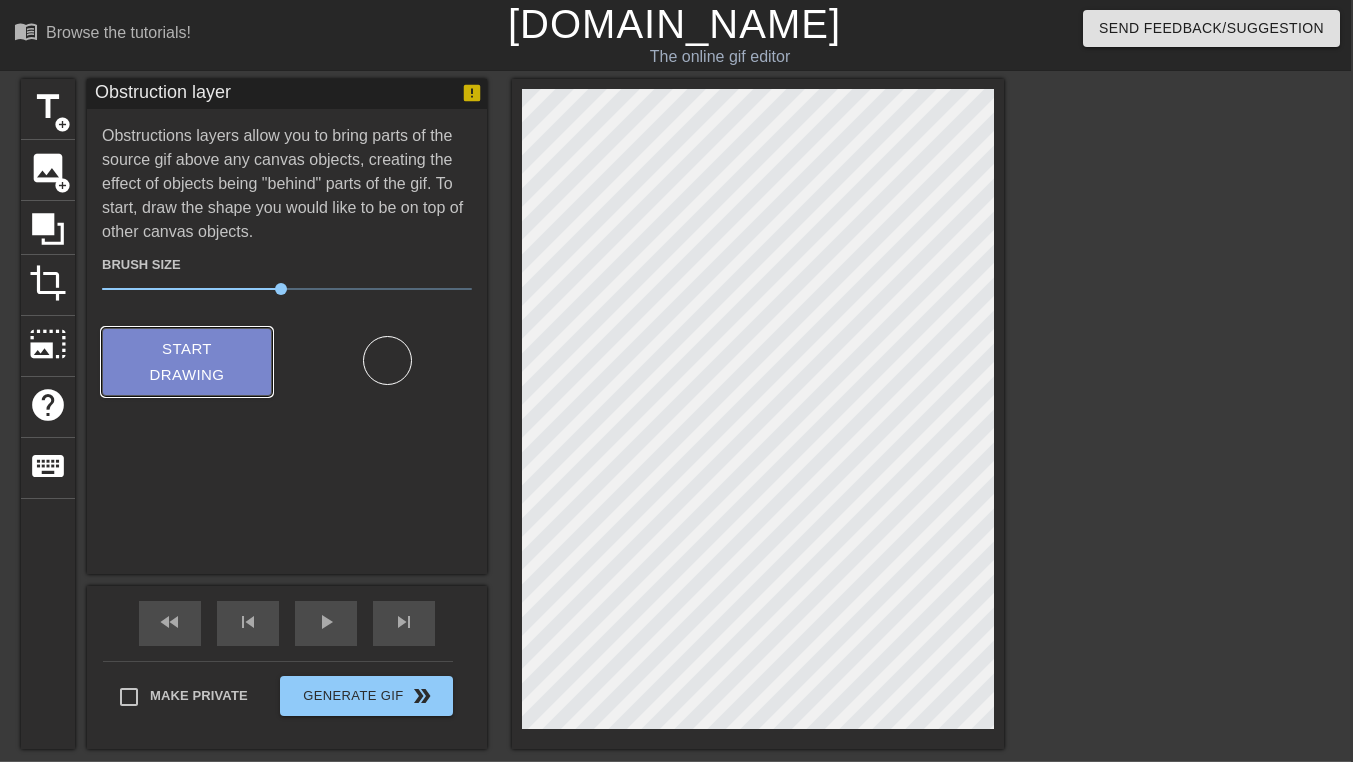 click on "Start Drawing" at bounding box center [187, 362] 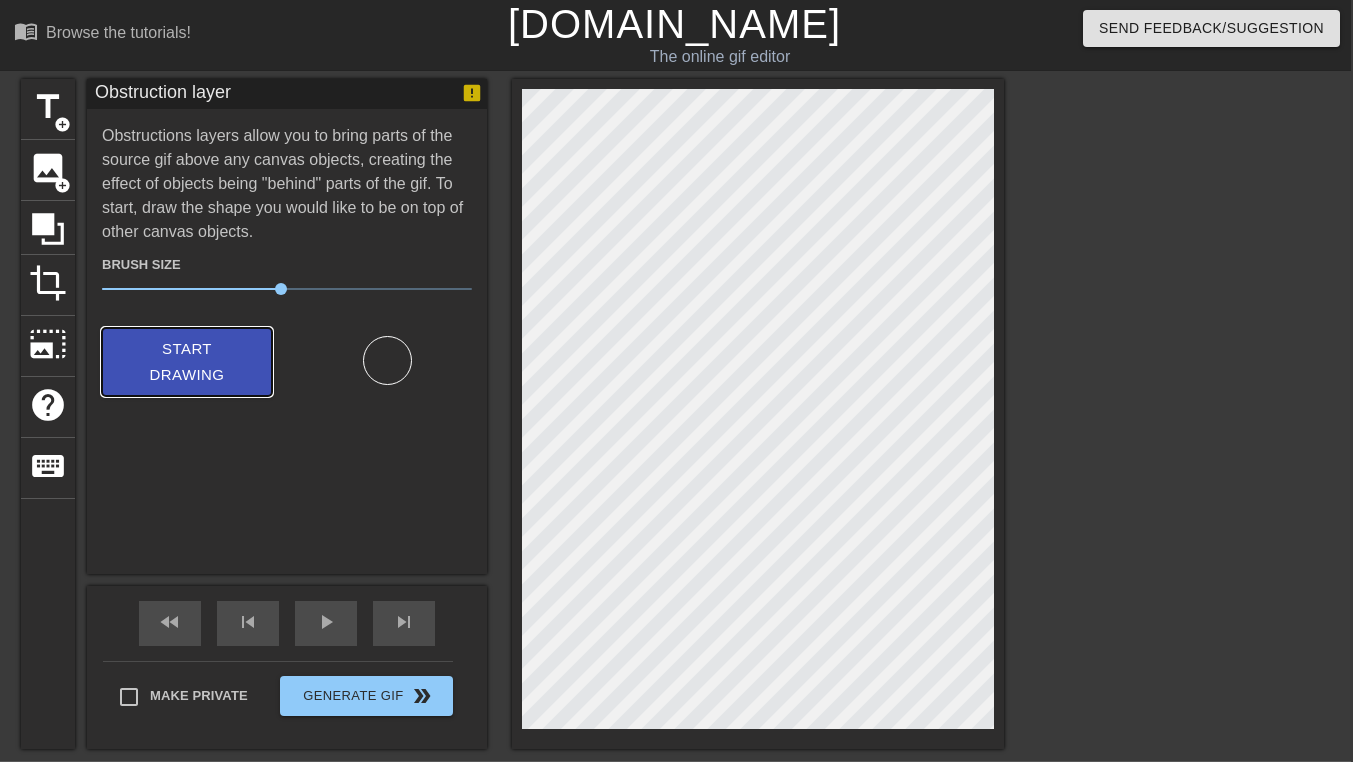 click on "Start Drawing" at bounding box center [187, 362] 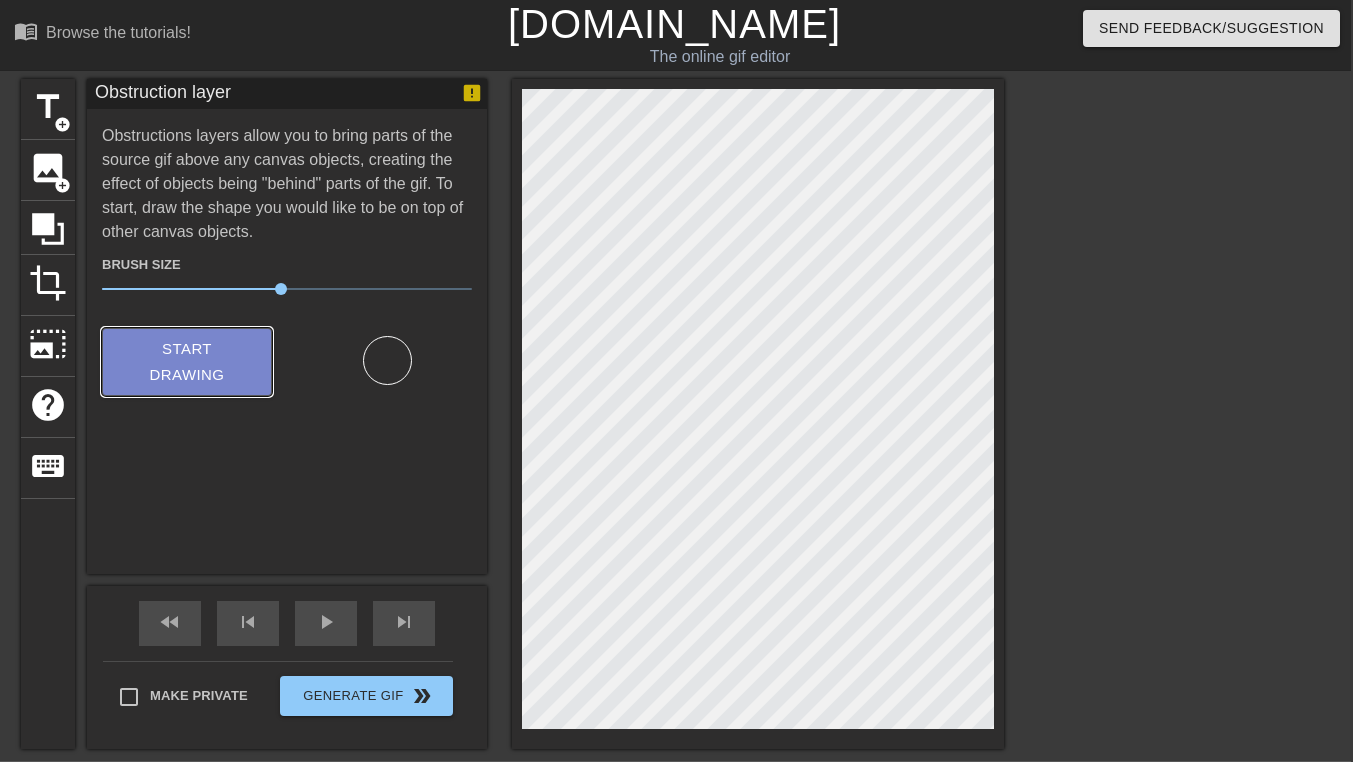 click on "Start Drawing" at bounding box center (187, 362) 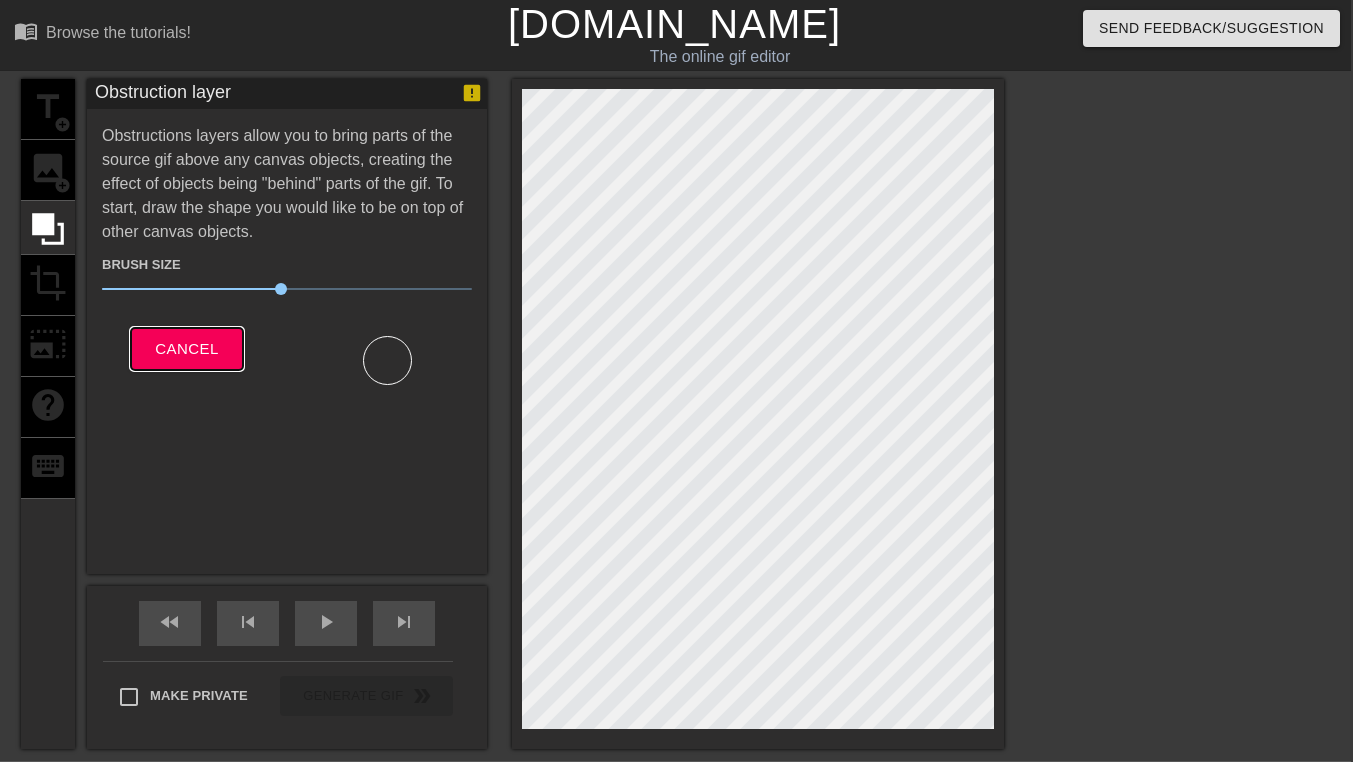 click on "Cancel" at bounding box center [186, 349] 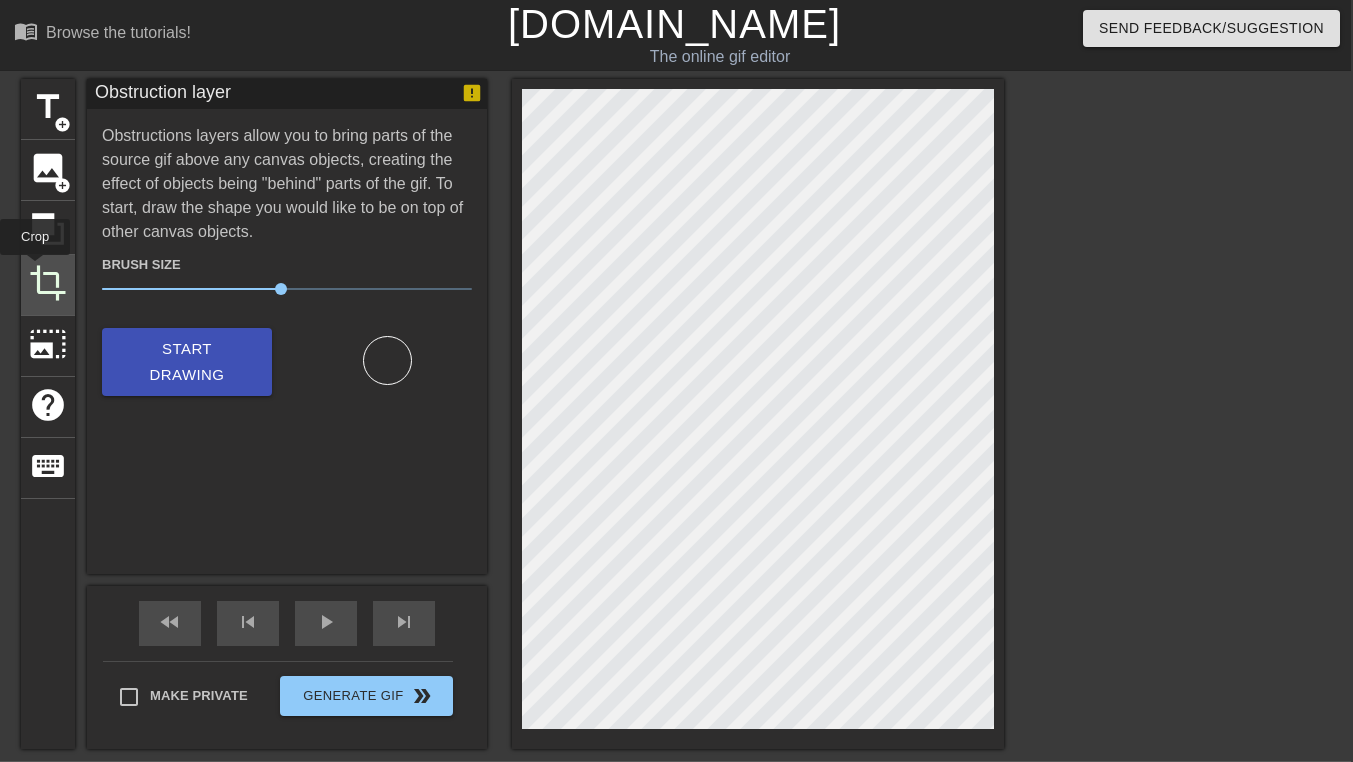 click on "crop" at bounding box center (48, 283) 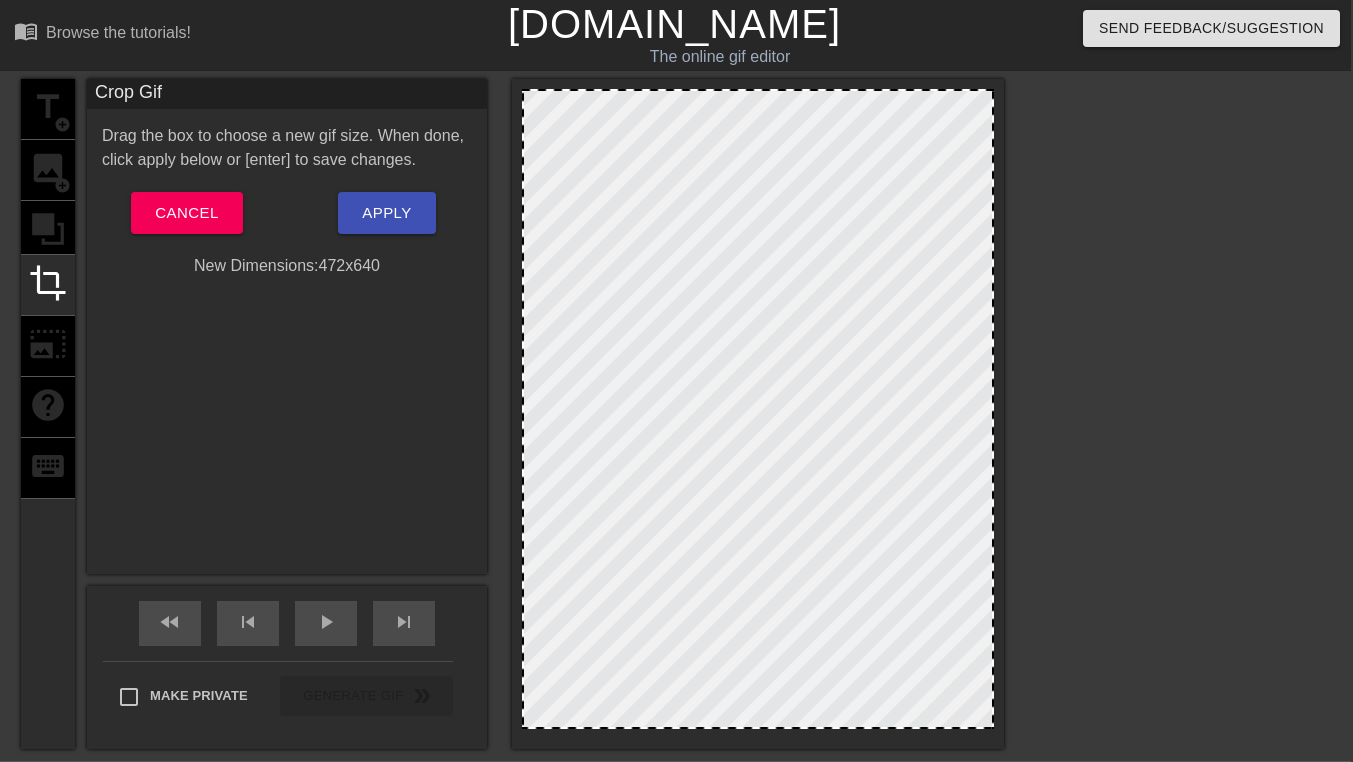 drag, startPoint x: 820, startPoint y: 394, endPoint x: 376, endPoint y: 303, distance: 453.22952 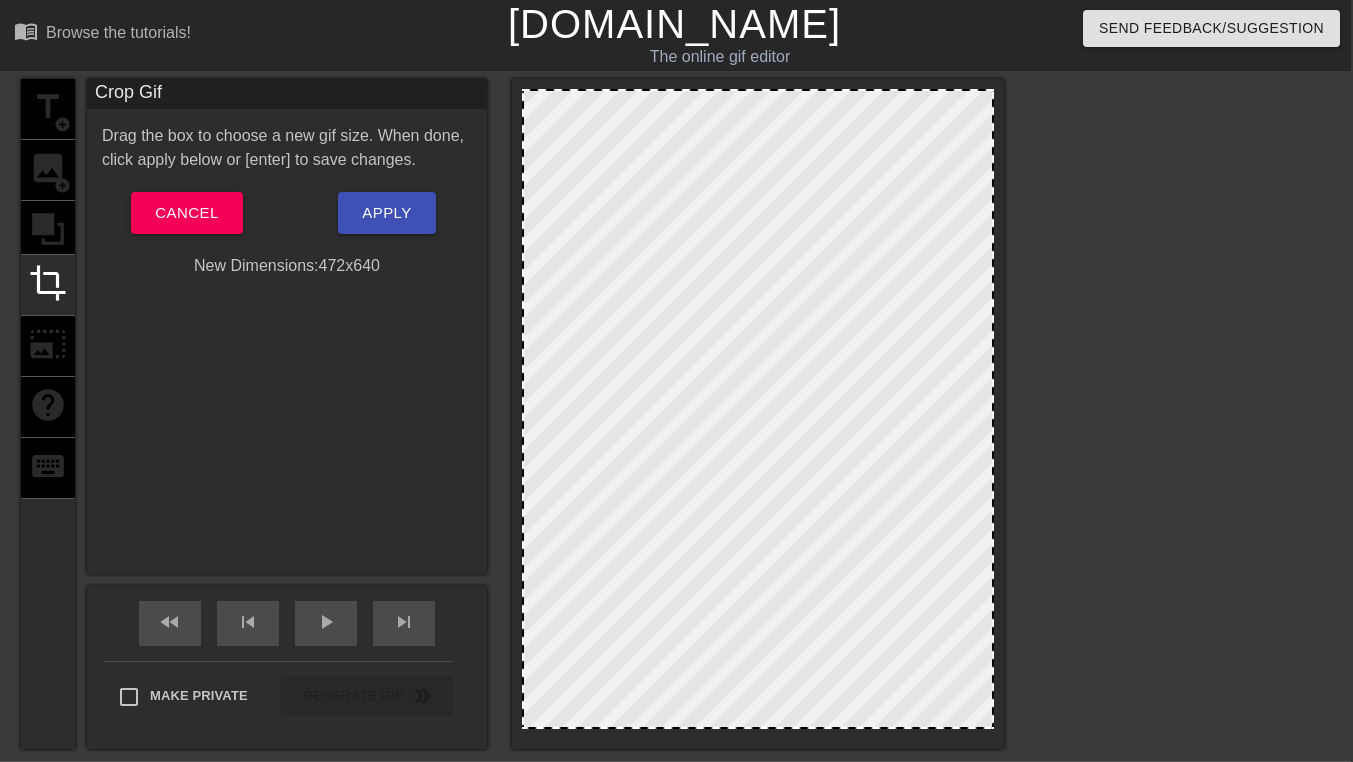 click on "title add_circle image add_circle crop photo_size_select_large help keyboard Crop Gif Drag the box to choose a new gif size. When done, click apply below or [enter] to save changes. Cancel Apply New Dimensions:  472  x  640 fast_rewind skip_previous play_arrow skip_next Make Private Generate Gif double_arrow" at bounding box center (512, 414) 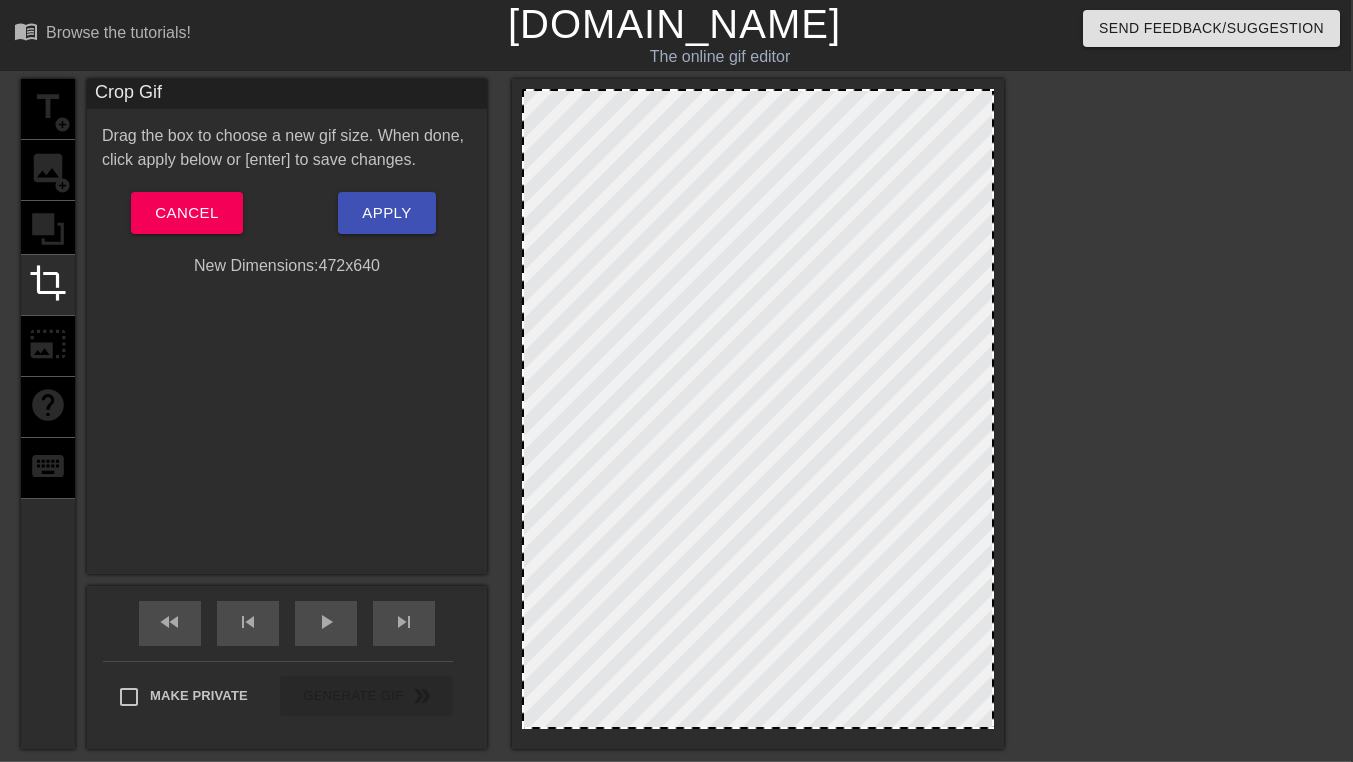 click on "title add_circle image add_circle crop photo_size_select_large help keyboard" at bounding box center [48, 414] 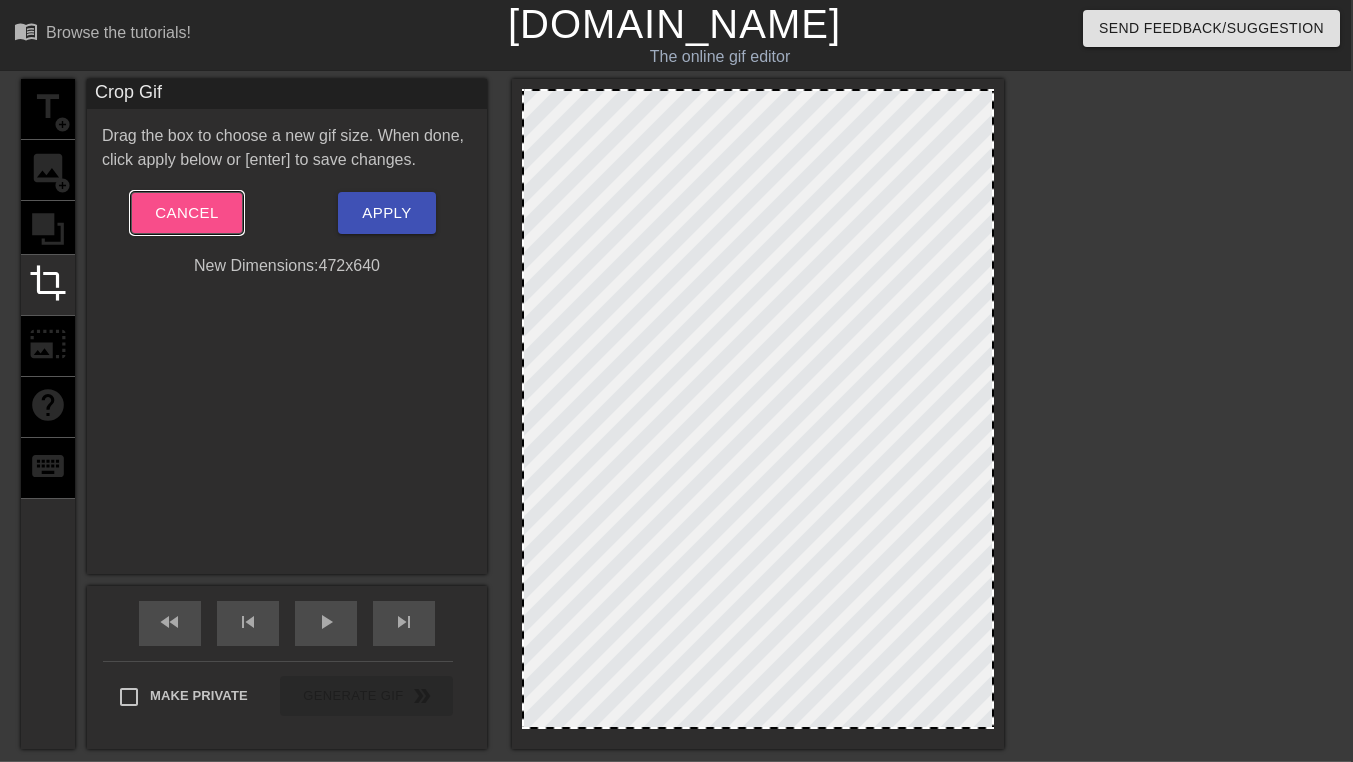 click on "Cancel" at bounding box center [186, 213] 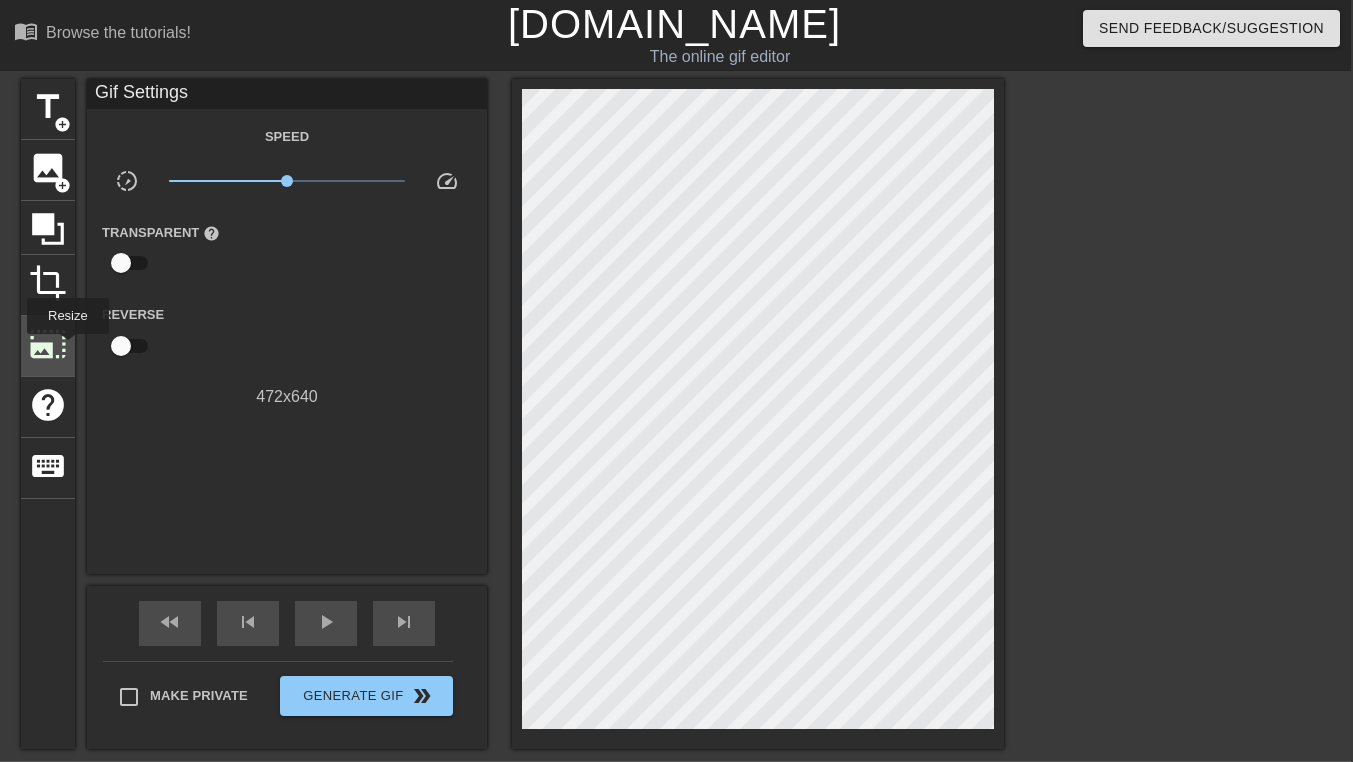 click on "photo_size_select_large" at bounding box center (48, 344) 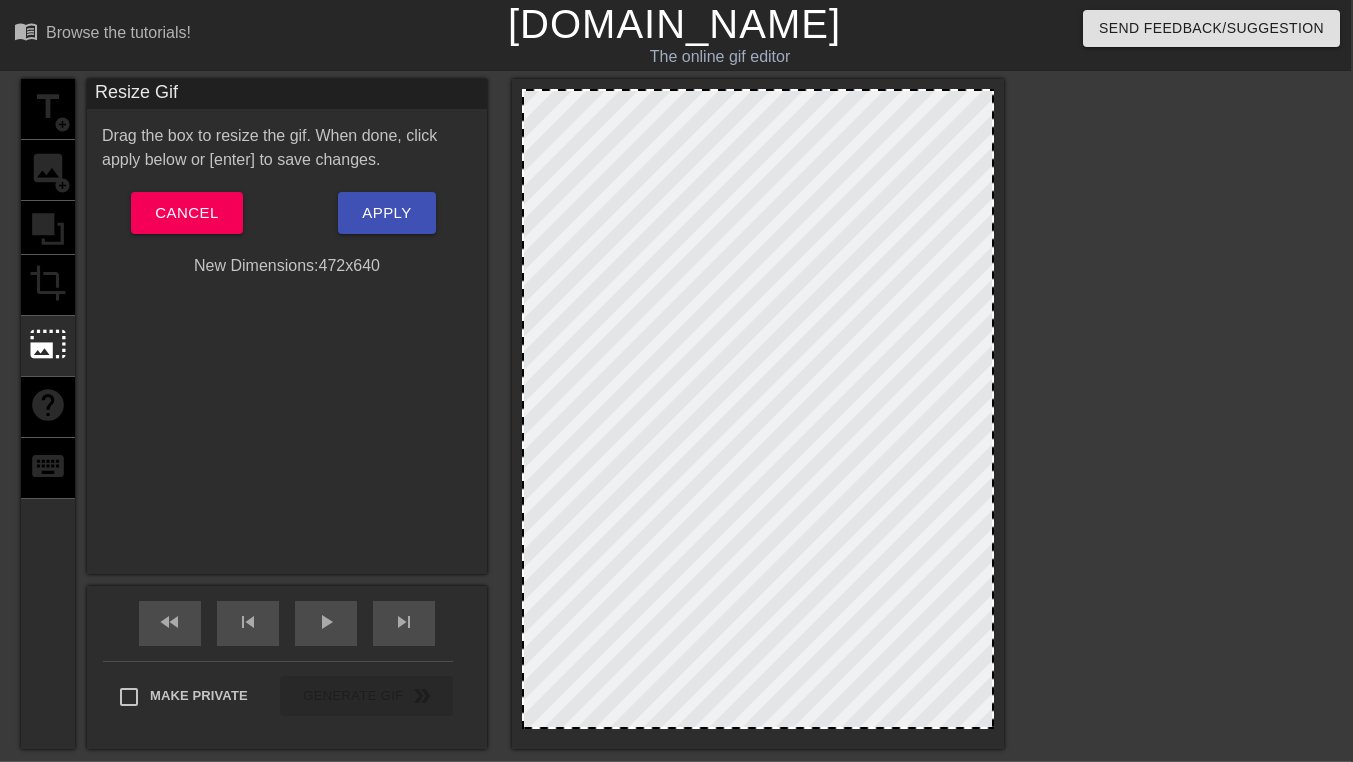 click at bounding box center [758, 409] 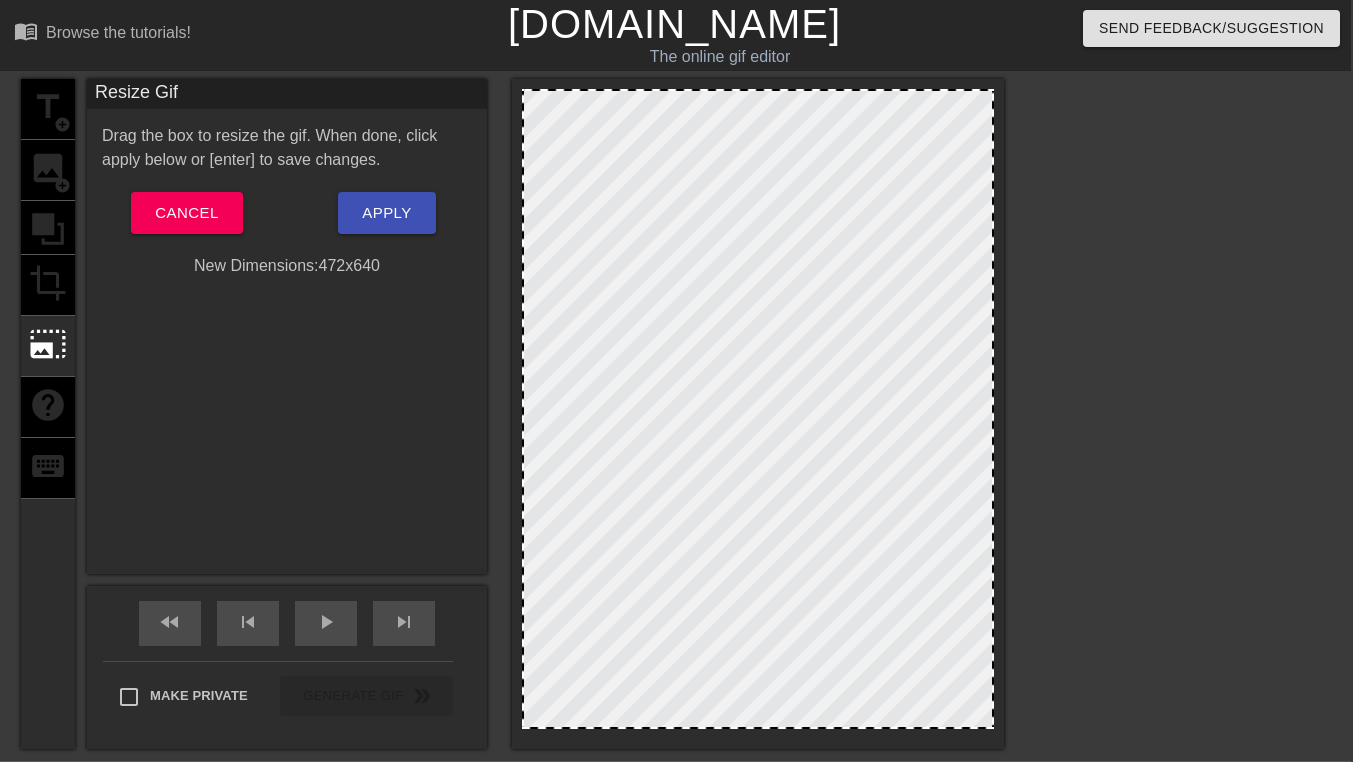 click at bounding box center (758, 414) 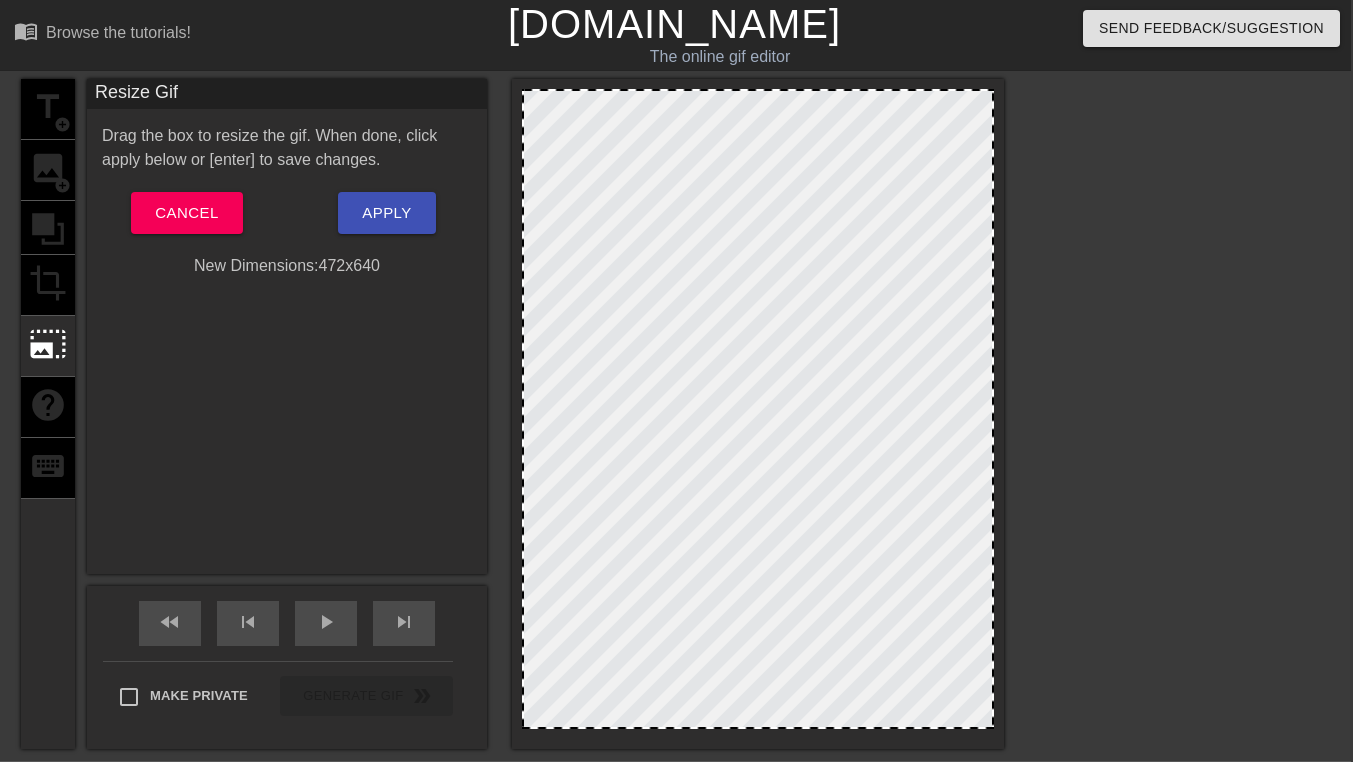 drag, startPoint x: 691, startPoint y: 88, endPoint x: 693, endPoint y: 107, distance: 19.104973 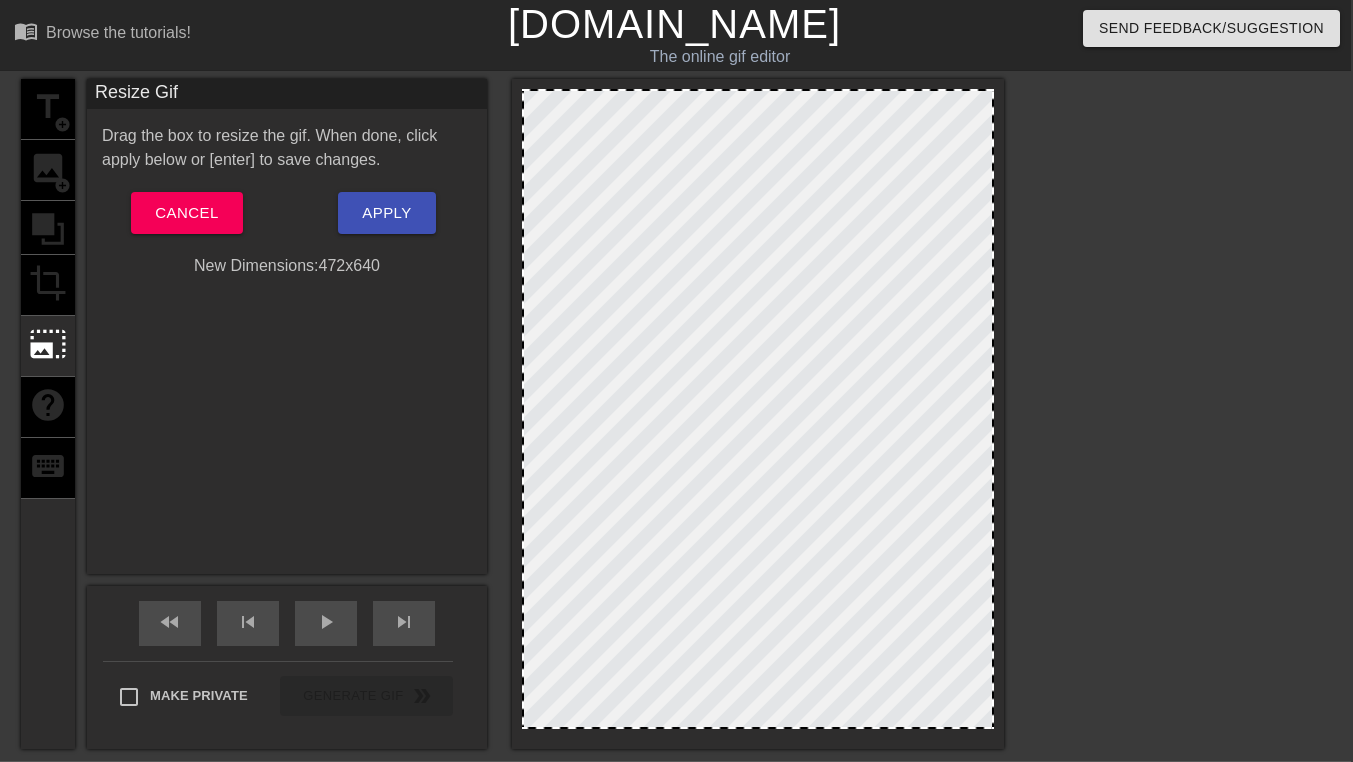 click at bounding box center [758, 414] 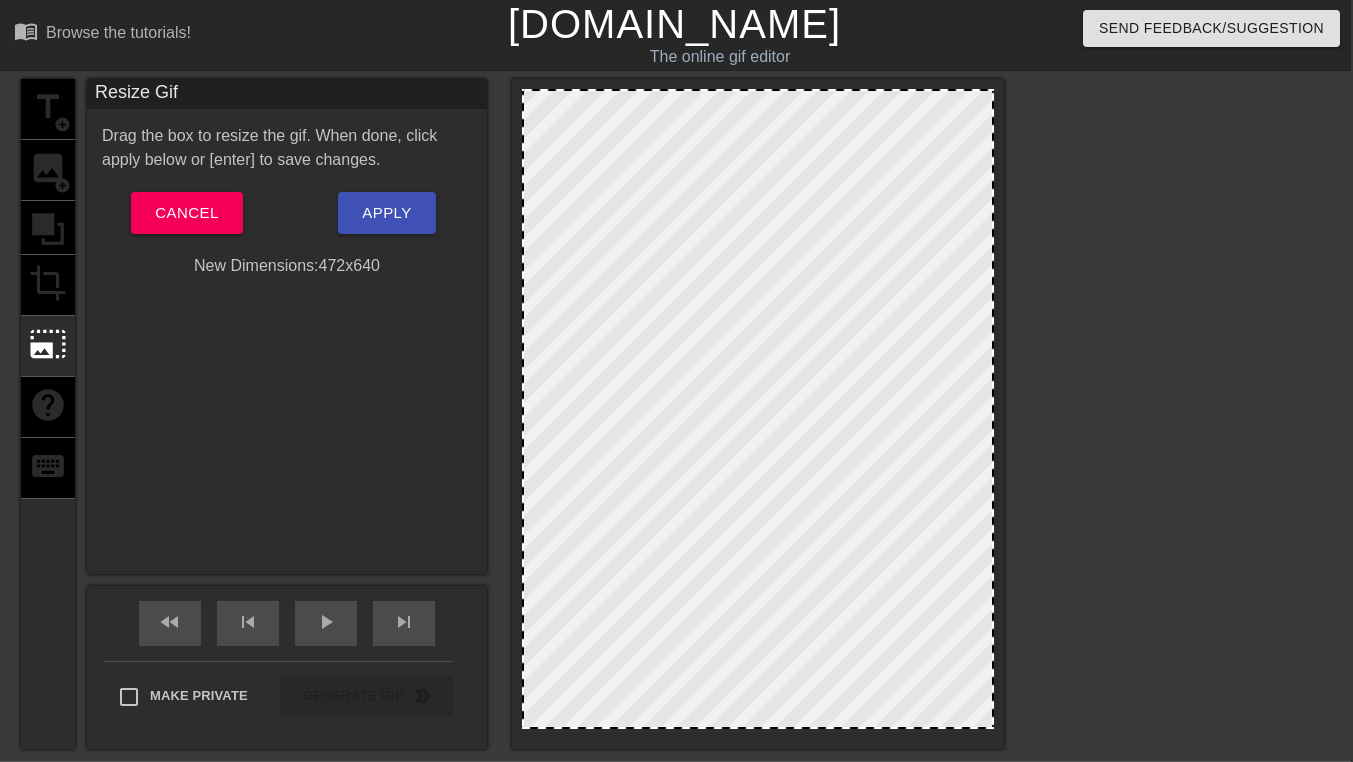 drag, startPoint x: 986, startPoint y: 725, endPoint x: 1196, endPoint y: 824, distance: 232.1659 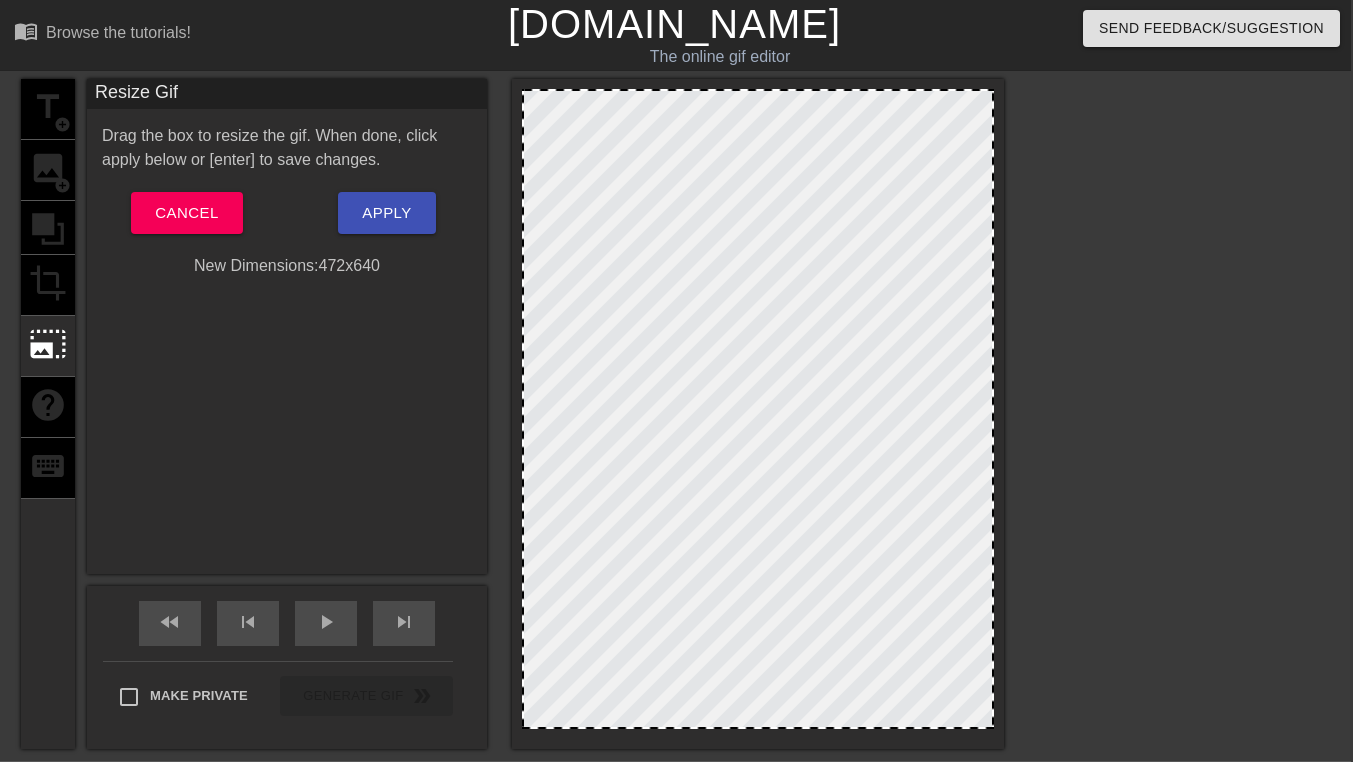 click on "menu_book Browse the tutorials! [DOMAIN_NAME] The online gif editor Send Feedback/Suggestion title add_circle image add_circle crop photo_size_select_large help keyboard Resize Gif Drag the box to resize the gif. When done, click apply below or [enter] to save changes. Cancel Apply New Dimensions:  472  x  640 fast_rewind skip_previous play_arrow skip_next Make Private Generate Gif double_arrow     Frame 1 Duration 50 ms                                       10                                         20                                         30                                         40     Obstruction layer drag_handle drag_handle   Obstruction layer drag_handle drag_handle   Obstruction layer drag_handle drag_handle   Obstruction layer drag_handle drag_handle   Obstruction layer drag_handle drag_handle   drag_handle drag_handle   drag_handle drag_handle Resize" at bounding box center (674, 568) 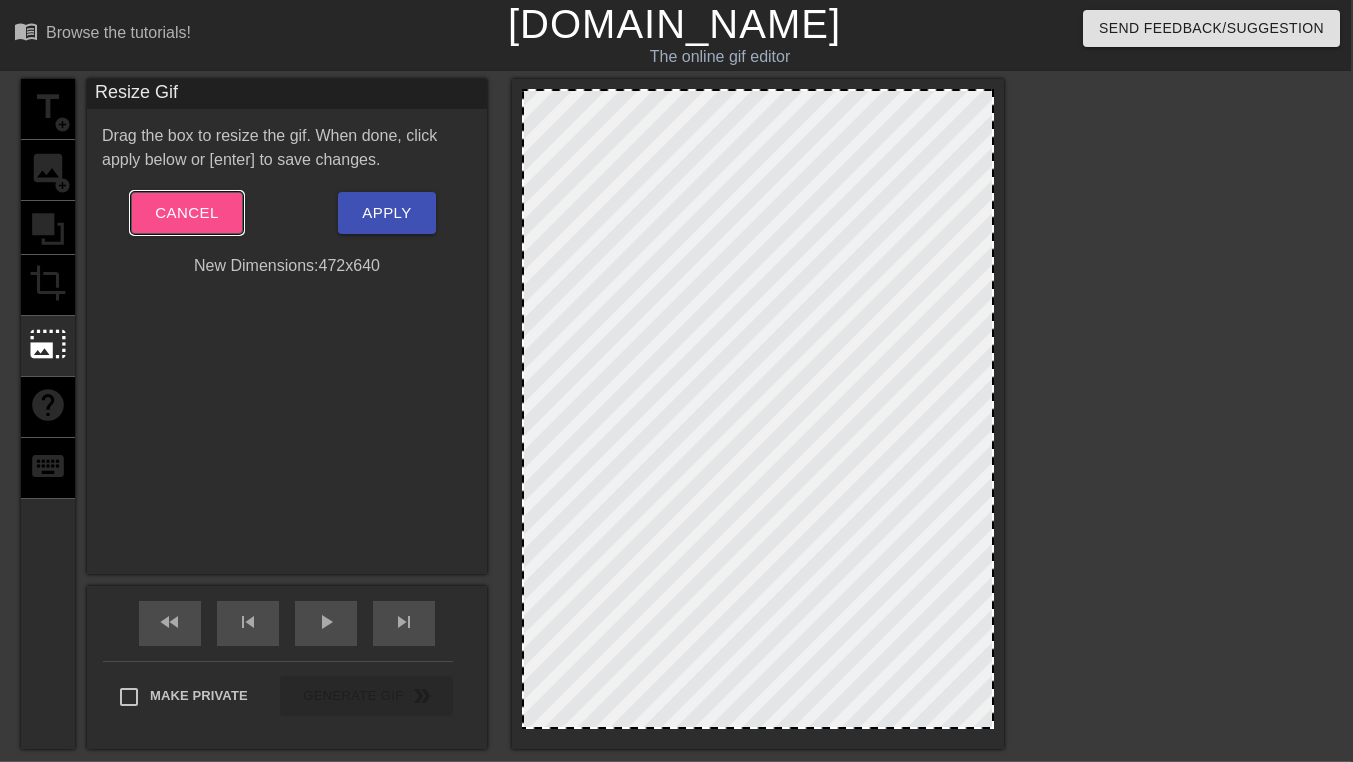 click on "Cancel" at bounding box center [186, 213] 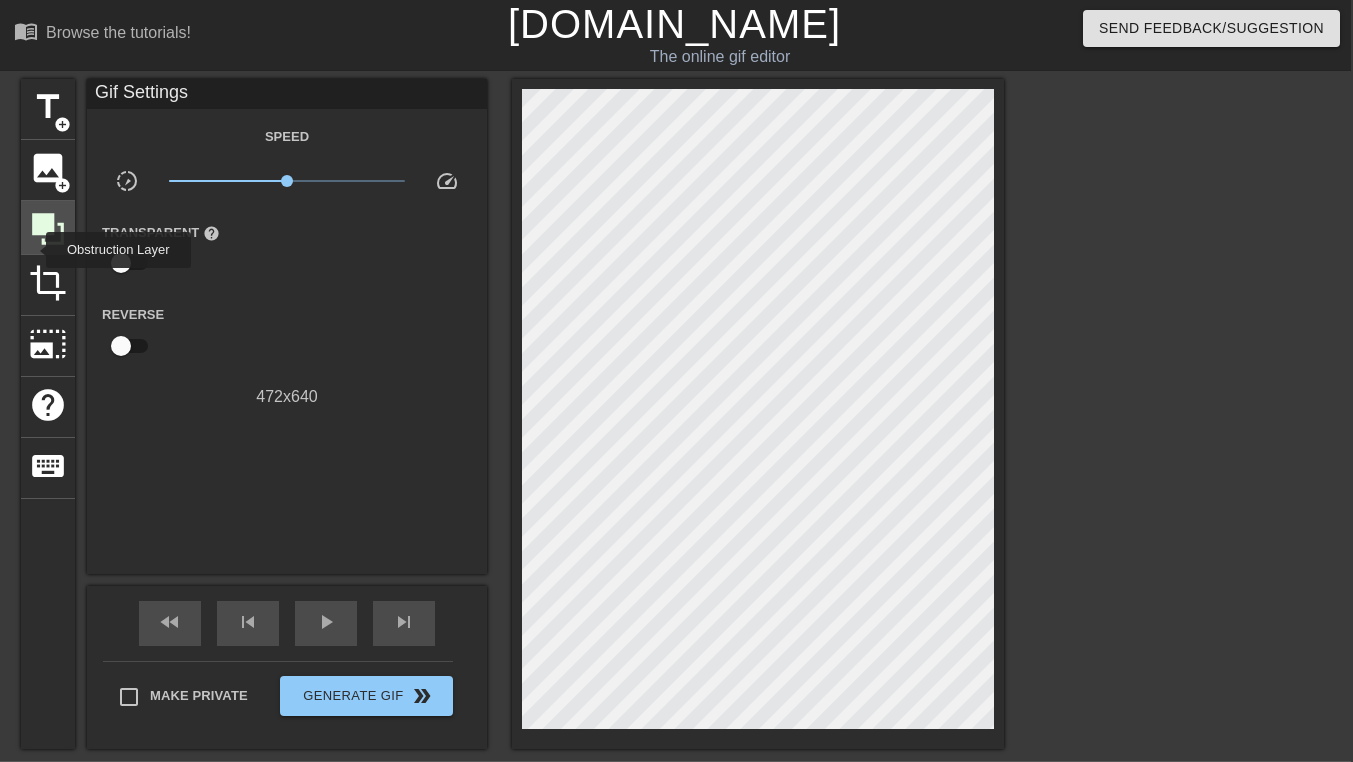 click at bounding box center (48, 228) 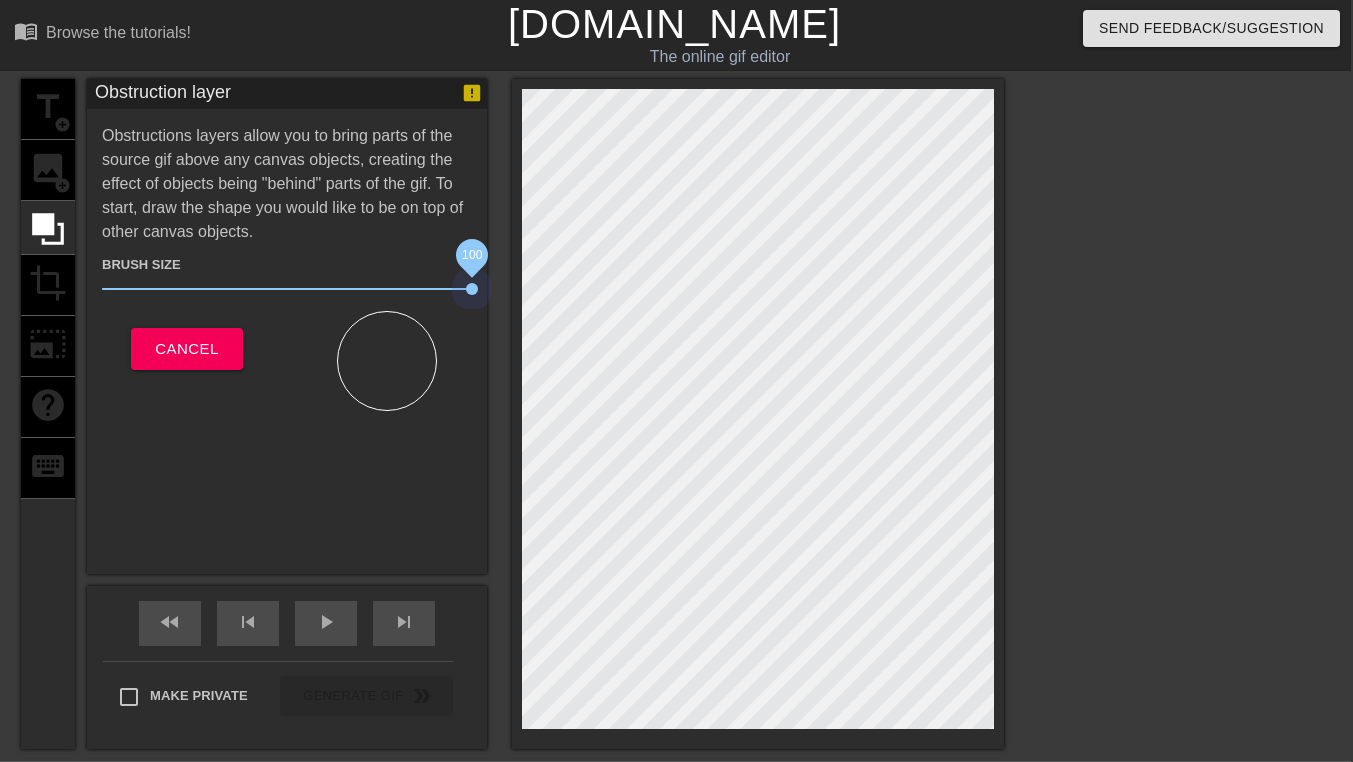 click on "title add_circle image add_circle crop photo_size_select_large help keyboard Obstruction layer Obstructions layers allow you to bring parts of the source gif above any canvas objects, creating the effect of objects being "behind" parts of the gif. To start, draw the shape you would like to be on top of other canvas objects. Brush Size 100 Cancel fast_rewind skip_previous play_arrow skip_next Make Private Generate Gif double_arrow" at bounding box center (512, 414) 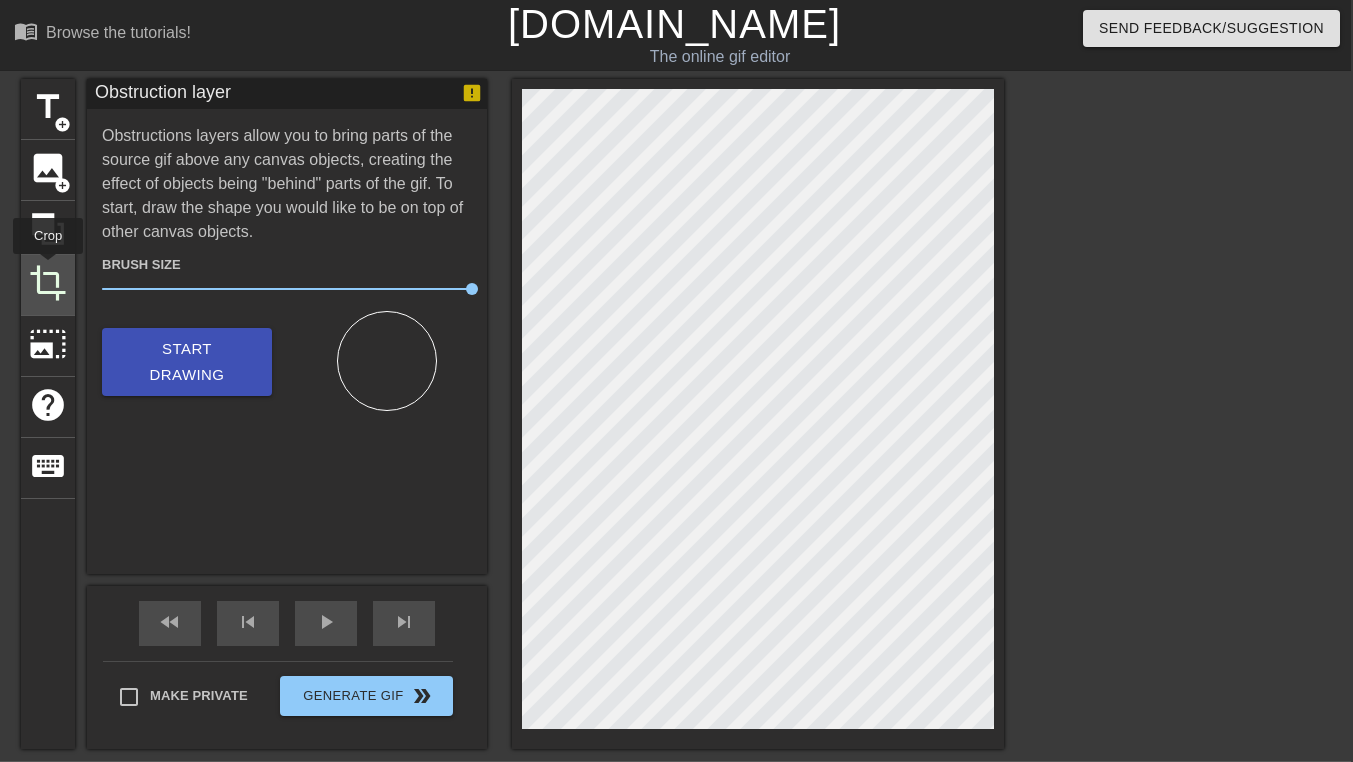 click on "crop" at bounding box center [48, 283] 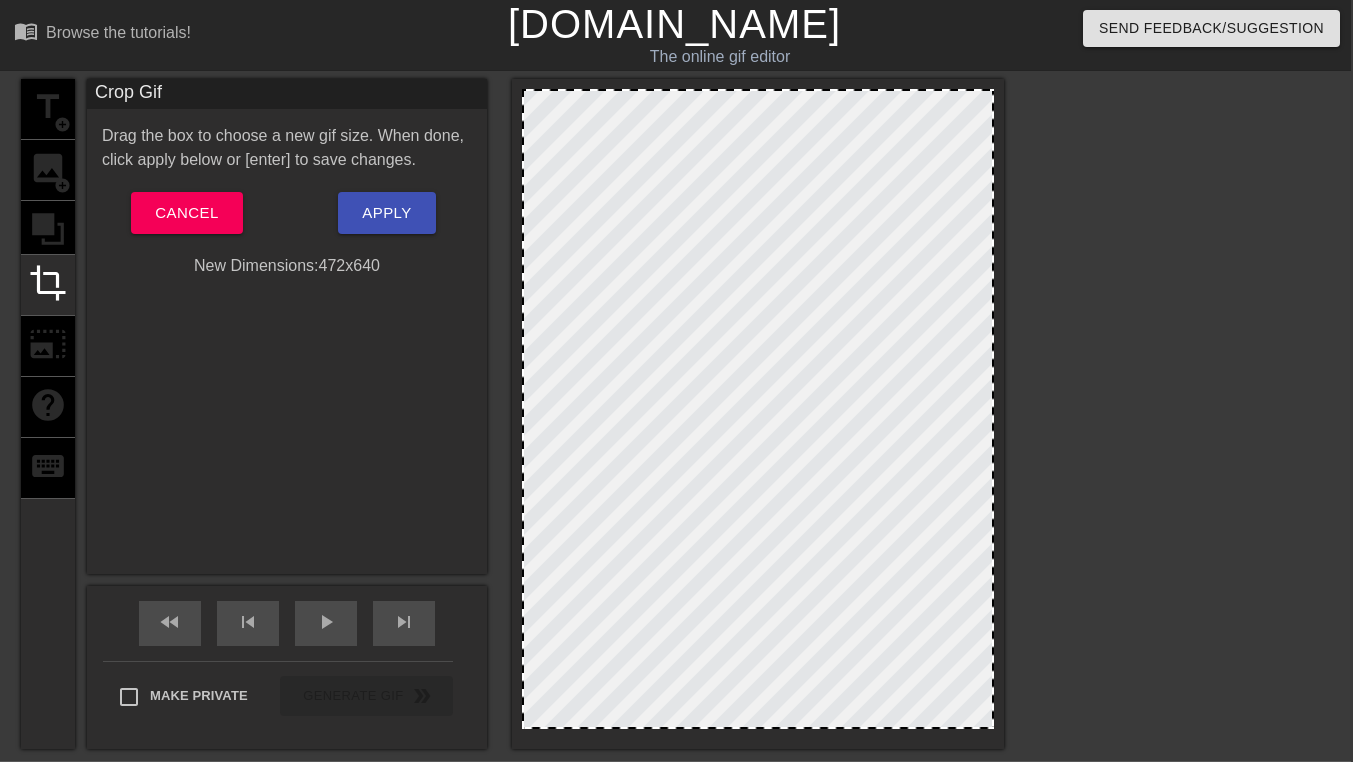 click at bounding box center [758, 409] 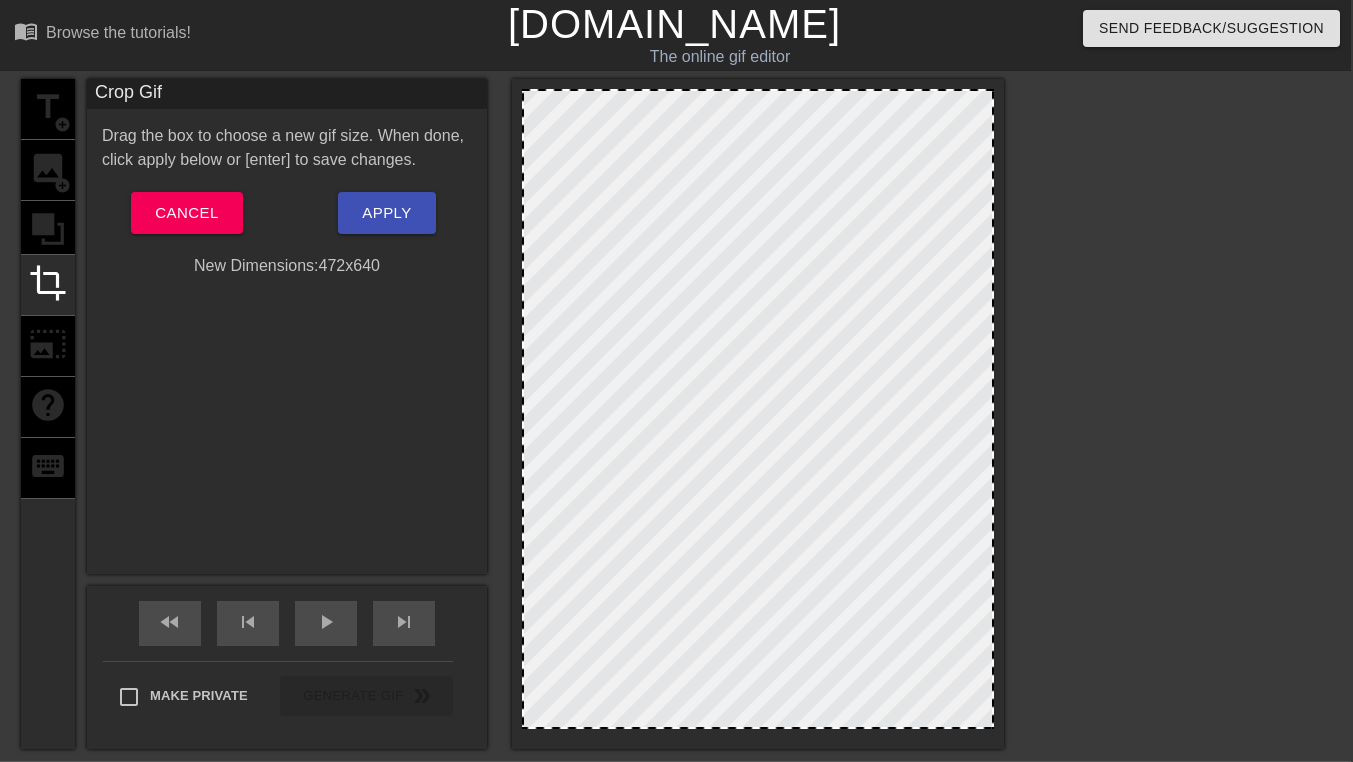 click on "title add_circle image add_circle crop photo_size_select_large help keyboard" at bounding box center (48, 414) 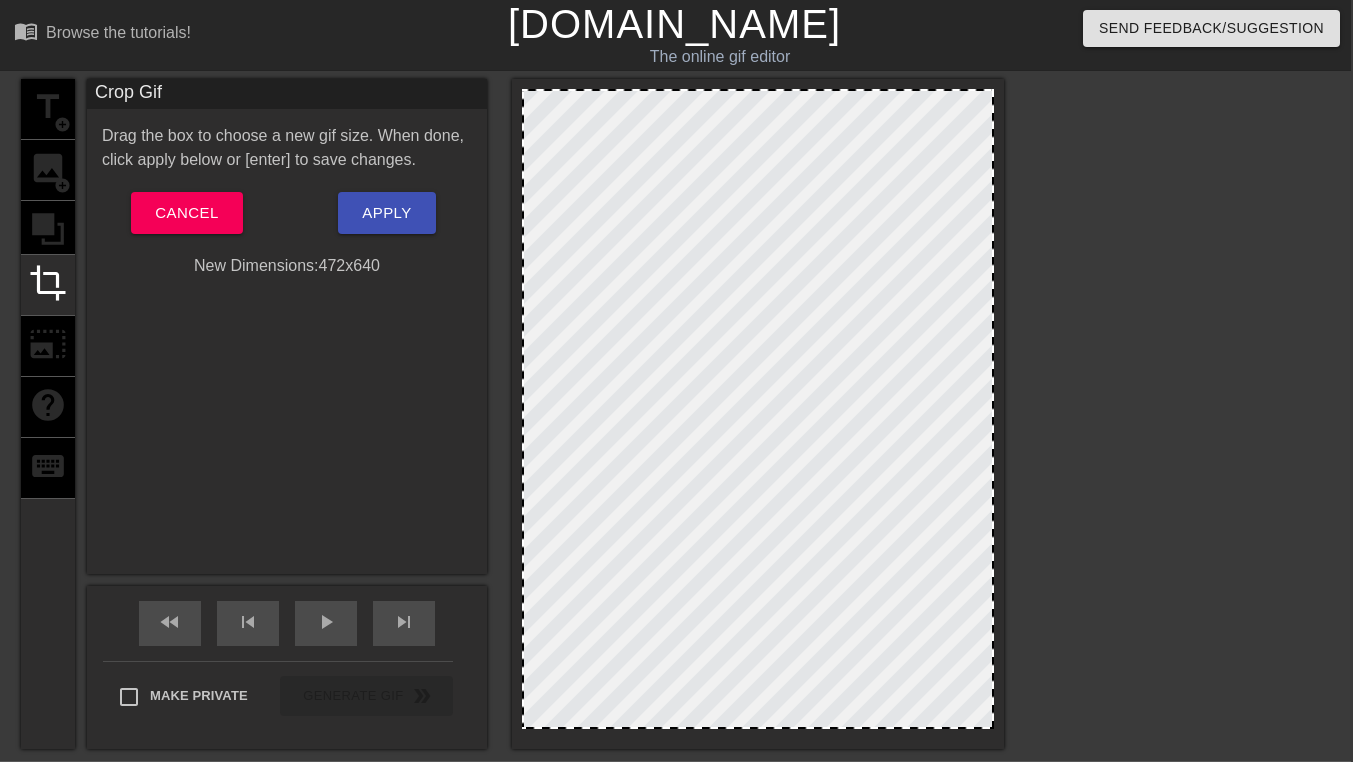 click on "title add_circle image add_circle crop photo_size_select_large help keyboard" at bounding box center [48, 414] 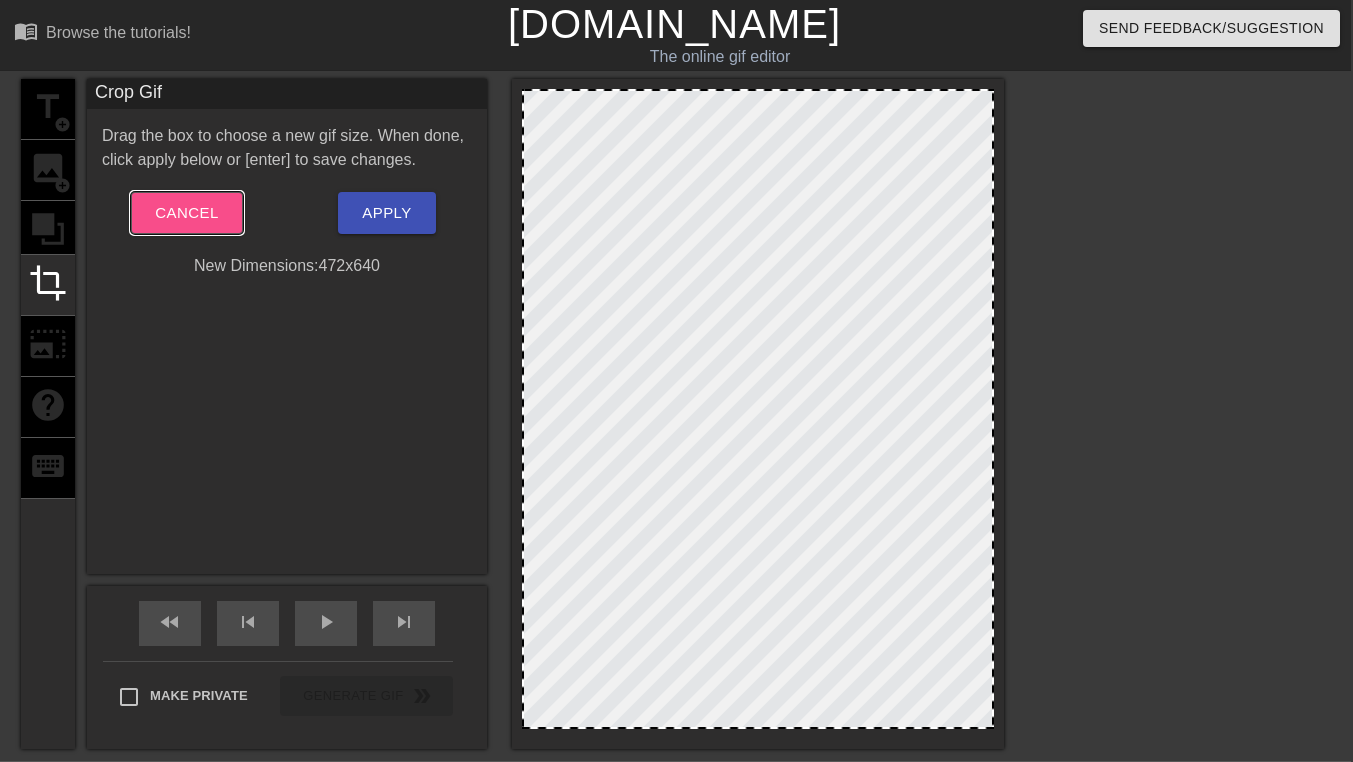 click on "Cancel" at bounding box center (186, 213) 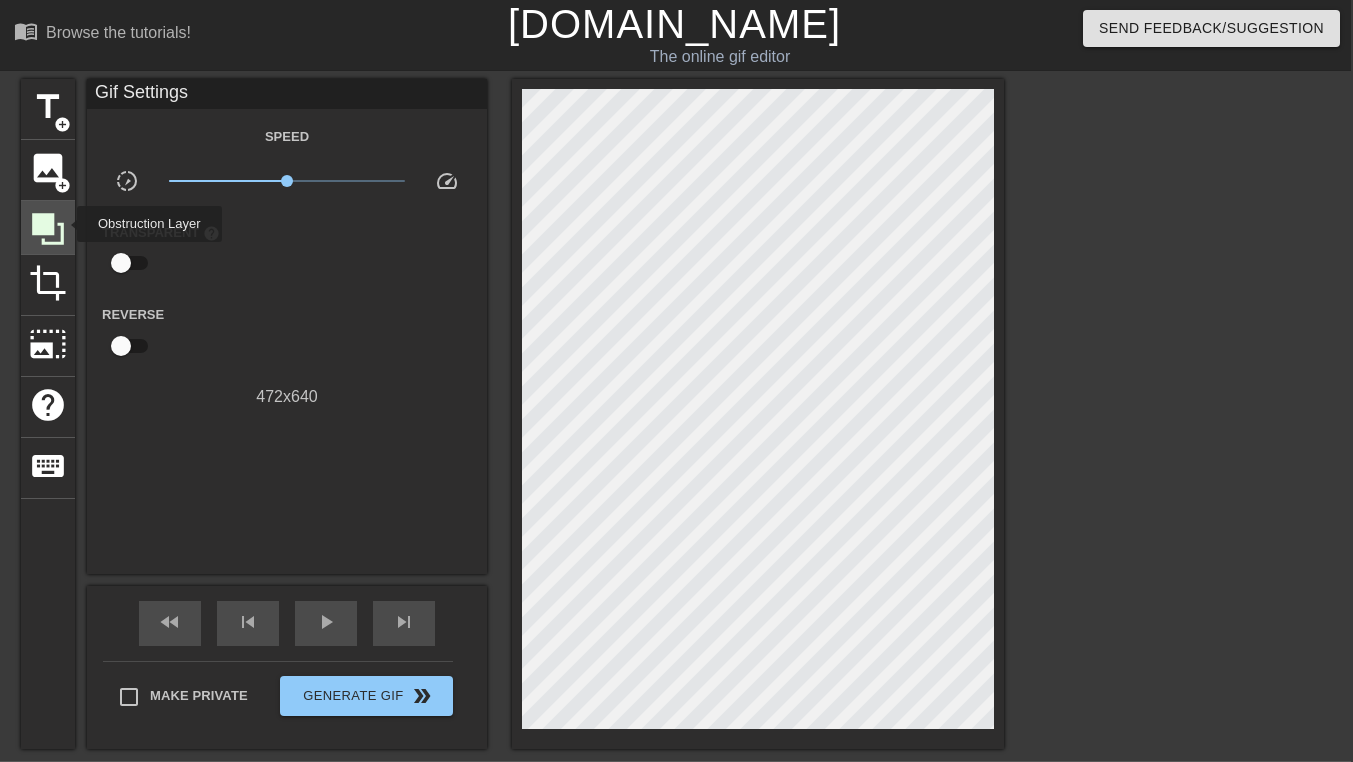 click 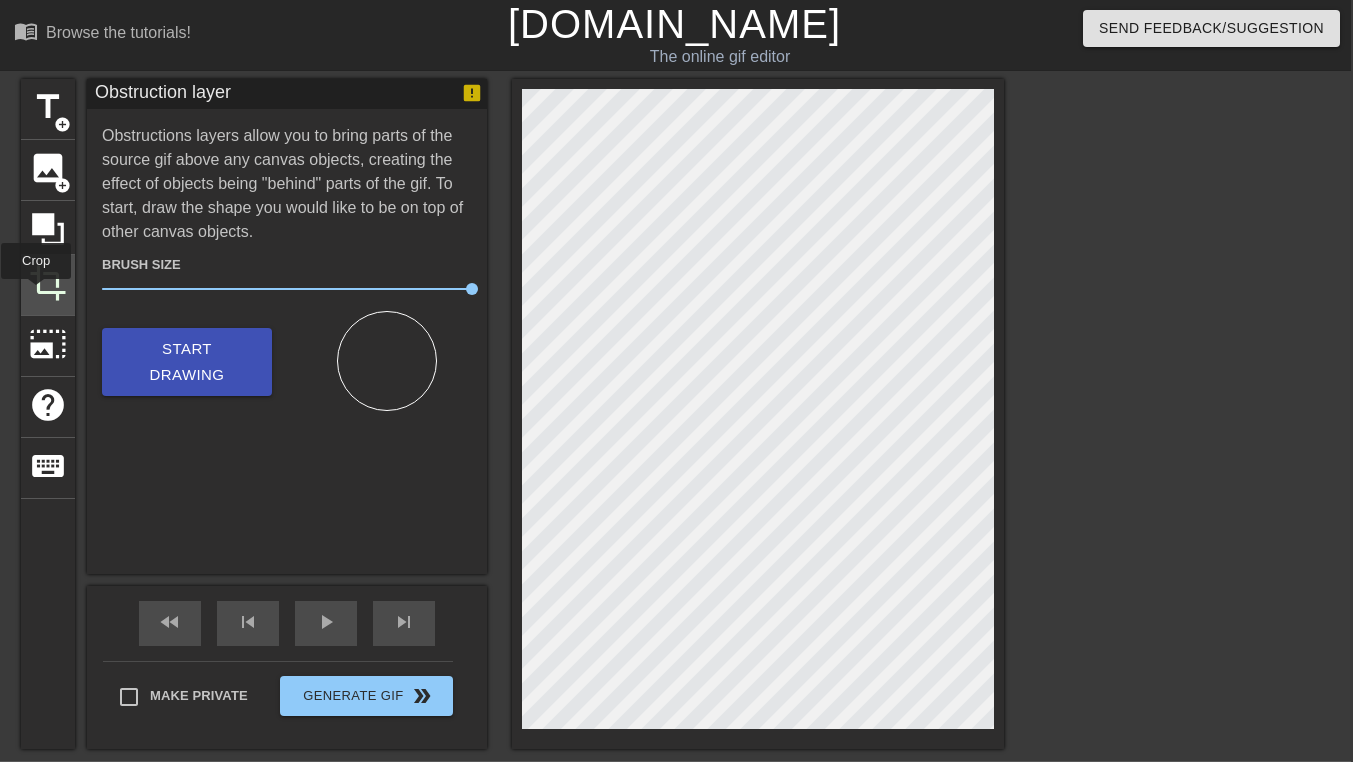 click on "crop" at bounding box center [48, 283] 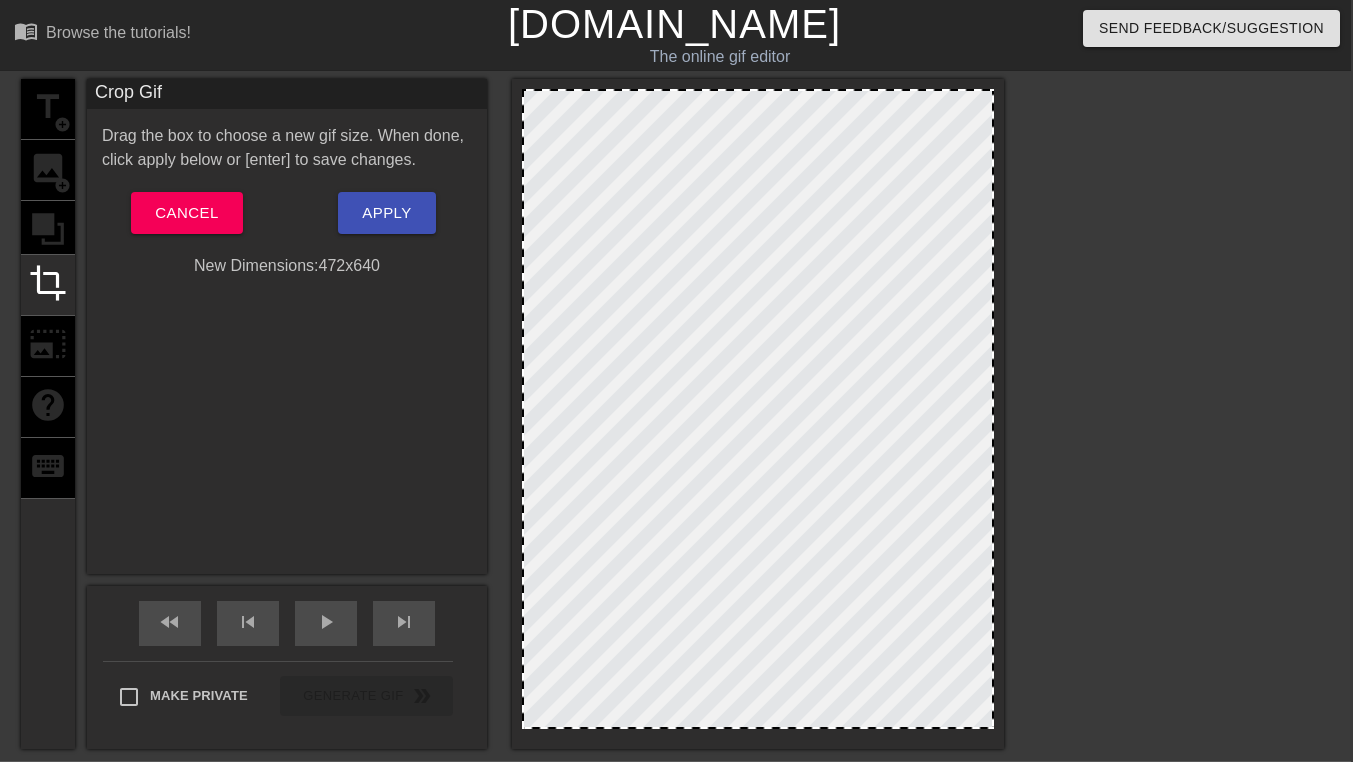 click at bounding box center (758, 409) 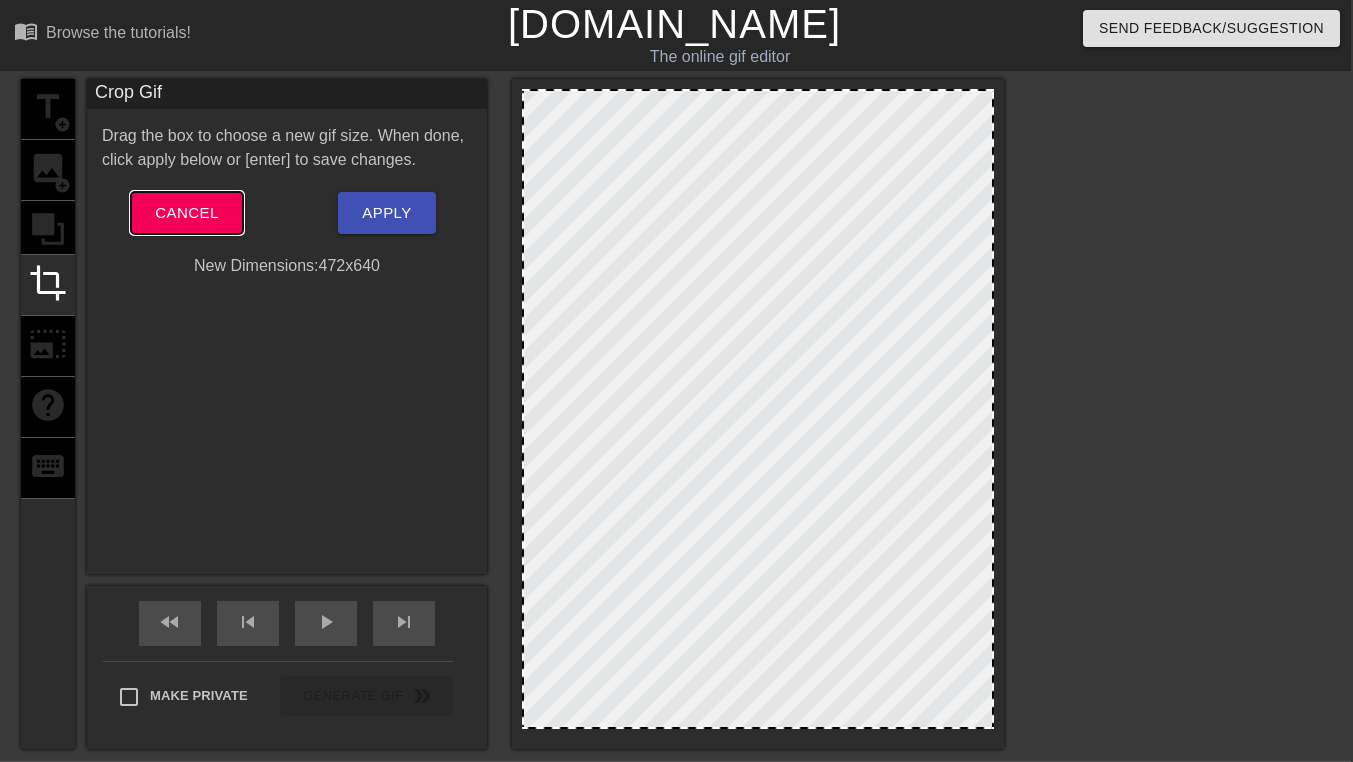 click on "Cancel" at bounding box center [186, 213] 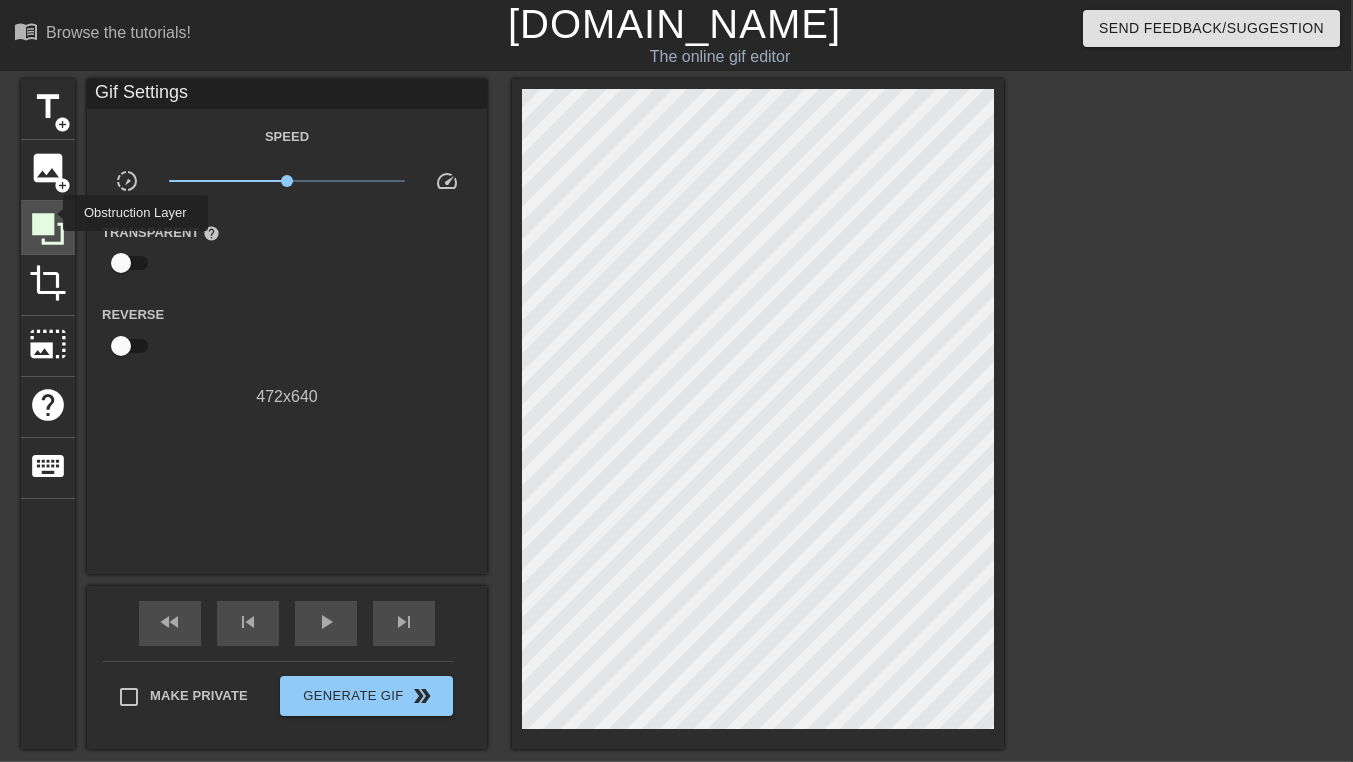 click 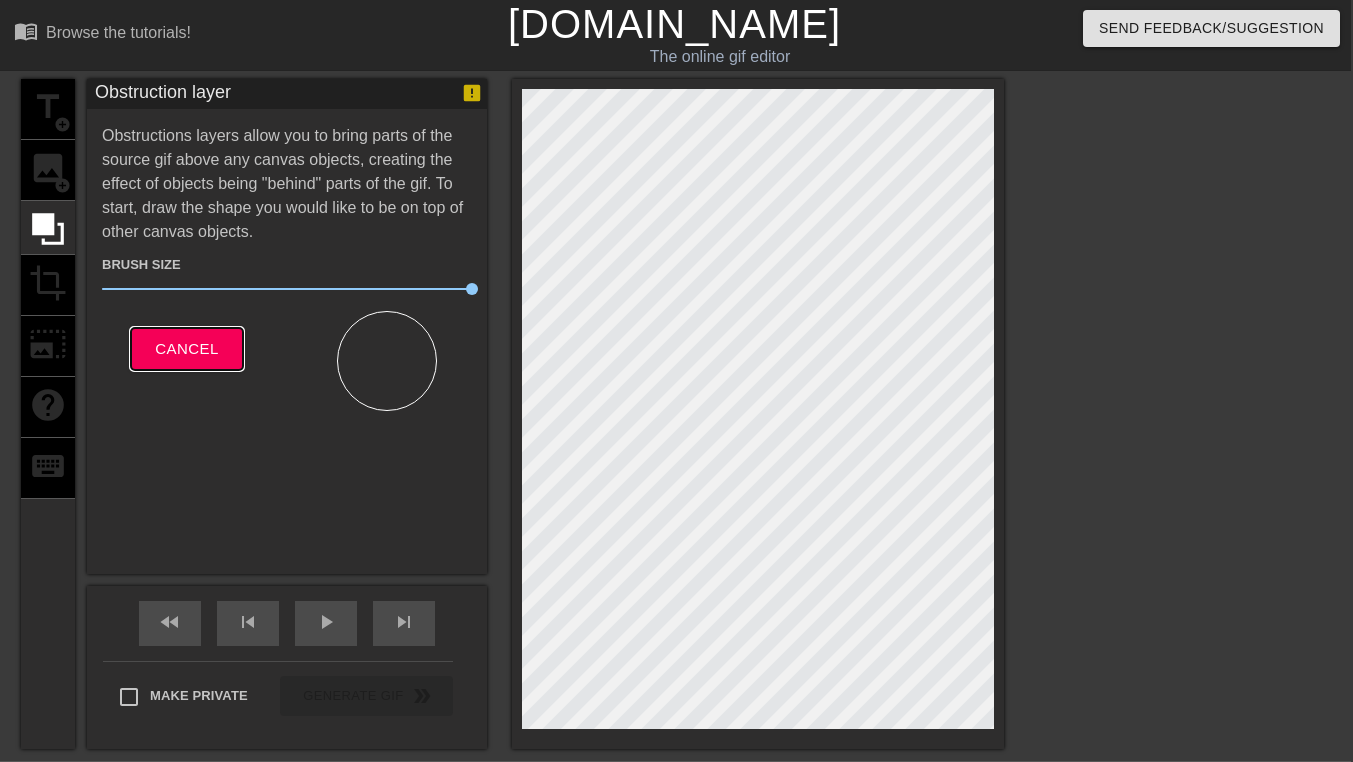 click on "Cancel" at bounding box center (186, 349) 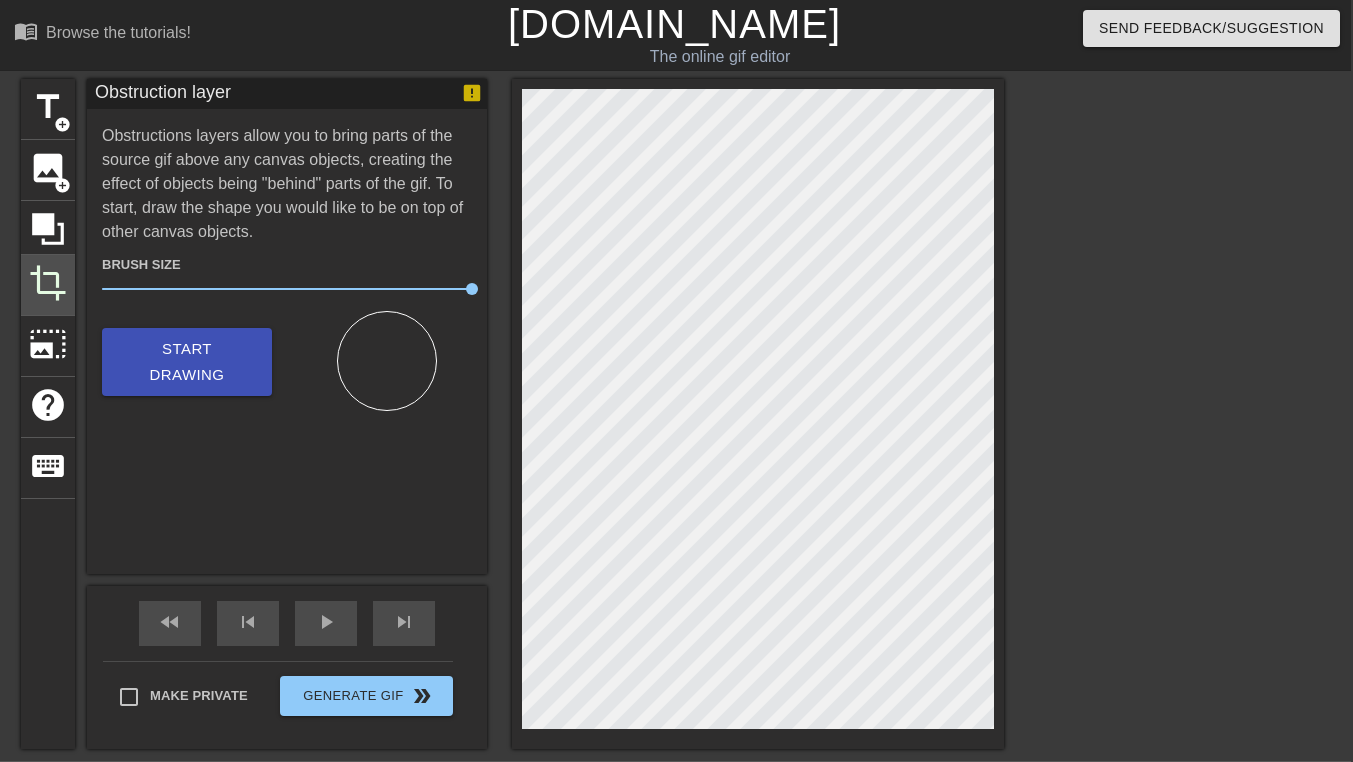 drag, startPoint x: 473, startPoint y: 280, endPoint x: 27, endPoint y: 270, distance: 446.1121 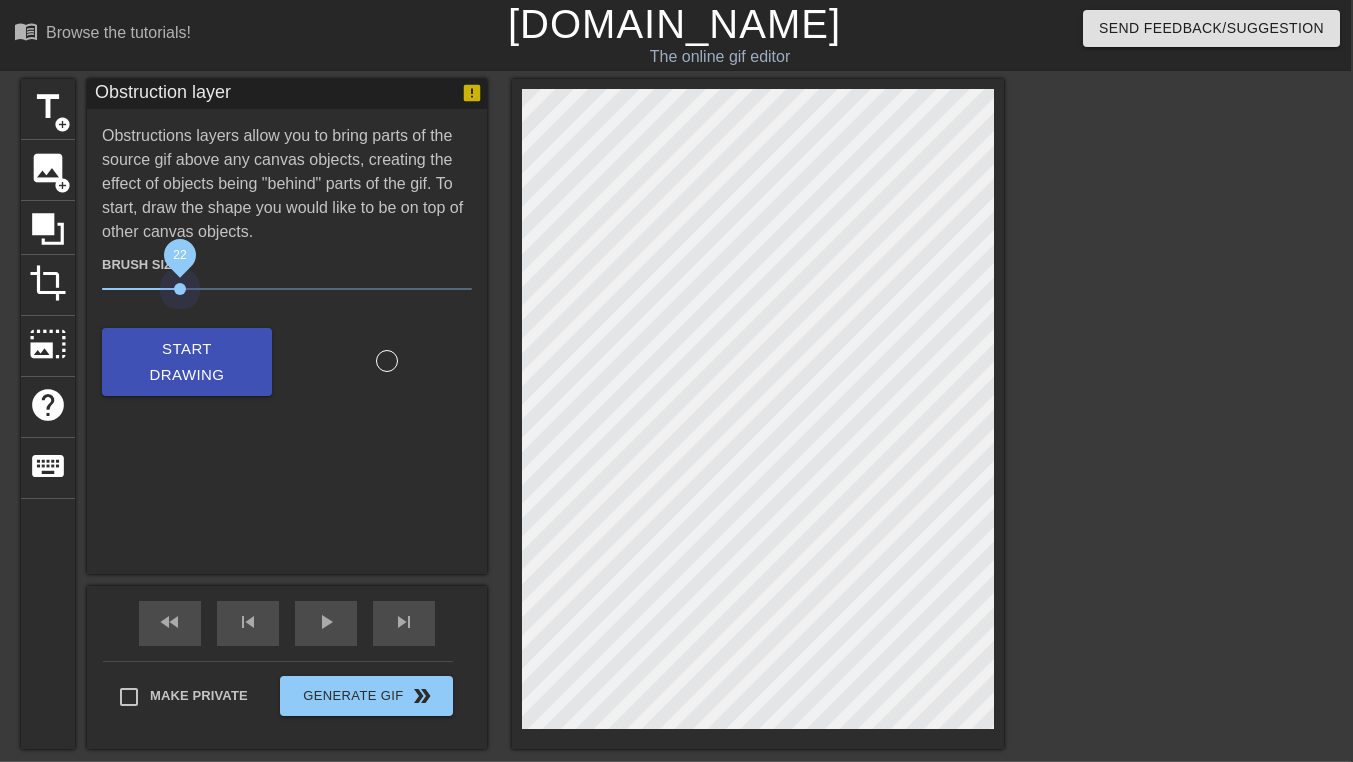drag, startPoint x: 216, startPoint y: 297, endPoint x: 85, endPoint y: 306, distance: 131.30879 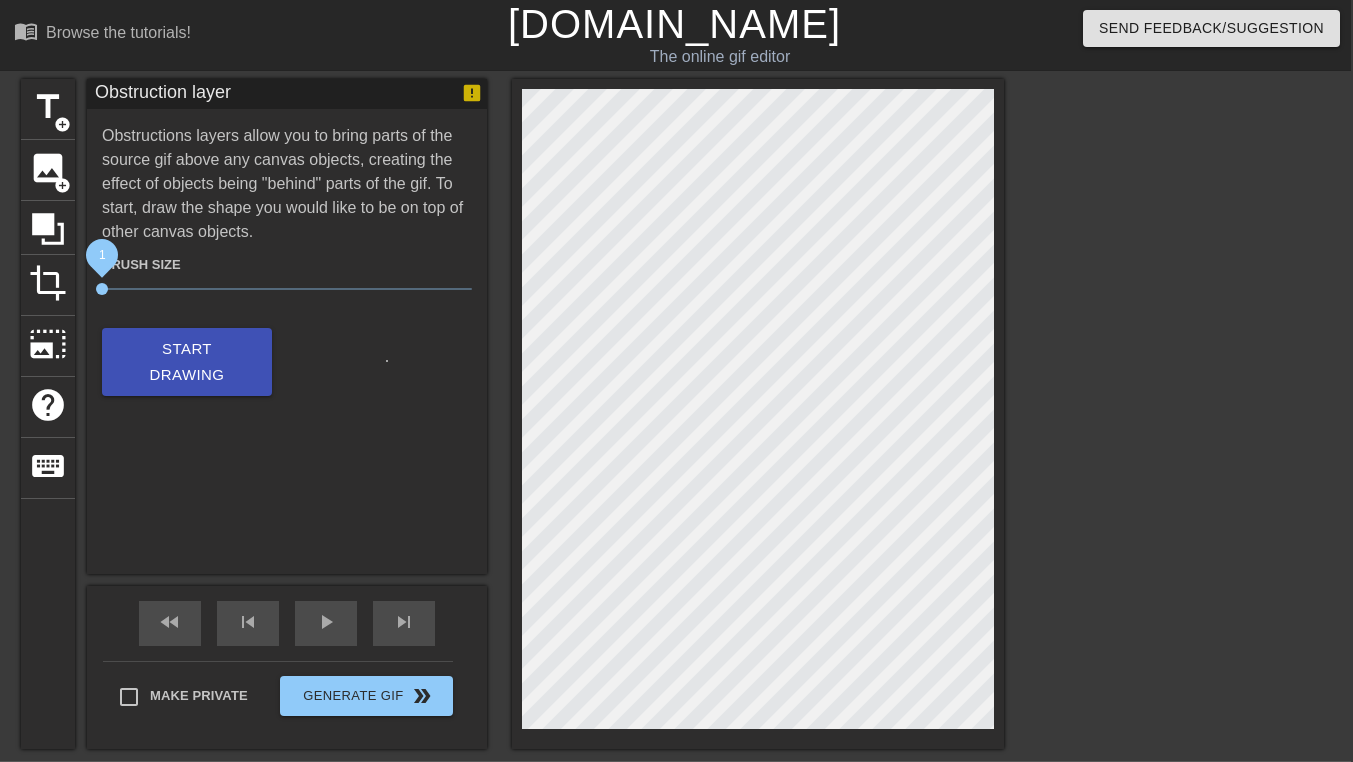 click at bounding box center [1178, 379] 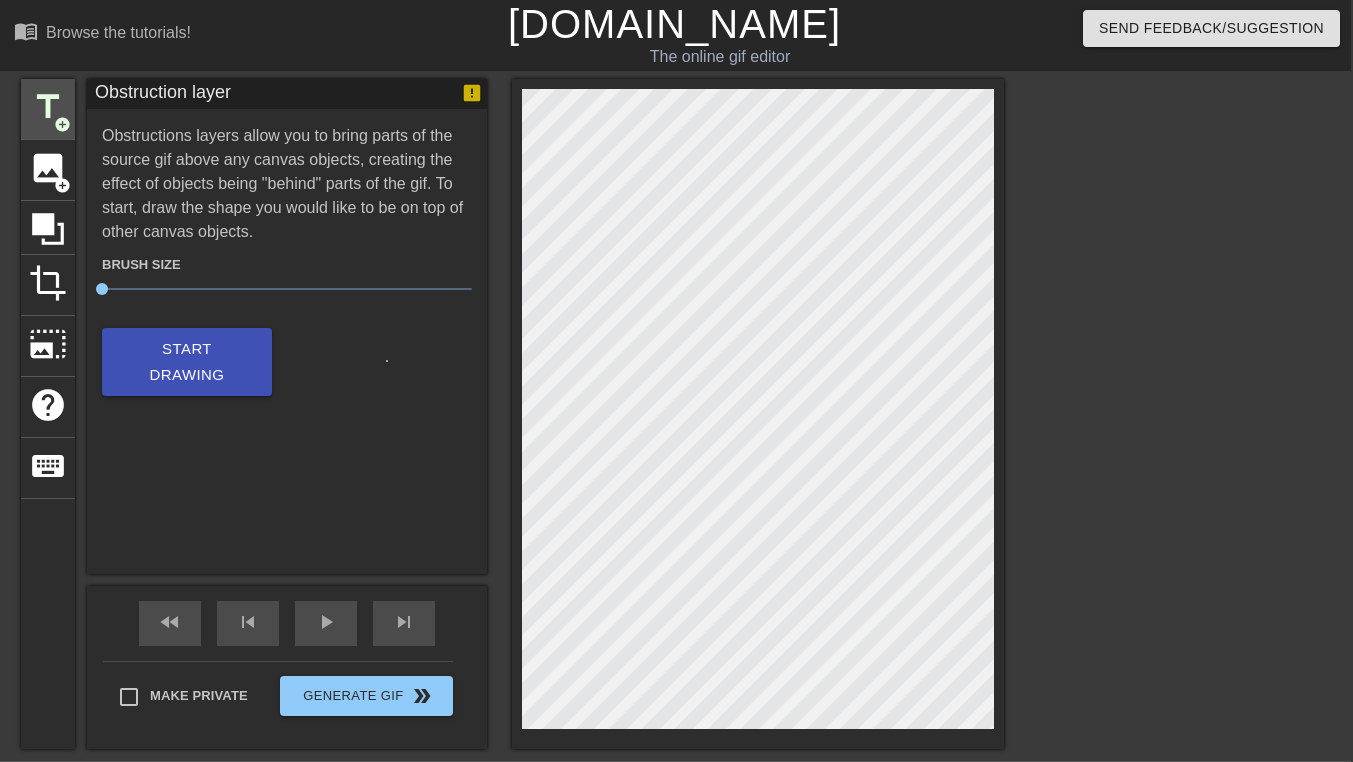 click on "title add_circle" at bounding box center (48, 109) 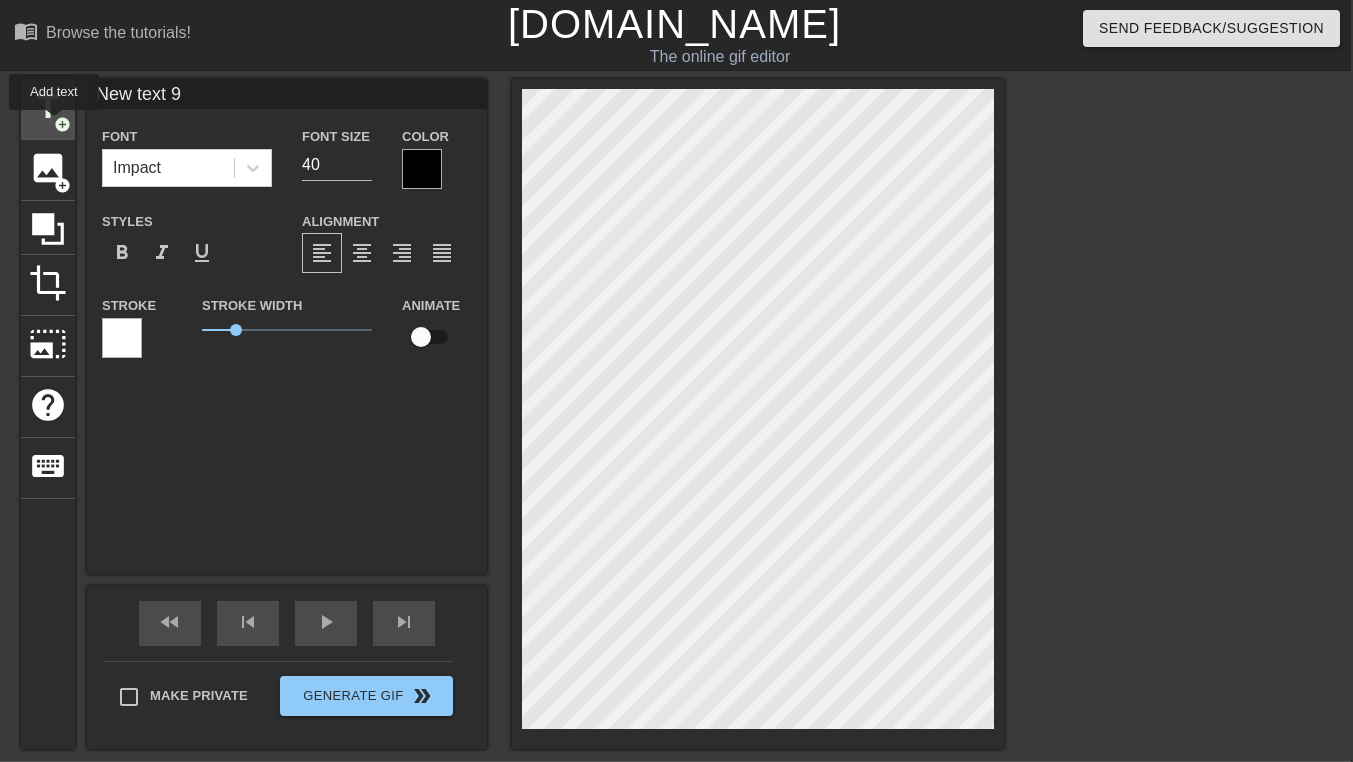 click on "add_circle" at bounding box center (62, 124) 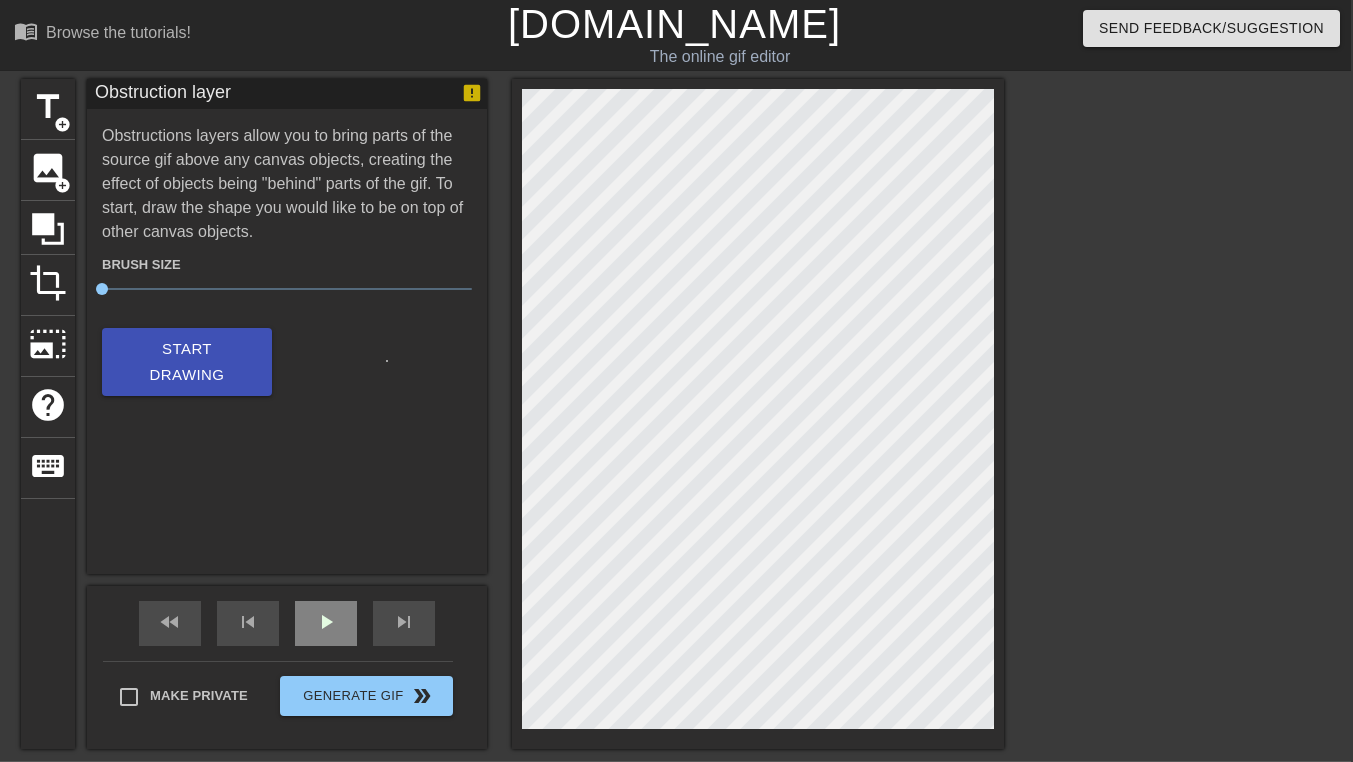drag, startPoint x: 481, startPoint y: 239, endPoint x: 314, endPoint y: 615, distance: 411.41827 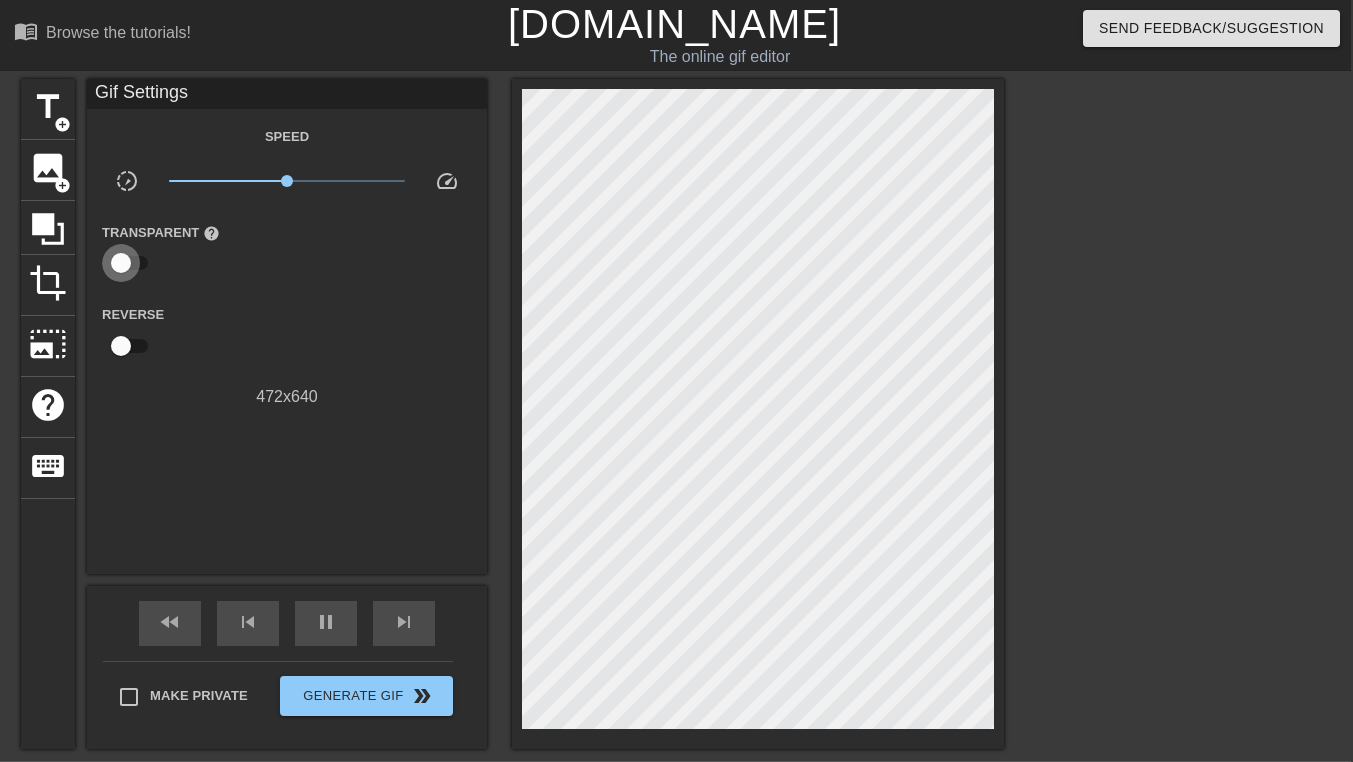 click at bounding box center (121, 263) 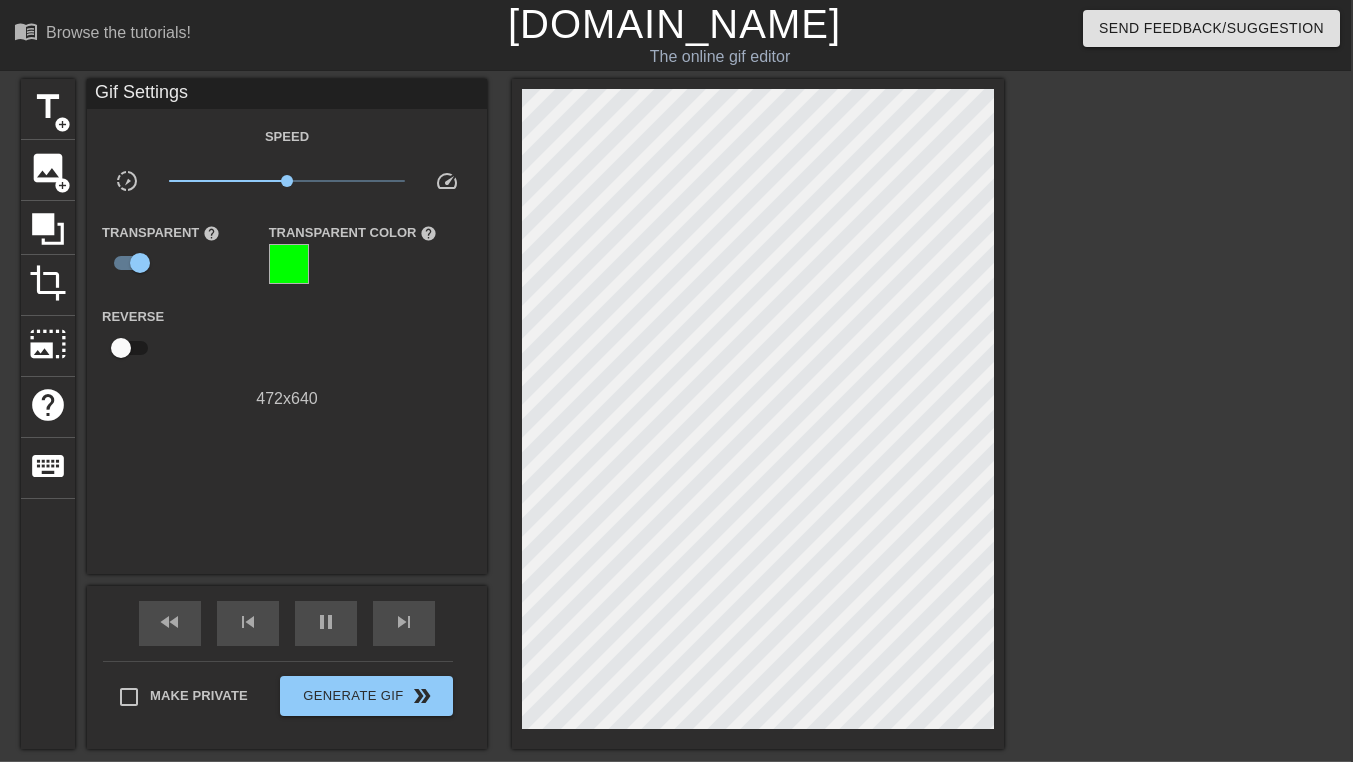 click at bounding box center (289, 264) 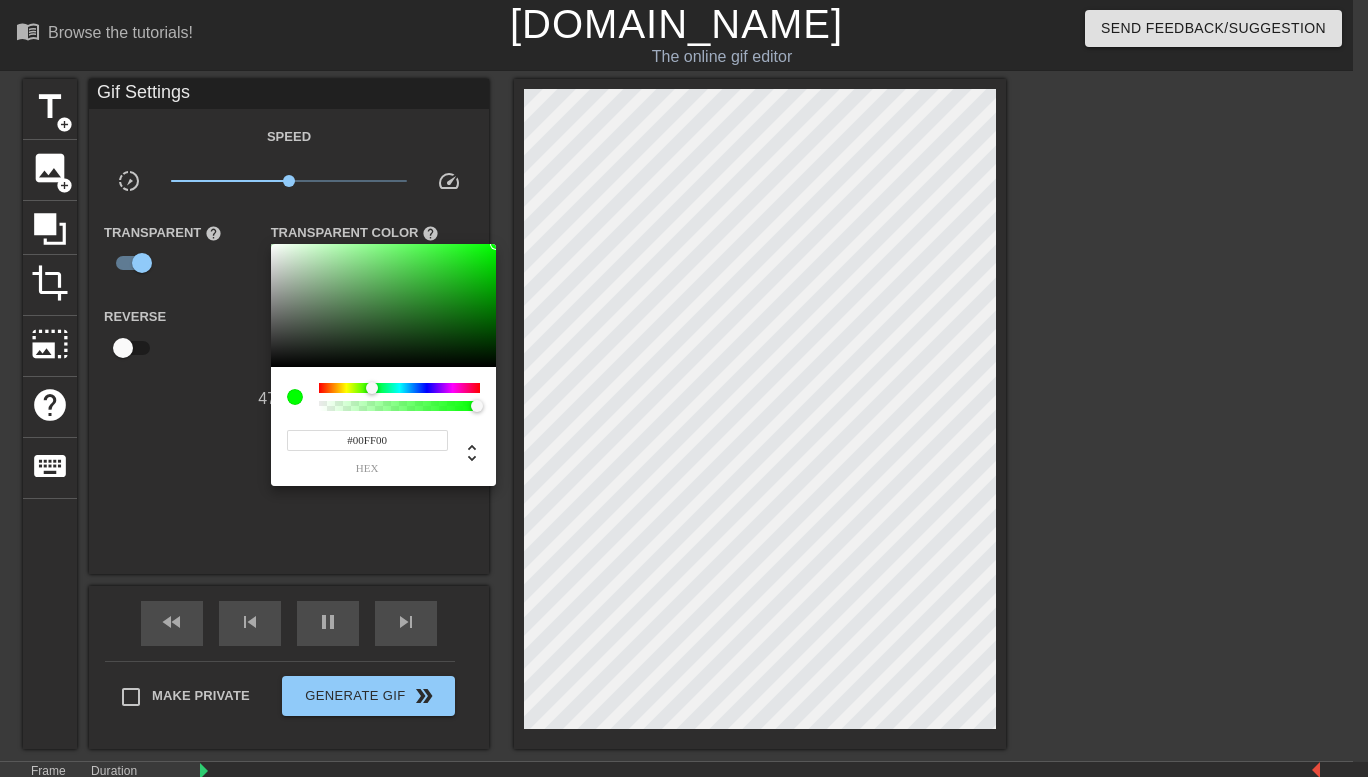 click at bounding box center (684, 388) 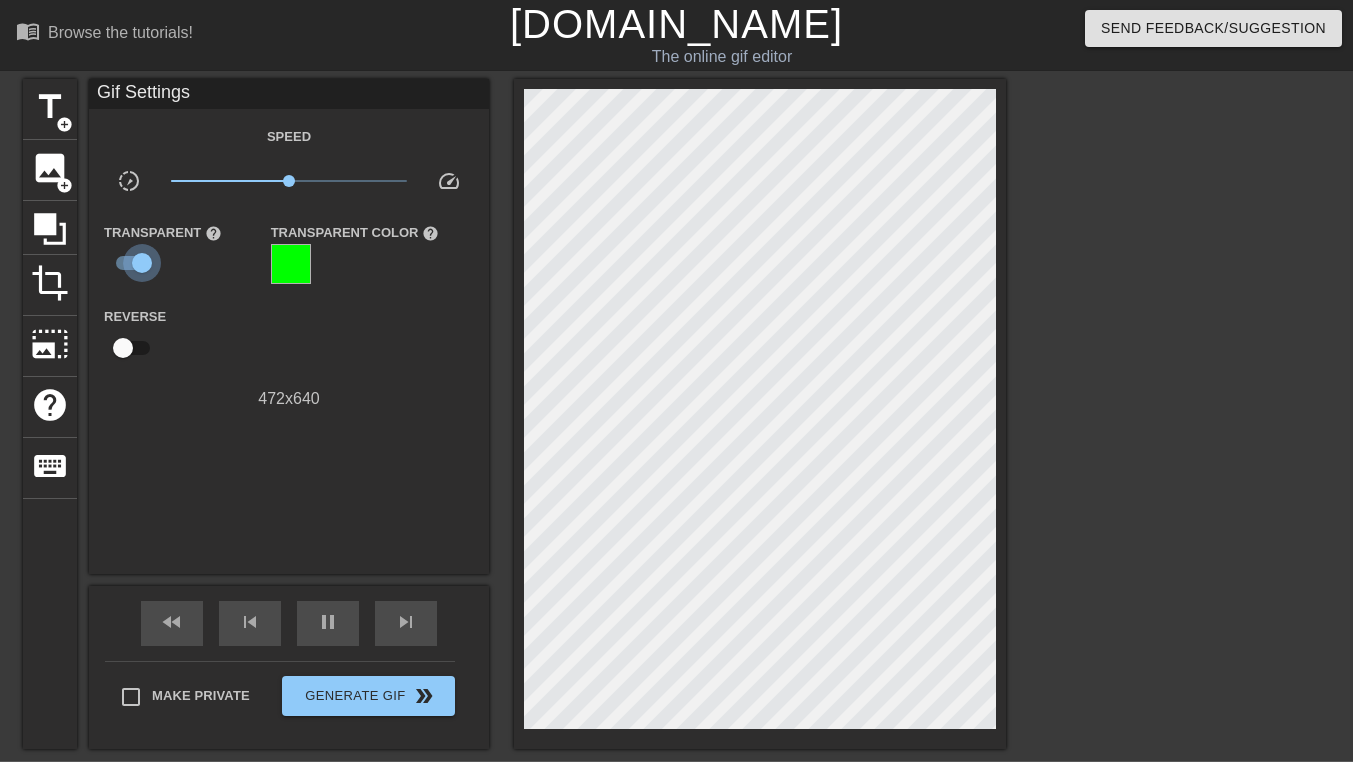 click at bounding box center [142, 263] 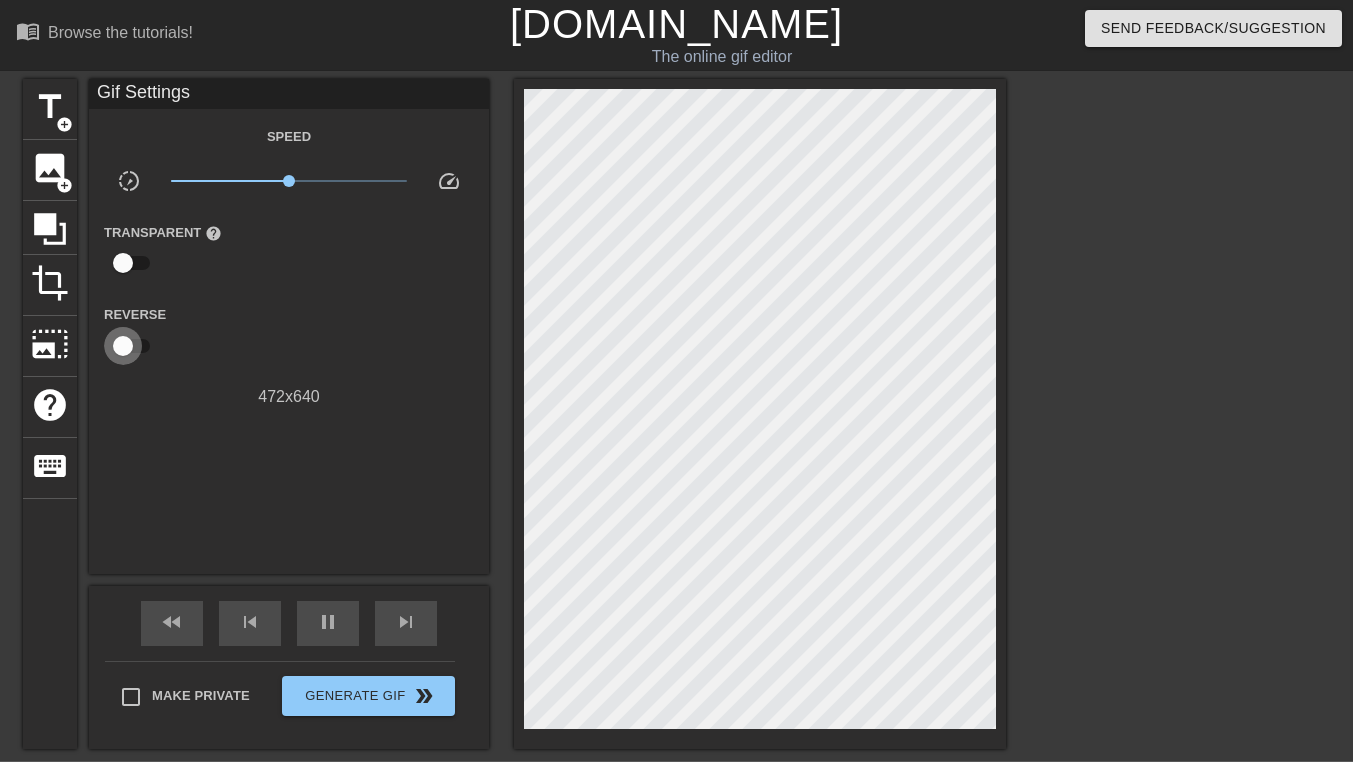 click at bounding box center [123, 346] 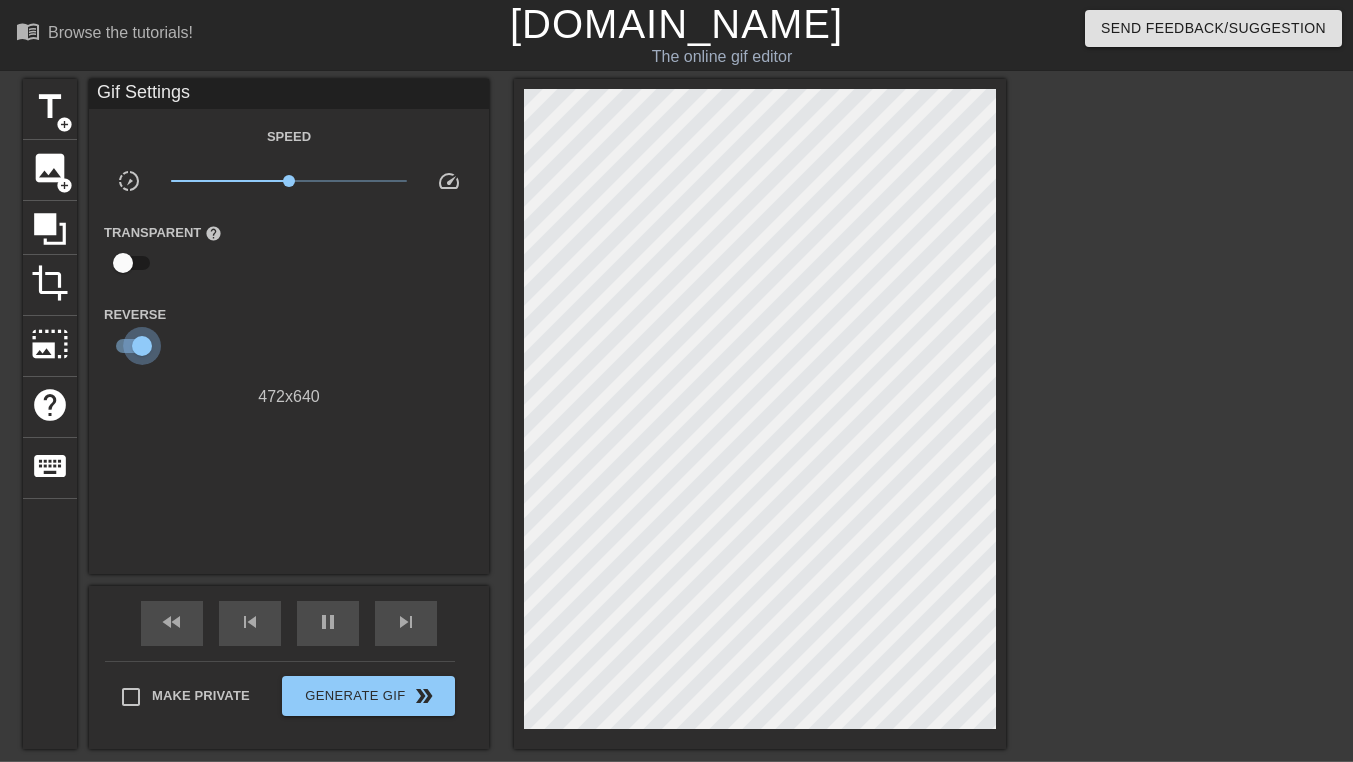 click at bounding box center (142, 346) 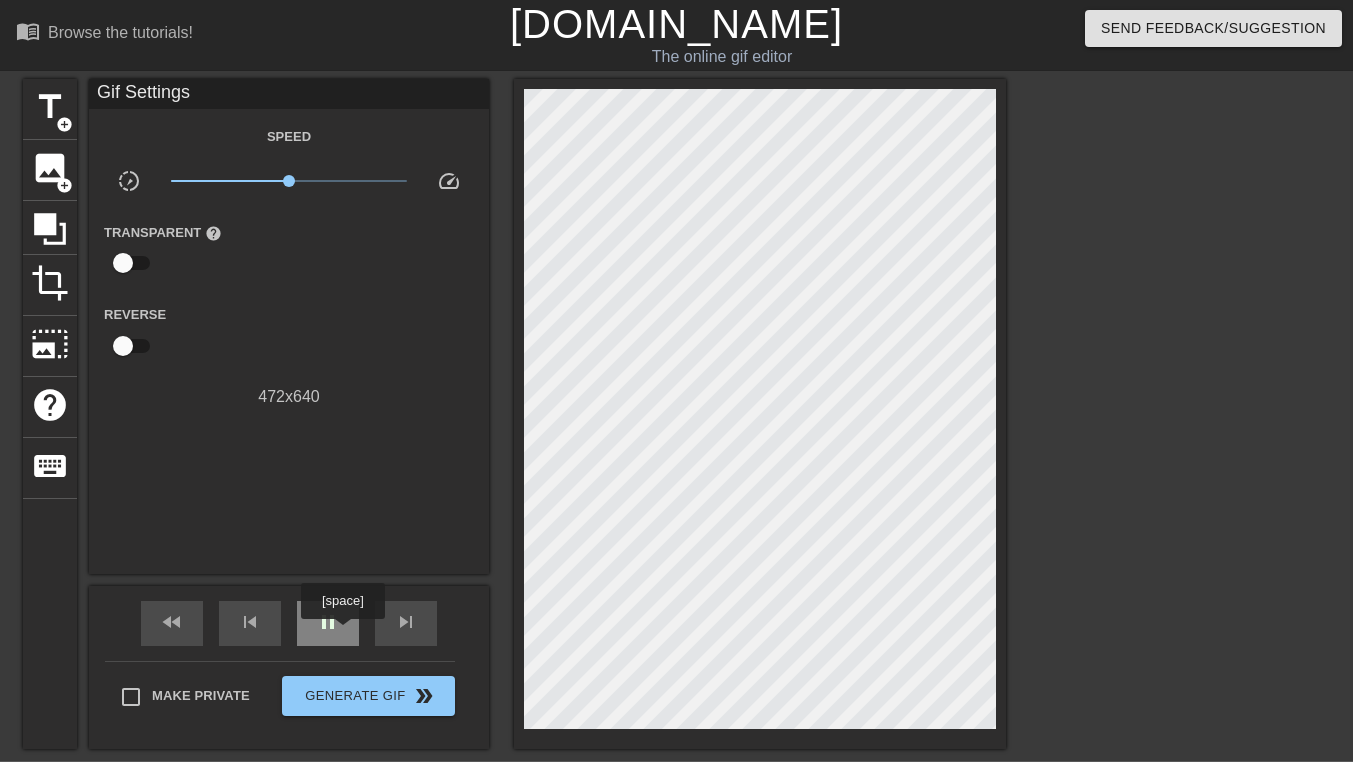 click on "pause" at bounding box center (328, 623) 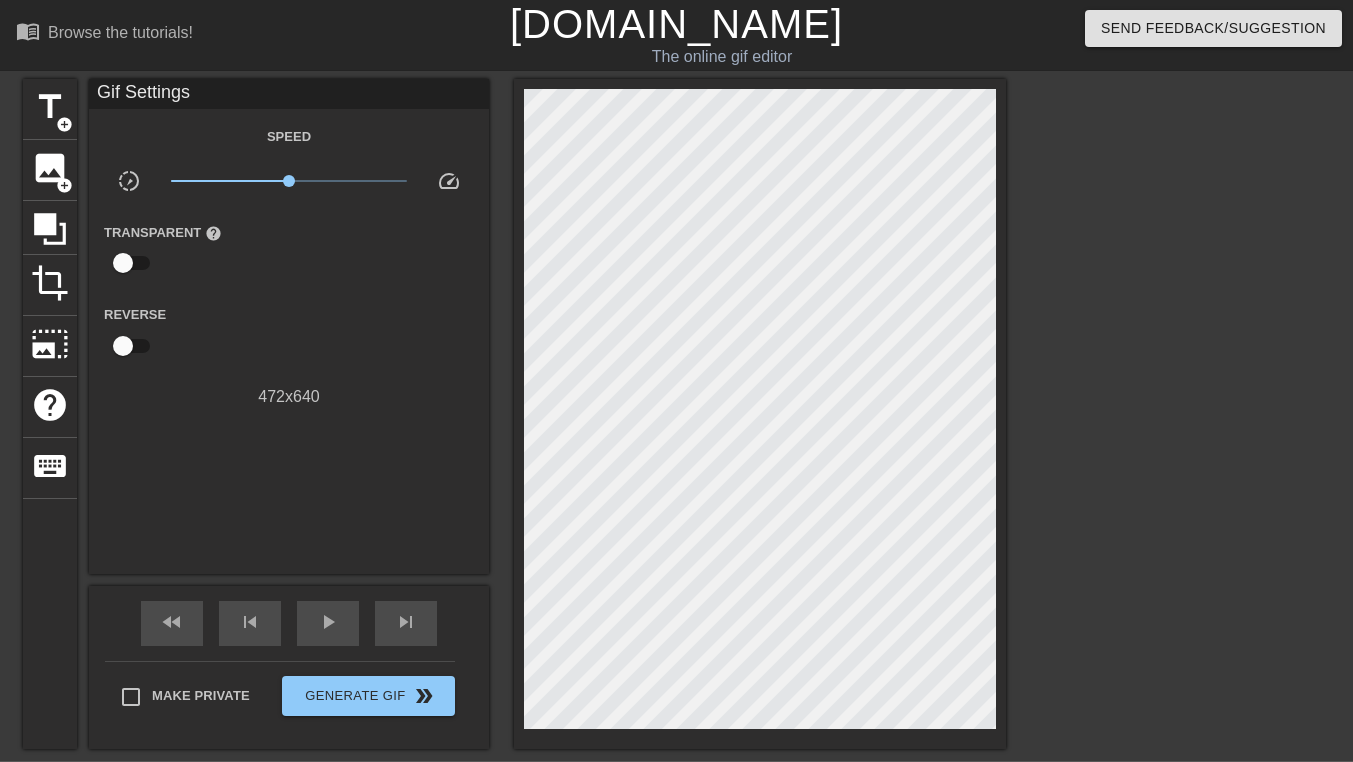 click at bounding box center (123, 346) 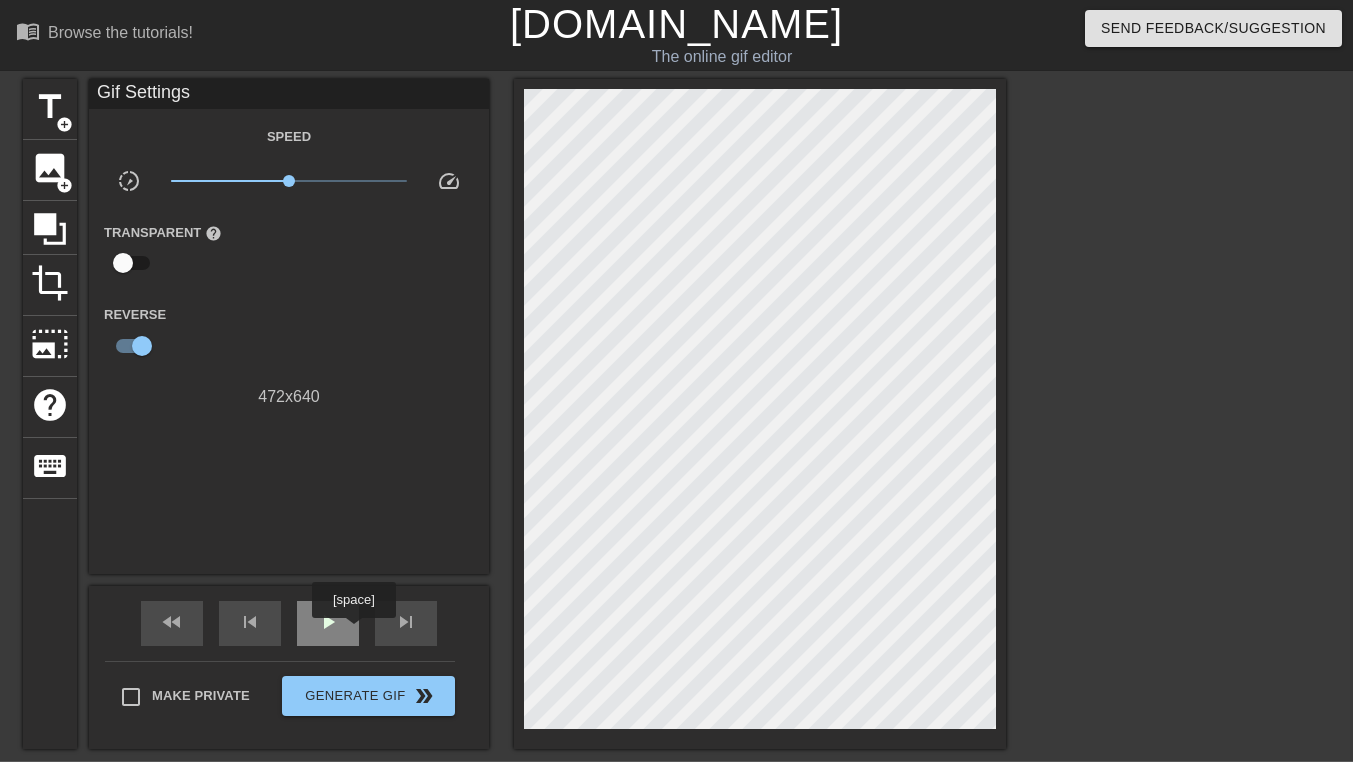 click on "play_arrow" at bounding box center [328, 622] 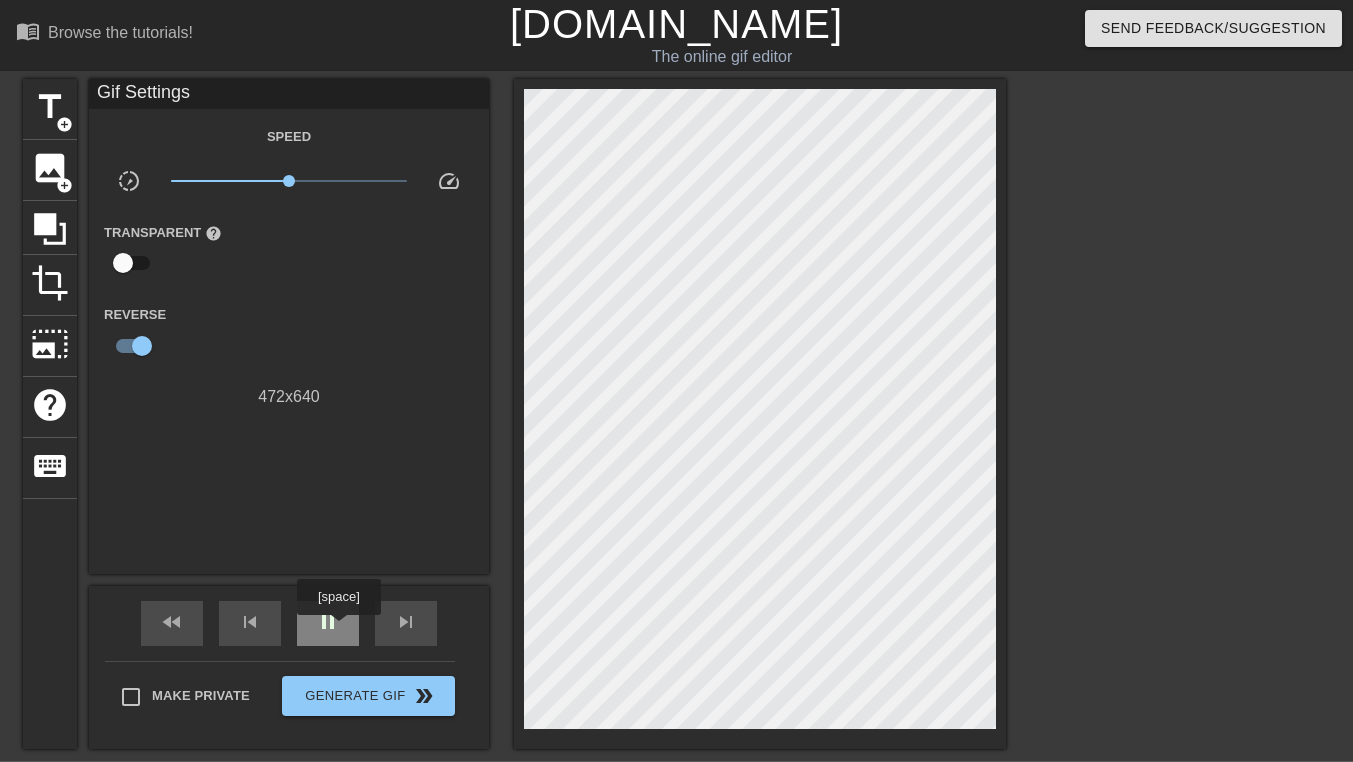 click on "pause" at bounding box center [328, 622] 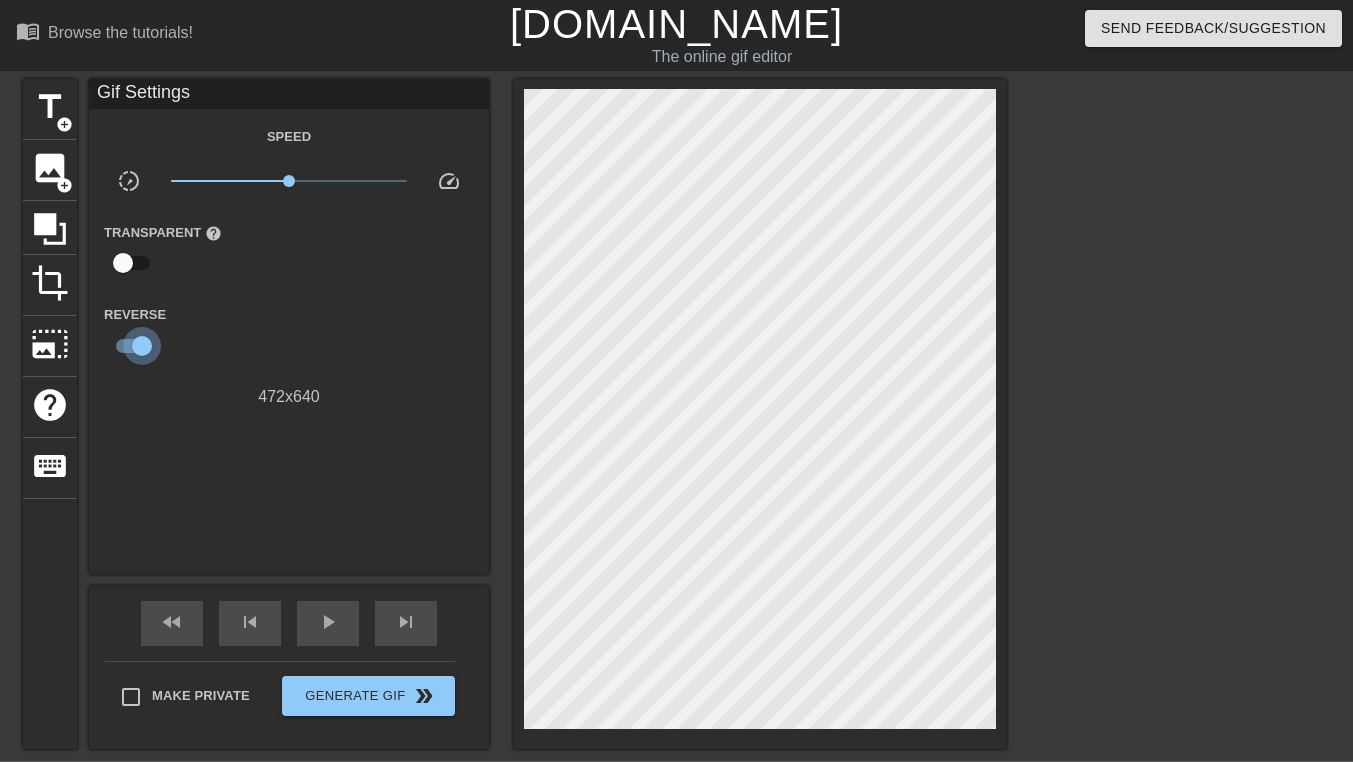 click at bounding box center [142, 346] 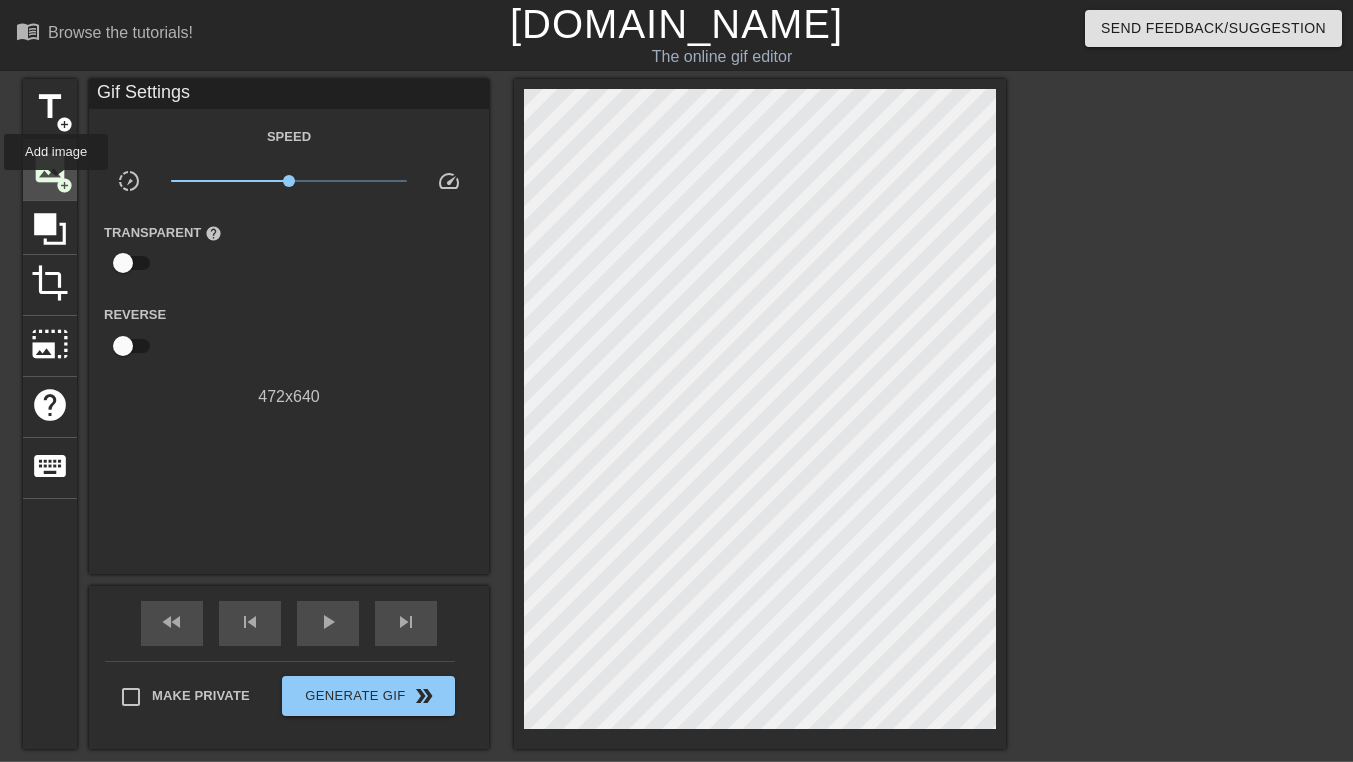 click on "add_circle" at bounding box center (64, 185) 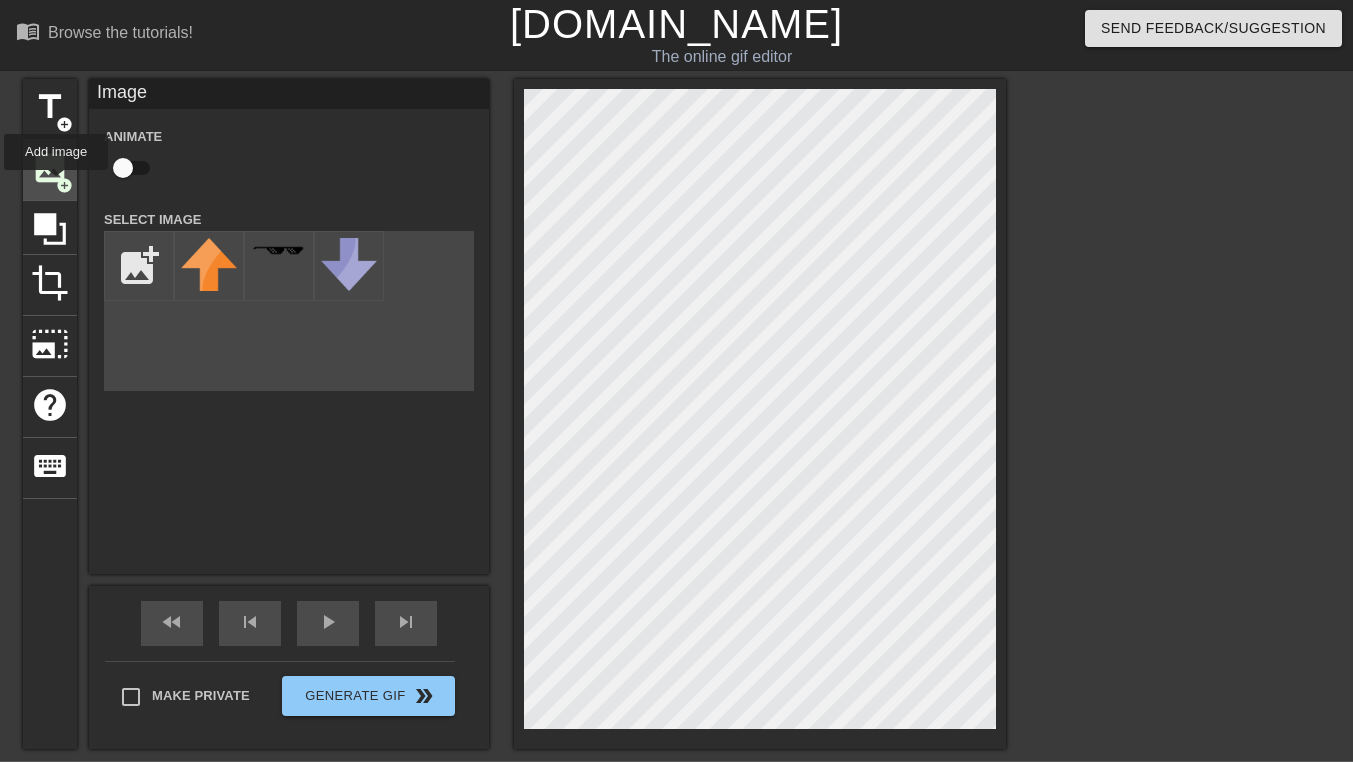 click on "add_circle" at bounding box center (64, 185) 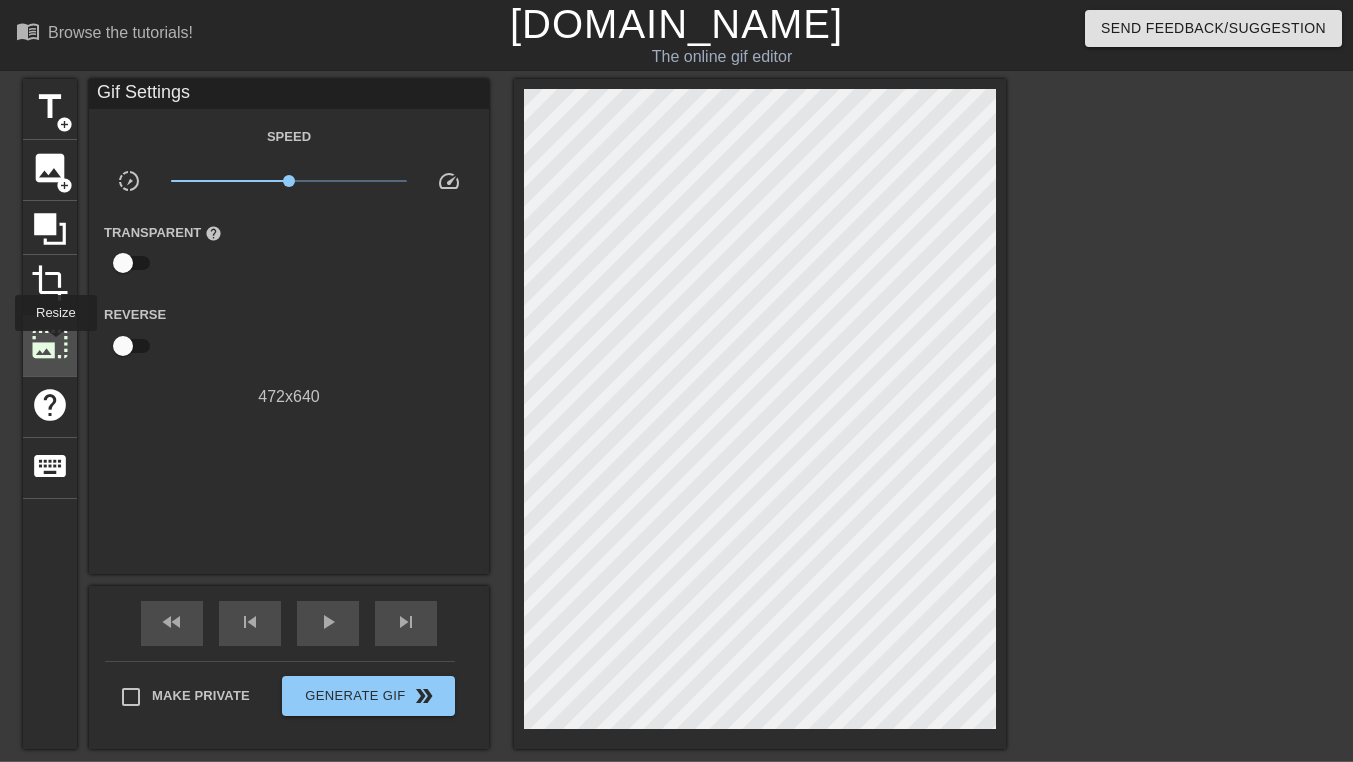 click on "photo_size_select_large" at bounding box center [50, 344] 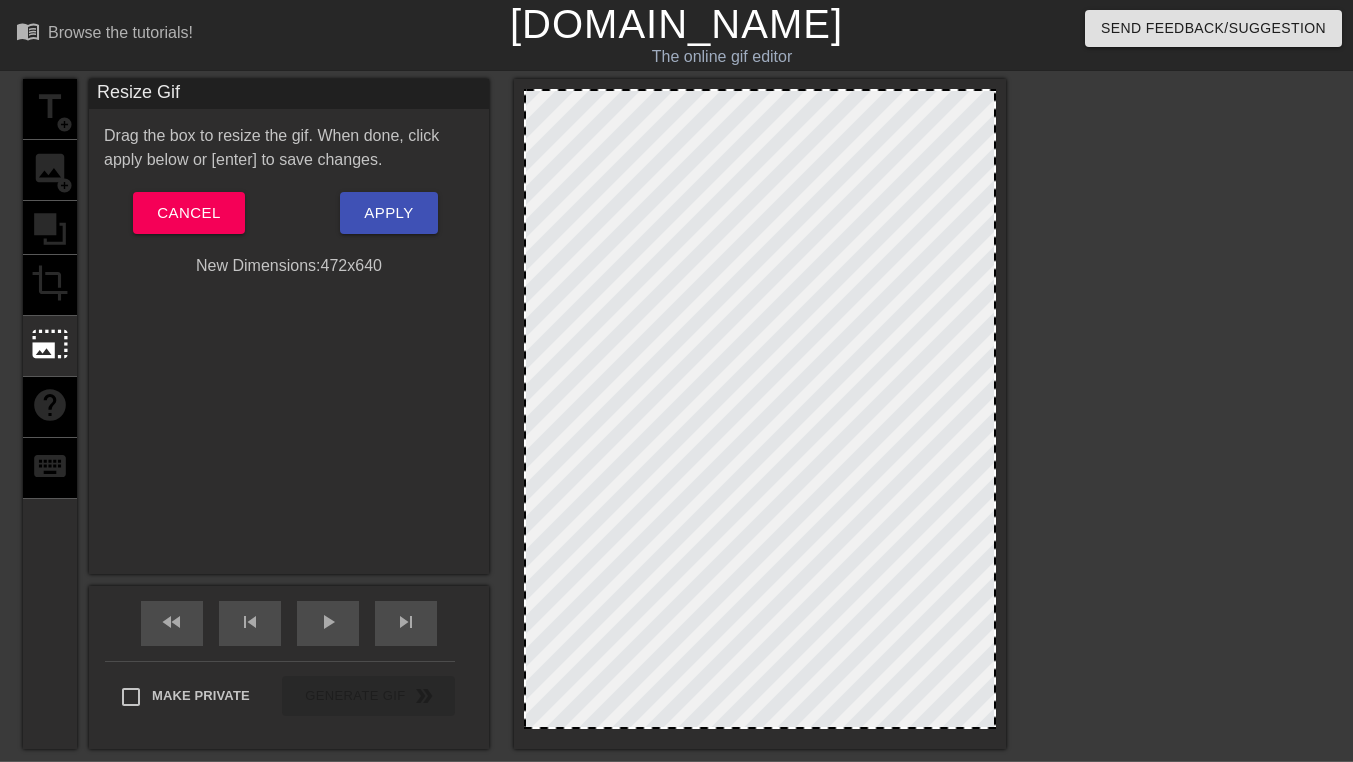 click on "title add_circle image add_circle crop photo_size_select_large help keyboard" at bounding box center (50, 414) 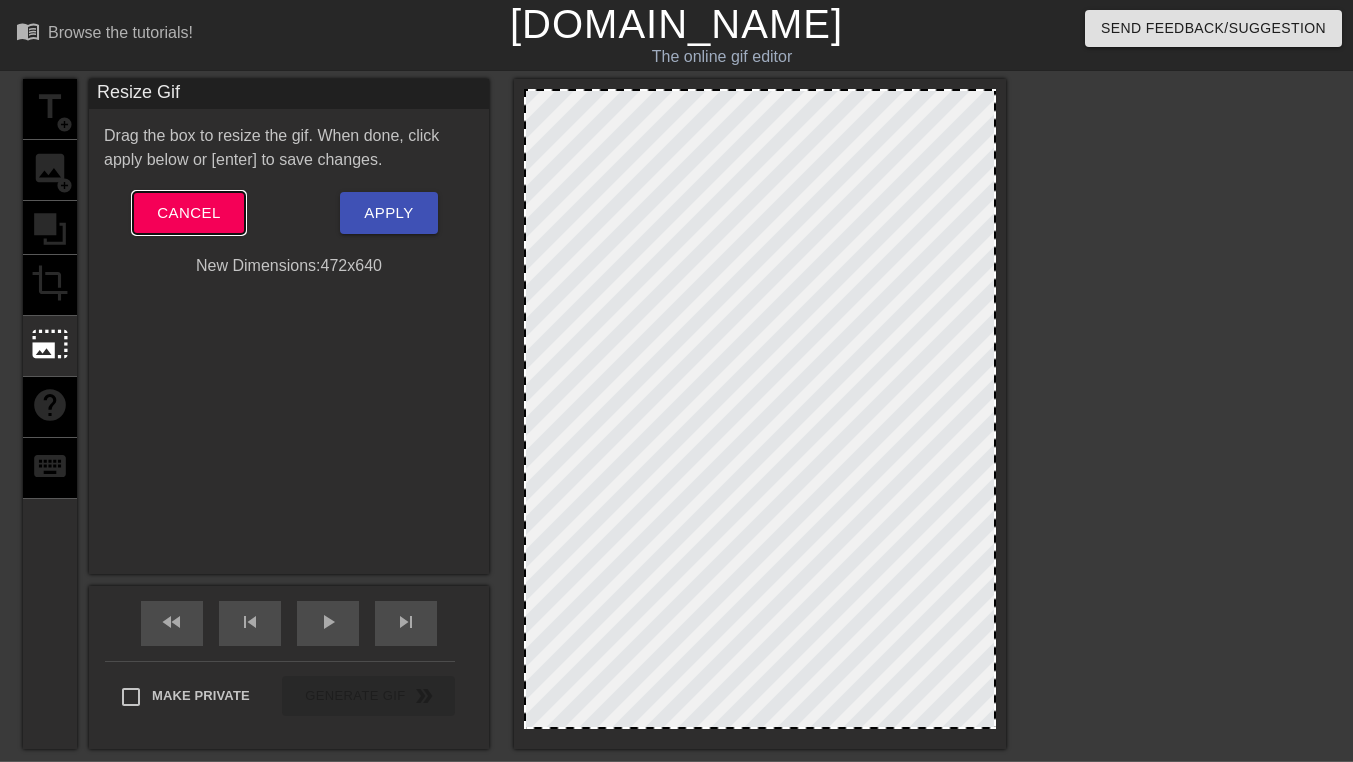 click on "Cancel" at bounding box center [188, 213] 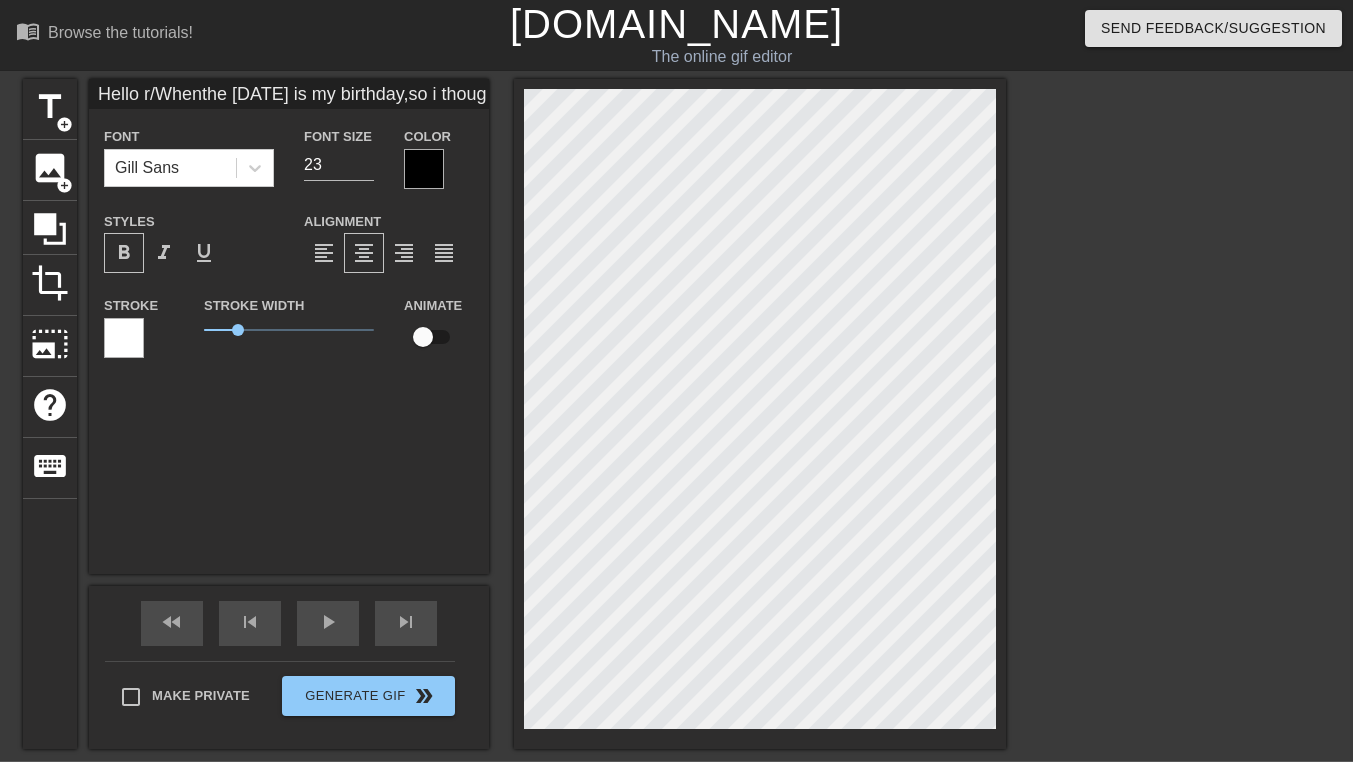 scroll, scrollTop: 8, scrollLeft: 9, axis: both 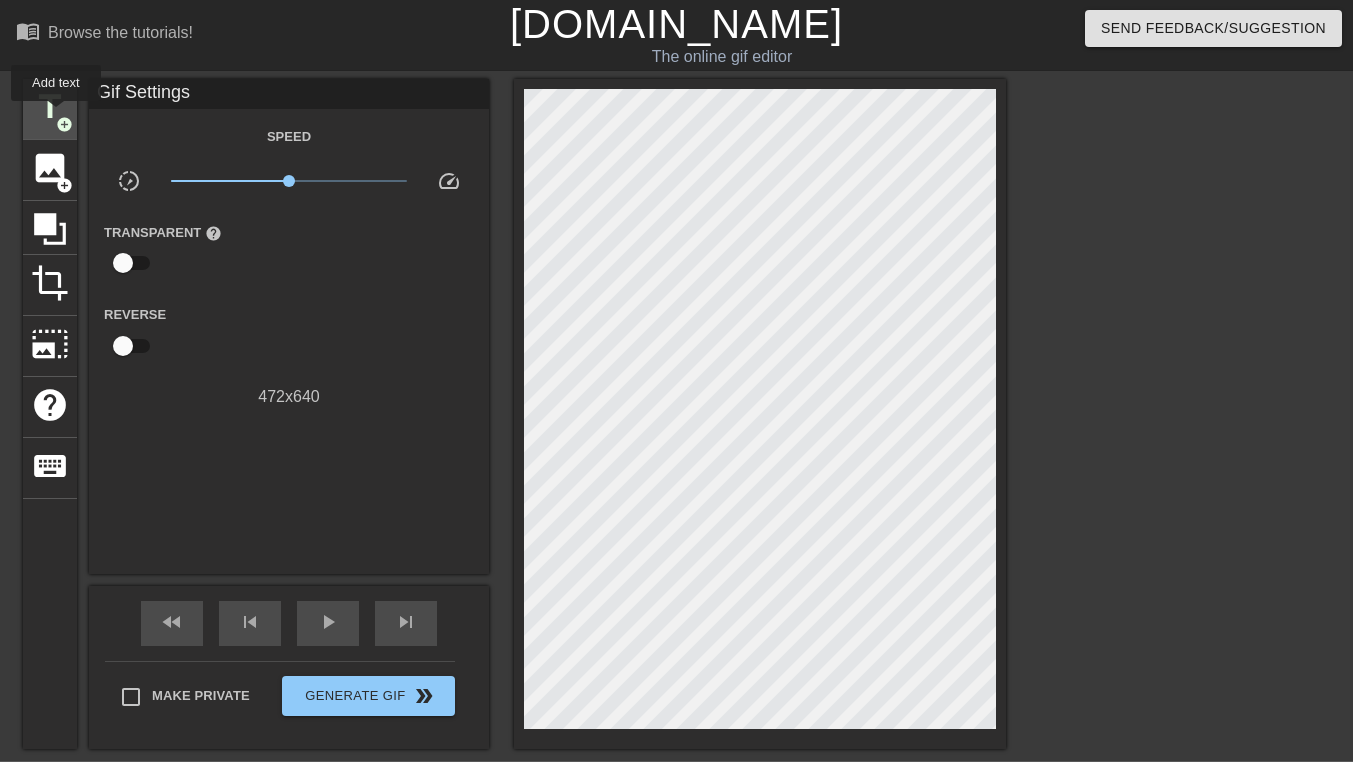 click on "add_circle" at bounding box center (64, 124) 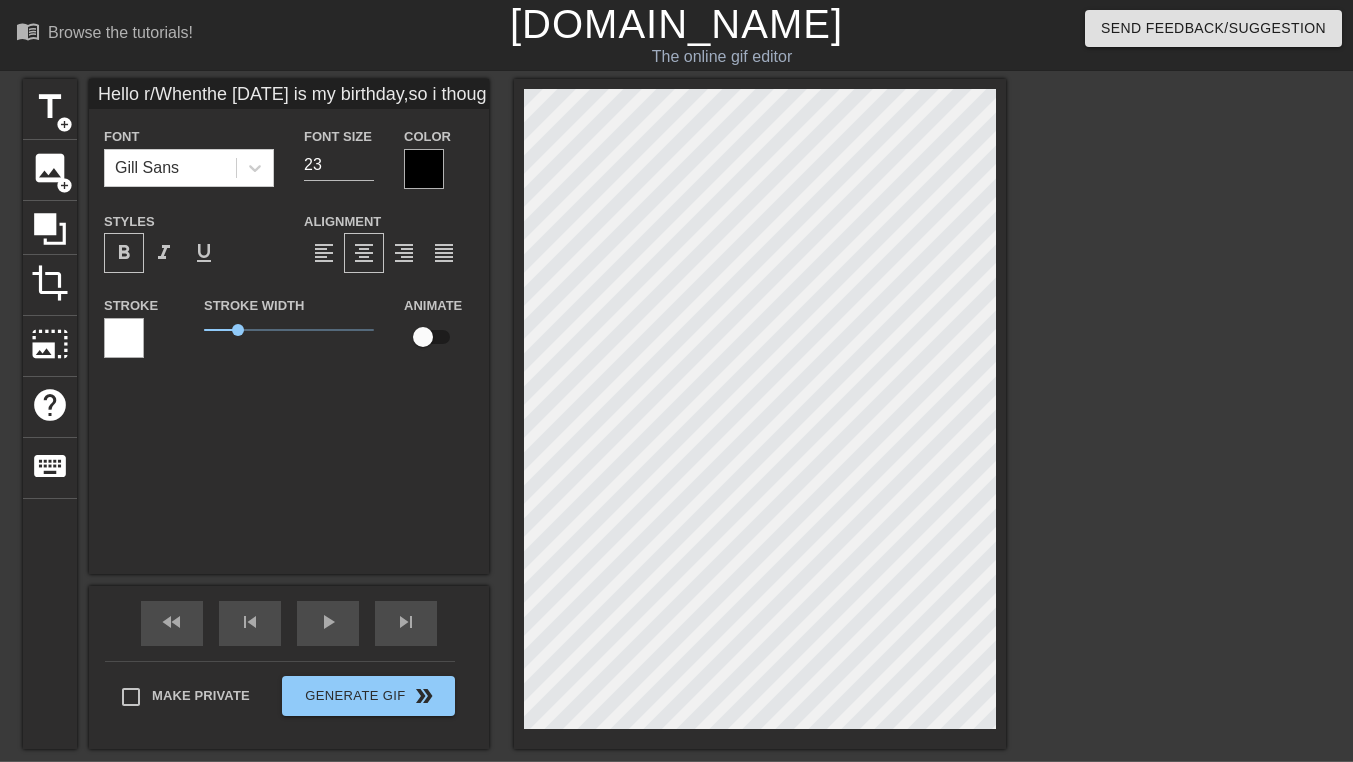 click on "format_align_center" at bounding box center [364, 253] 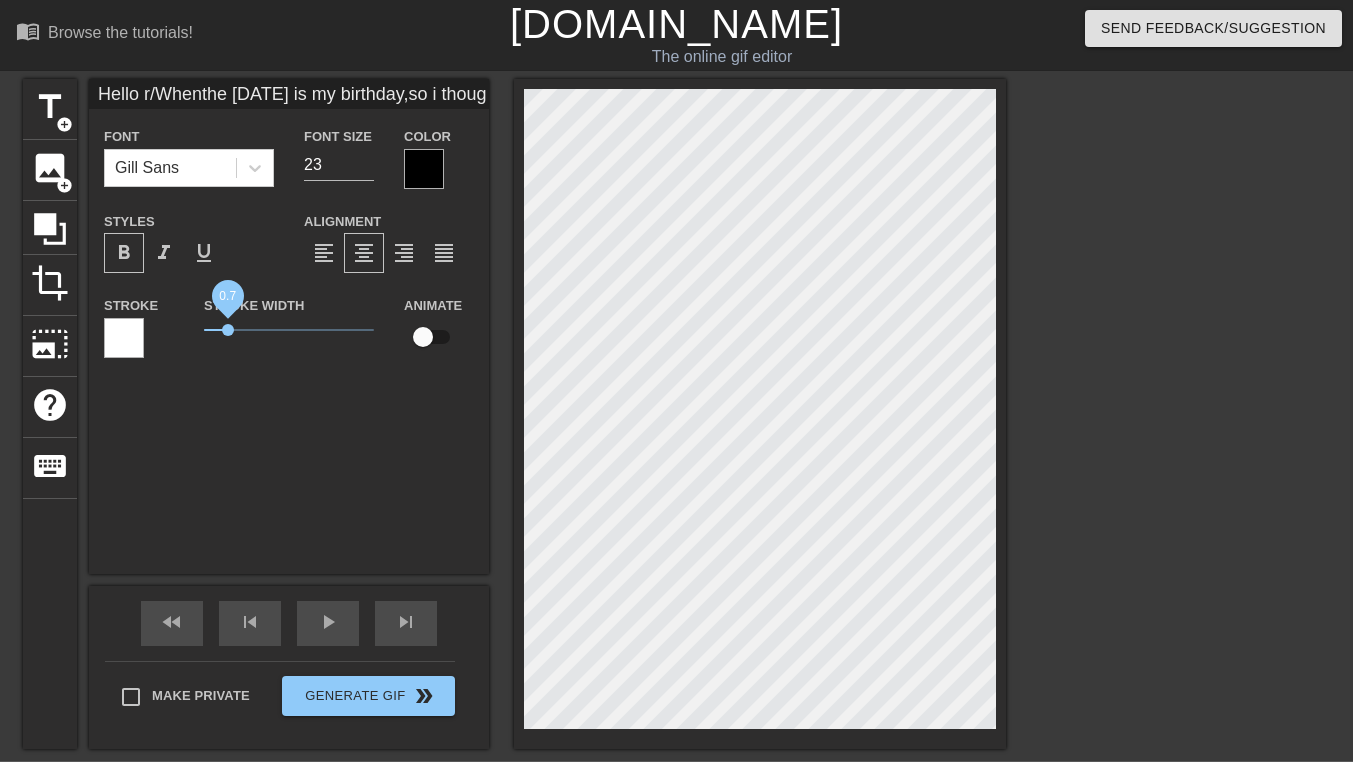 drag, startPoint x: 238, startPoint y: 335, endPoint x: 228, endPoint y: 337, distance: 10.198039 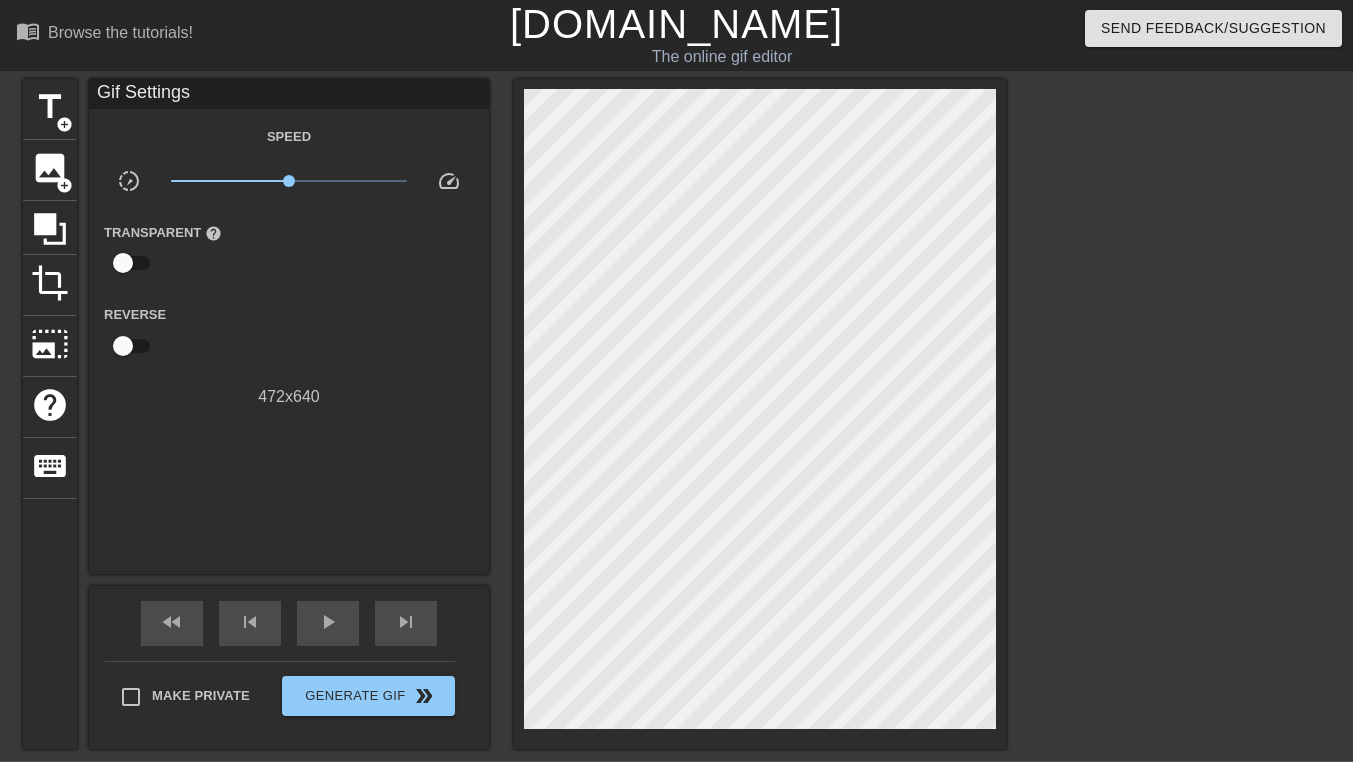 click at bounding box center [1180, 379] 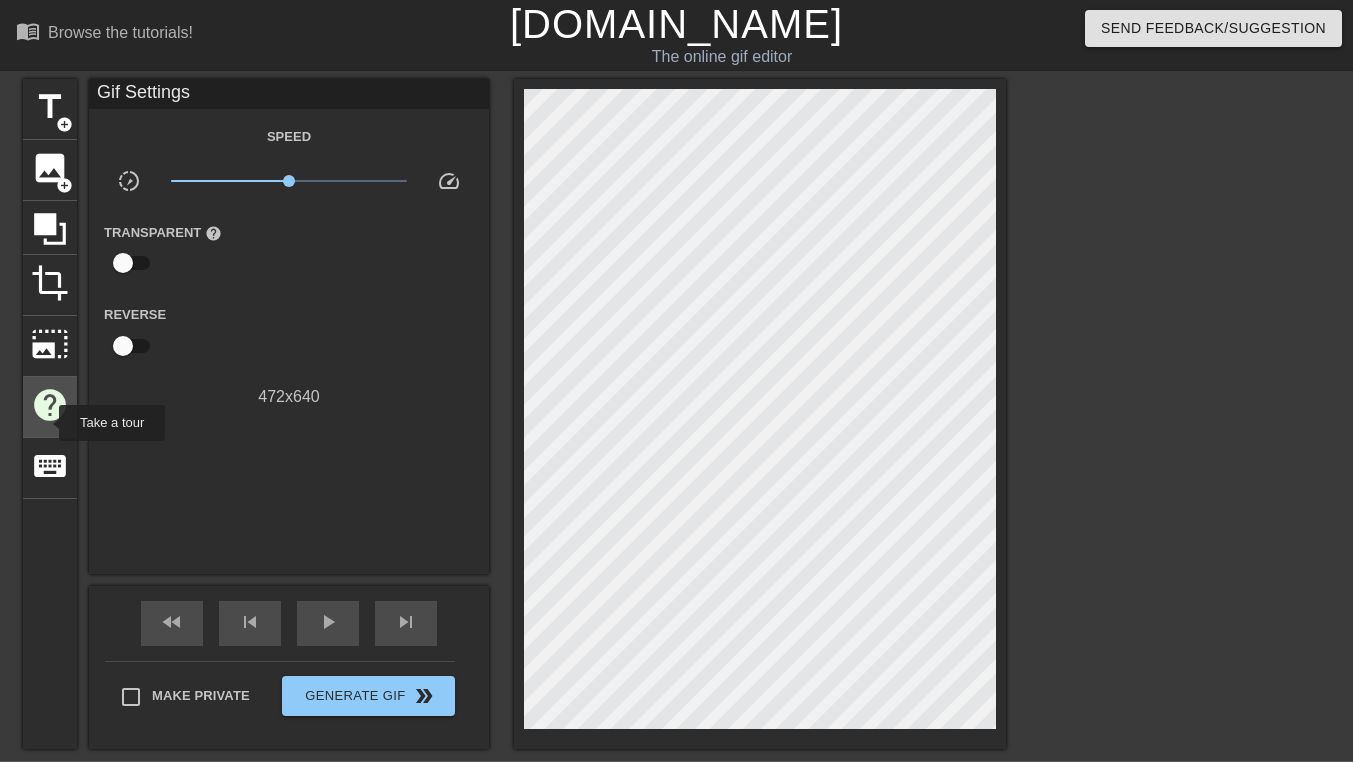 click on "help" at bounding box center [50, 407] 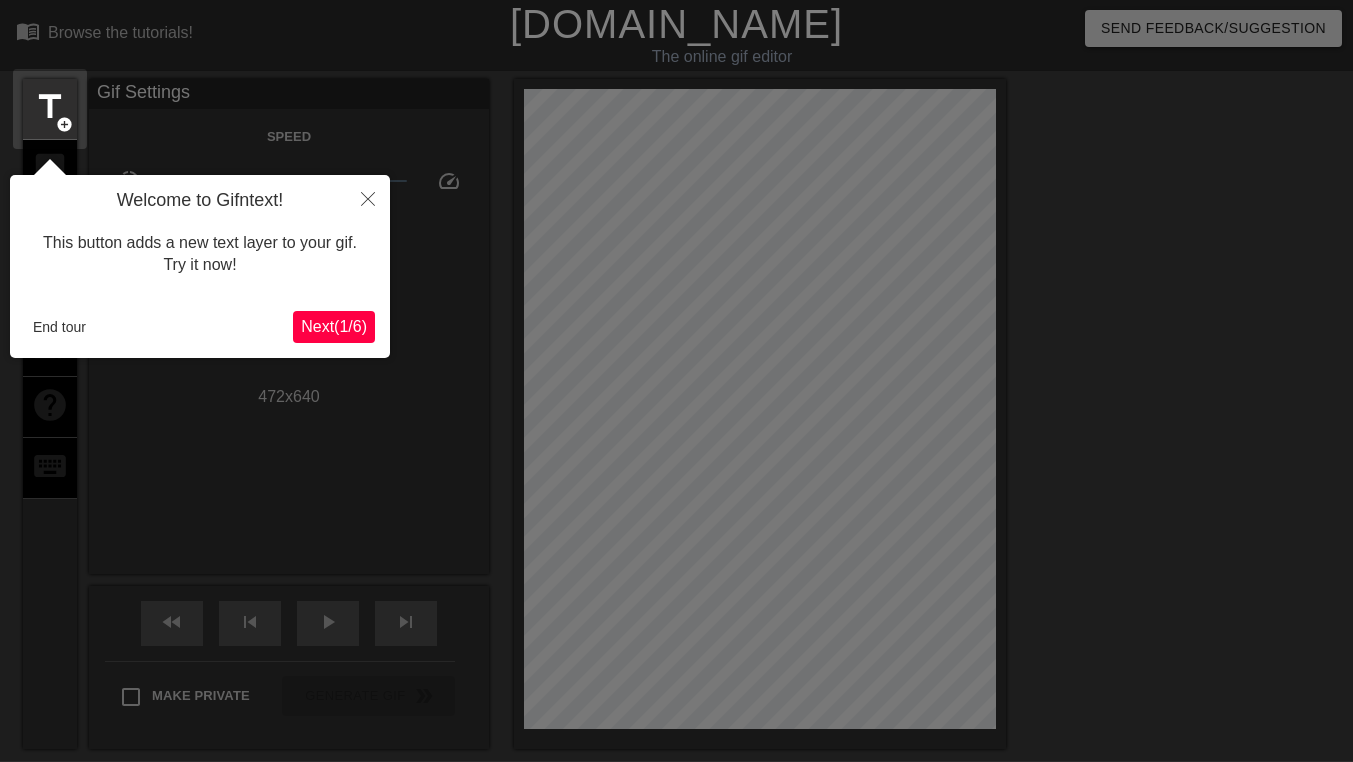 scroll, scrollTop: 49, scrollLeft: 0, axis: vertical 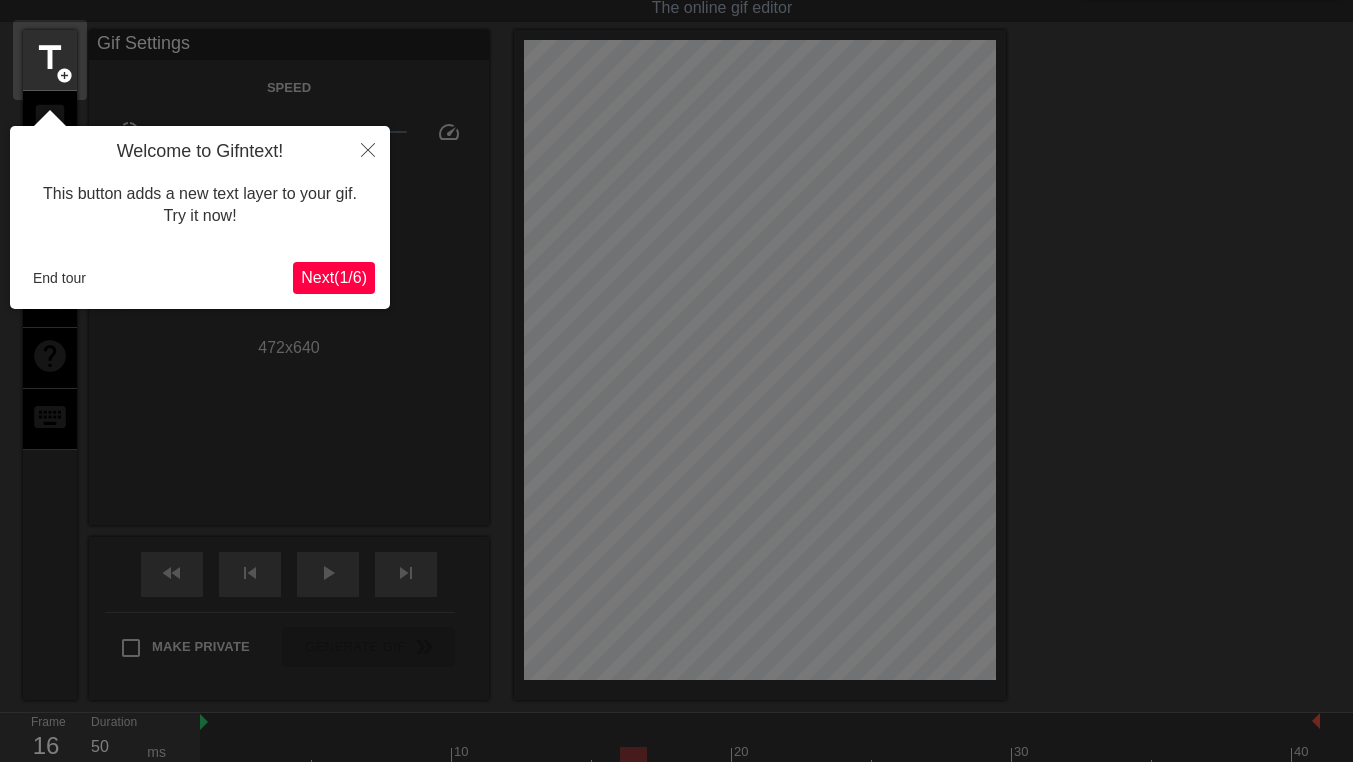 click on "Next  ( 1 / 6 )" at bounding box center (334, 277) 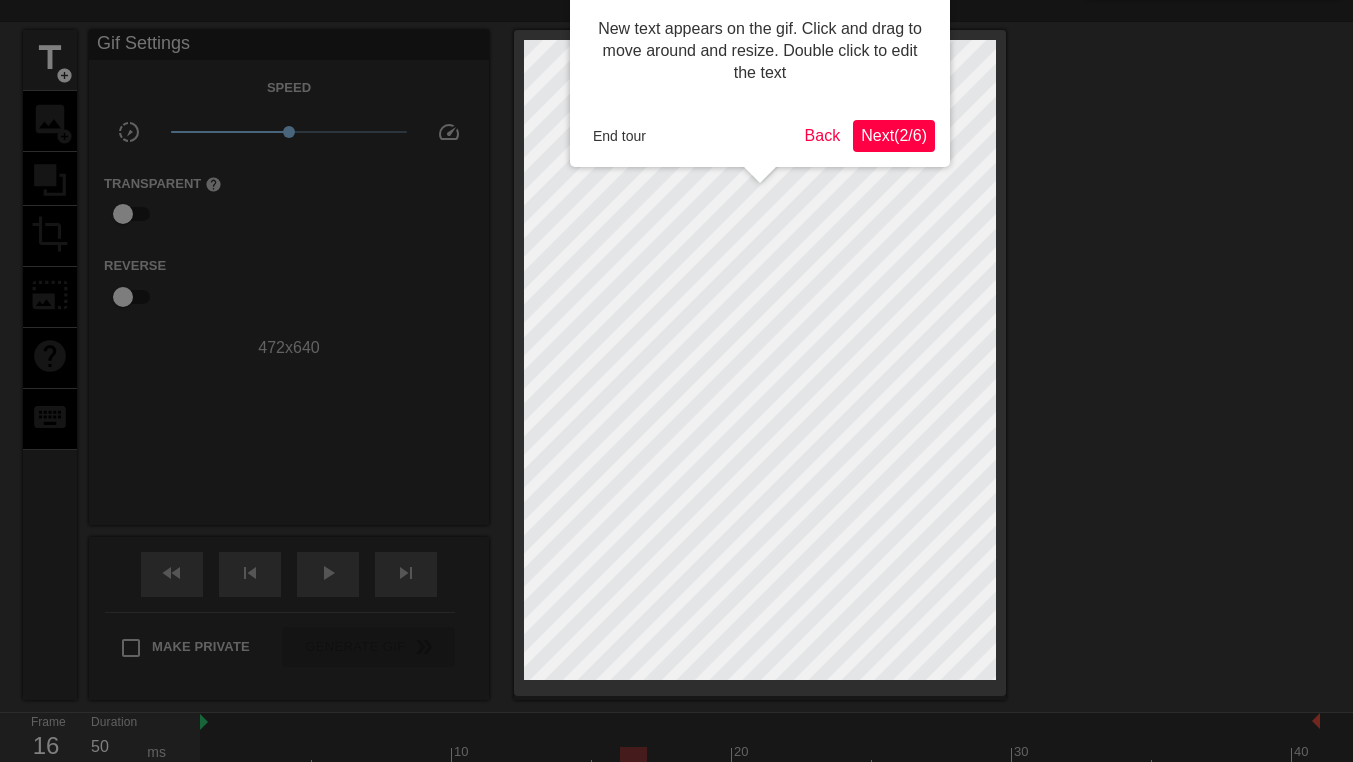 scroll, scrollTop: 0, scrollLeft: 0, axis: both 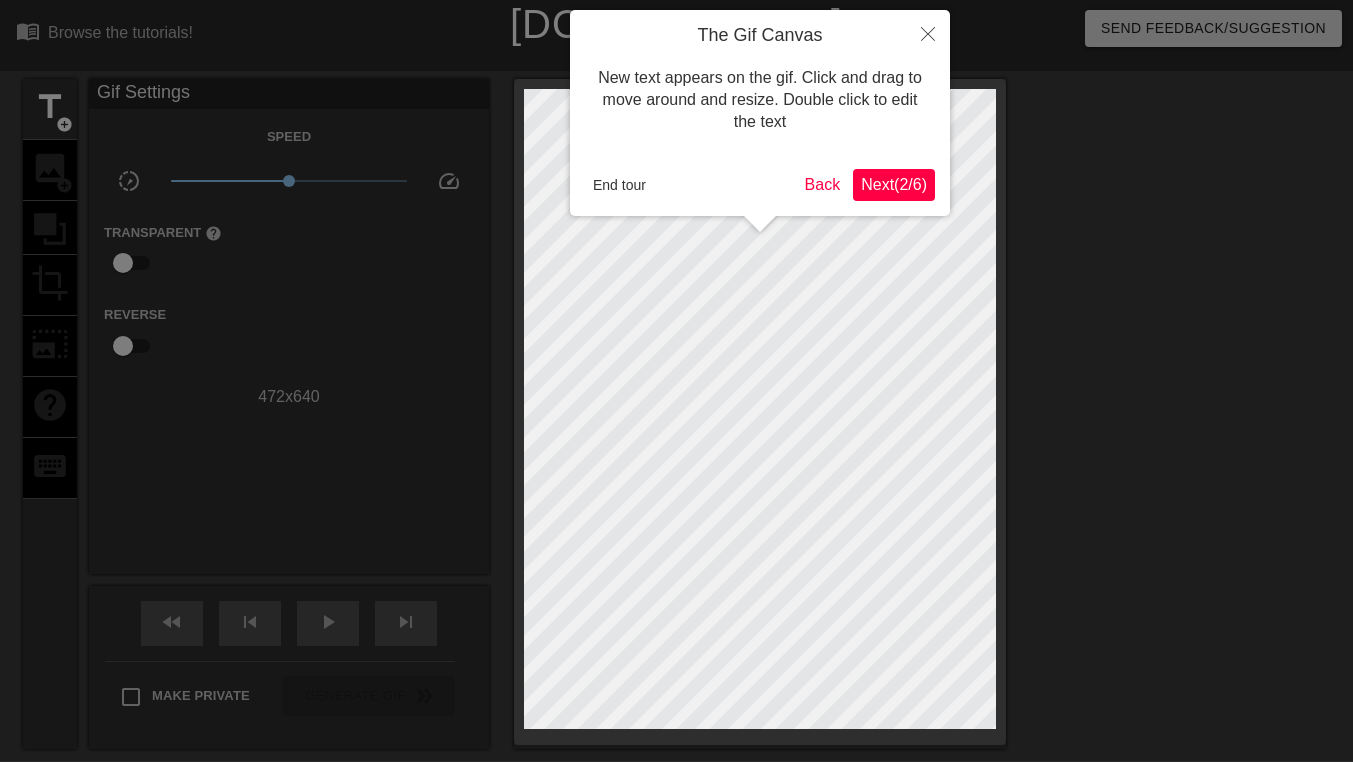 click on "Next  ( 2 / 6 )" at bounding box center (894, 185) 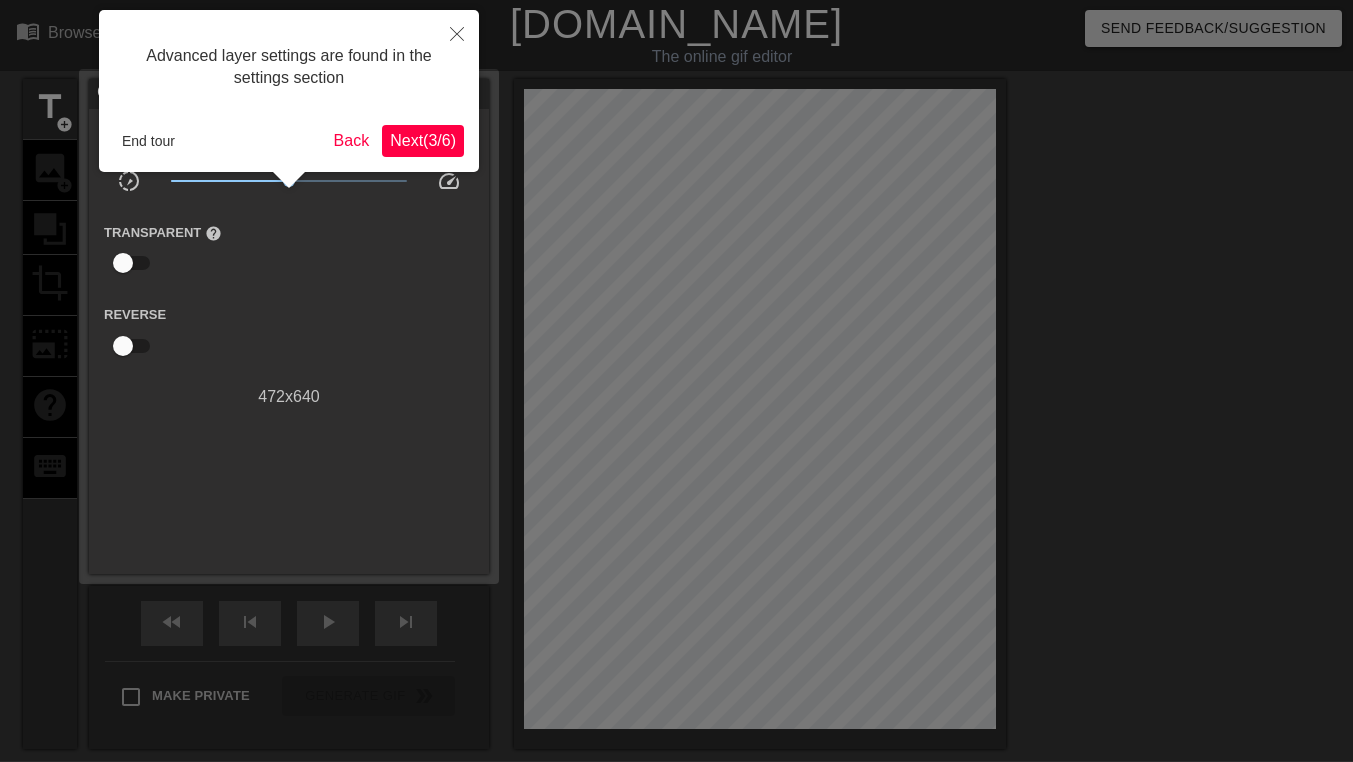 scroll, scrollTop: 49, scrollLeft: 0, axis: vertical 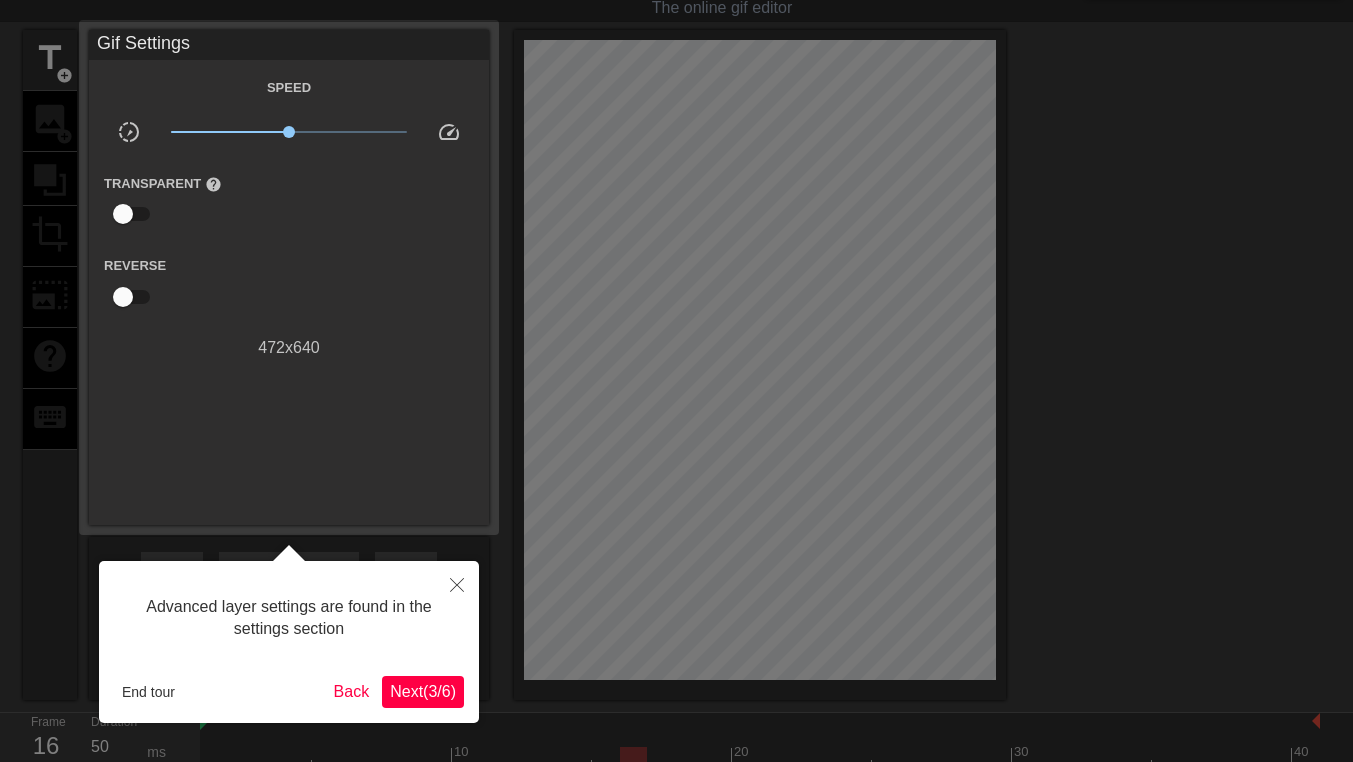 click on "Next  ( 3 / 6 )" at bounding box center (423, 692) 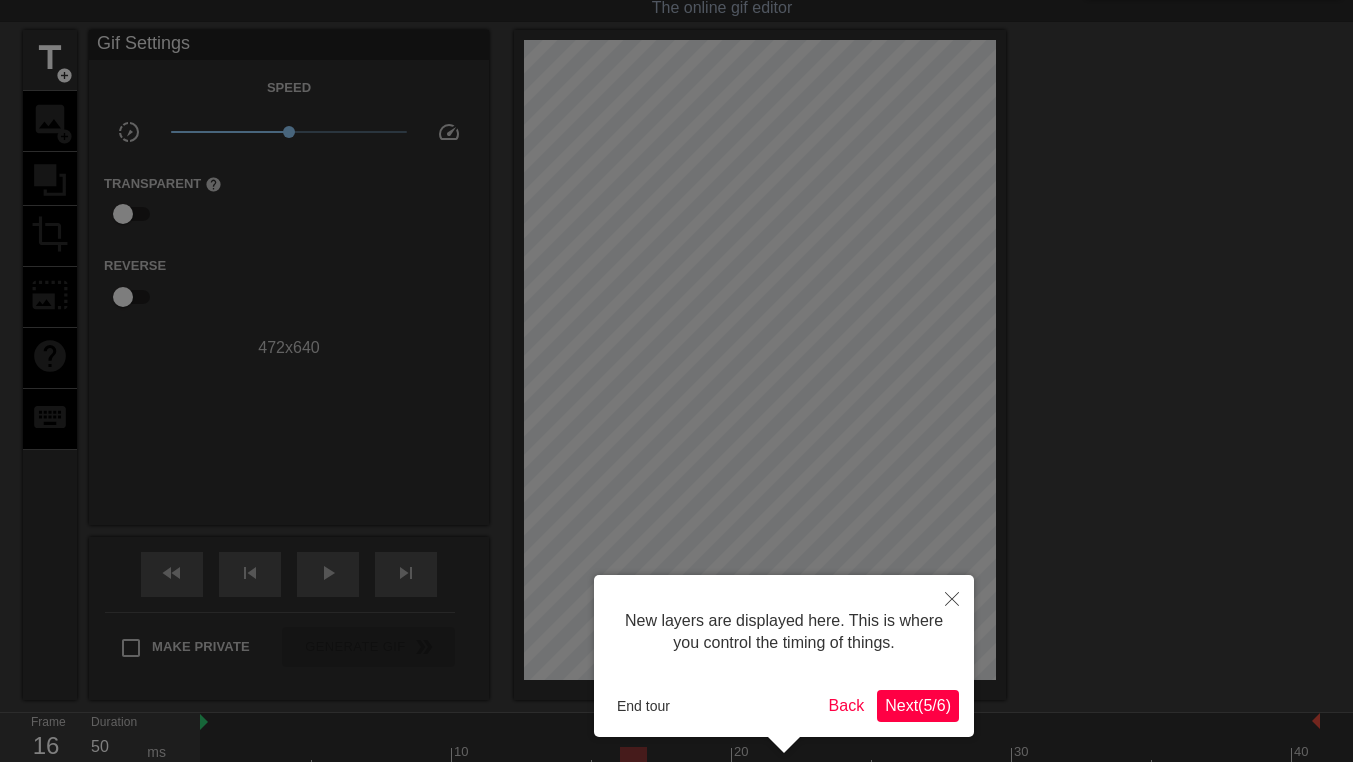 scroll, scrollTop: 168, scrollLeft: 0, axis: vertical 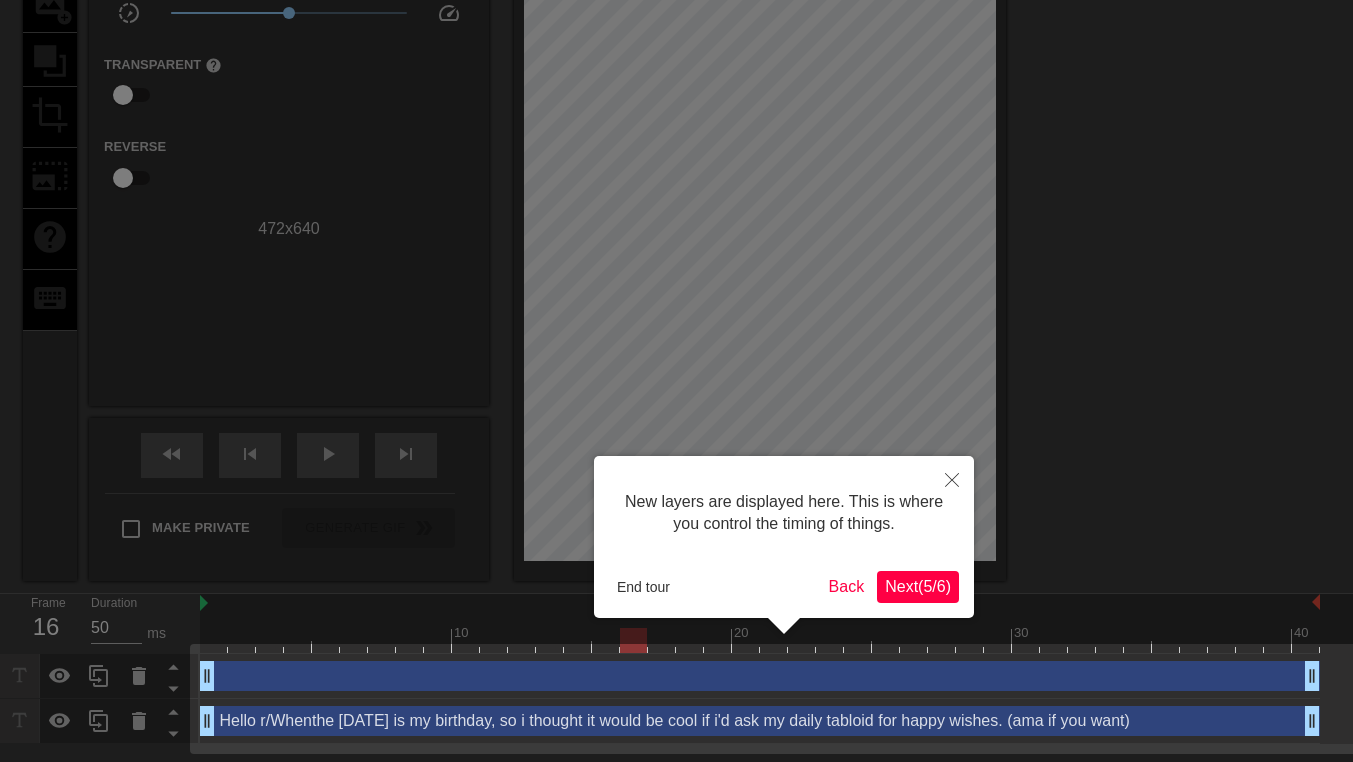 click on "New layers are displayed here. This is where you control the timing of things. End tour Back Next  ( 5 / 6 )" at bounding box center [784, 537] 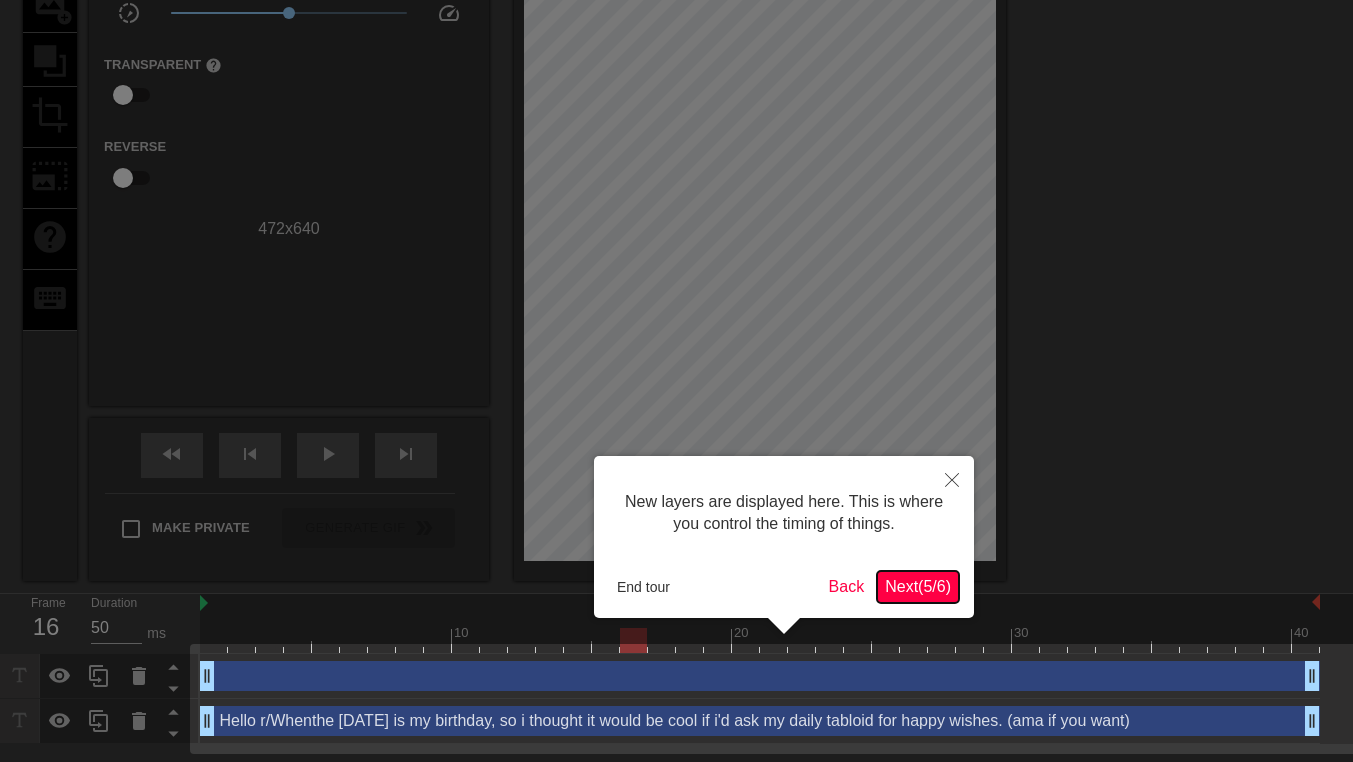 click on "Next  ( 5 / 6 )" at bounding box center (918, 586) 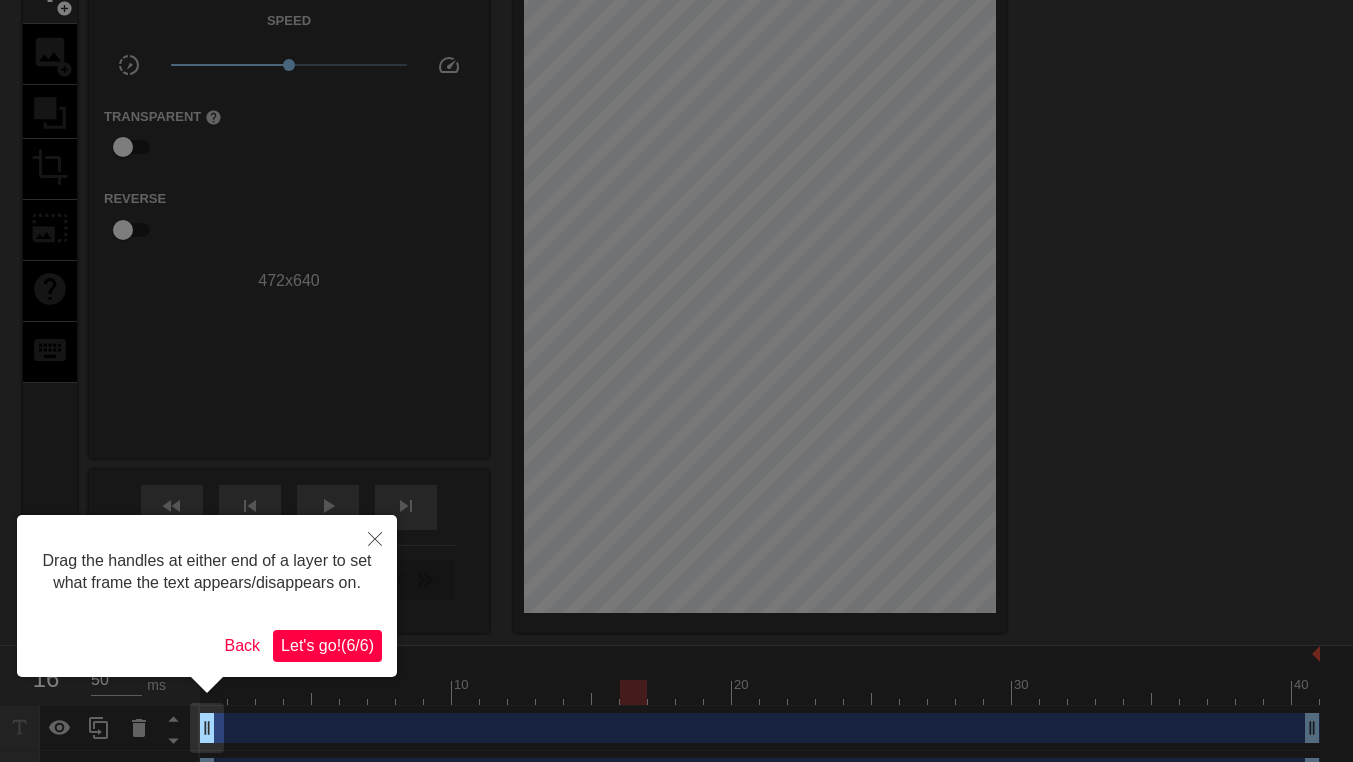 scroll, scrollTop: 0, scrollLeft: 0, axis: both 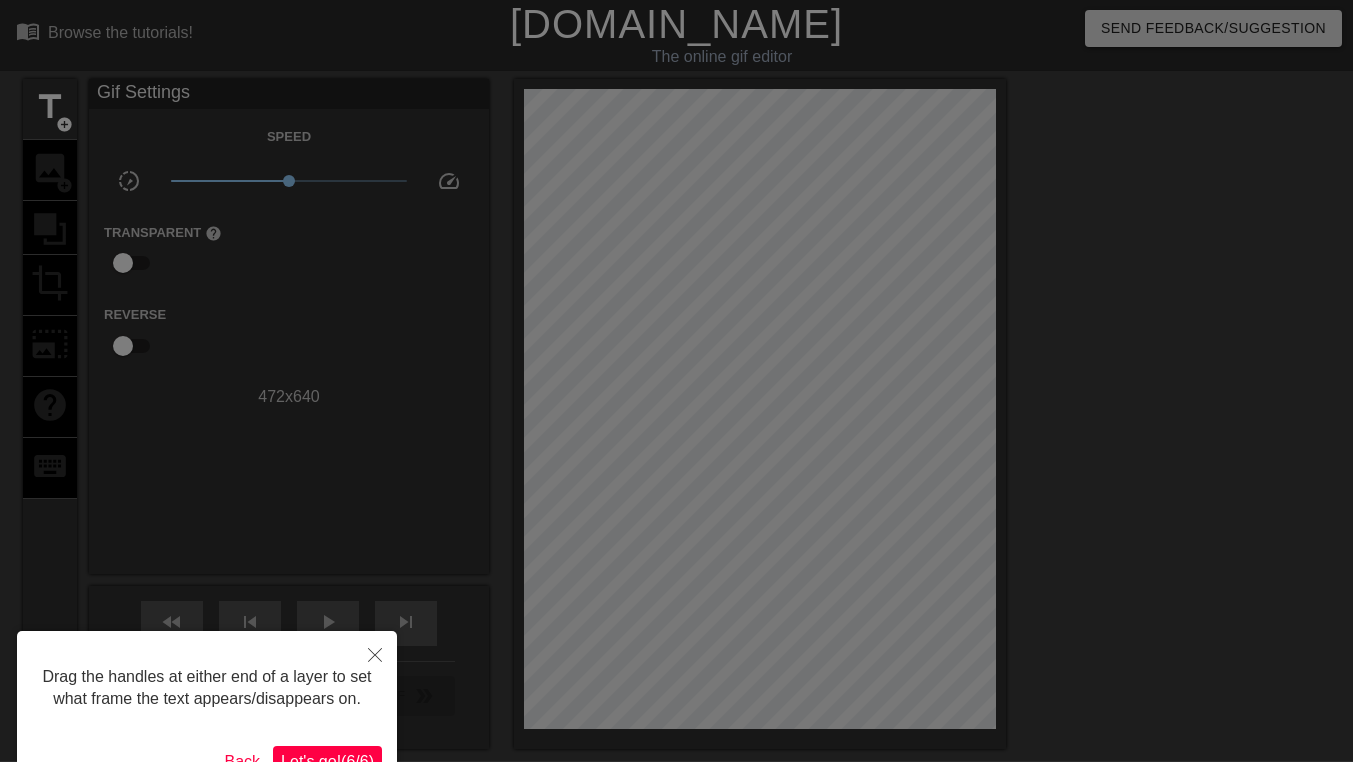 click on "Drag the handles at either end of a layer to set what frame the text appears/disappears on. Back Let's go!  ( 6 / 6 )" at bounding box center (207, 712) 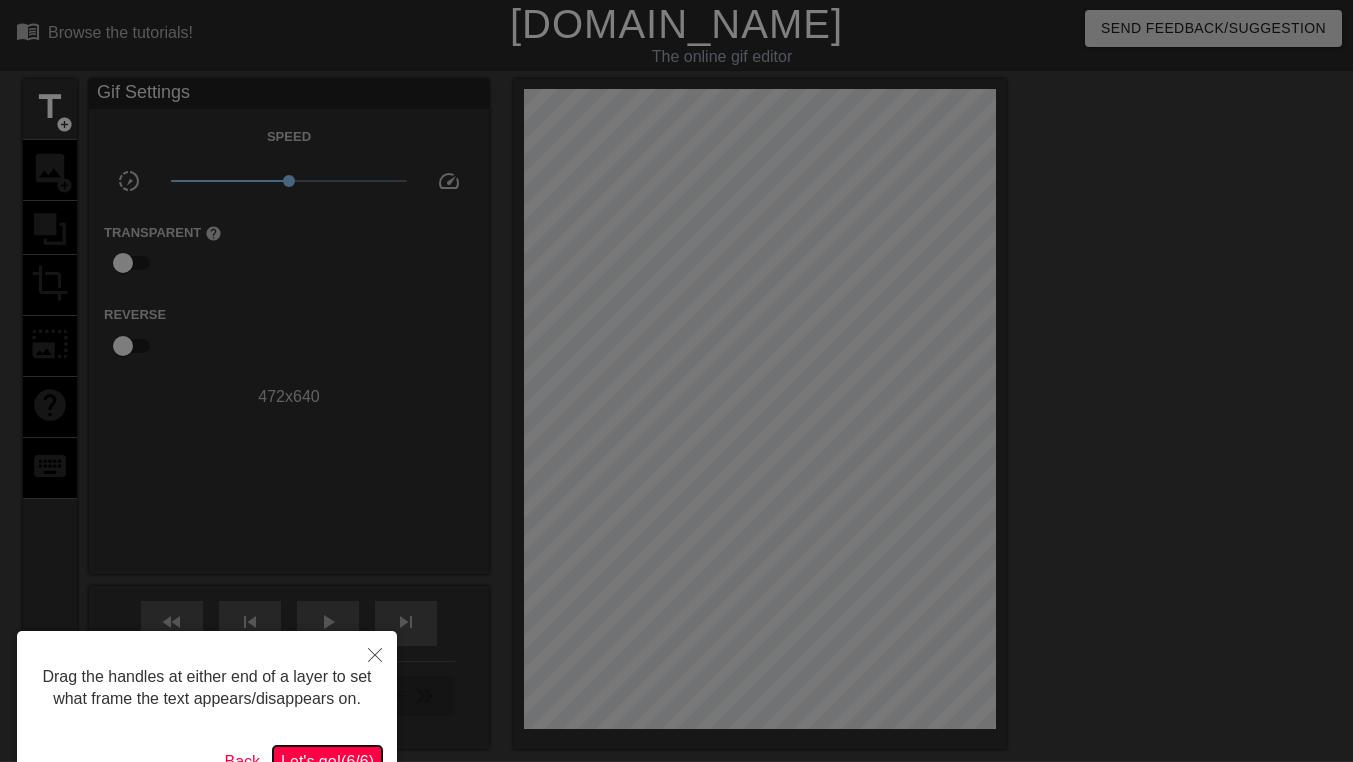 click on "Let's go!  ( 6 / 6 )" at bounding box center (327, 761) 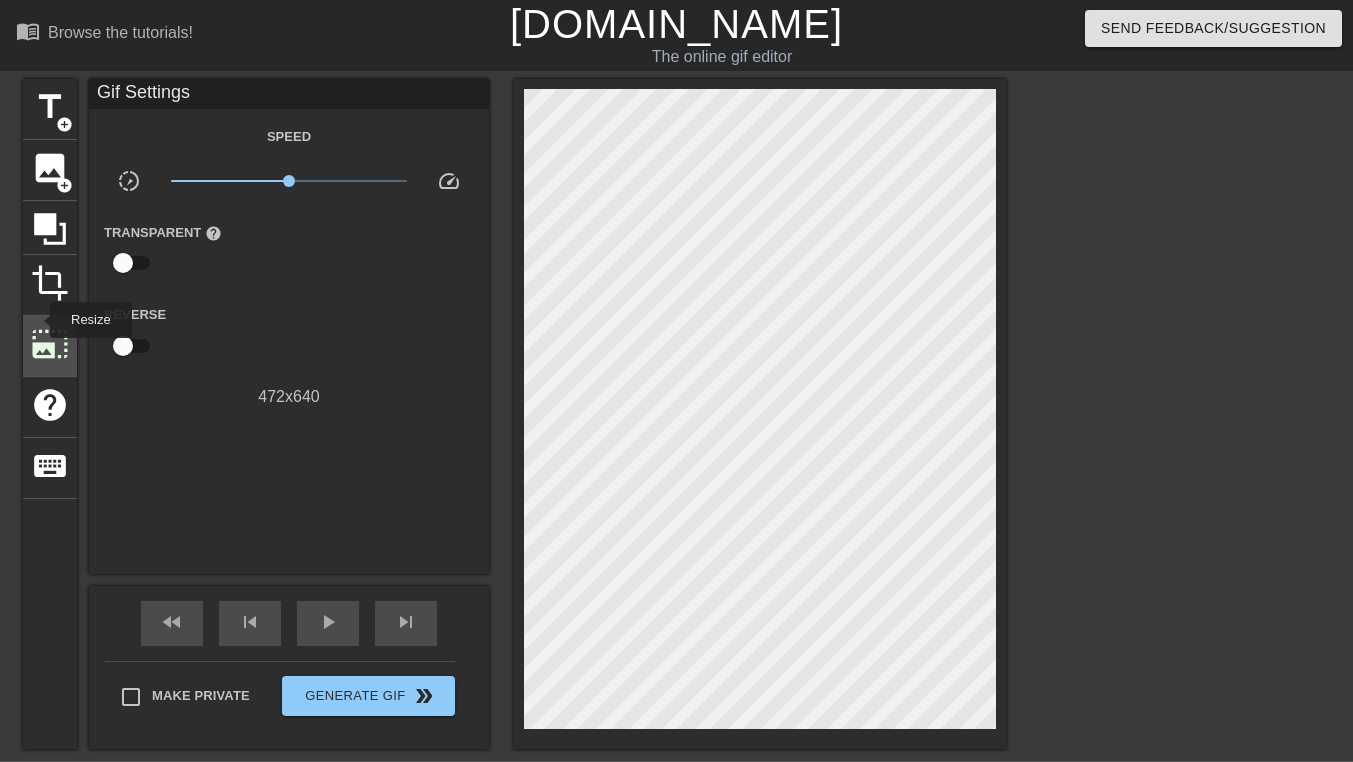 click on "photo_size_select_large" at bounding box center (50, 346) 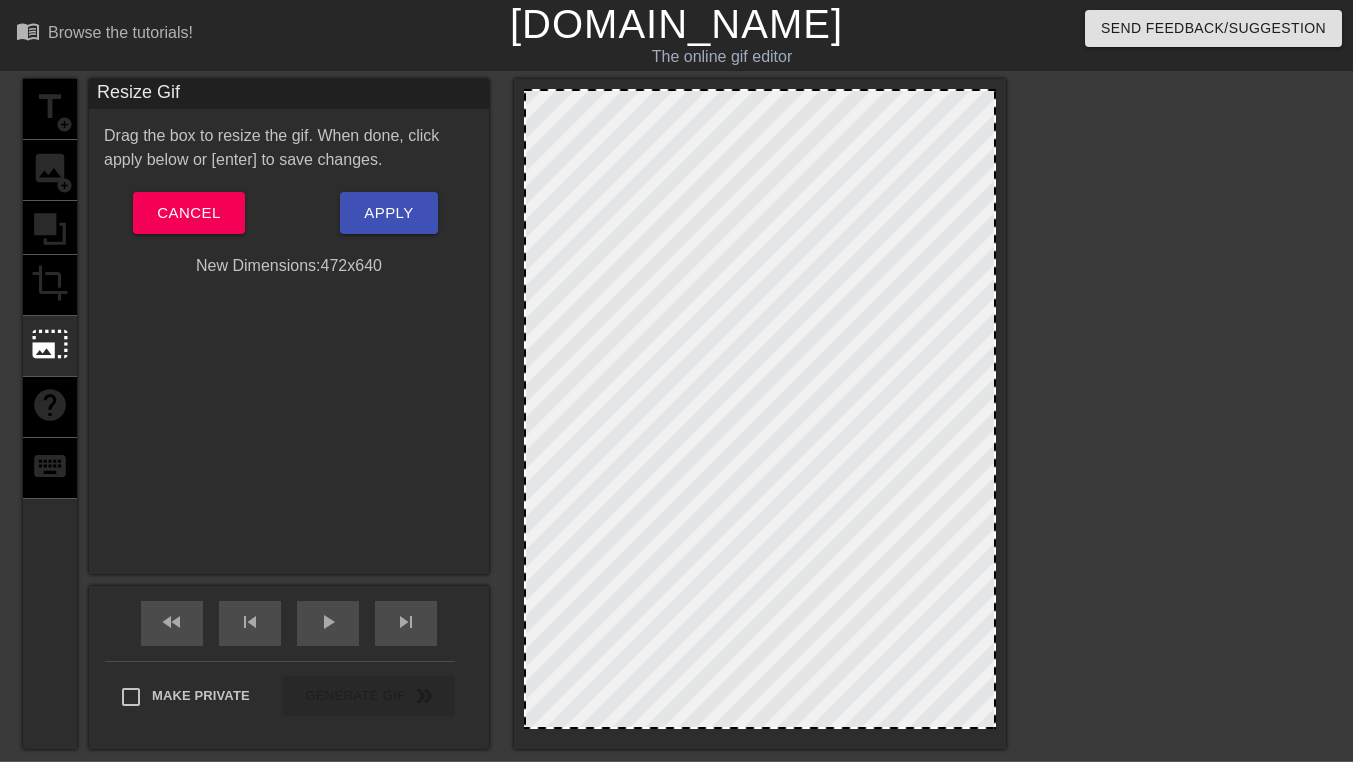 click on "title add_circle image add_circle crop photo_size_select_large help keyboard" at bounding box center (50, 414) 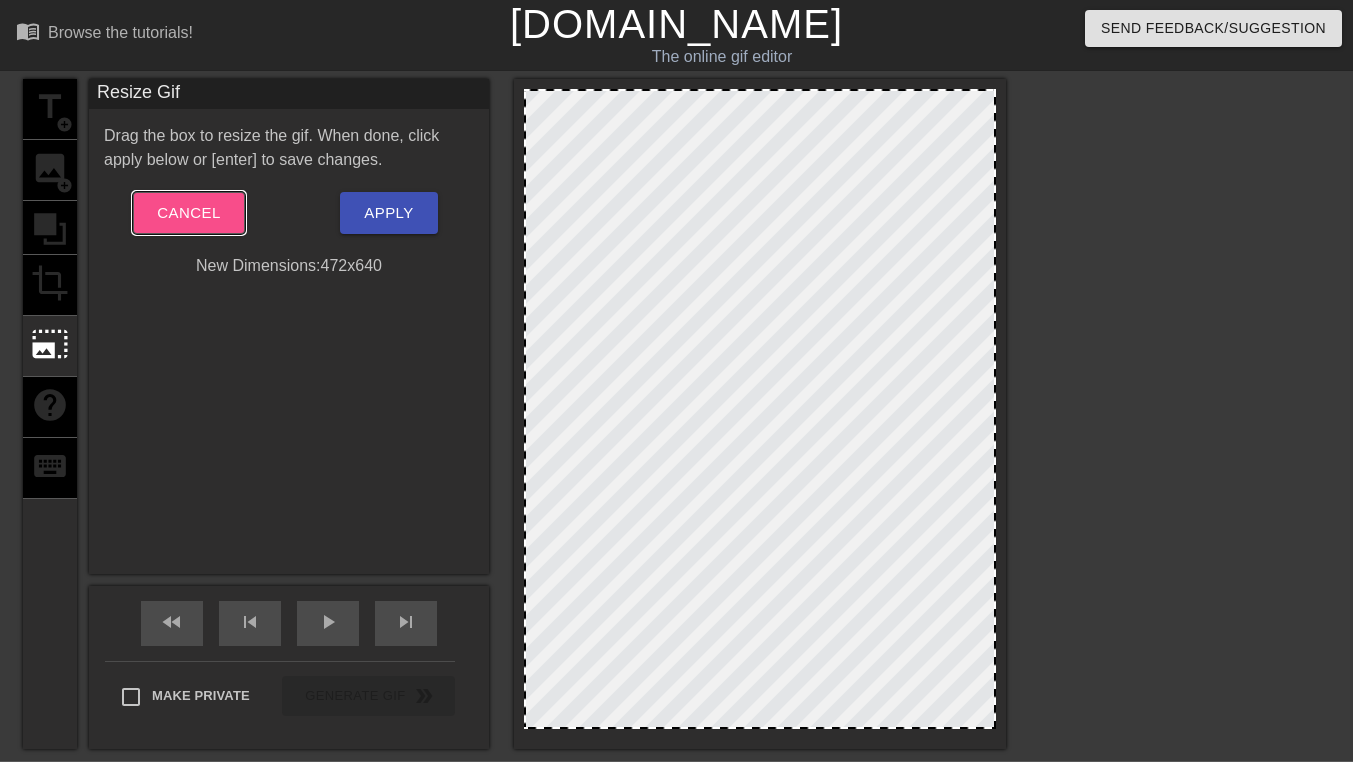 click on "Cancel" at bounding box center (188, 213) 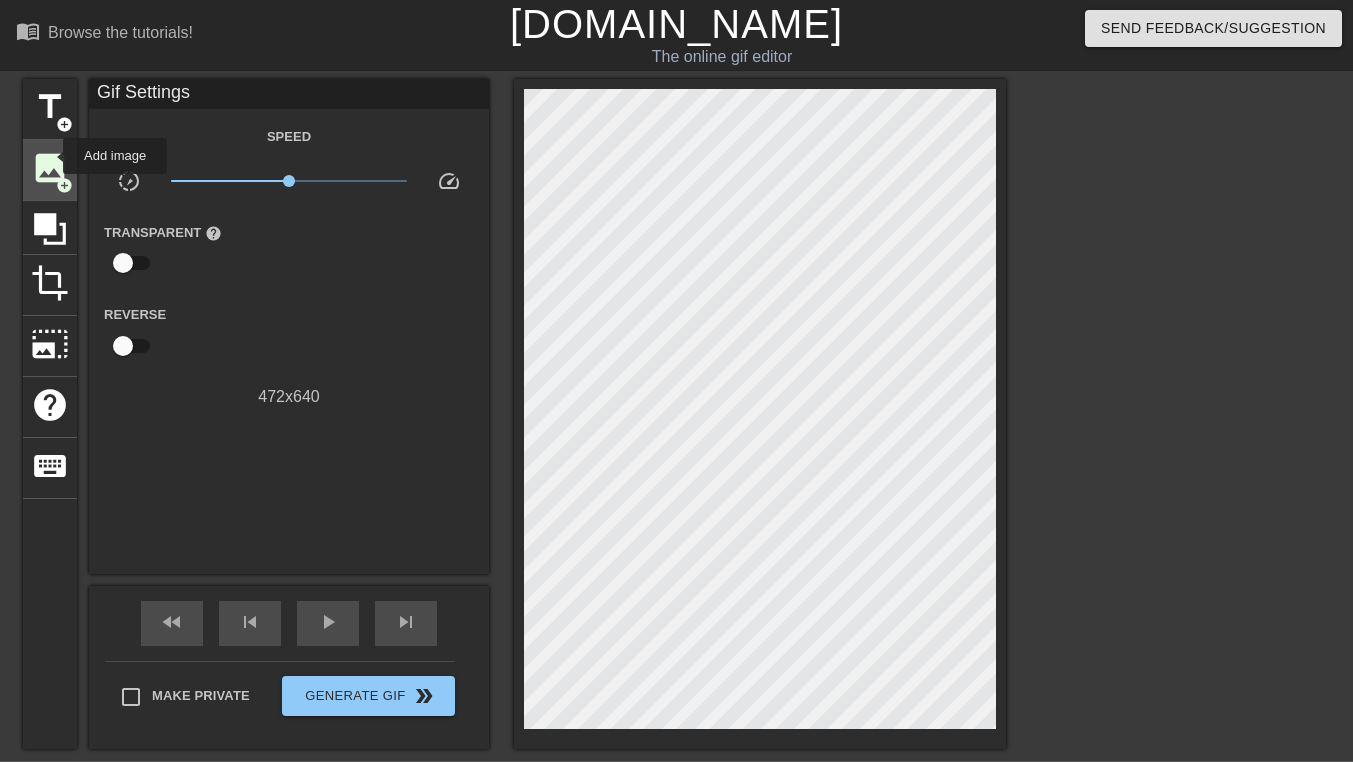 click on "image" at bounding box center [50, 168] 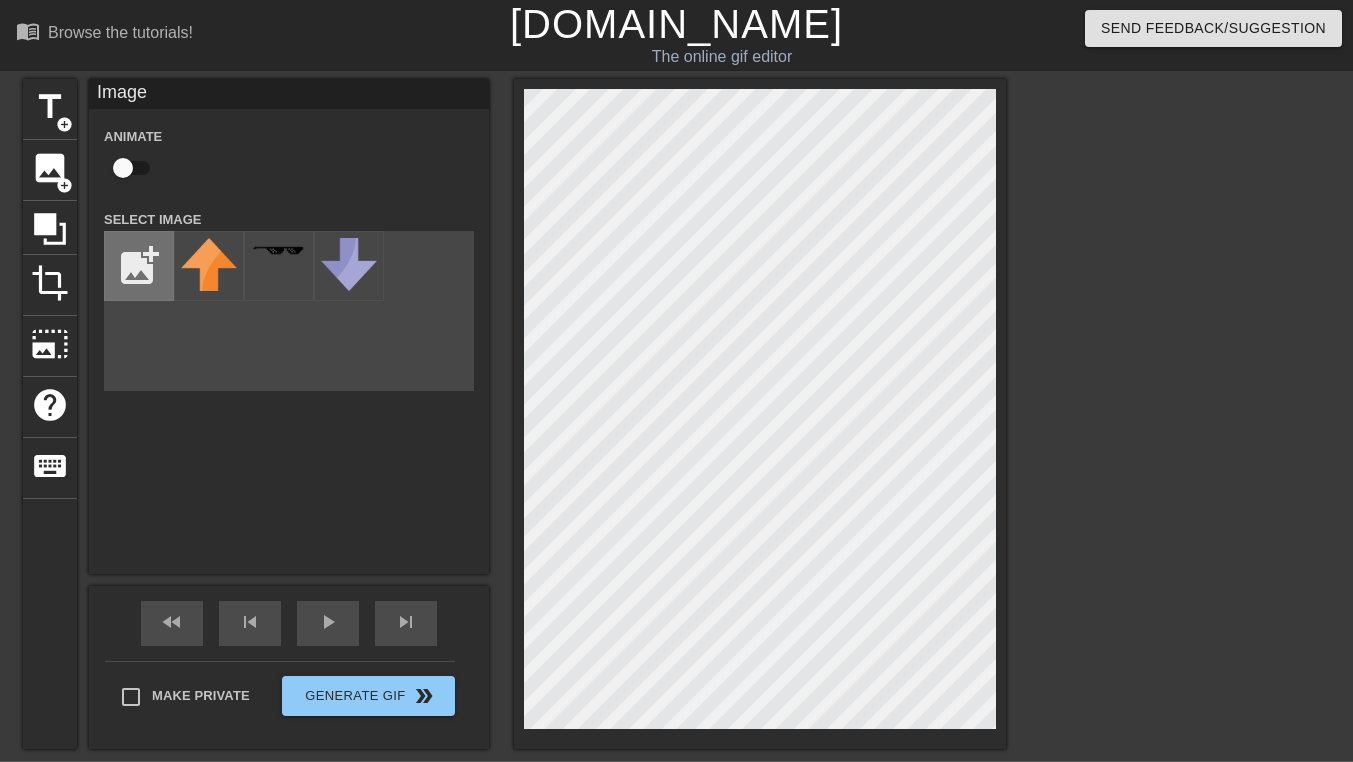 click at bounding box center [139, 266] 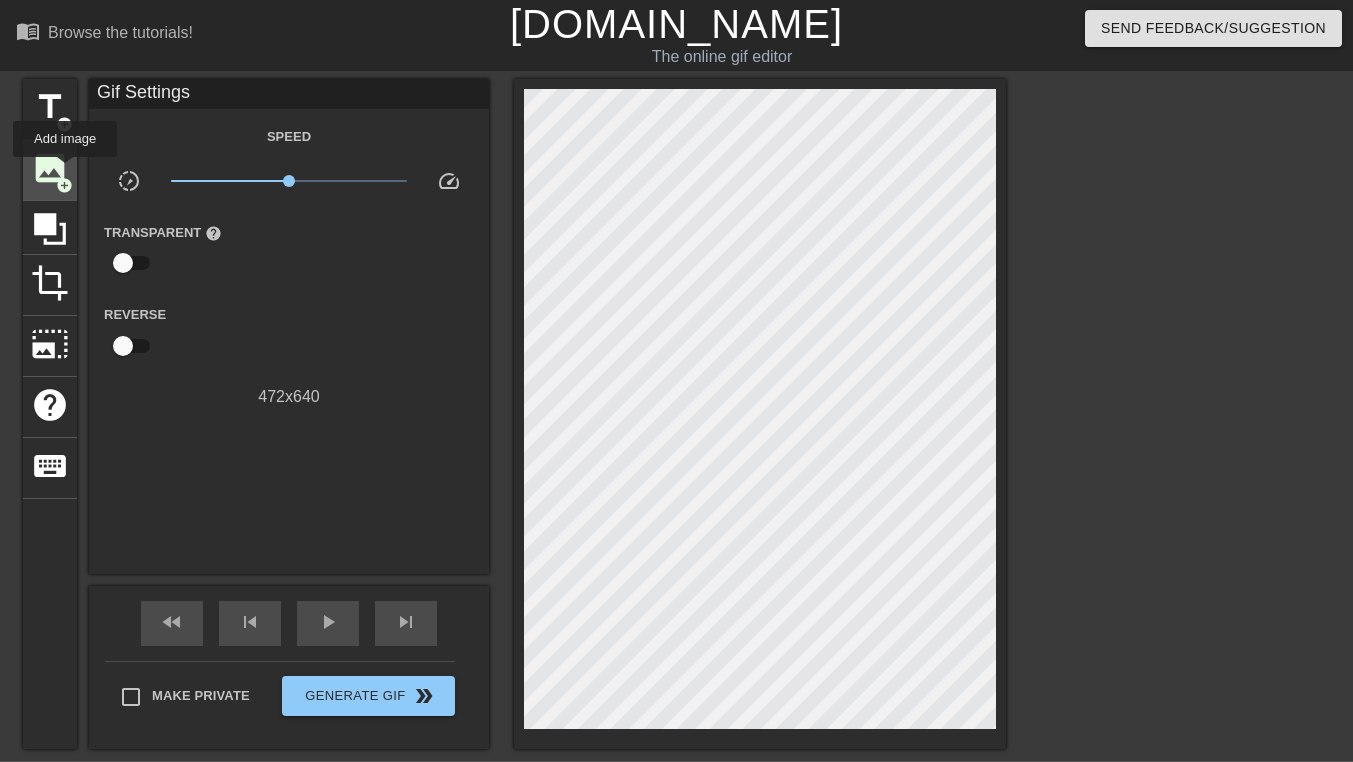 click on "image" at bounding box center (50, 168) 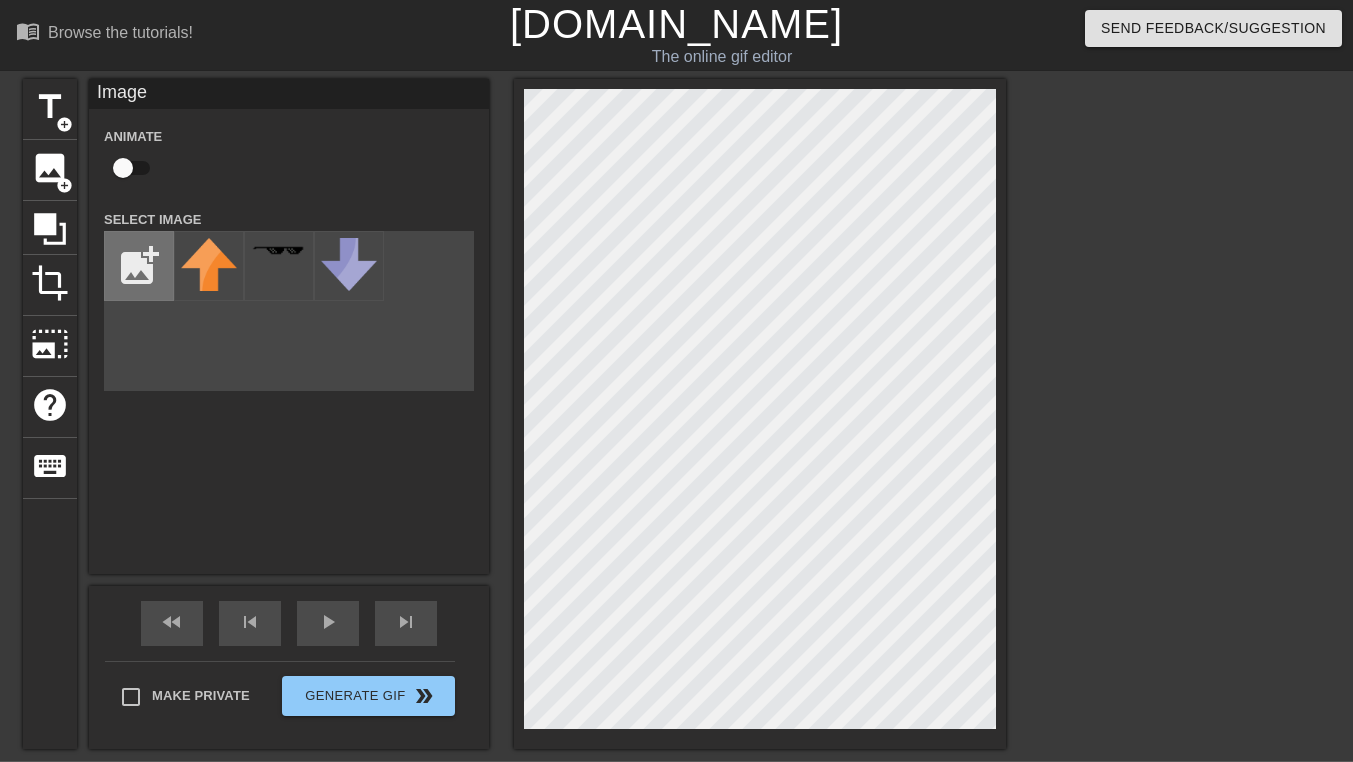 click at bounding box center (139, 266) 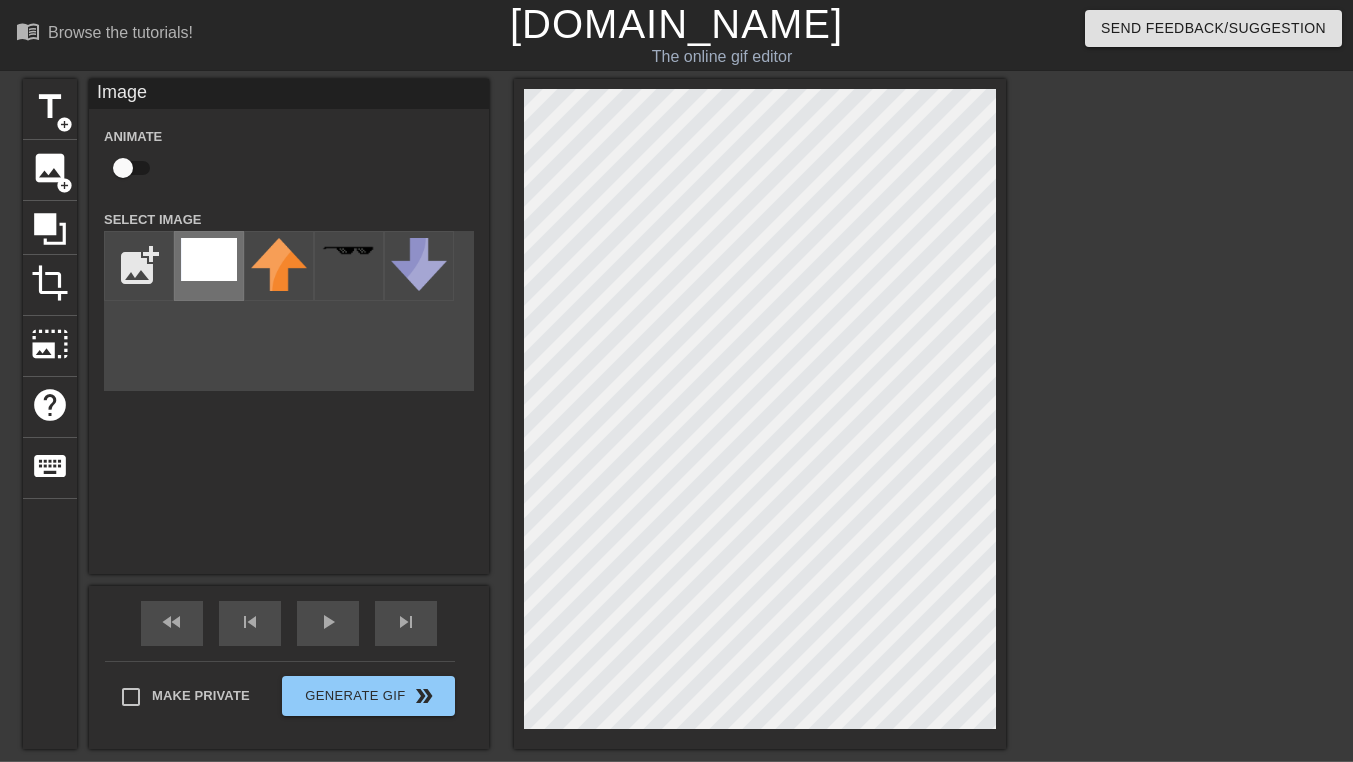 click at bounding box center (209, 266) 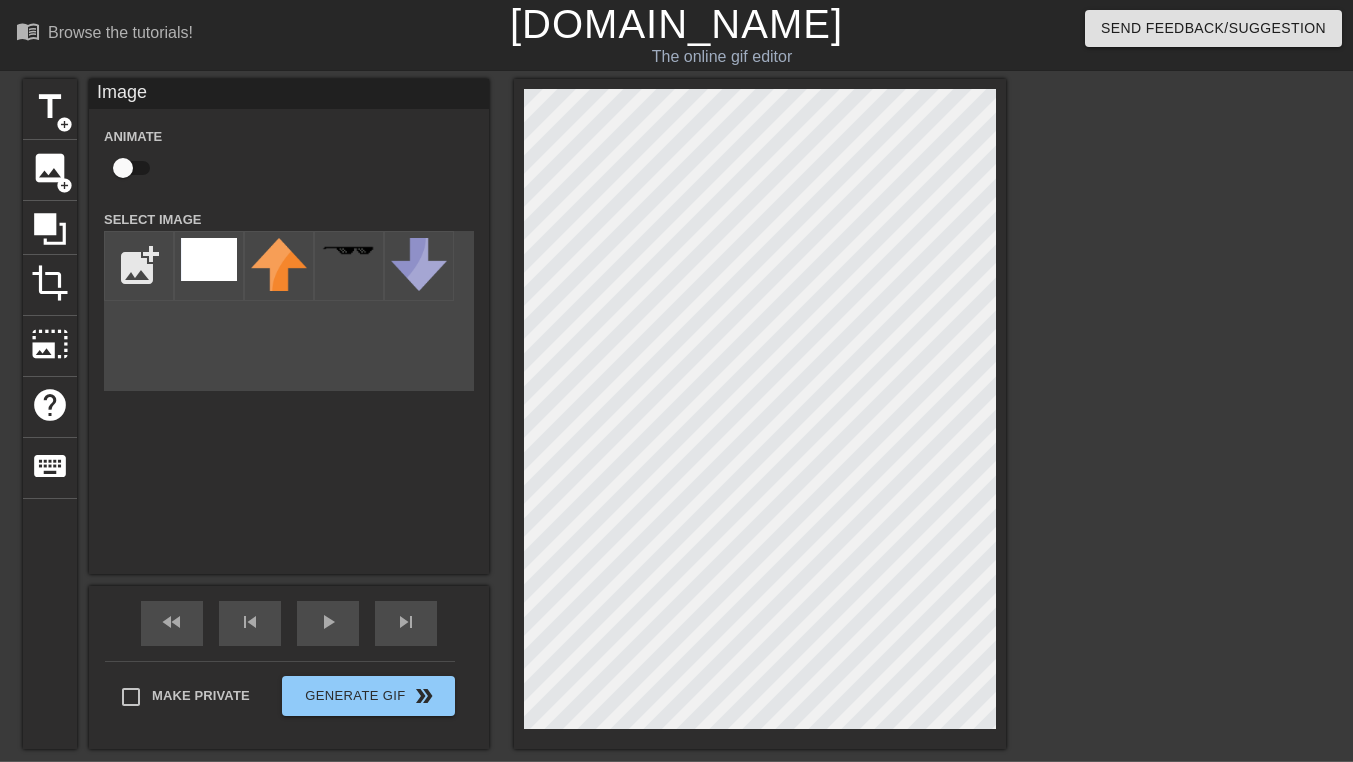 click at bounding box center [760, 414] 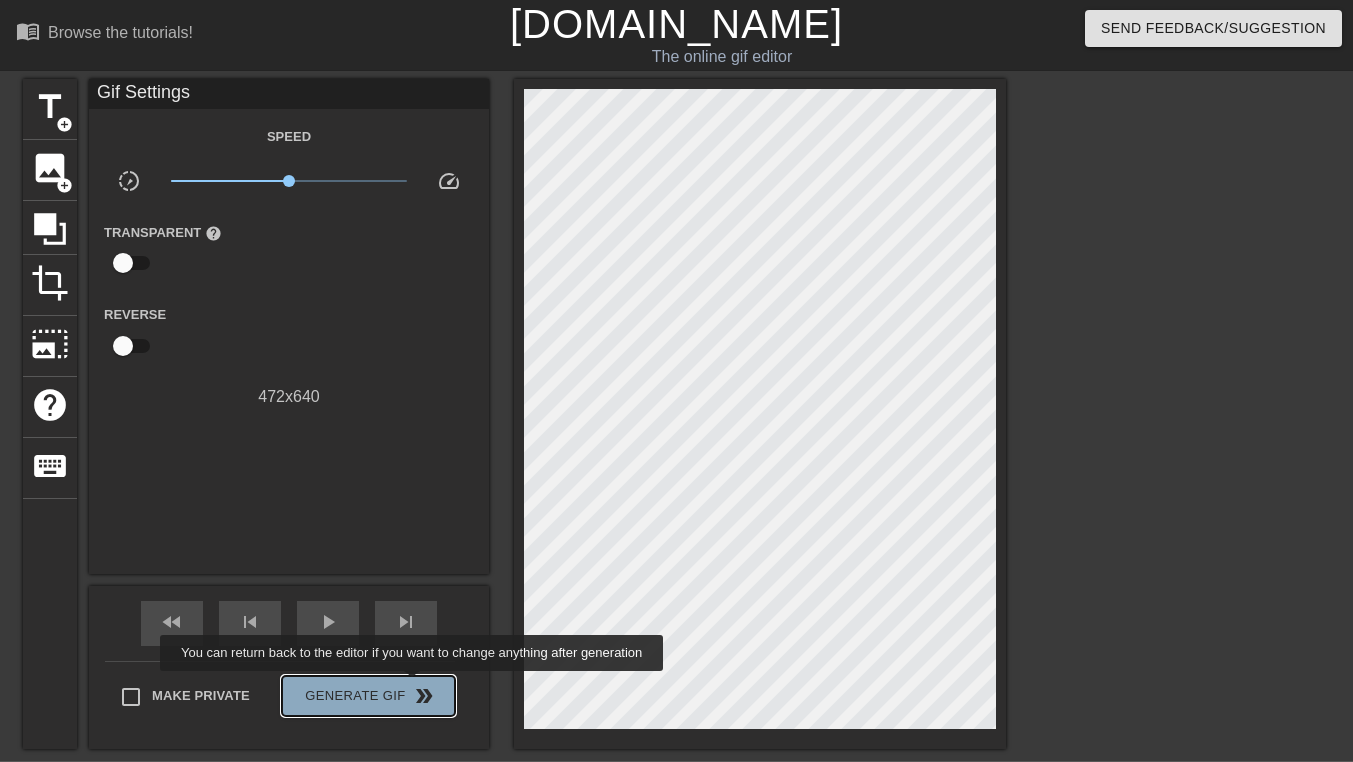 click on "double_arrow" at bounding box center (424, 696) 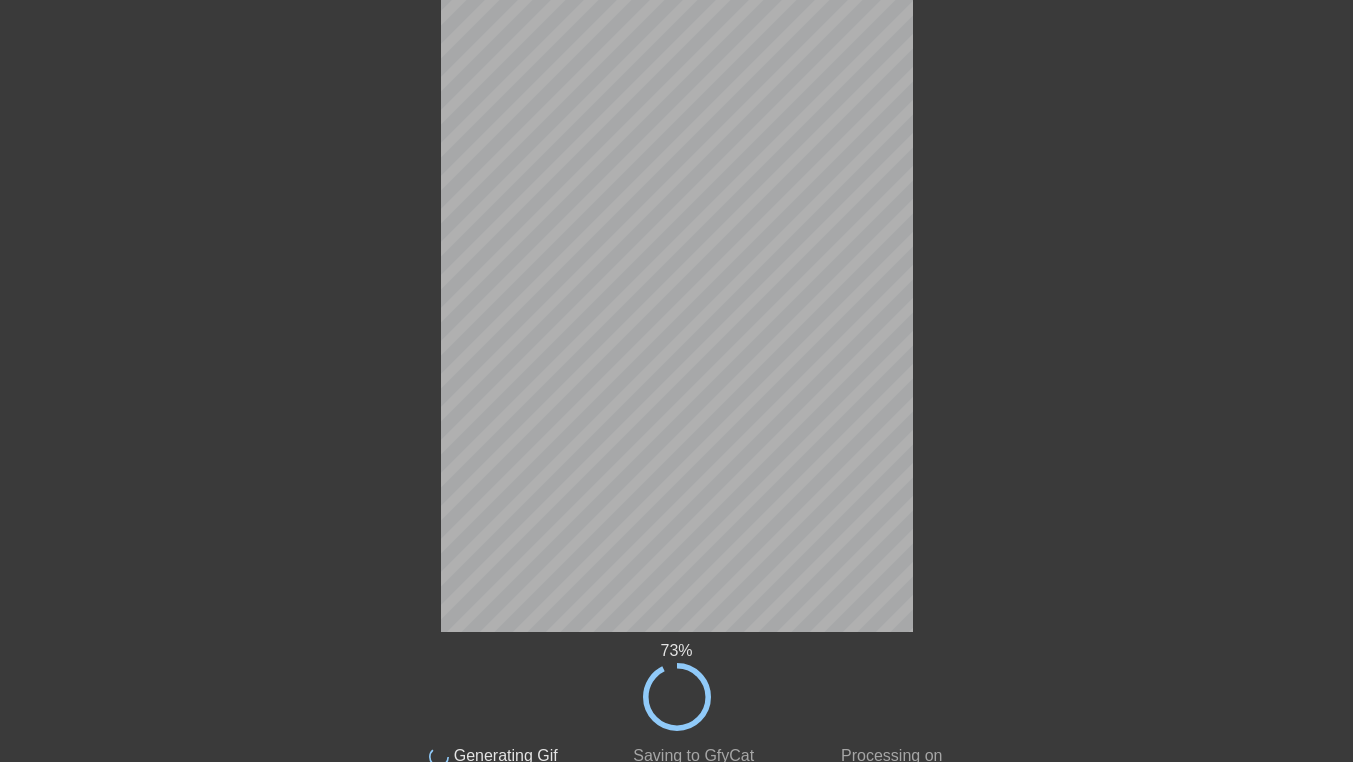 scroll, scrollTop: 0, scrollLeft: 0, axis: both 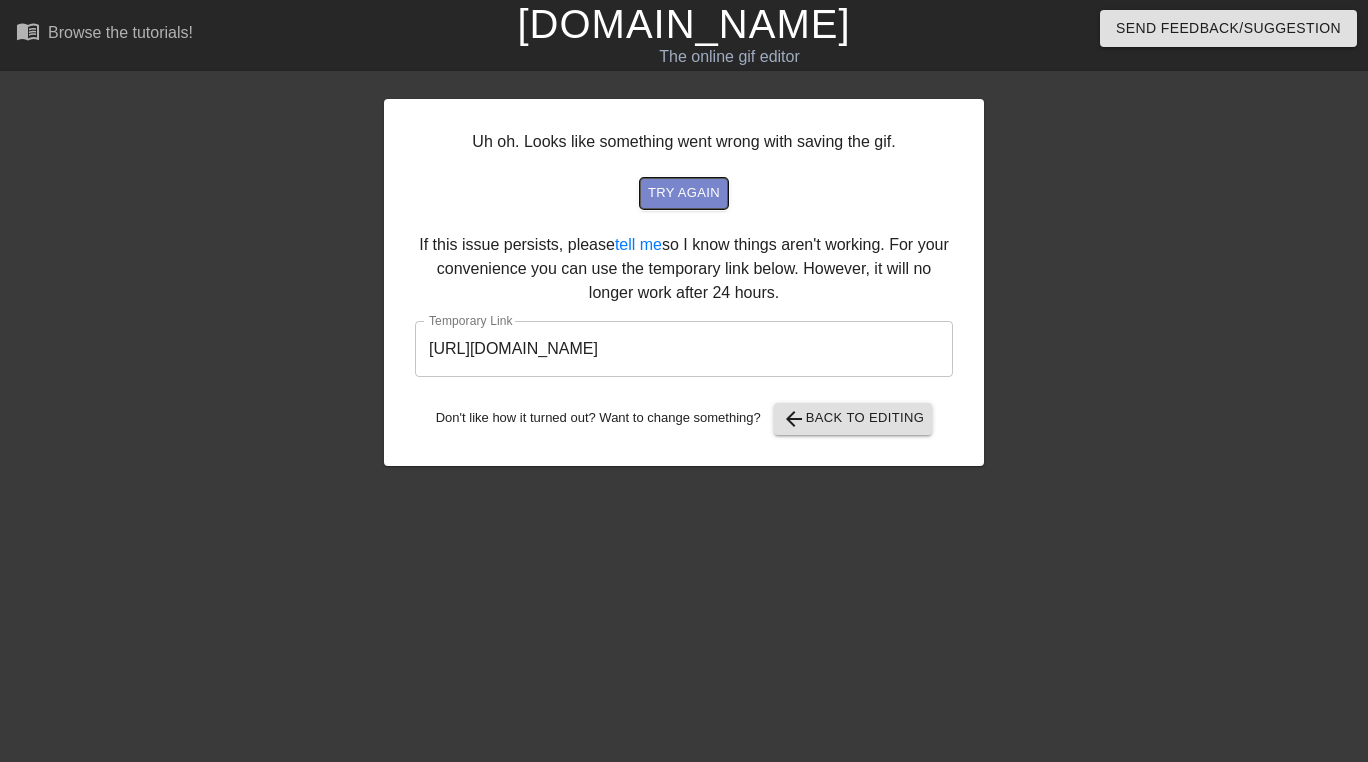 click on "try again" at bounding box center (684, 193) 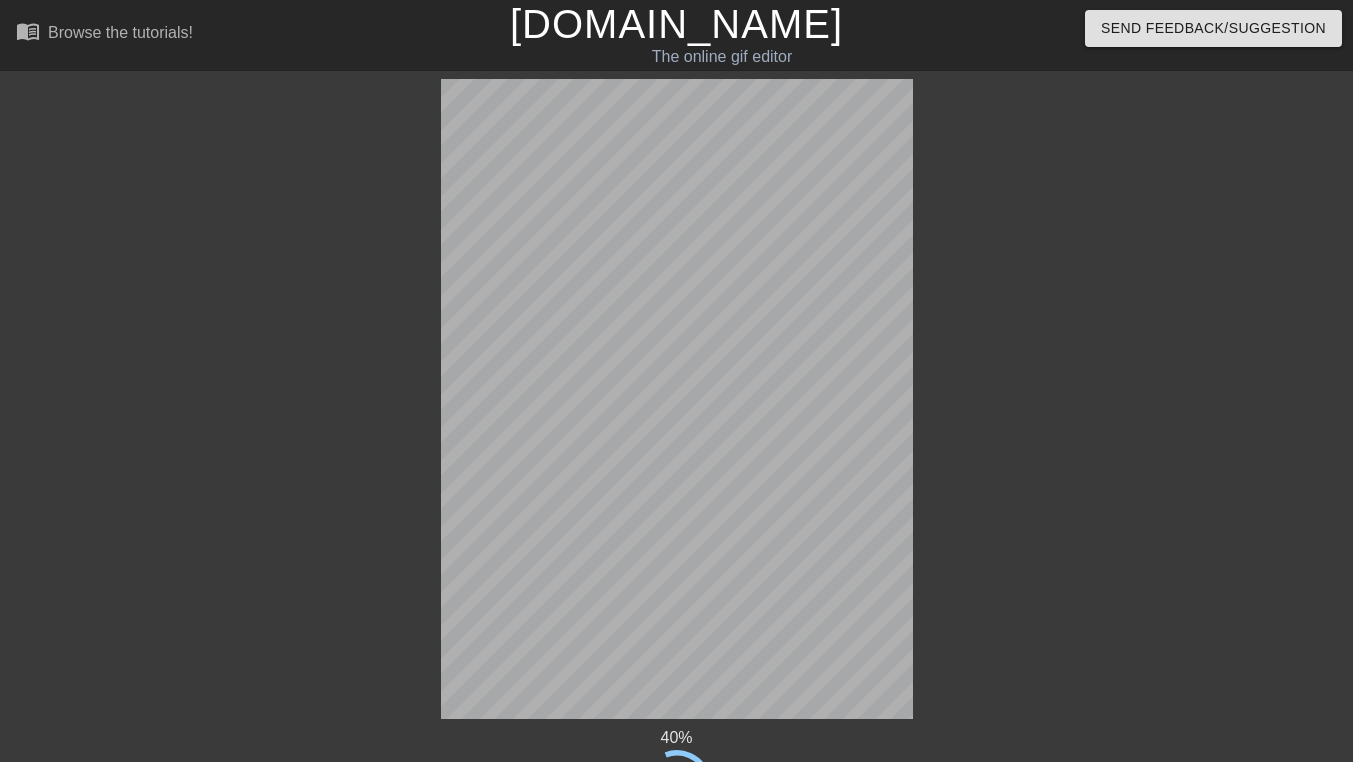 scroll, scrollTop: 71, scrollLeft: 0, axis: vertical 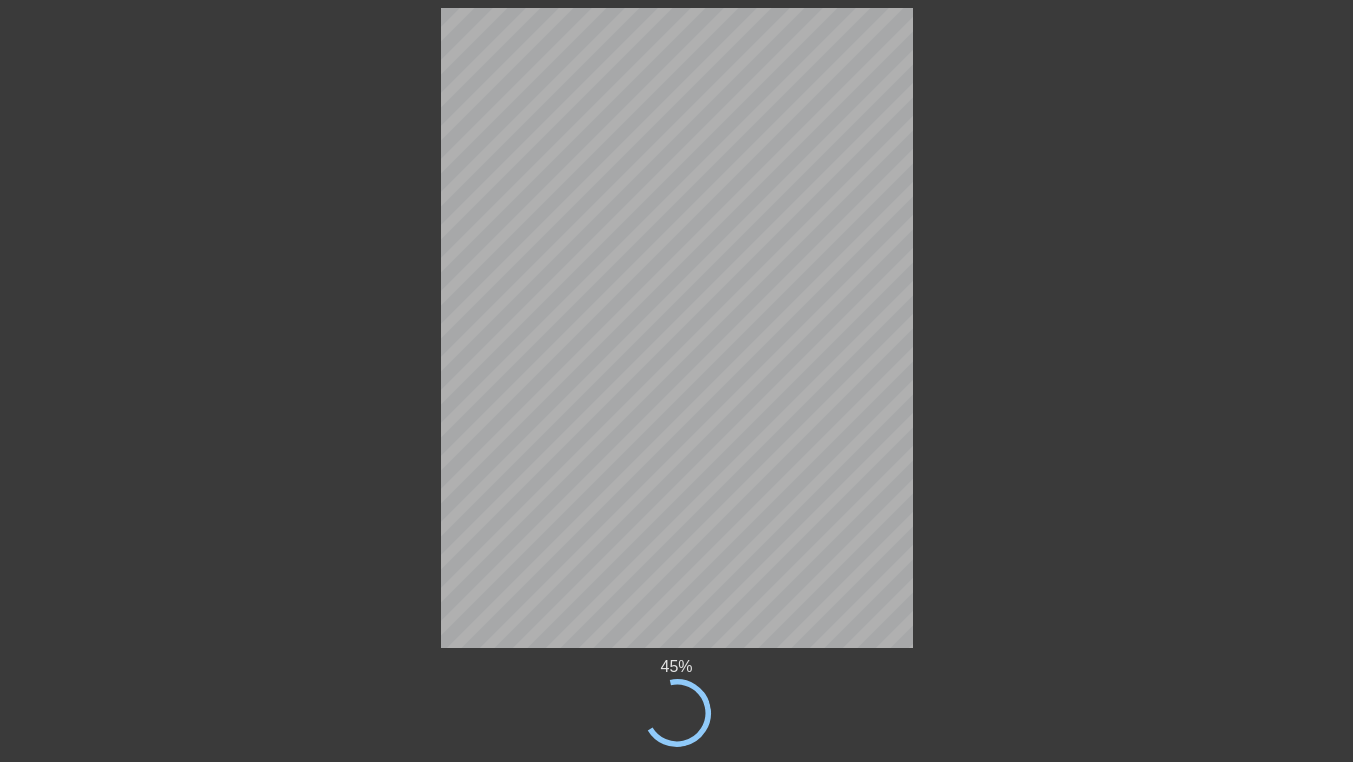drag, startPoint x: 450, startPoint y: 72, endPoint x: 313, endPoint y: 300, distance: 265.99435 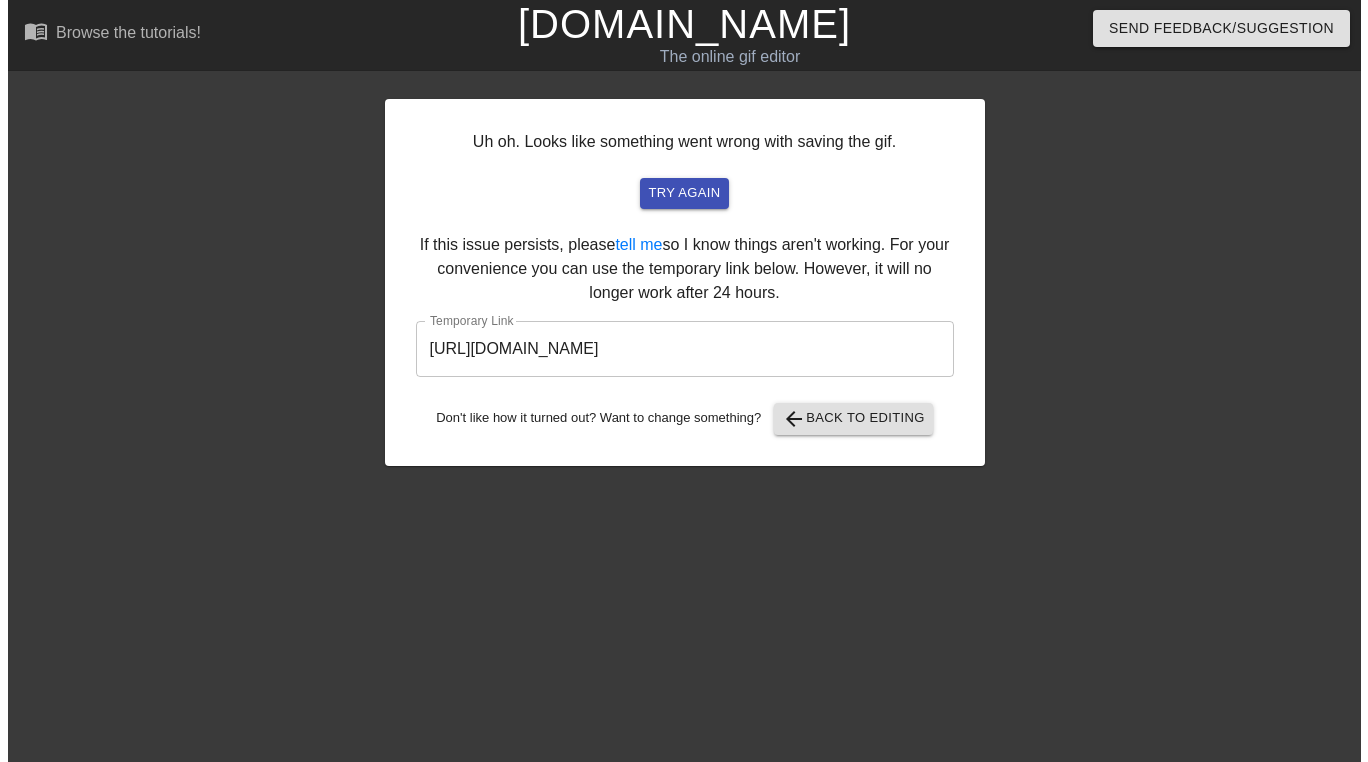 scroll, scrollTop: 0, scrollLeft: 0, axis: both 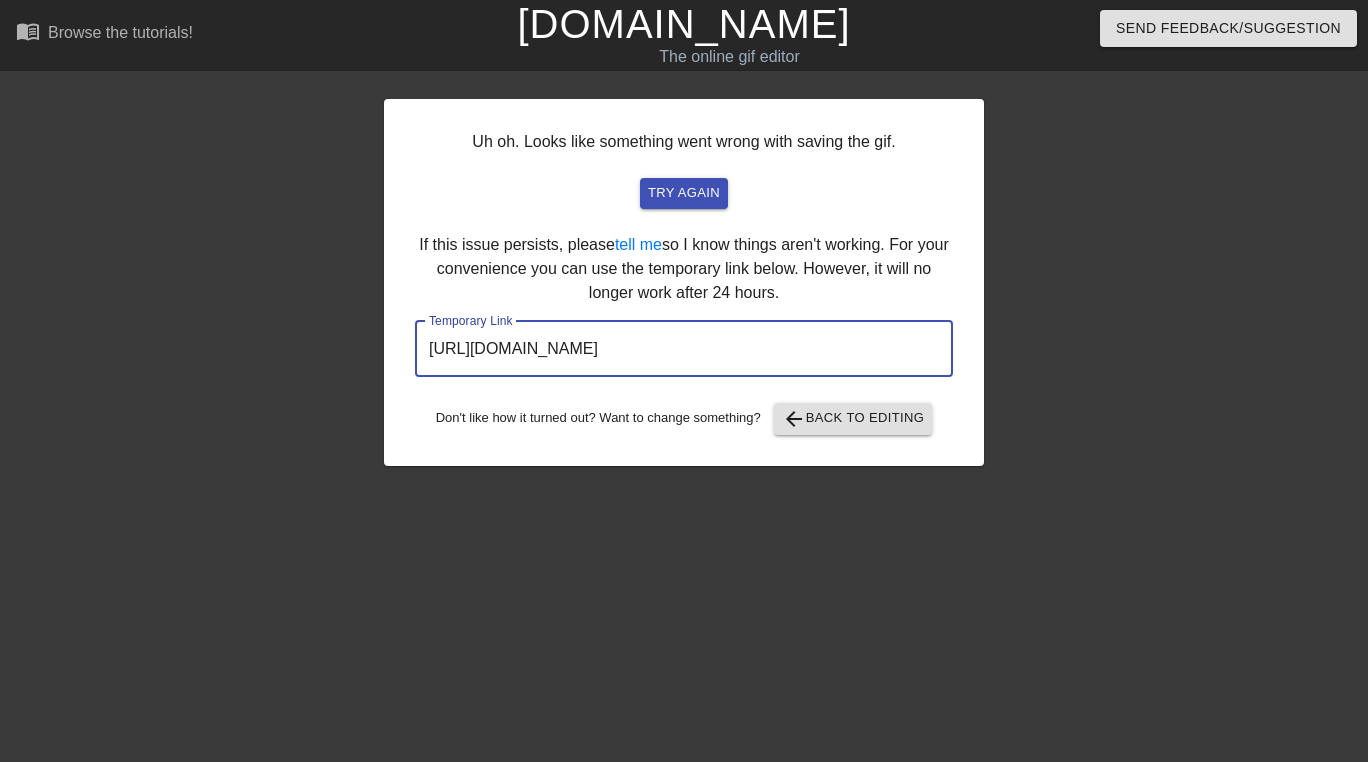drag, startPoint x: 892, startPoint y: 343, endPoint x: 196, endPoint y: 412, distance: 699.4119 